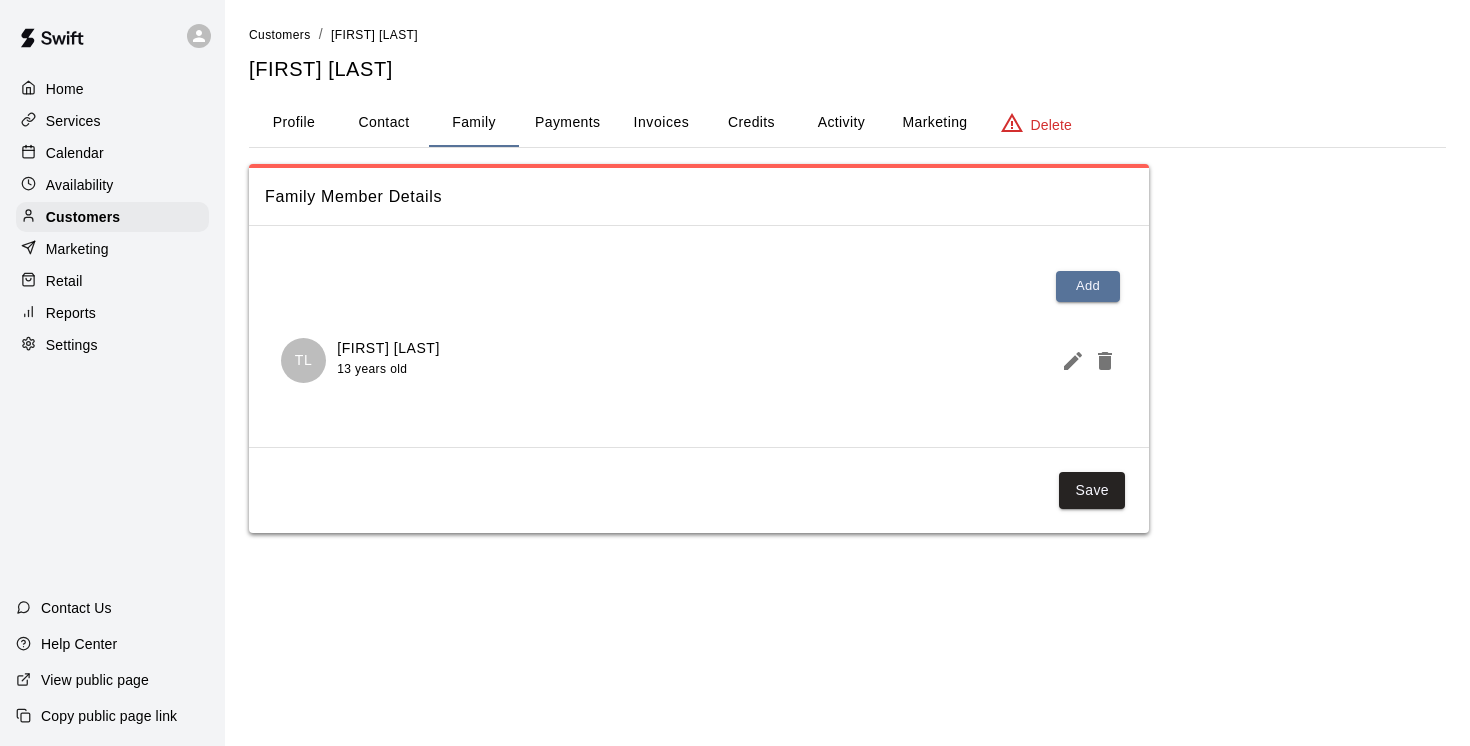 scroll, scrollTop: 0, scrollLeft: 0, axis: both 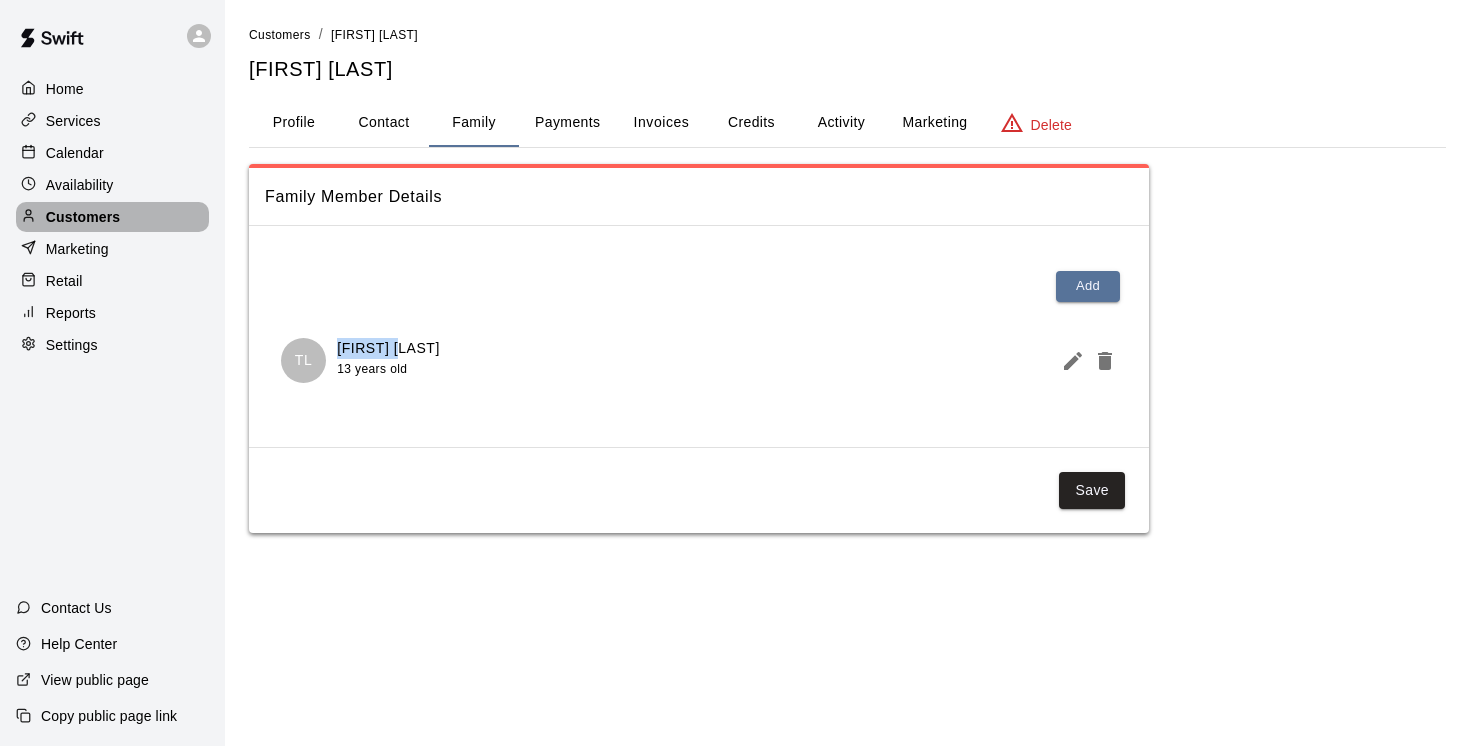 click on "Customers" at bounding box center (83, 217) 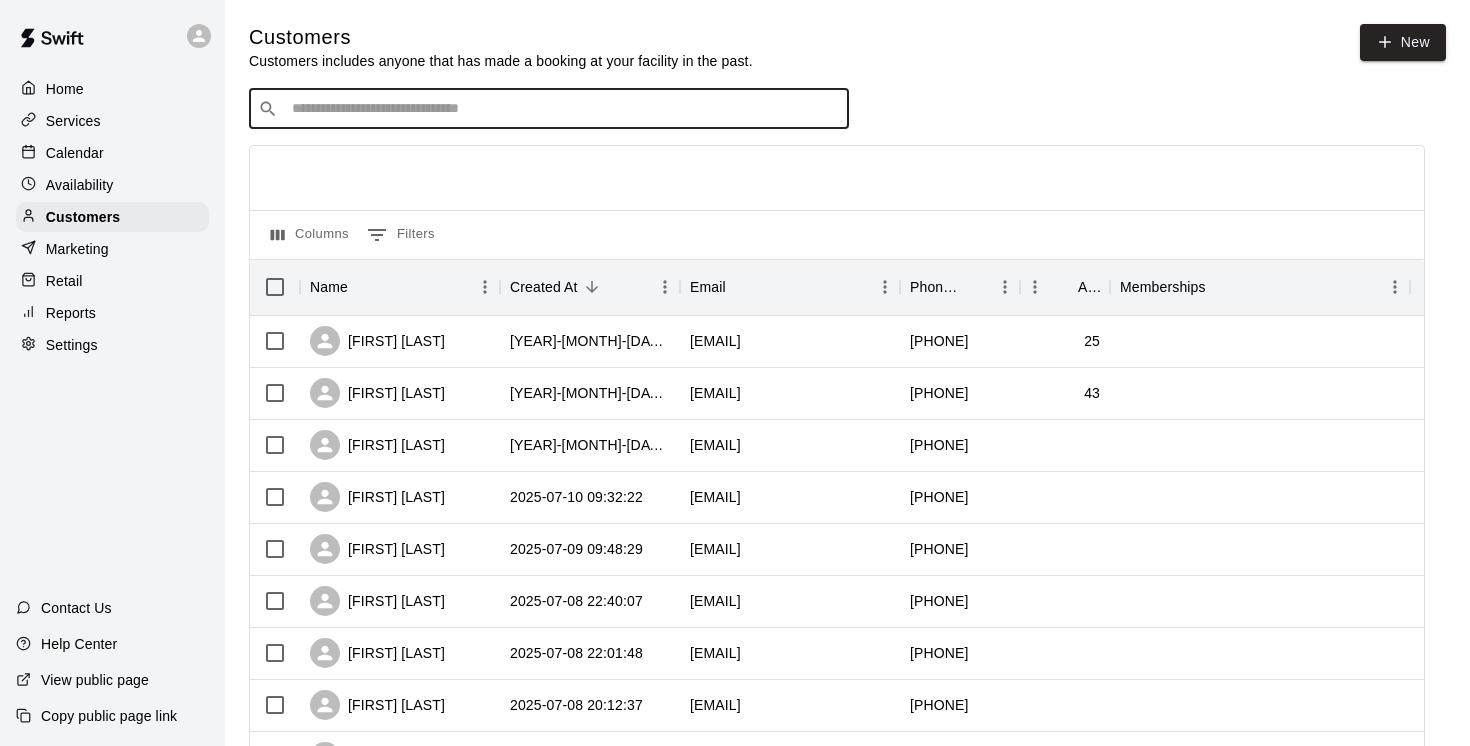 click at bounding box center (563, 109) 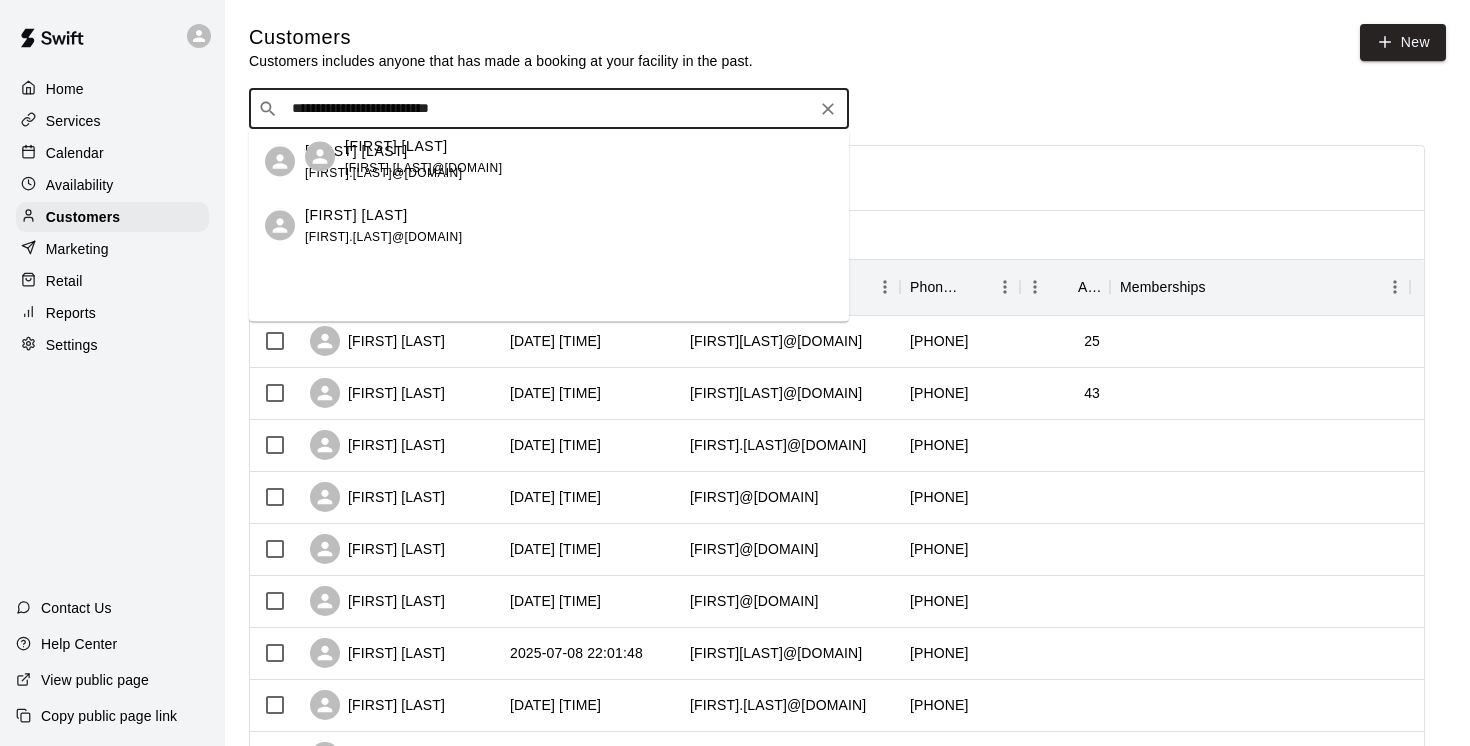 click on "[FIRST] [LAST]" at bounding box center [356, 150] 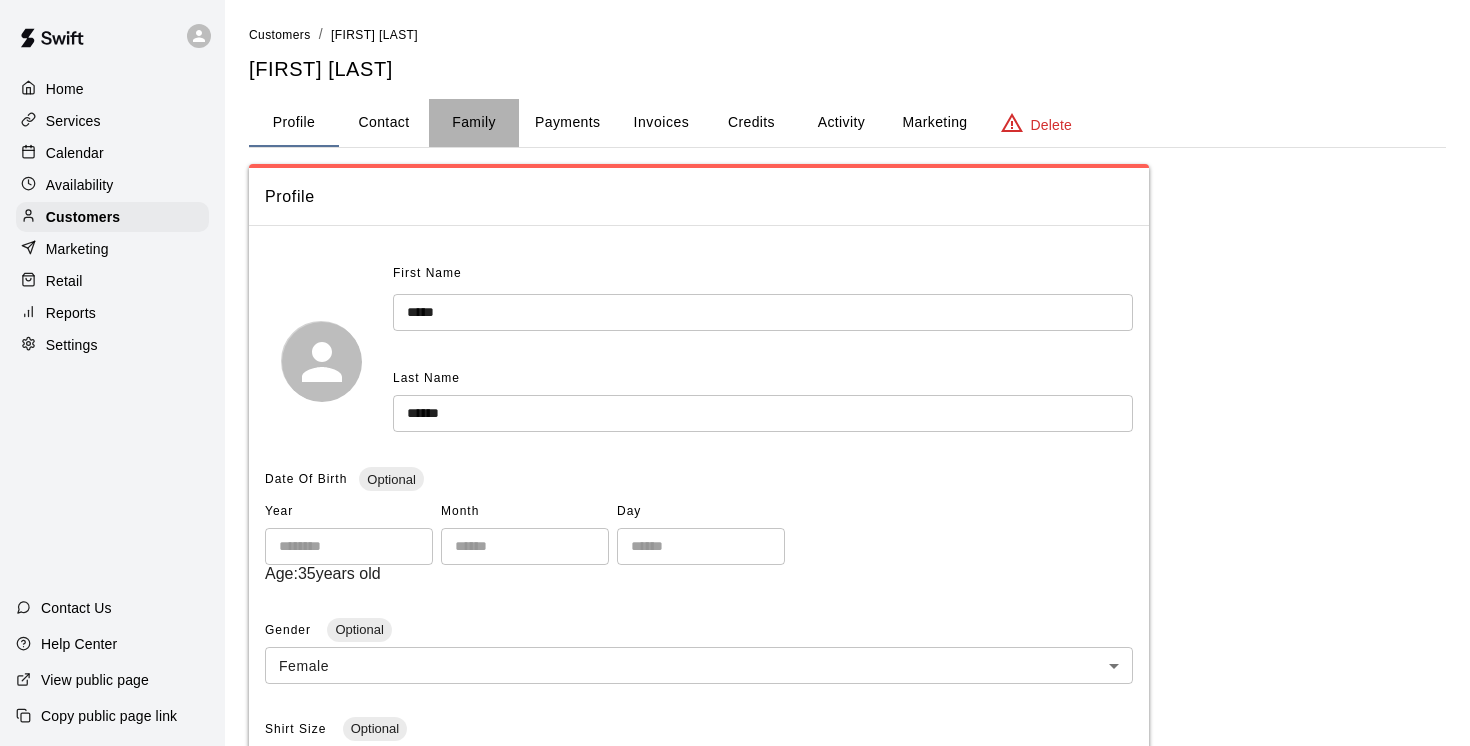 click on "Family" at bounding box center (474, 123) 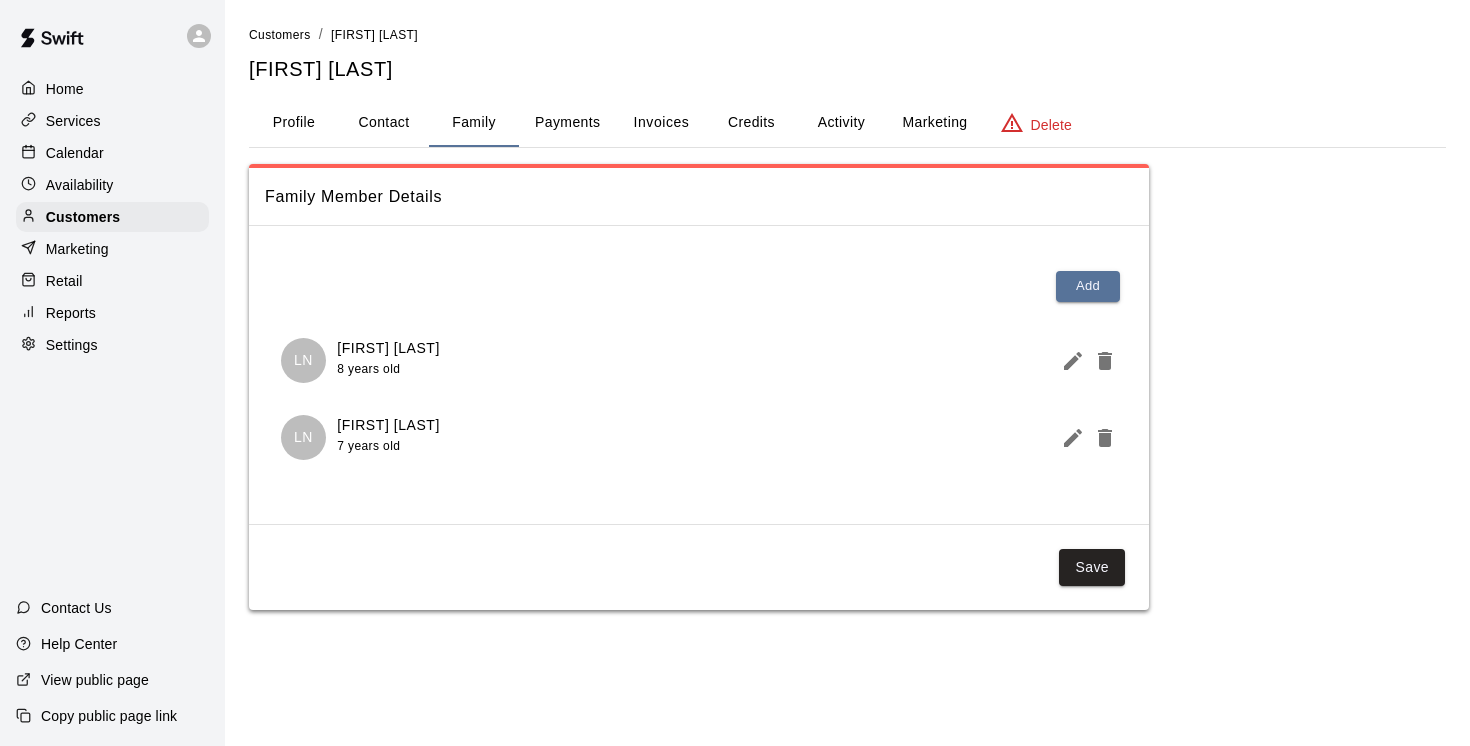 click on "Family" at bounding box center [474, 123] 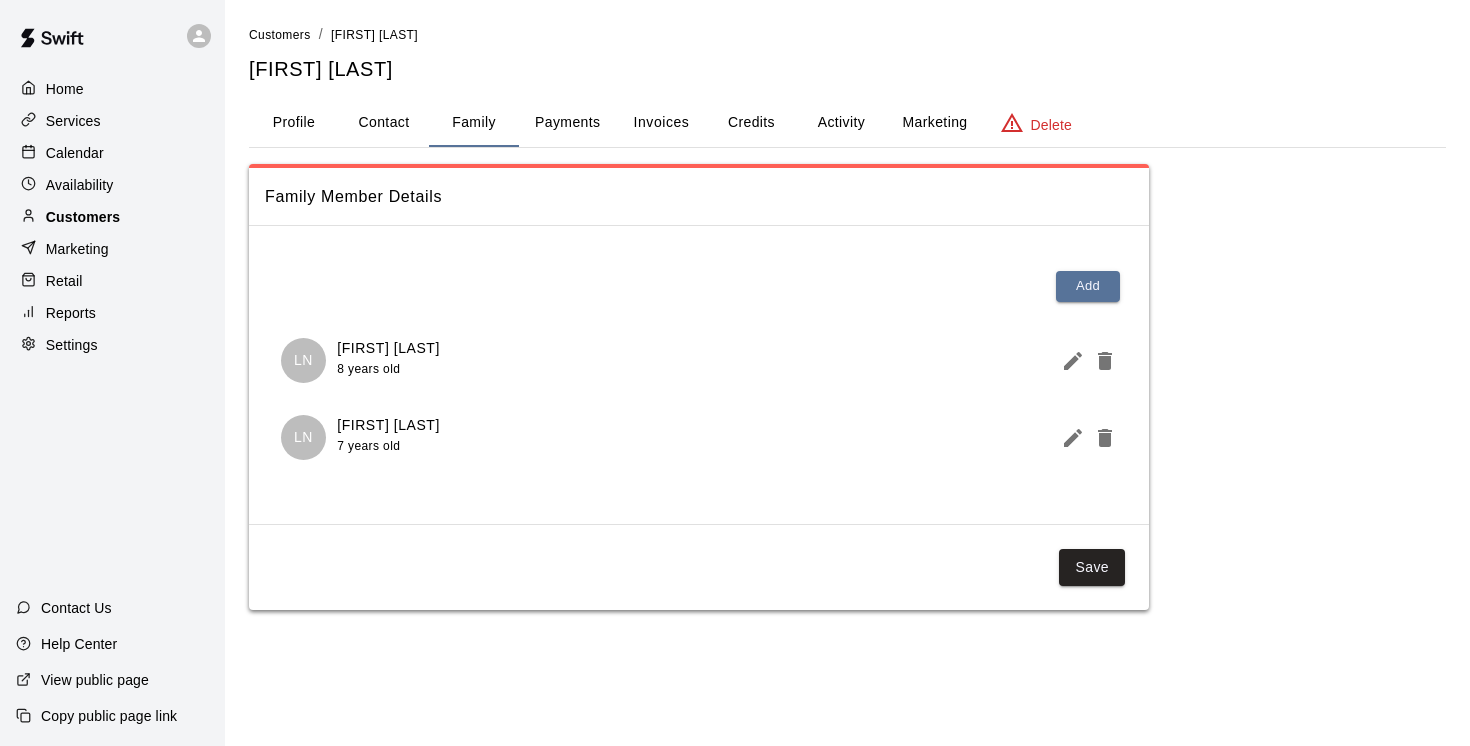 click on "Customers" at bounding box center (83, 217) 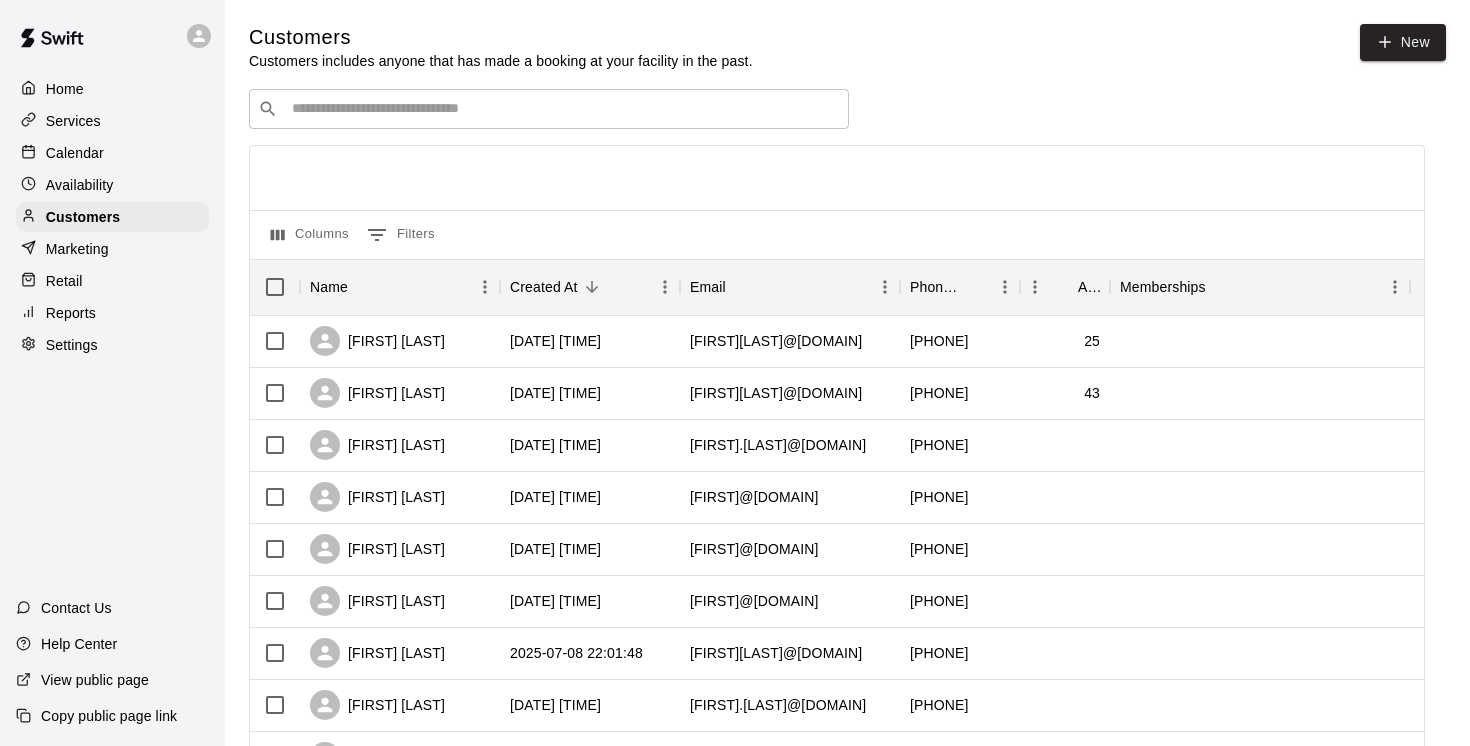 click at bounding box center [563, 109] 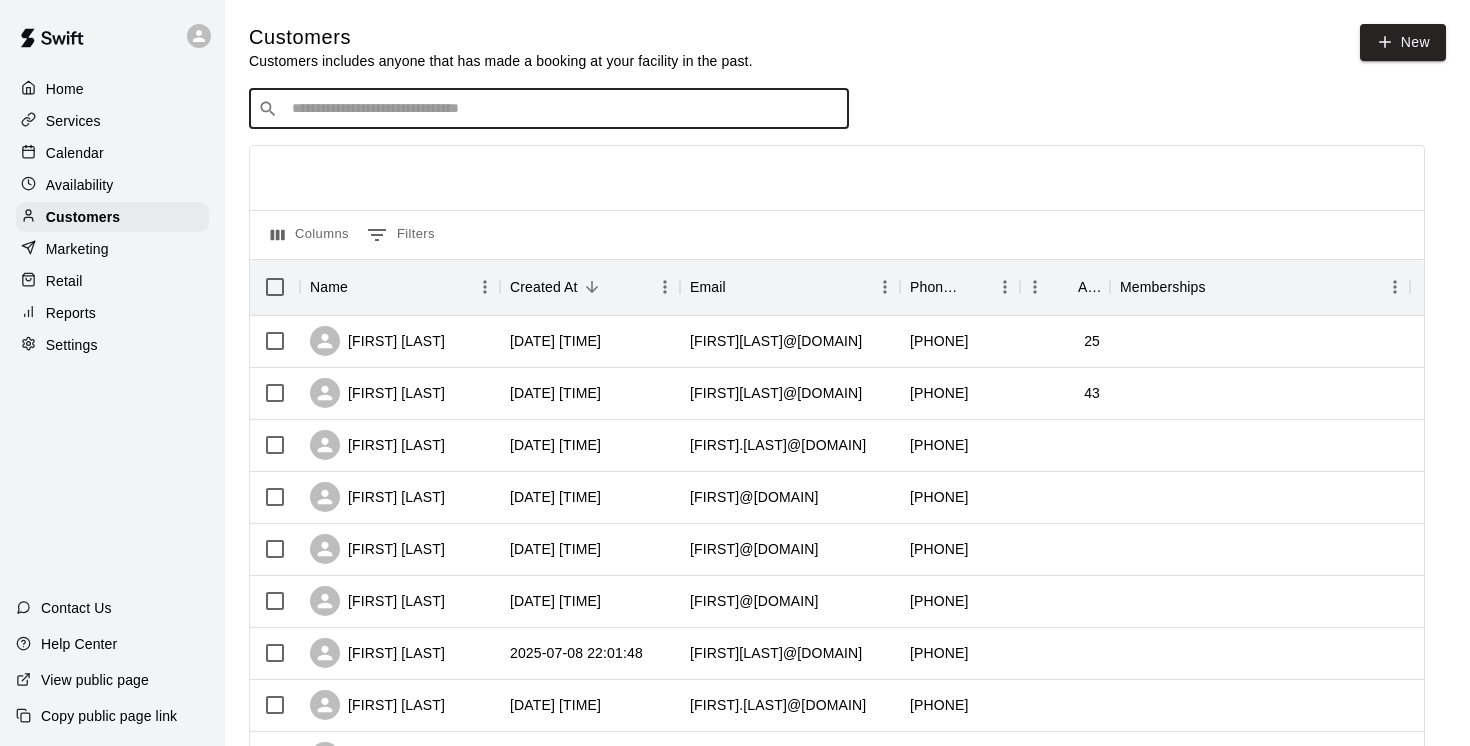 paste on "**********" 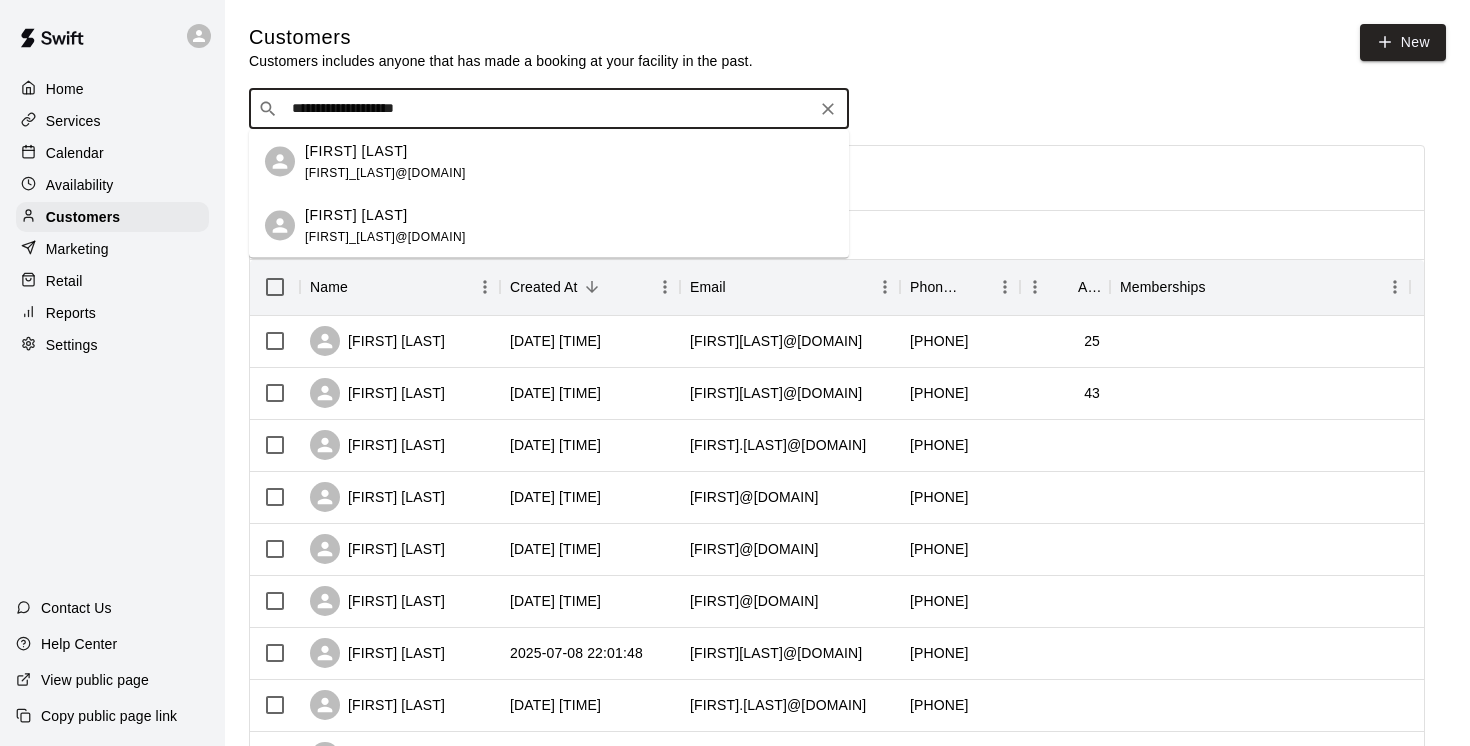 type on "**********" 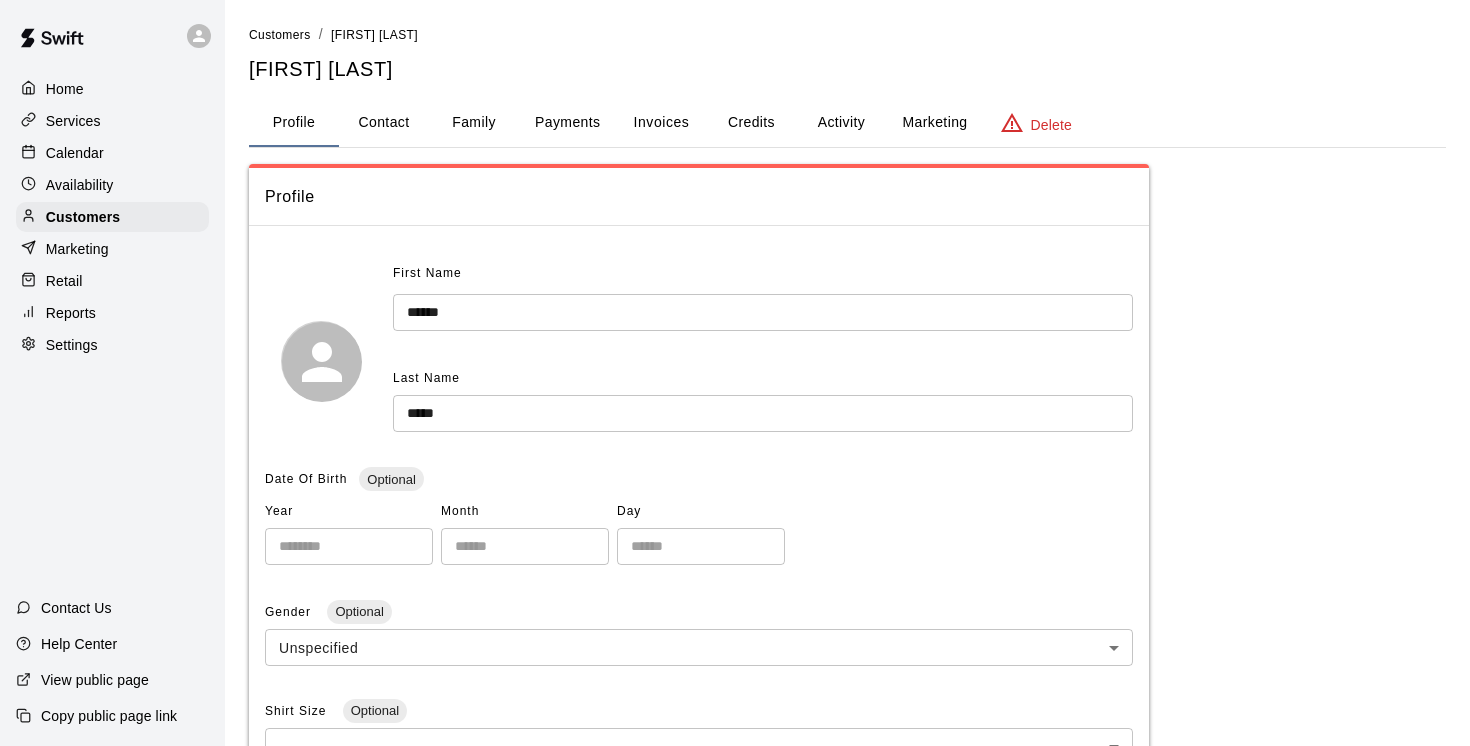 click on "Payments" at bounding box center (567, 123) 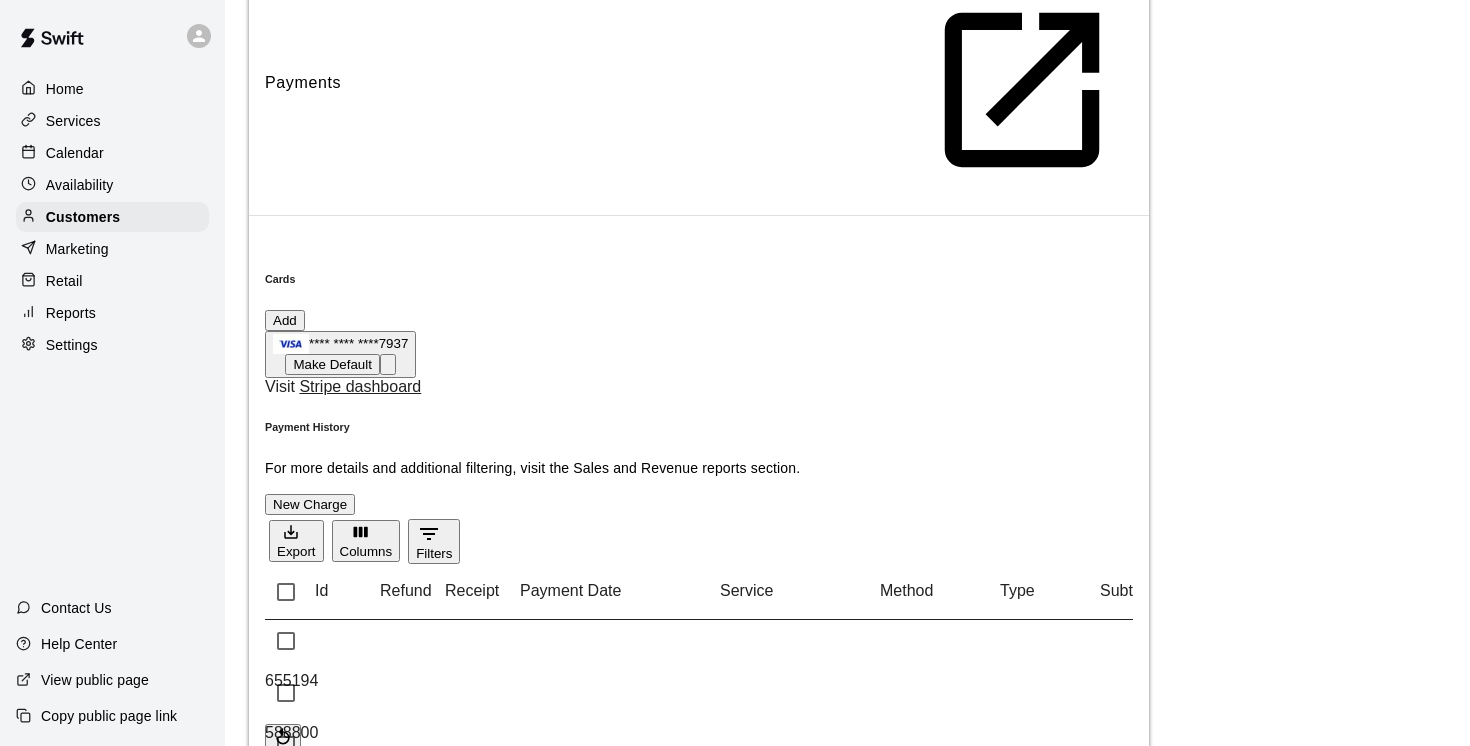 scroll, scrollTop: 264, scrollLeft: 0, axis: vertical 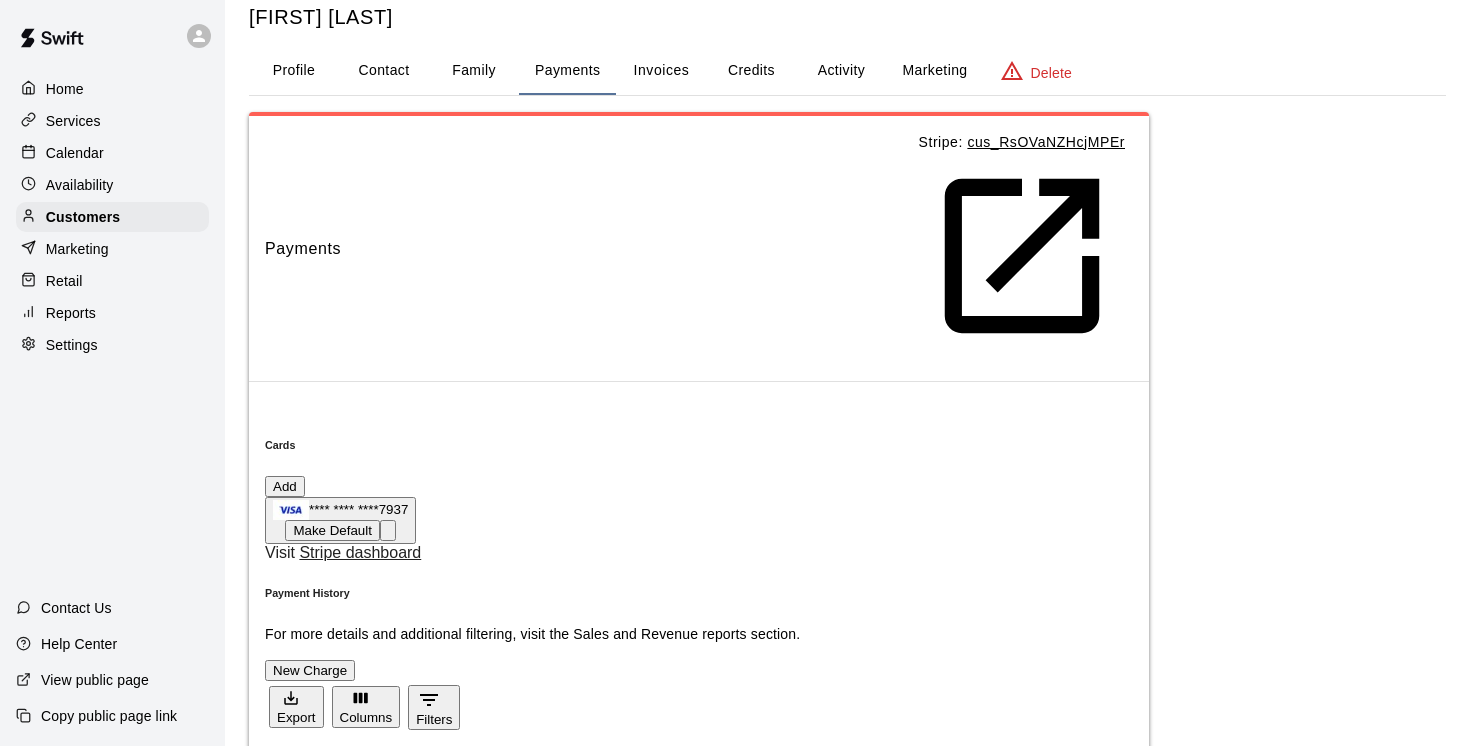 click on "Family" at bounding box center (474, 71) 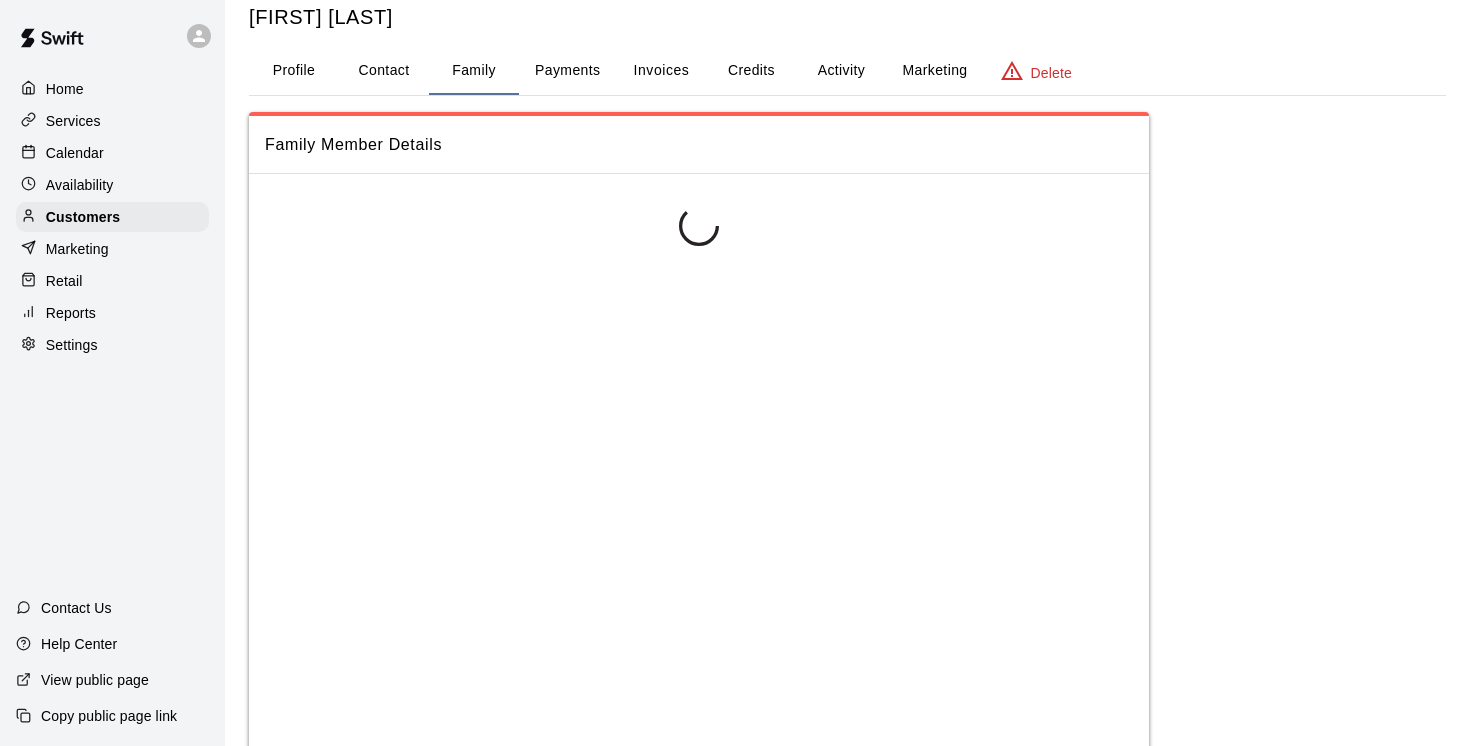 scroll, scrollTop: 0, scrollLeft: 0, axis: both 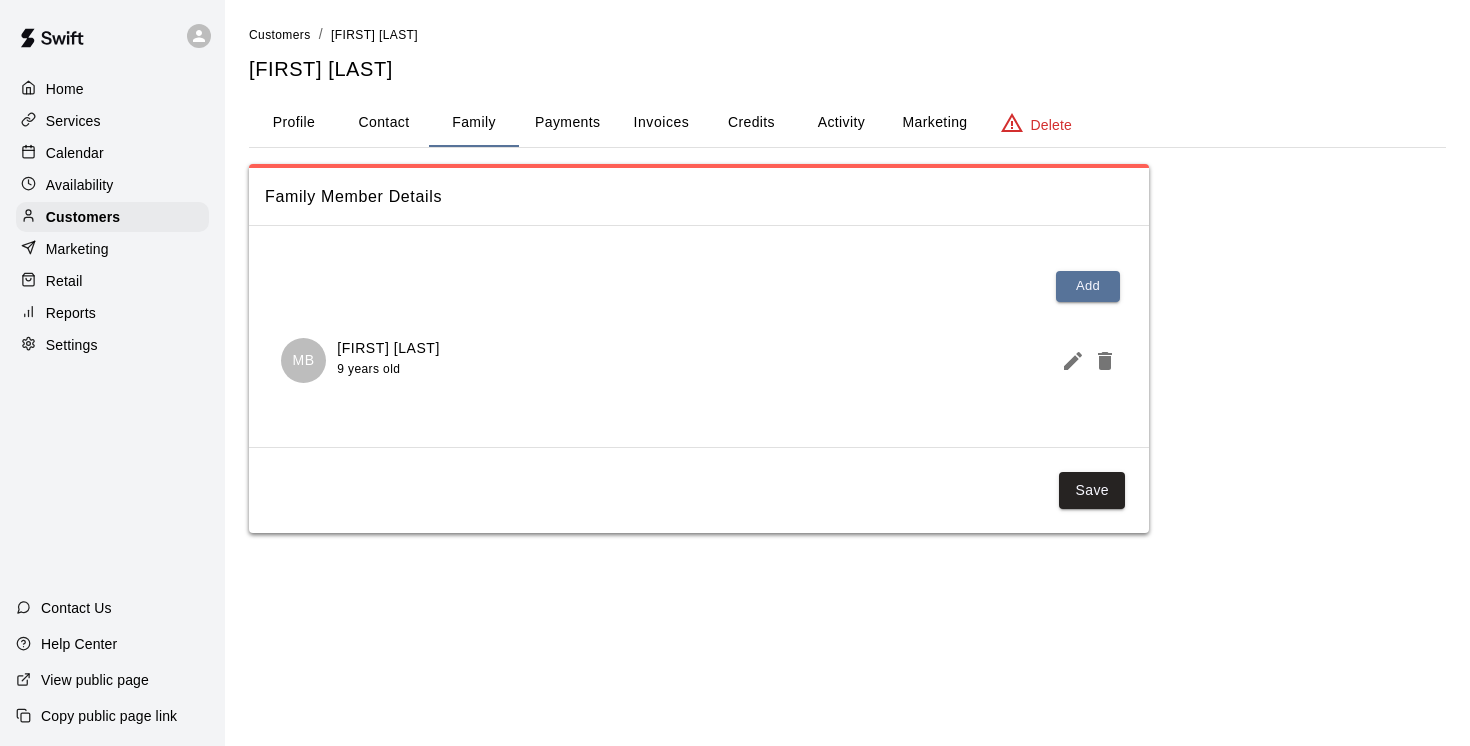click on "Payments" at bounding box center (567, 123) 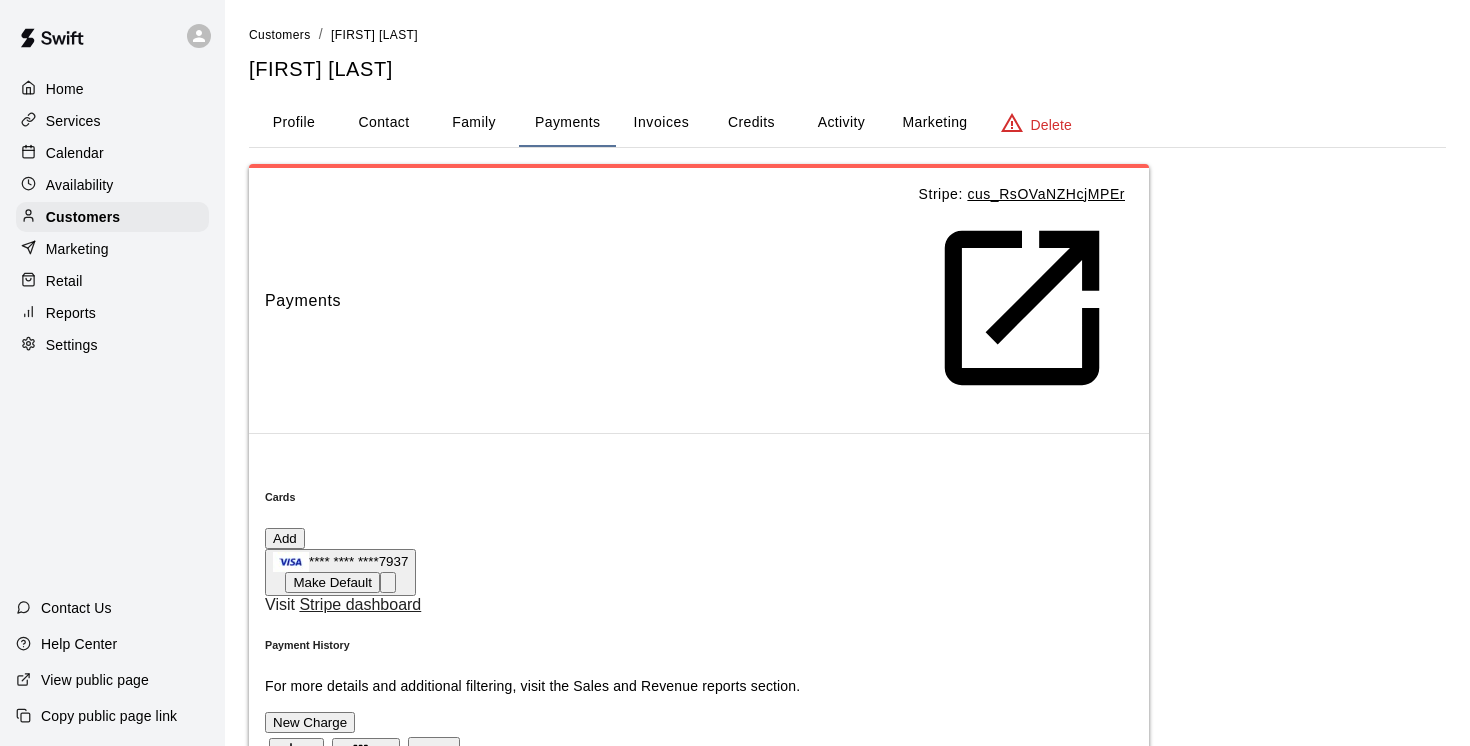 scroll, scrollTop: 0, scrollLeft: 241, axis: horizontal 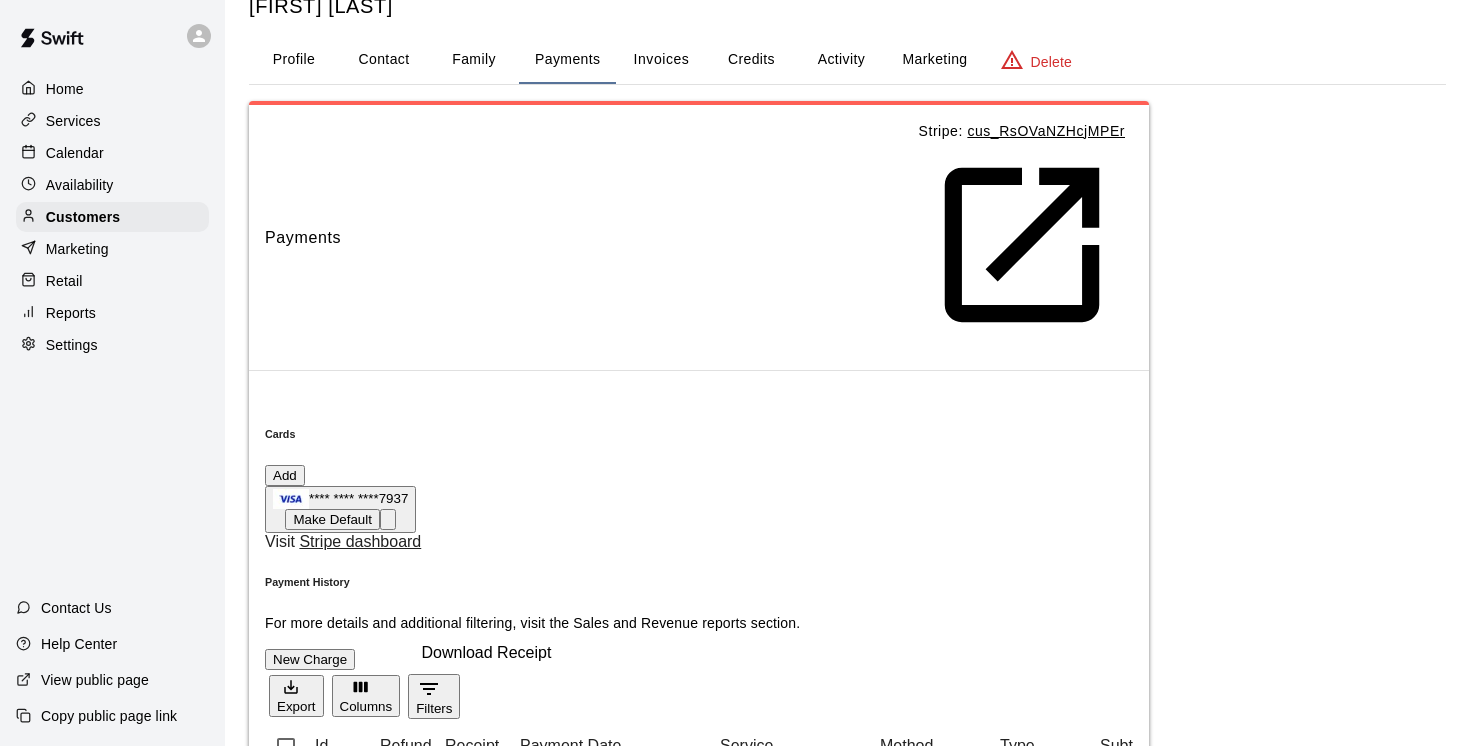 click 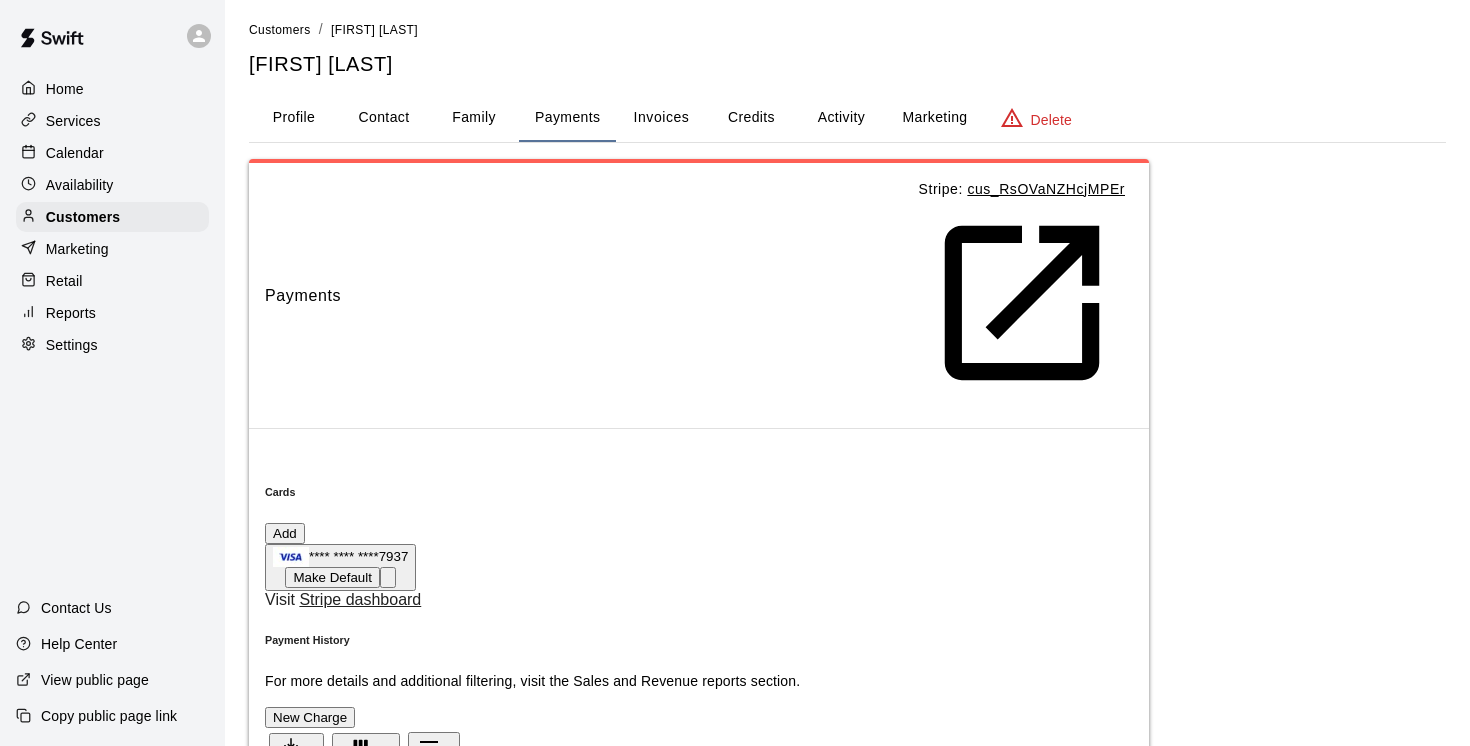 scroll, scrollTop: 0, scrollLeft: 0, axis: both 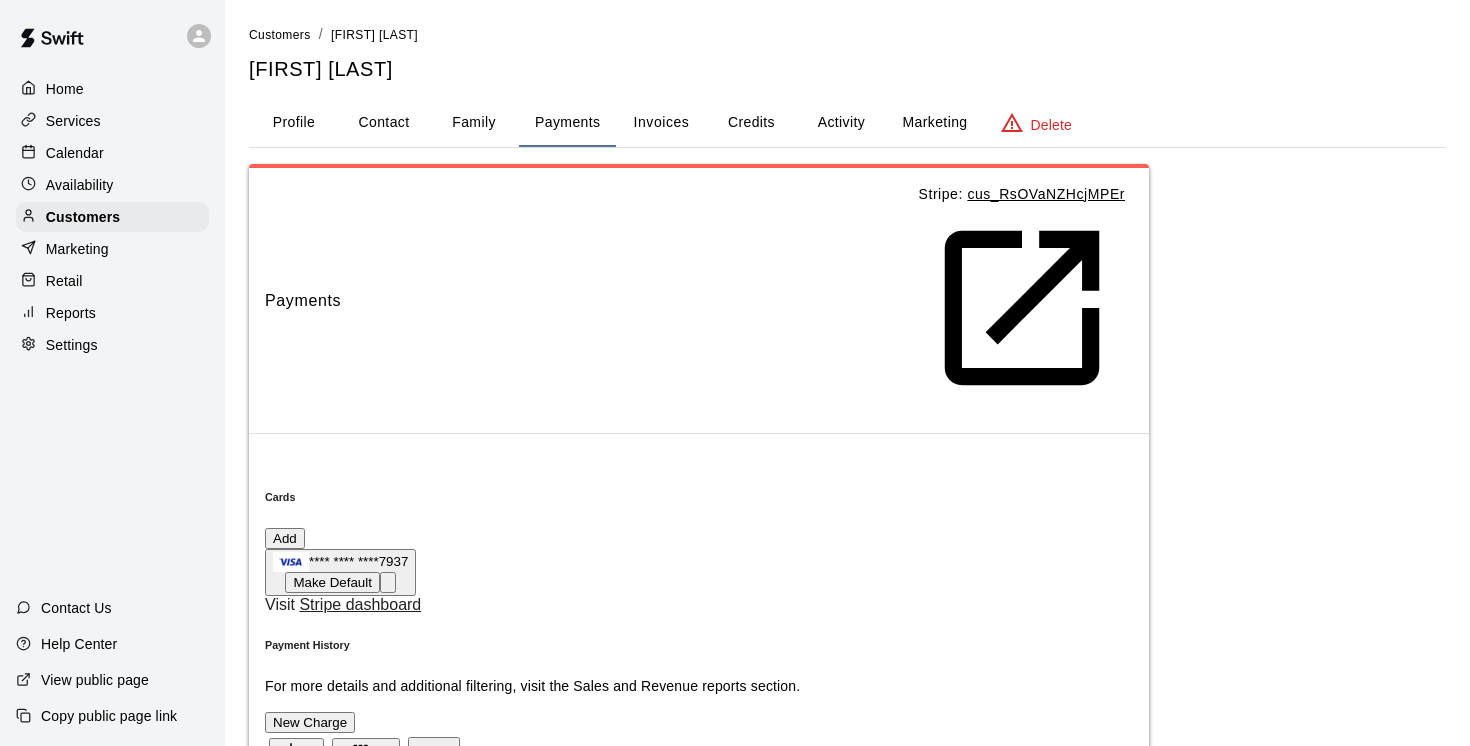 click on "Family" at bounding box center [474, 123] 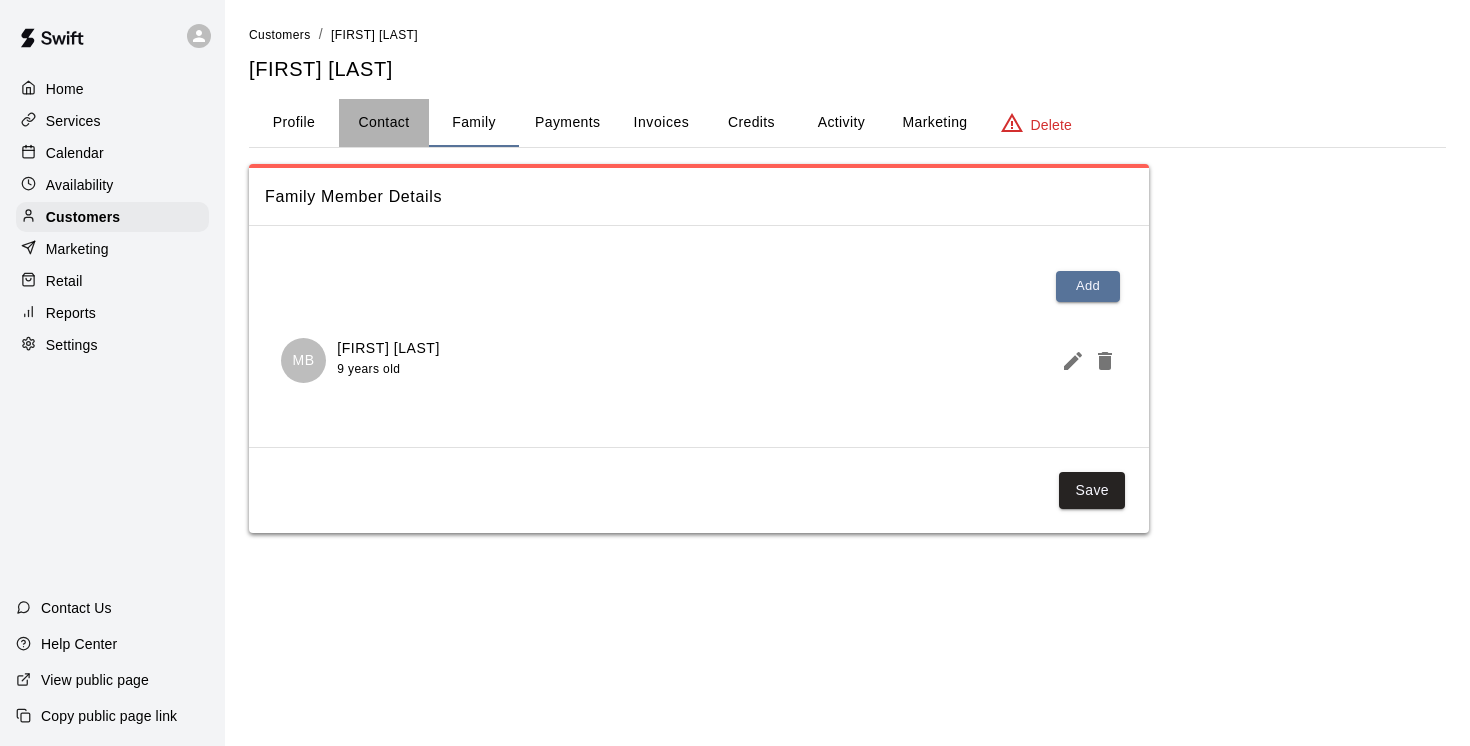 click on "Contact" at bounding box center [384, 123] 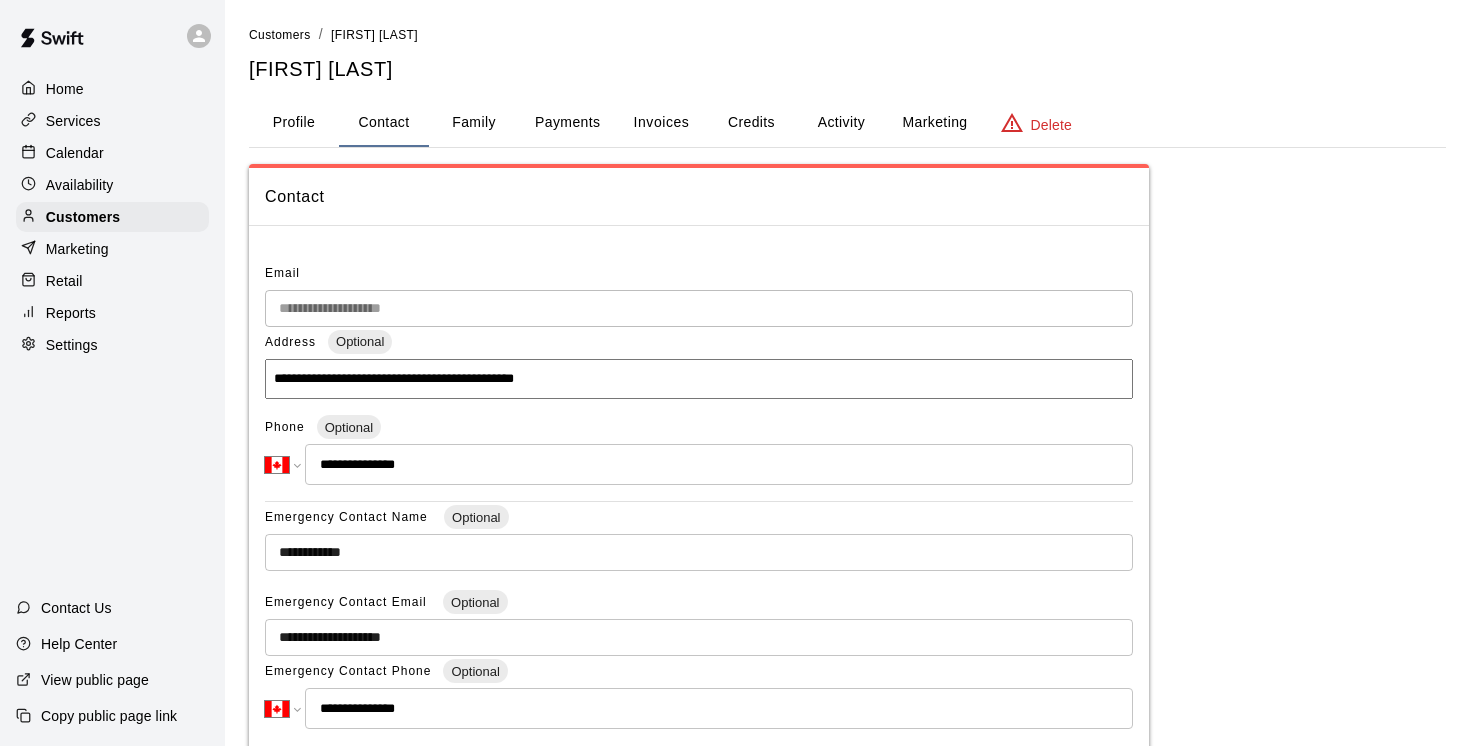 click on "**********" at bounding box center (699, 501) 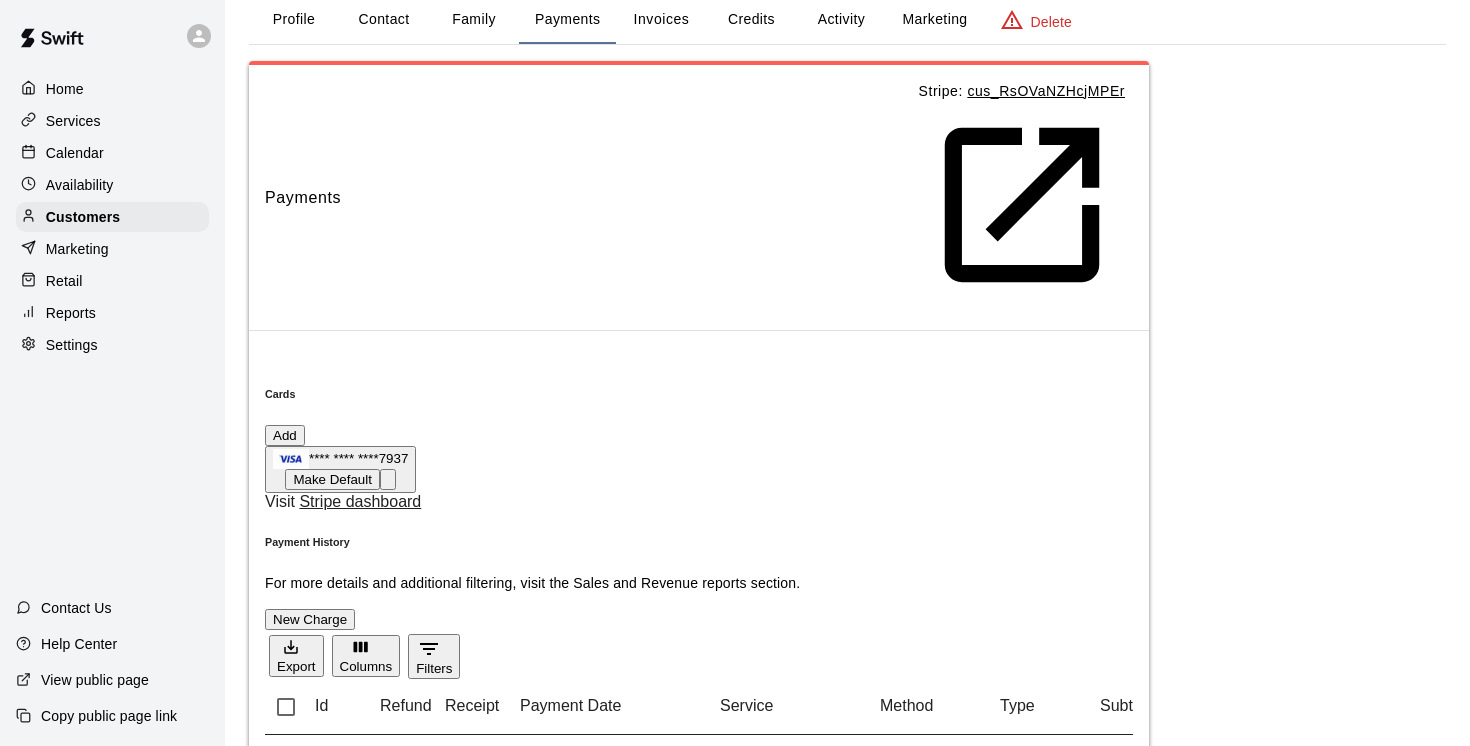 scroll, scrollTop: 104, scrollLeft: 0, axis: vertical 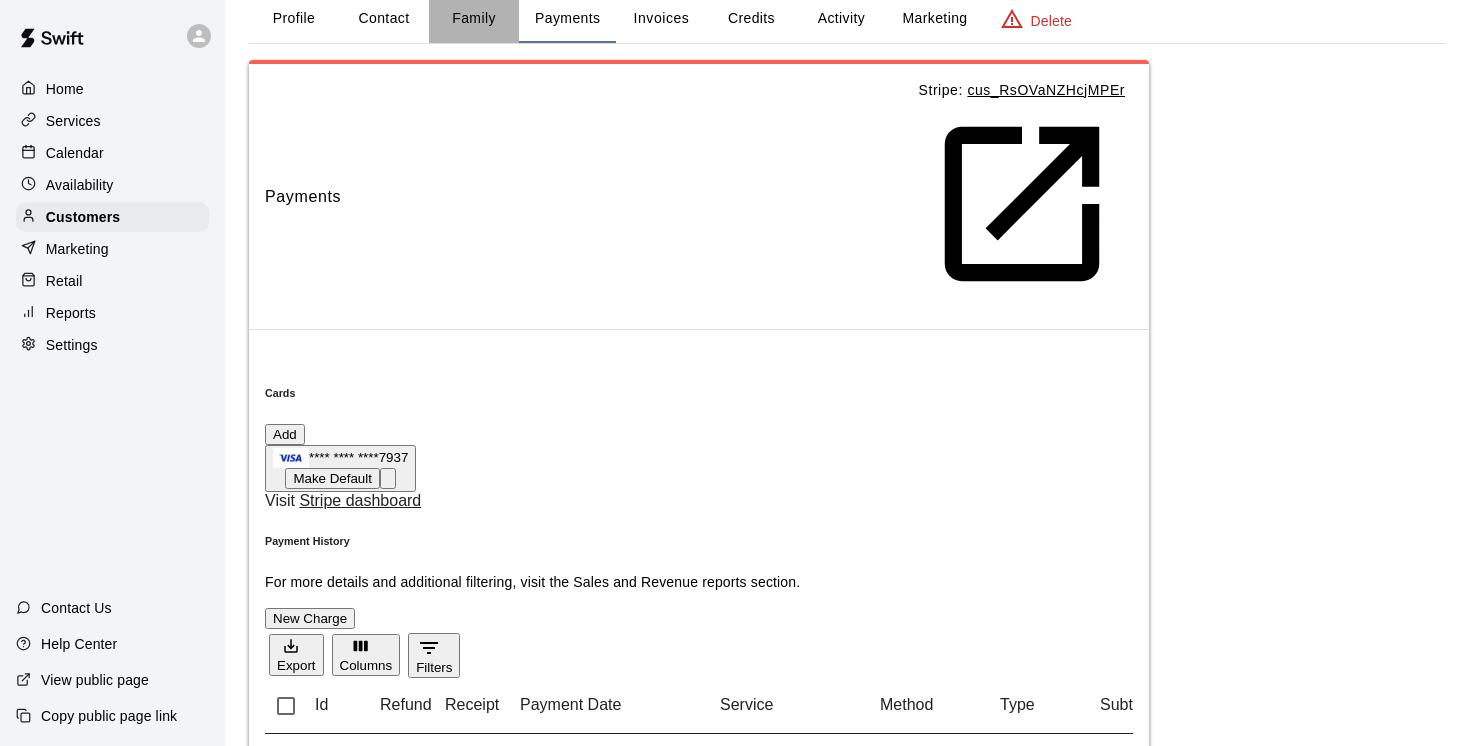 click on "Family" at bounding box center [474, 19] 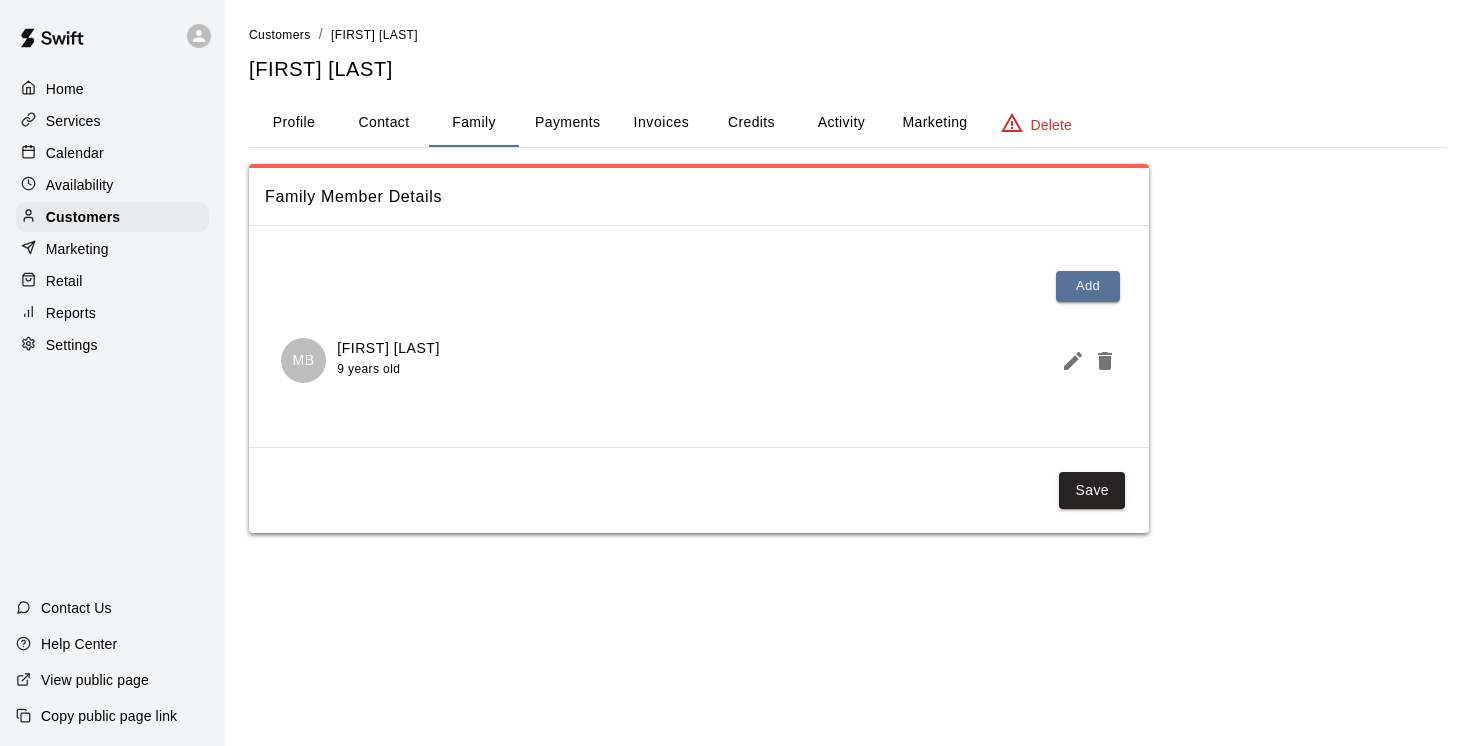 scroll, scrollTop: 0, scrollLeft: 0, axis: both 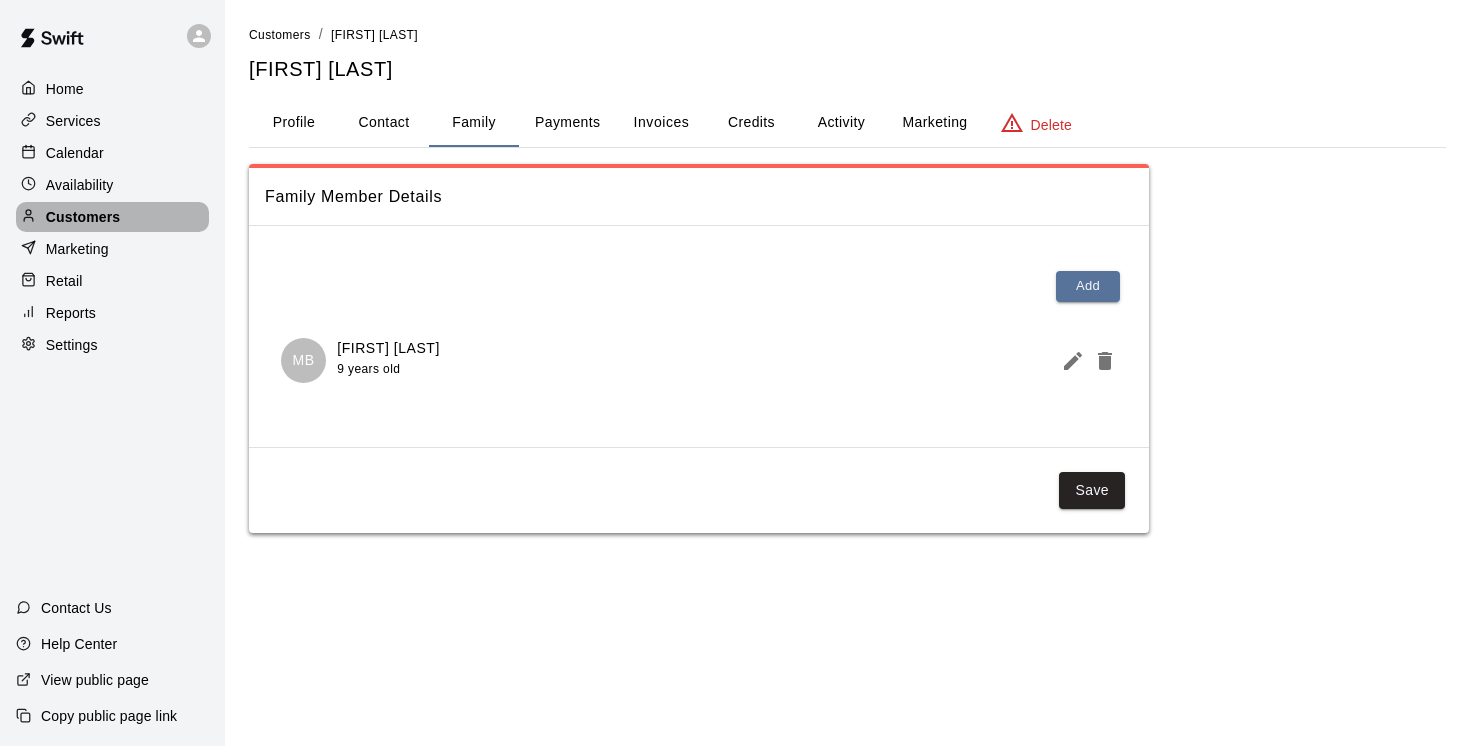 click on "Customers" at bounding box center (83, 217) 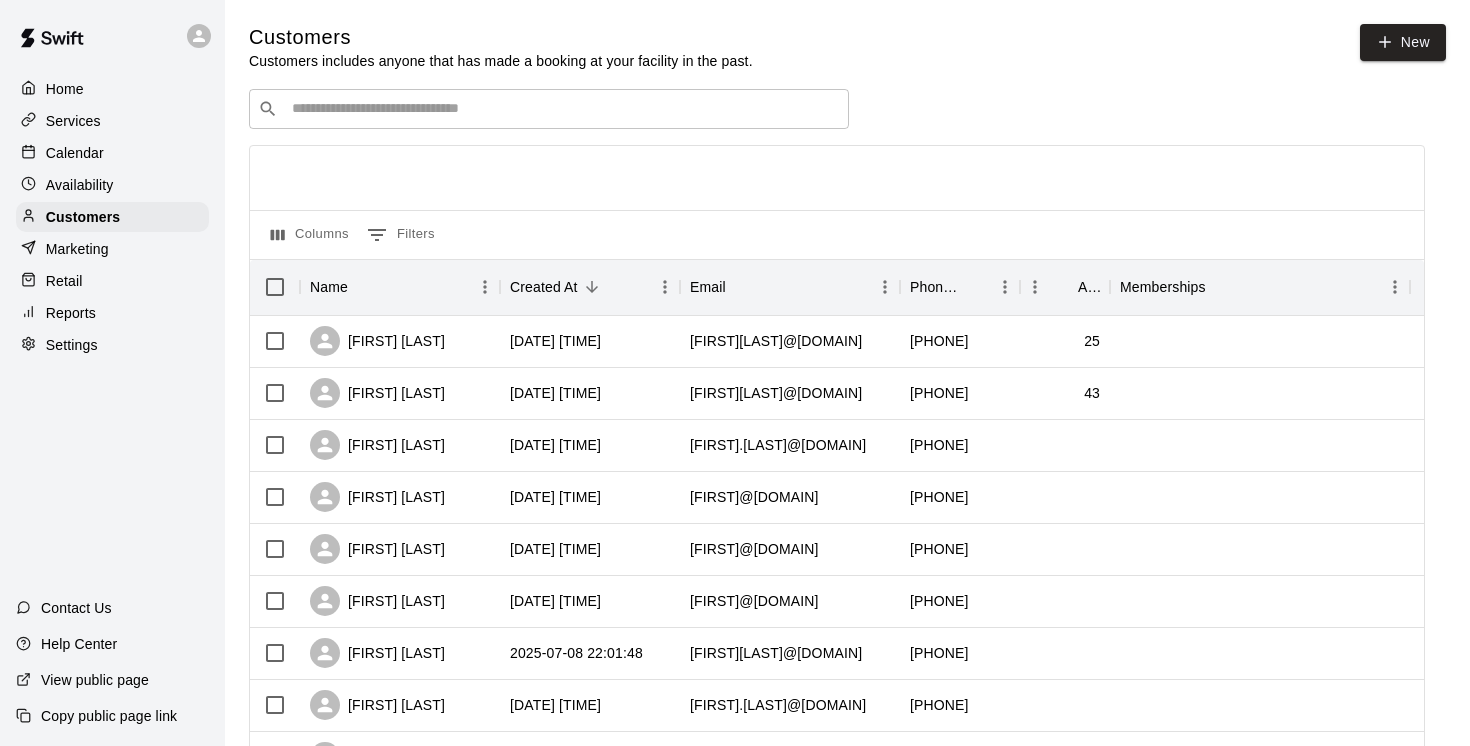 click on "​ ​" at bounding box center (549, 109) 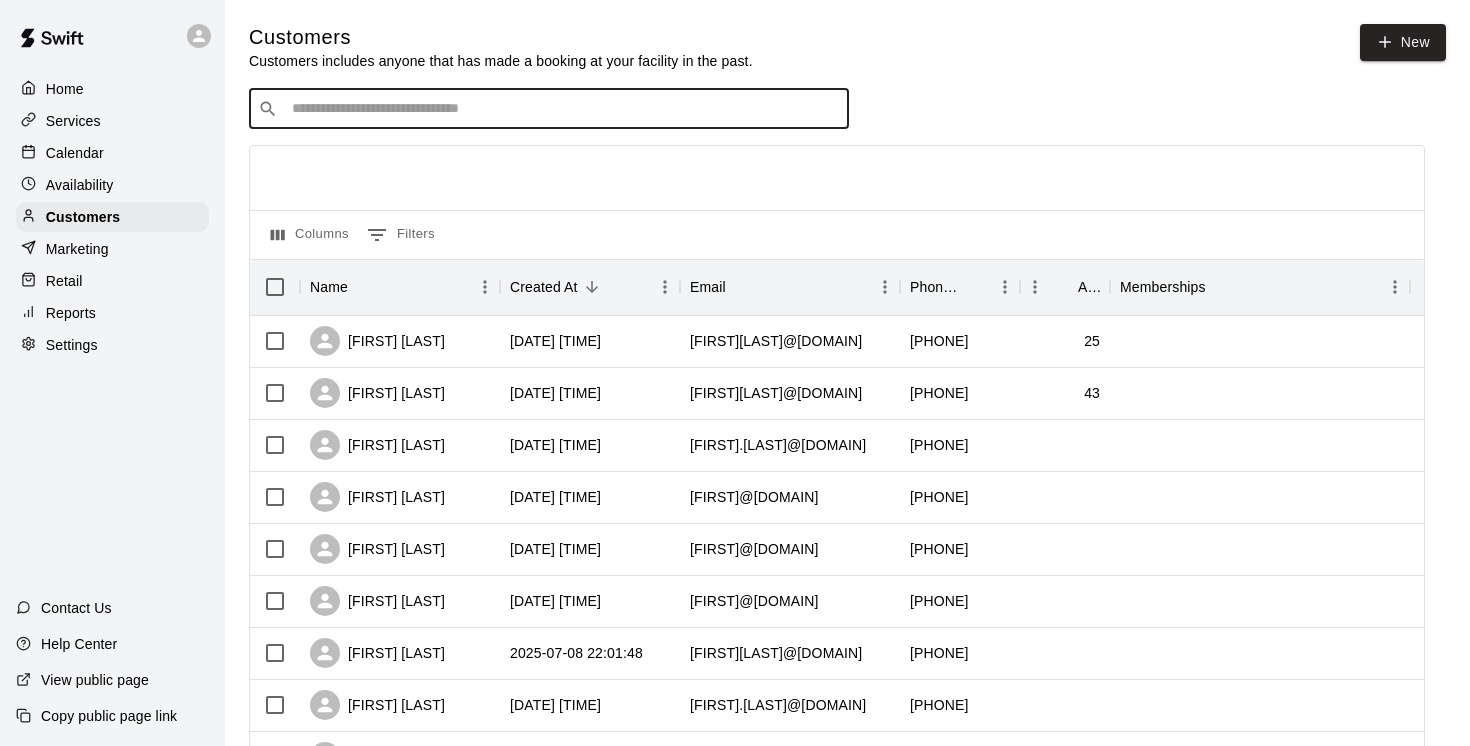 paste on "**********" 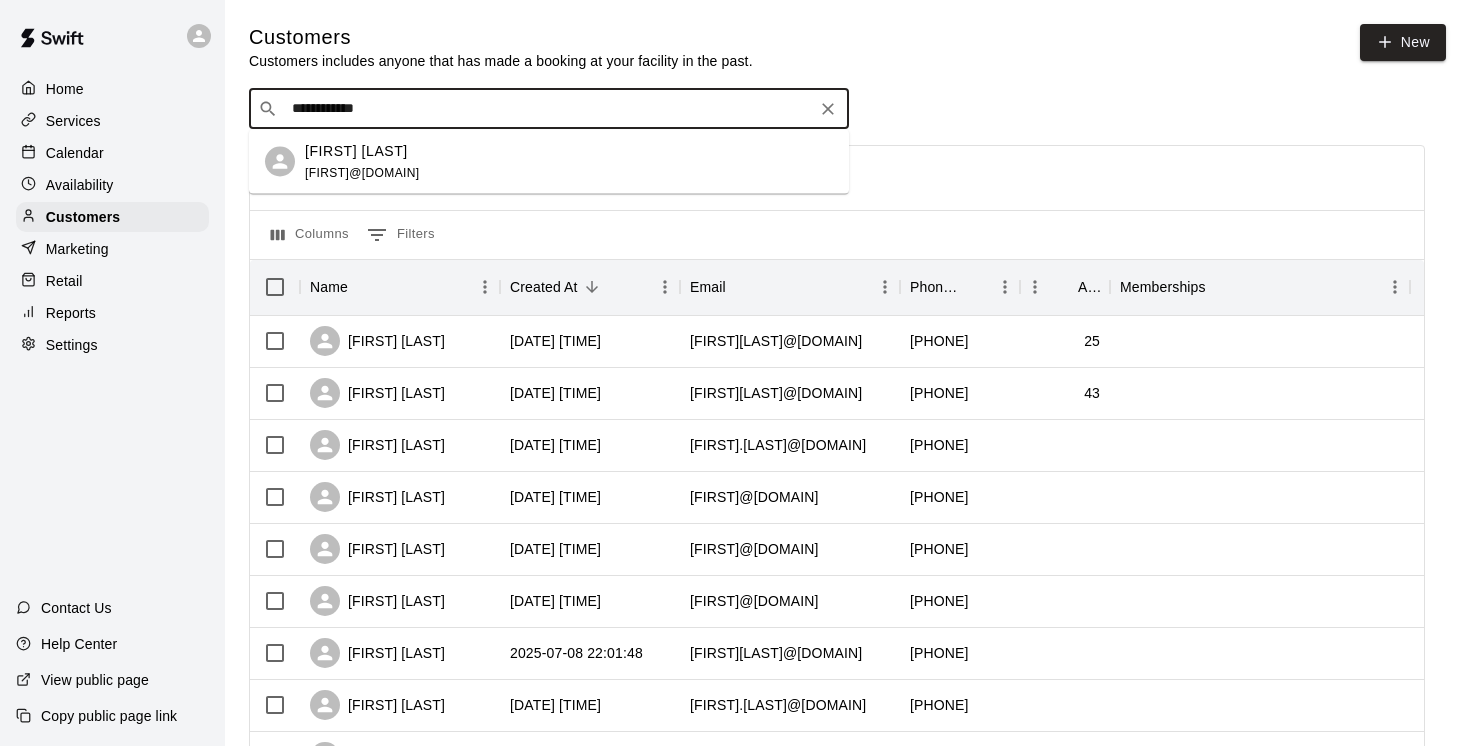 click on "Milan Lahiri" at bounding box center (356, 150) 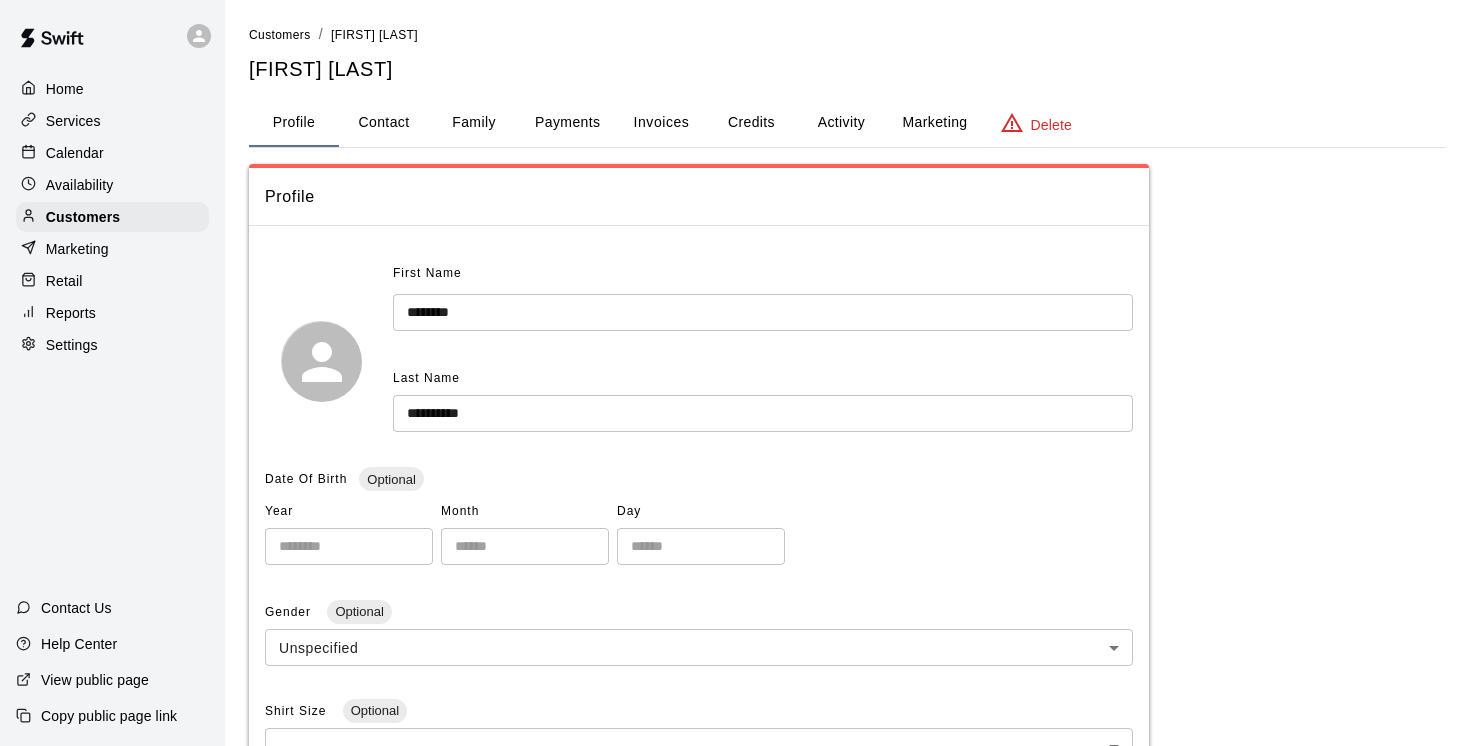 click on "Payments" at bounding box center [567, 123] 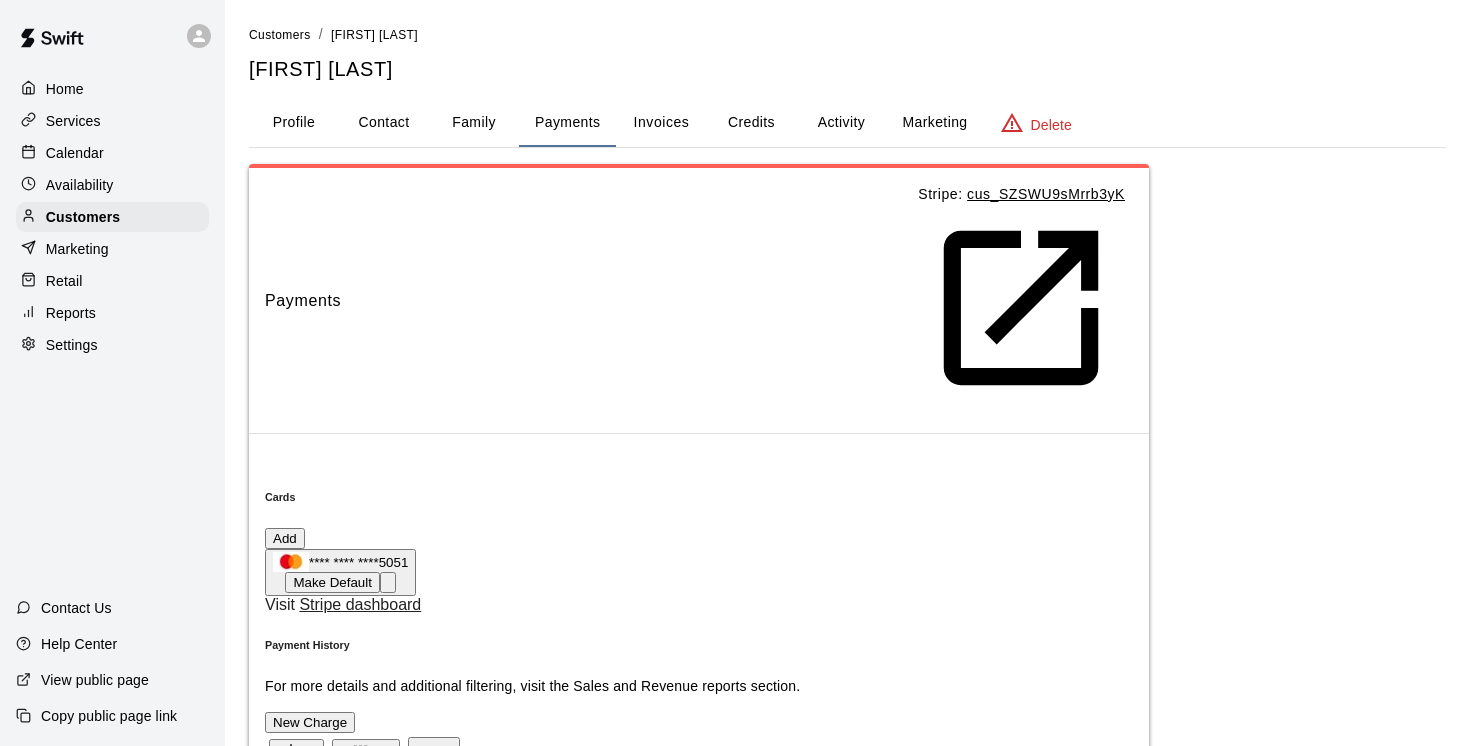 scroll, scrollTop: 0, scrollLeft: 0, axis: both 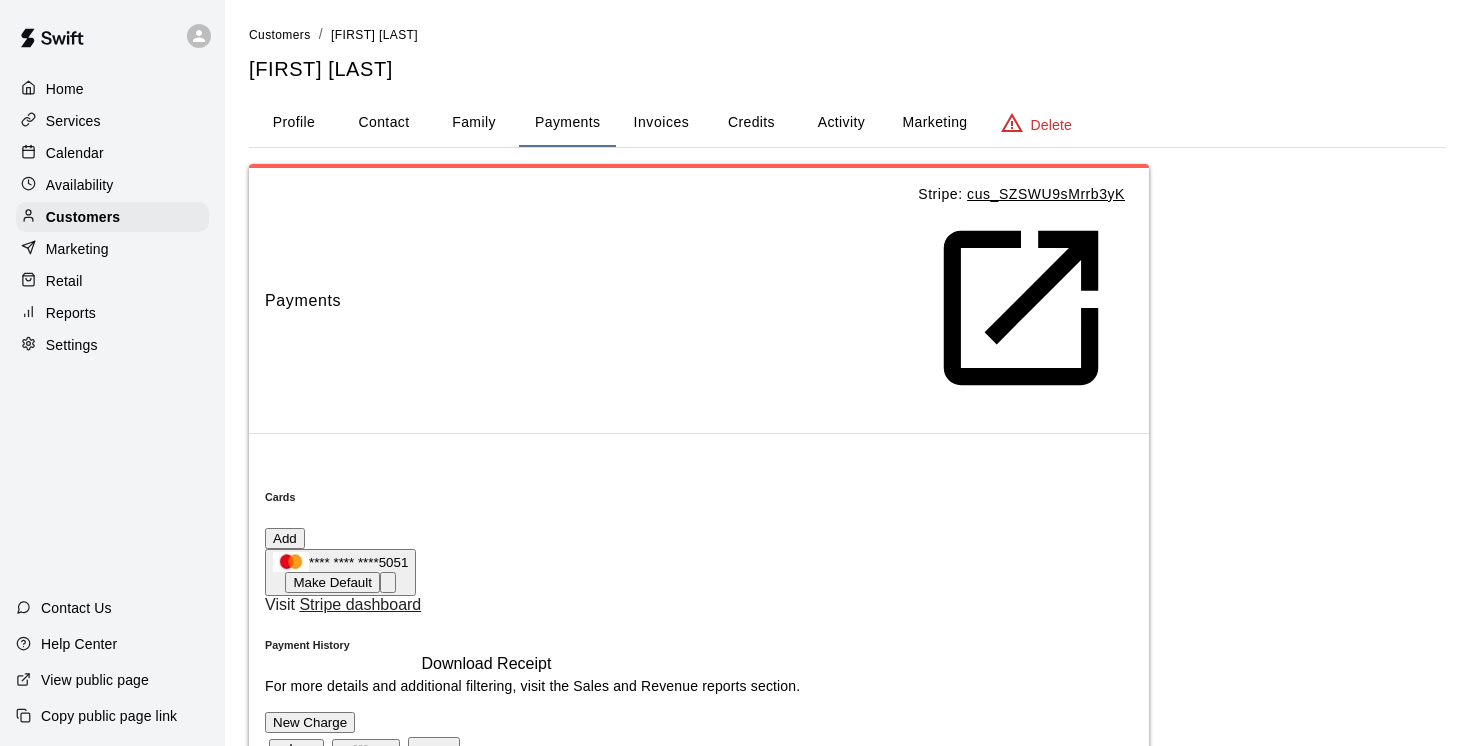 click 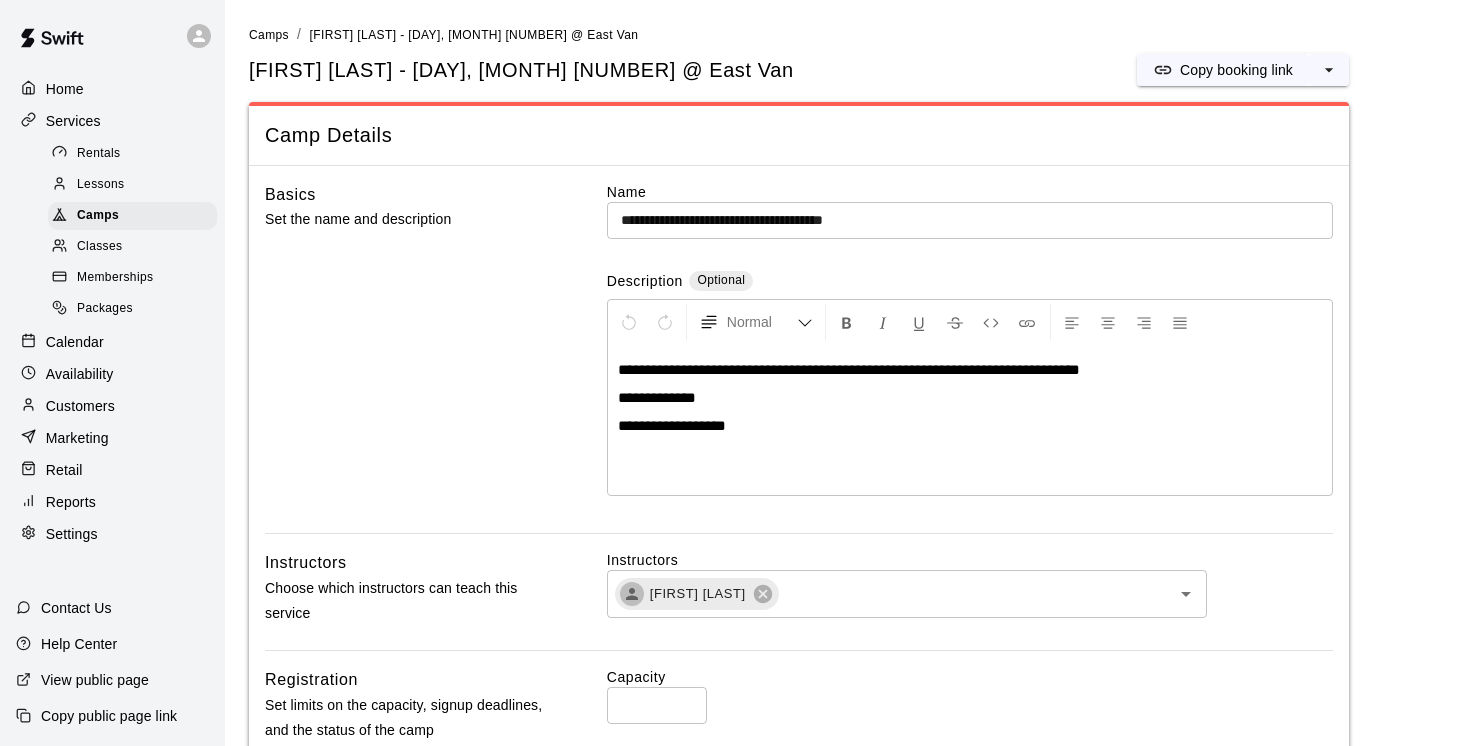 scroll, scrollTop: 0, scrollLeft: 0, axis: both 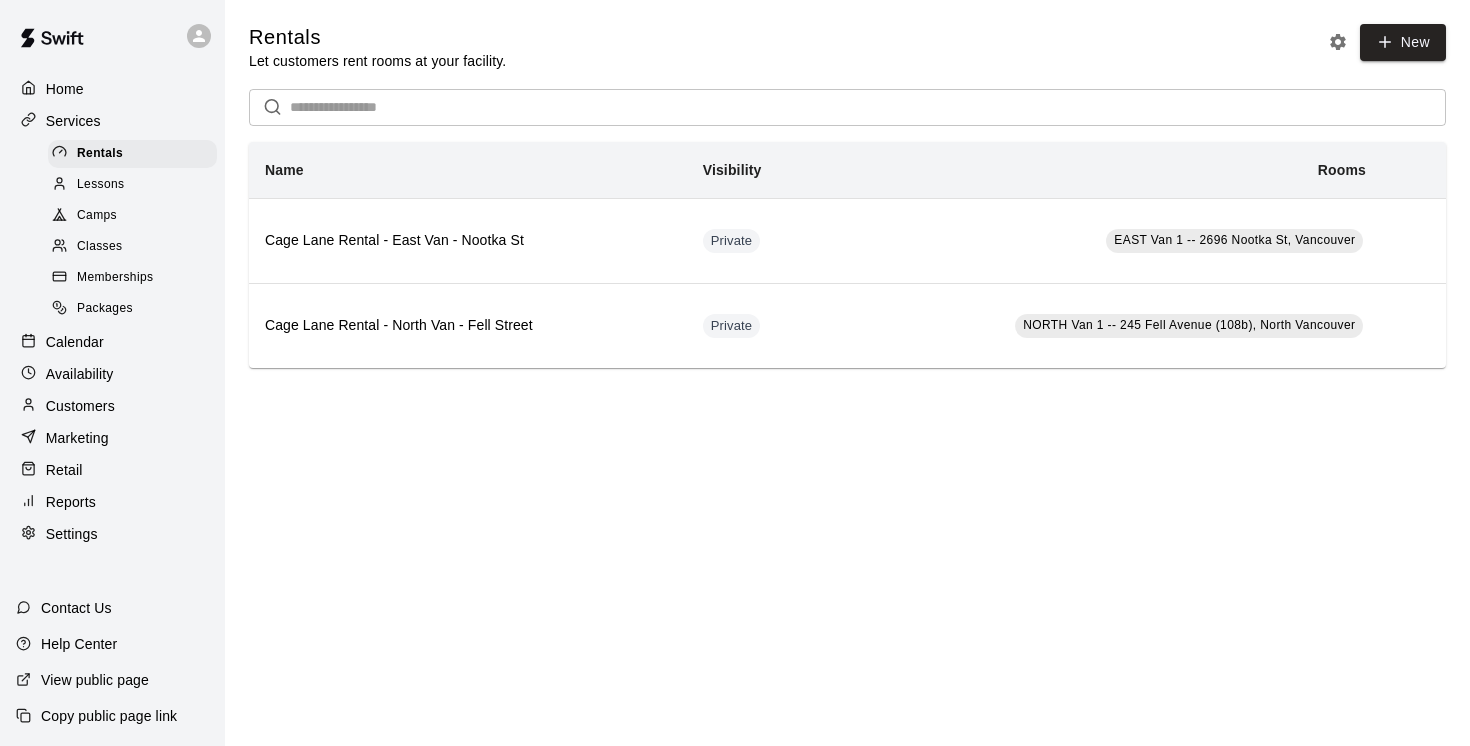 click on "Camps" at bounding box center [97, 216] 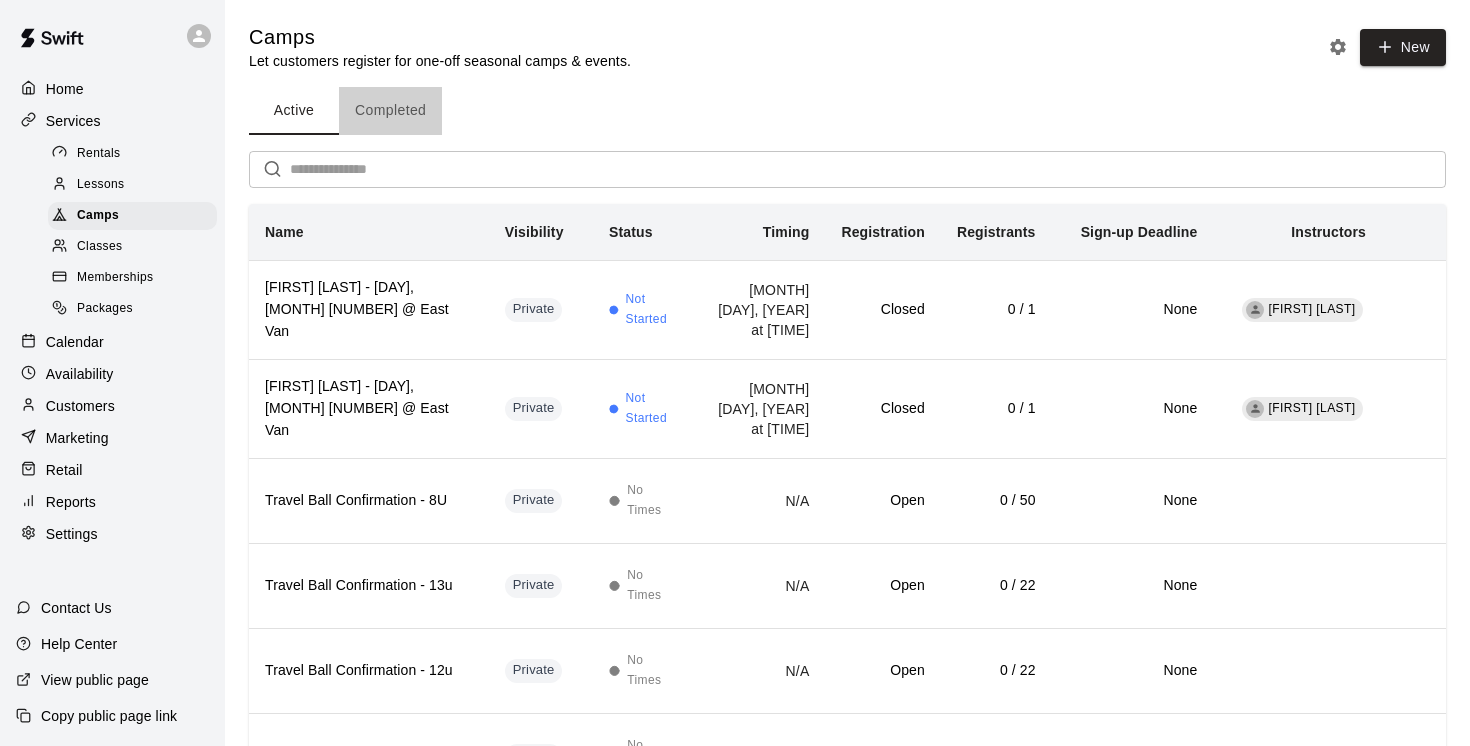 click on "Completed" at bounding box center [390, 111] 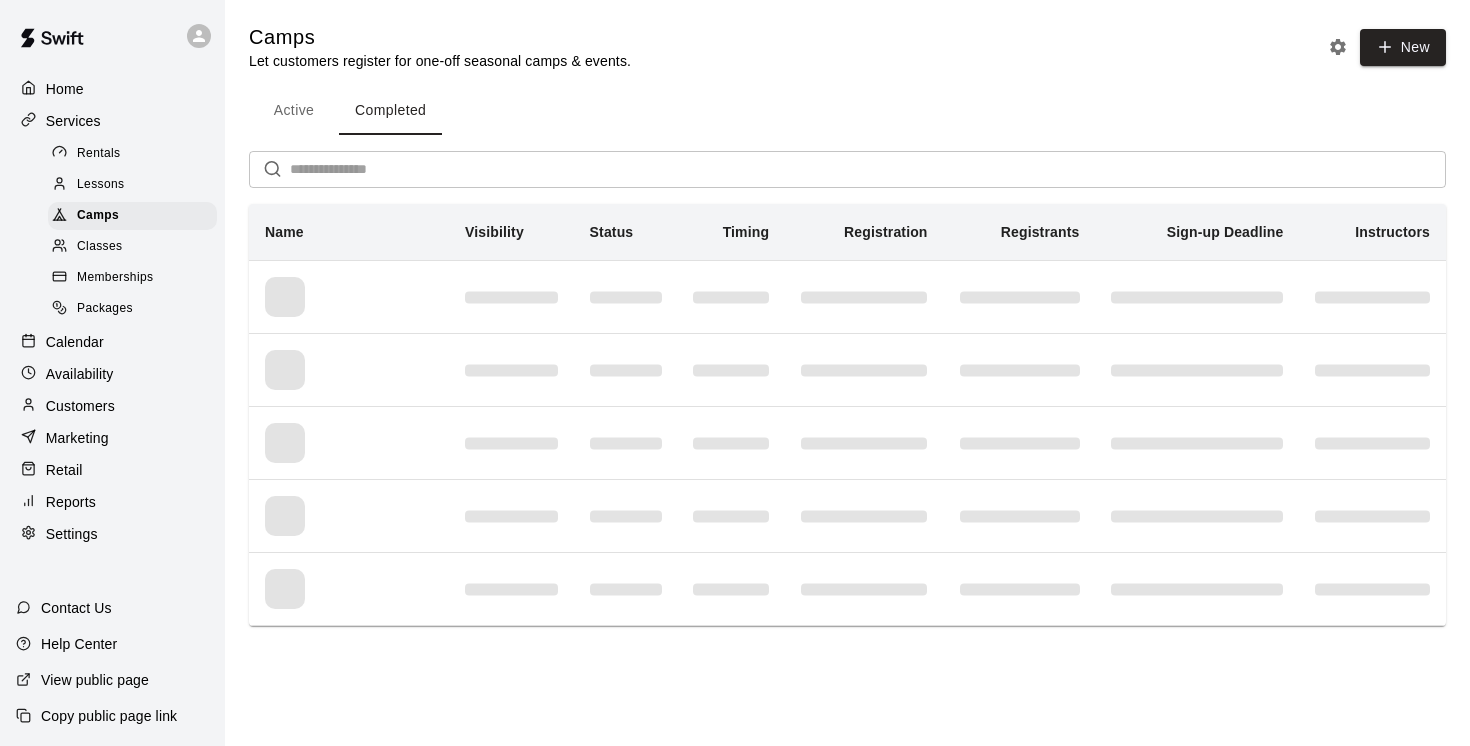 click at bounding box center [868, 169] 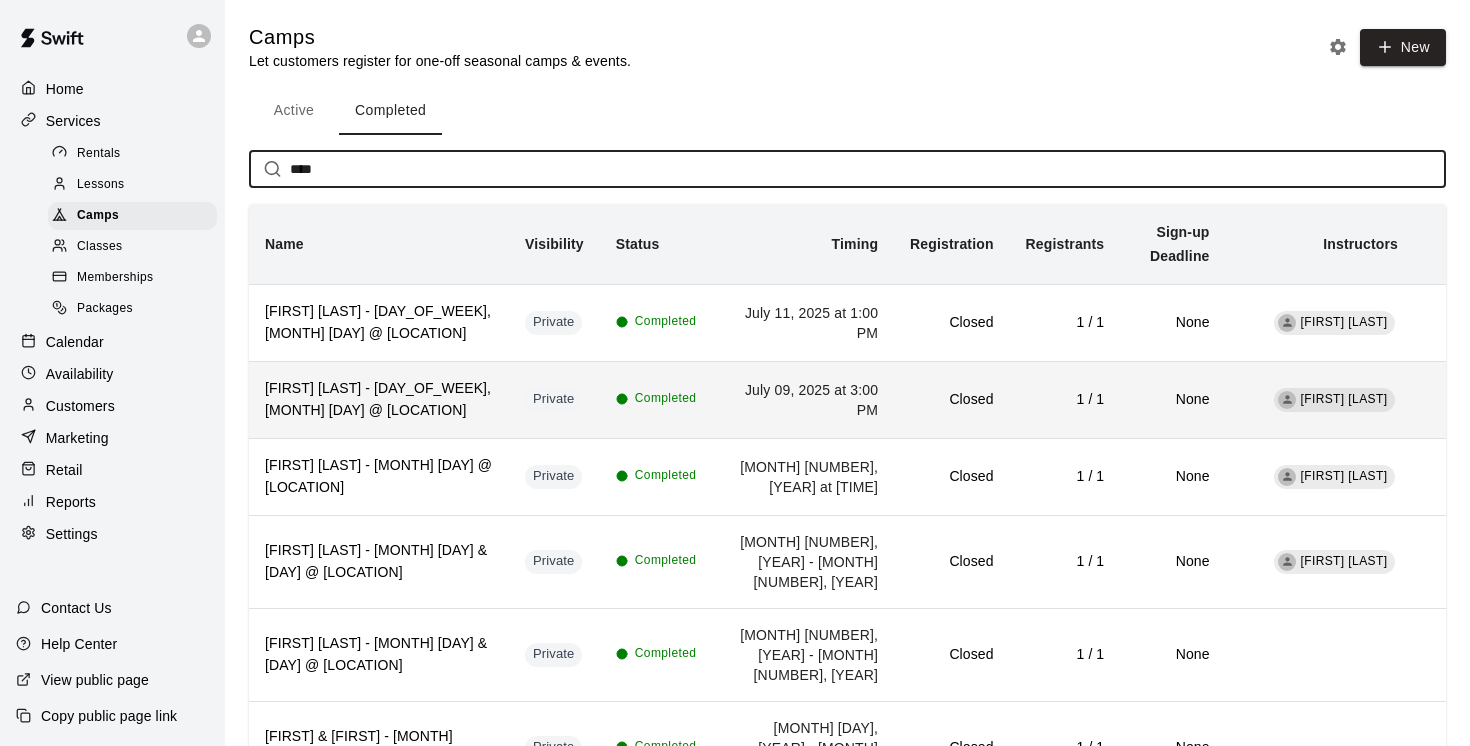type on "****" 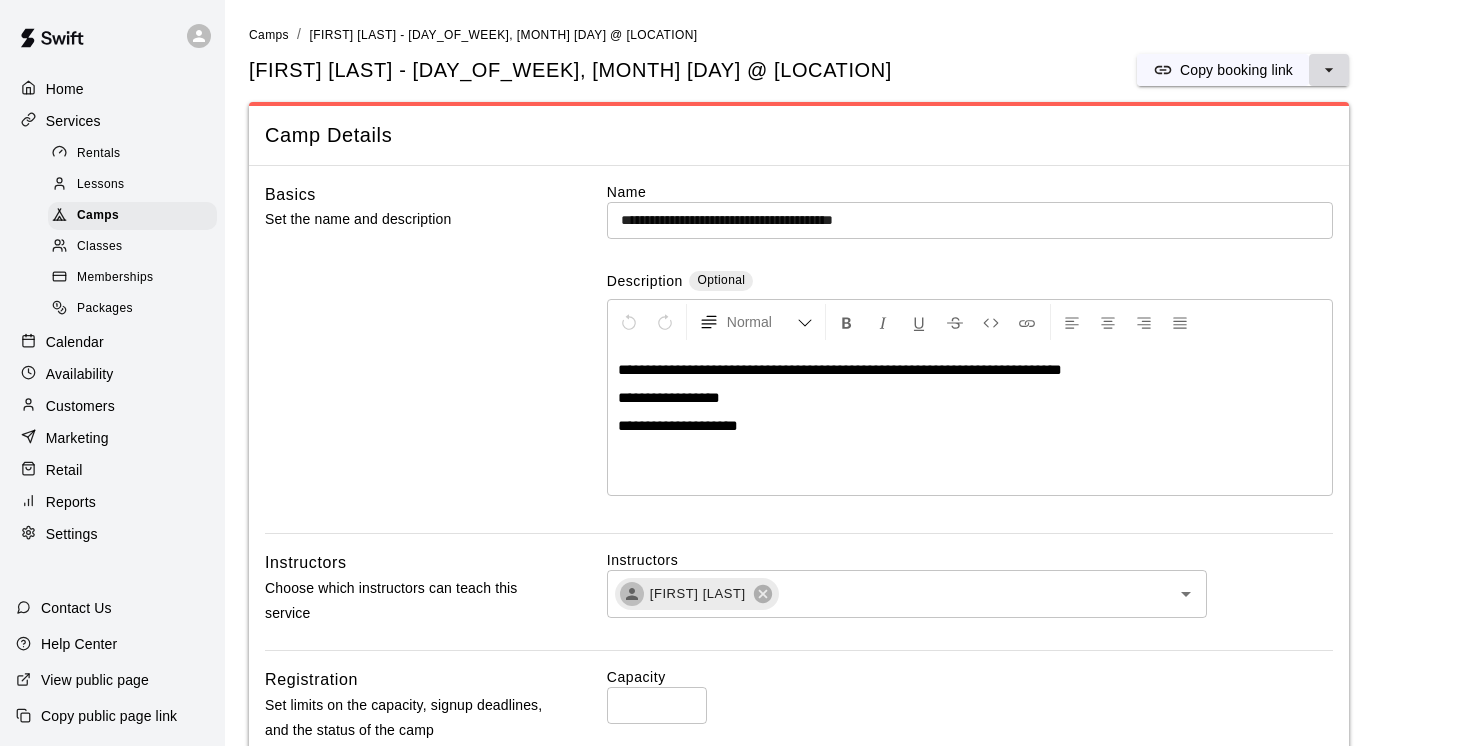 click 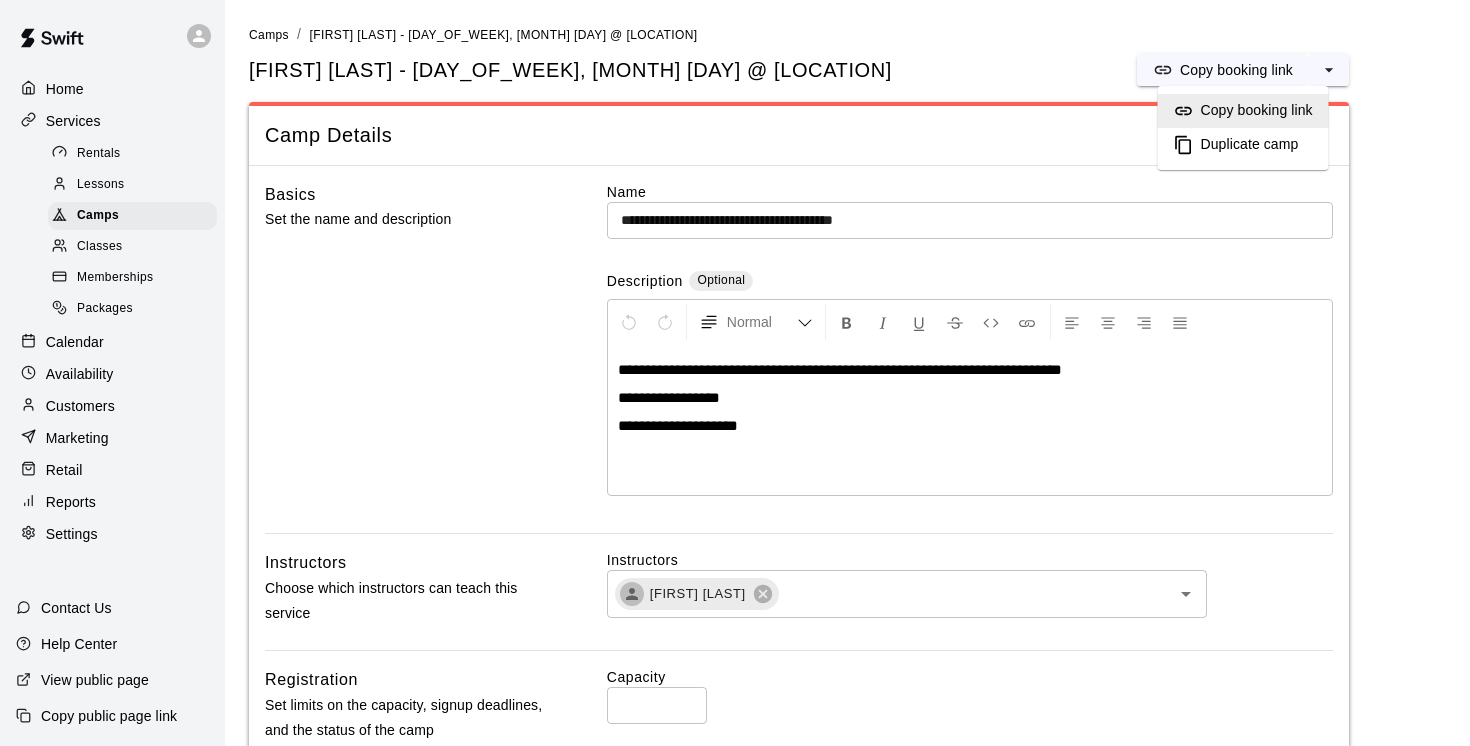 click on "Duplicate camp" at bounding box center [1243, 145] 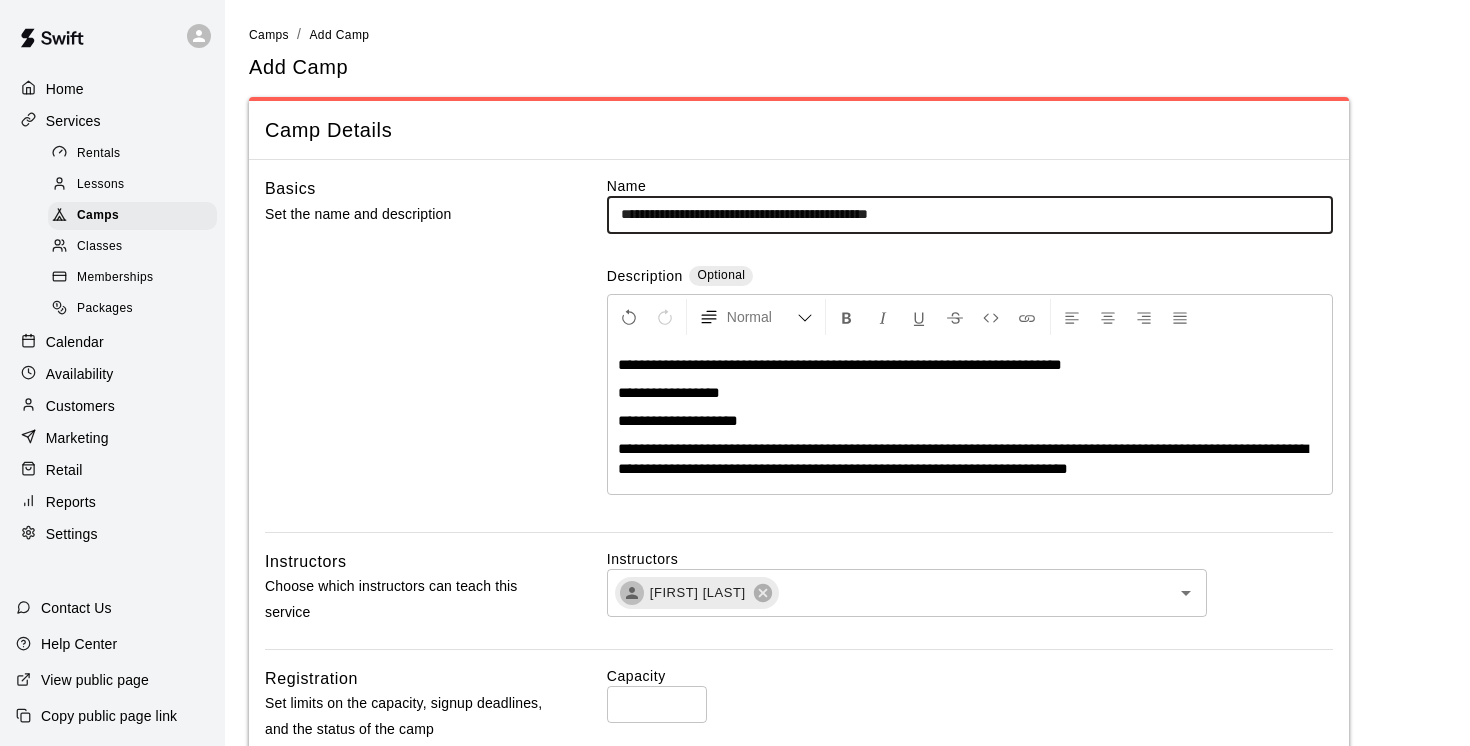 click on "**********" at bounding box center [970, 214] 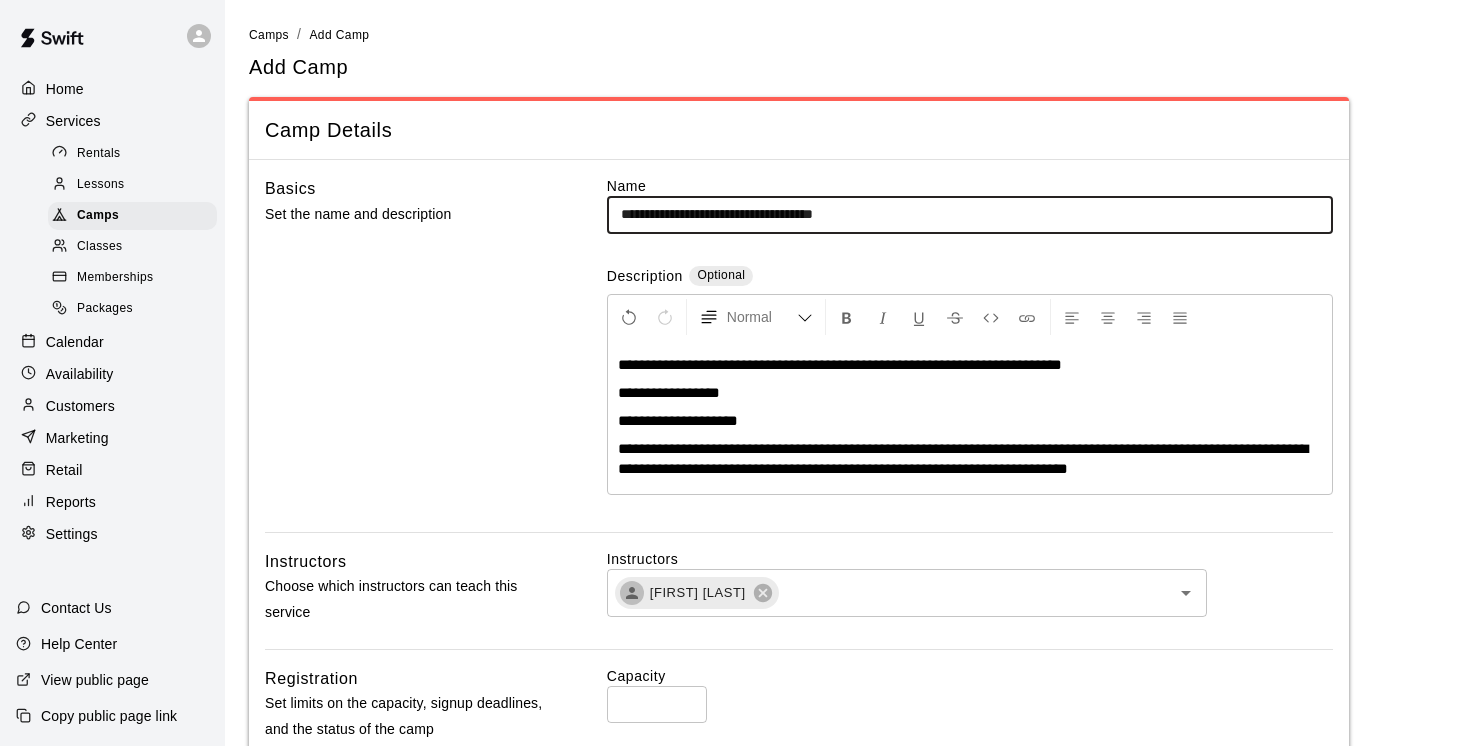 click on "**********" at bounding box center [970, 214] 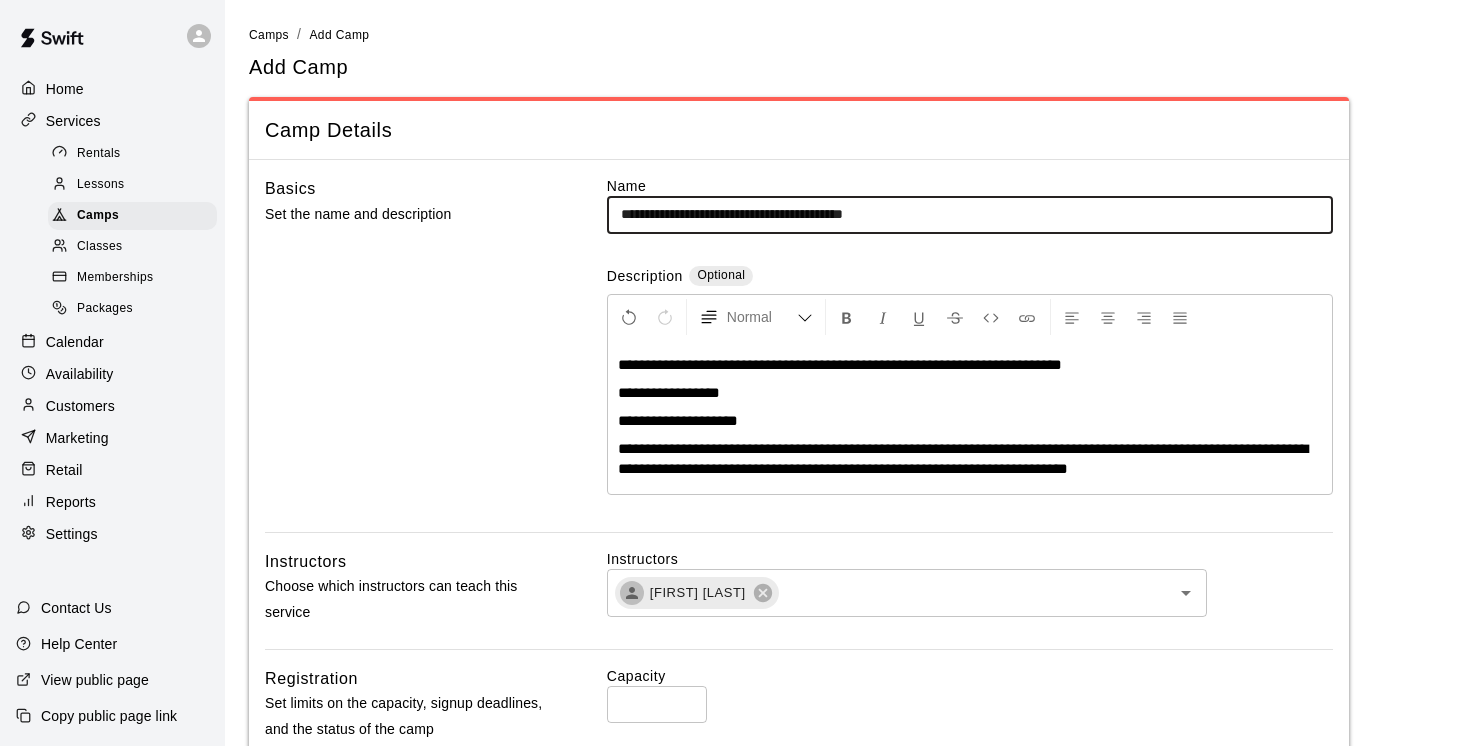 click on "**********" at bounding box center (970, 214) 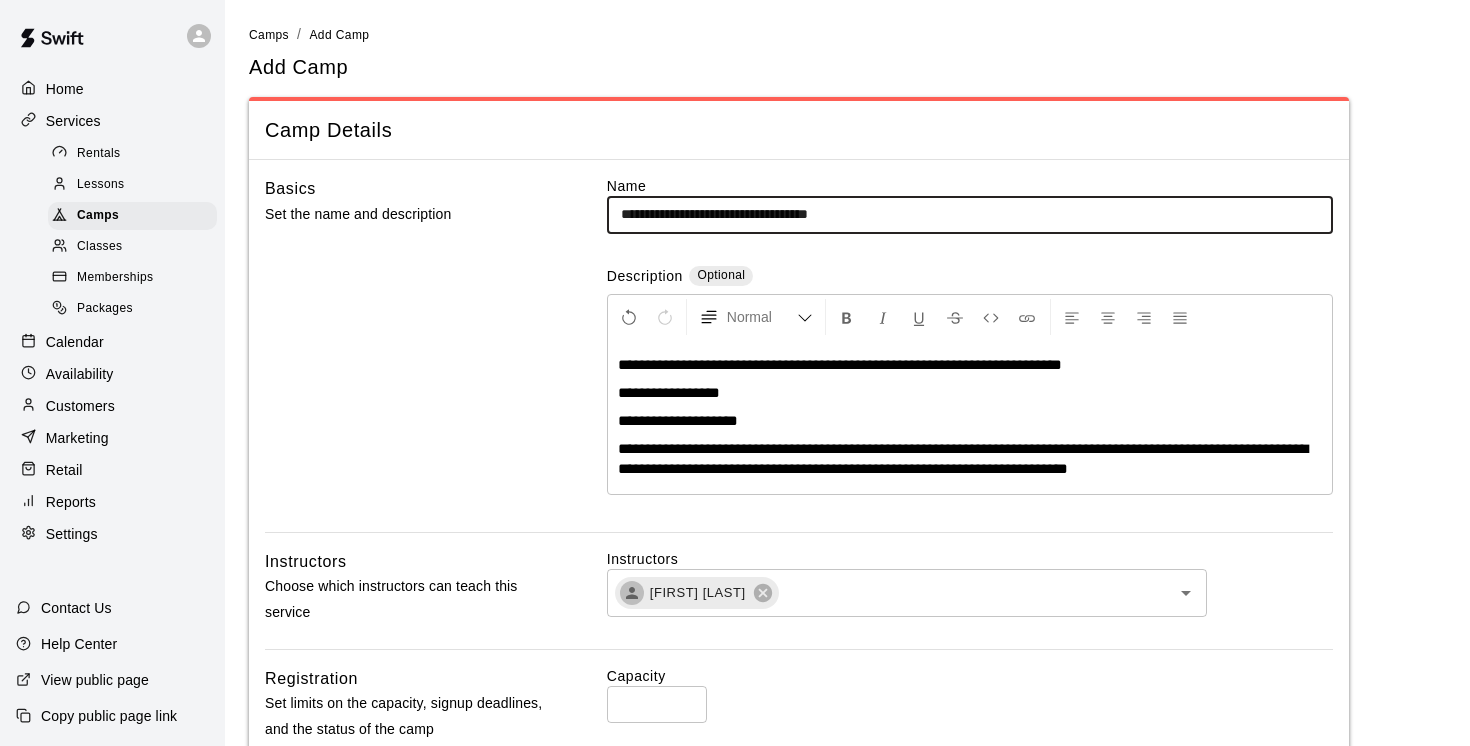 type on "**********" 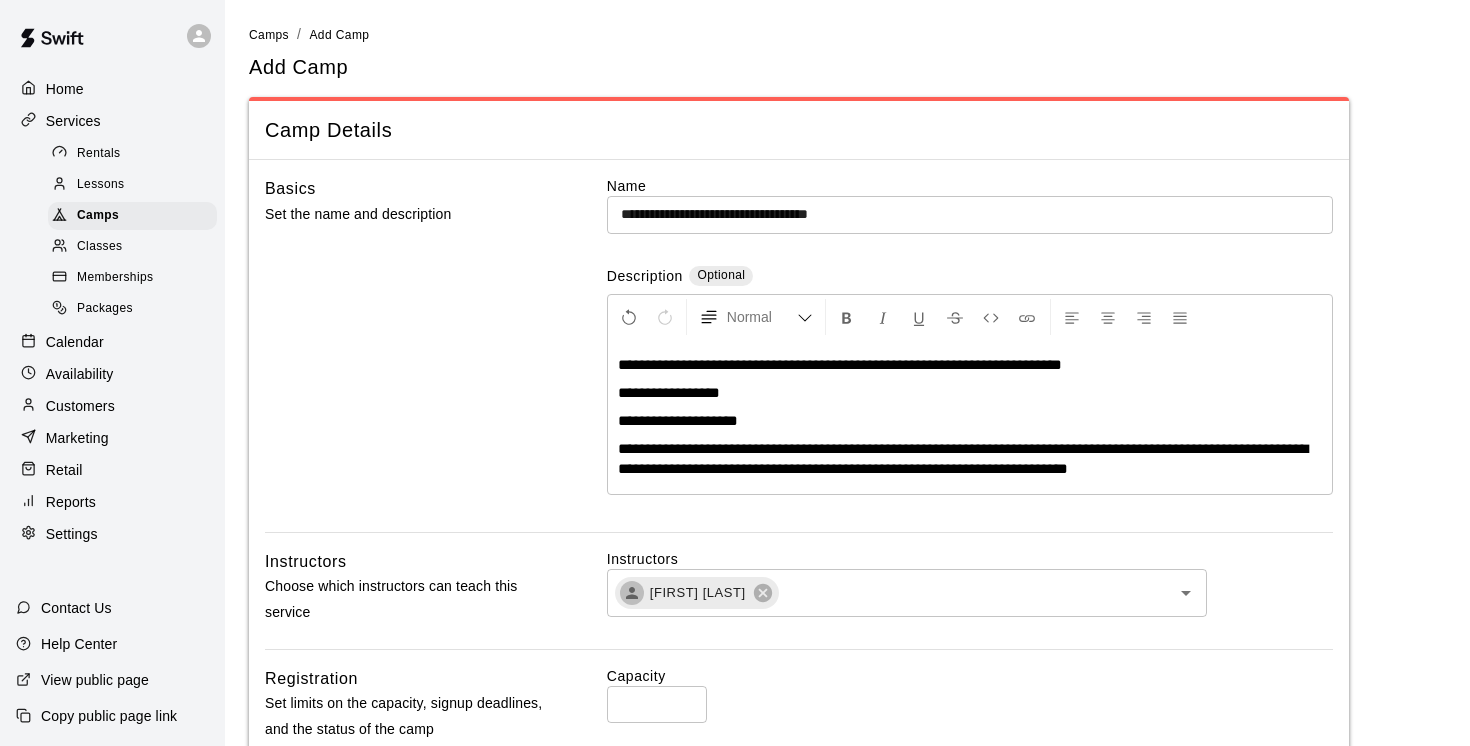 click on "**********" at bounding box center [840, 364] 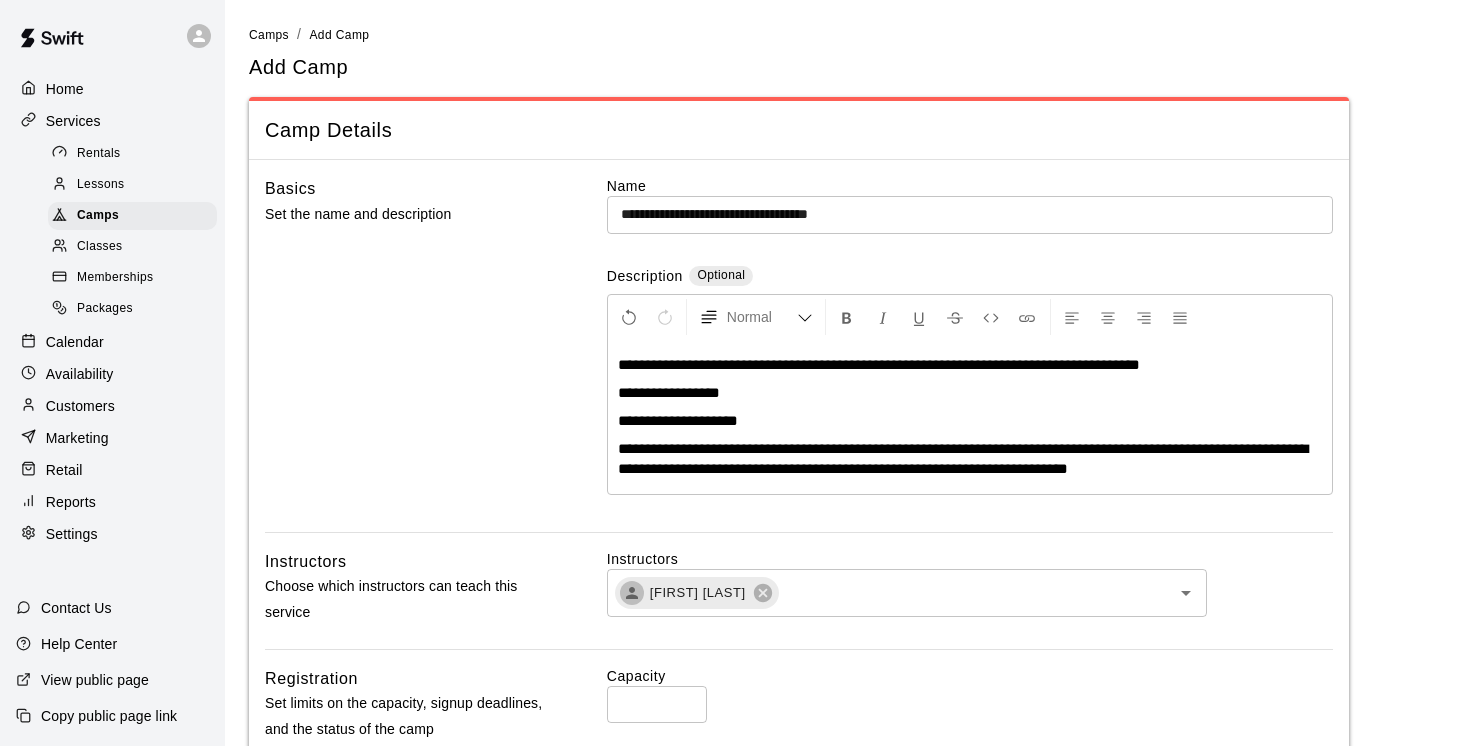 click on "**********" at bounding box center (879, 364) 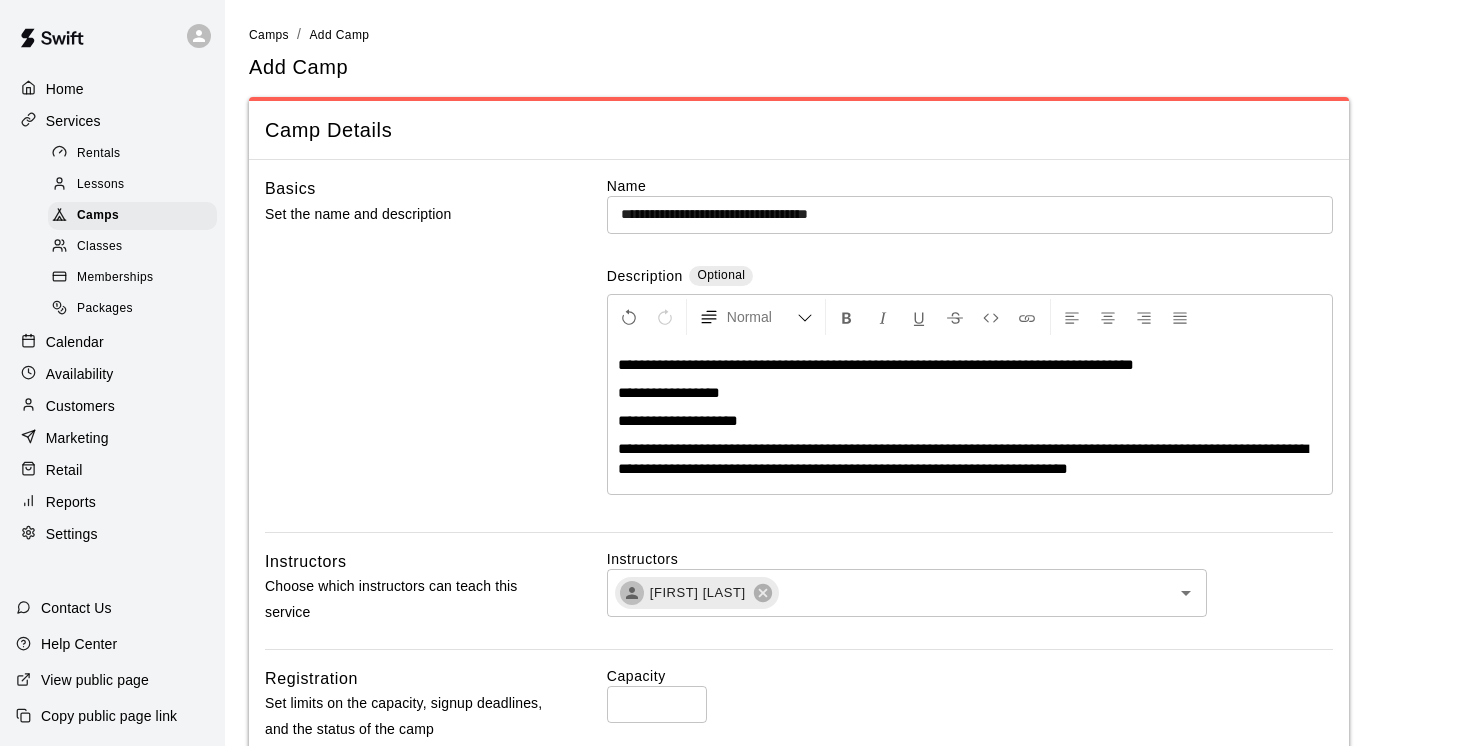 click on "**********" at bounding box center (876, 364) 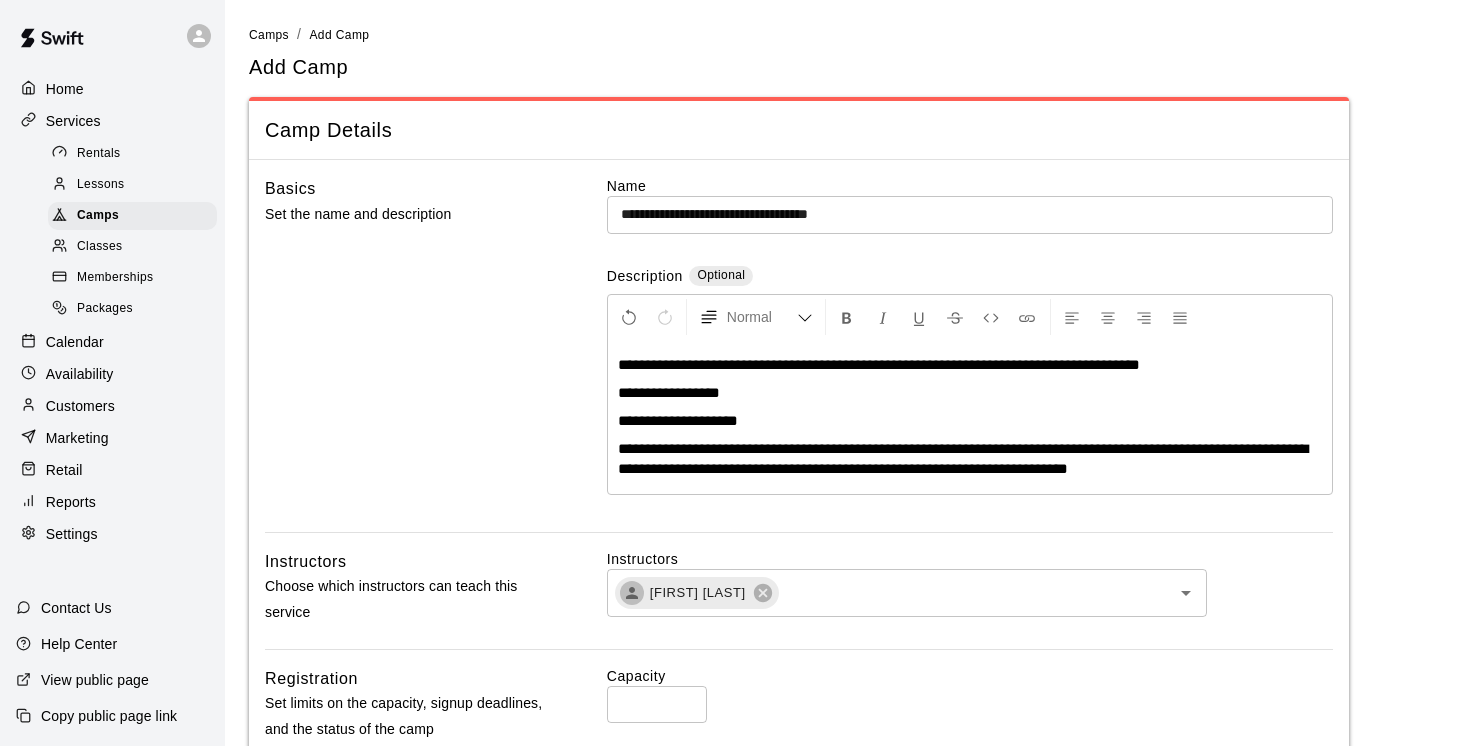 click on "**********" at bounding box center [879, 364] 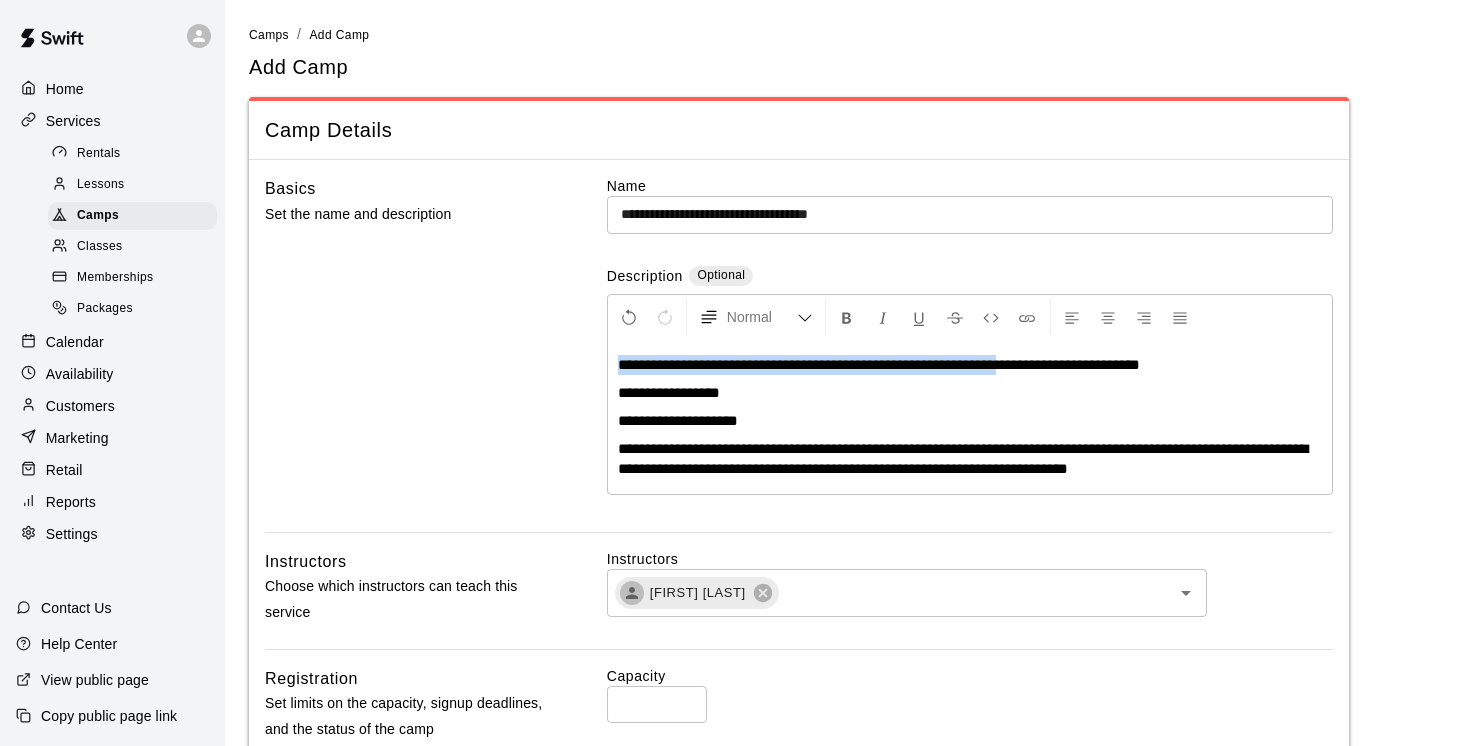 drag, startPoint x: 1073, startPoint y: 367, endPoint x: 852, endPoint y: 350, distance: 221.65288 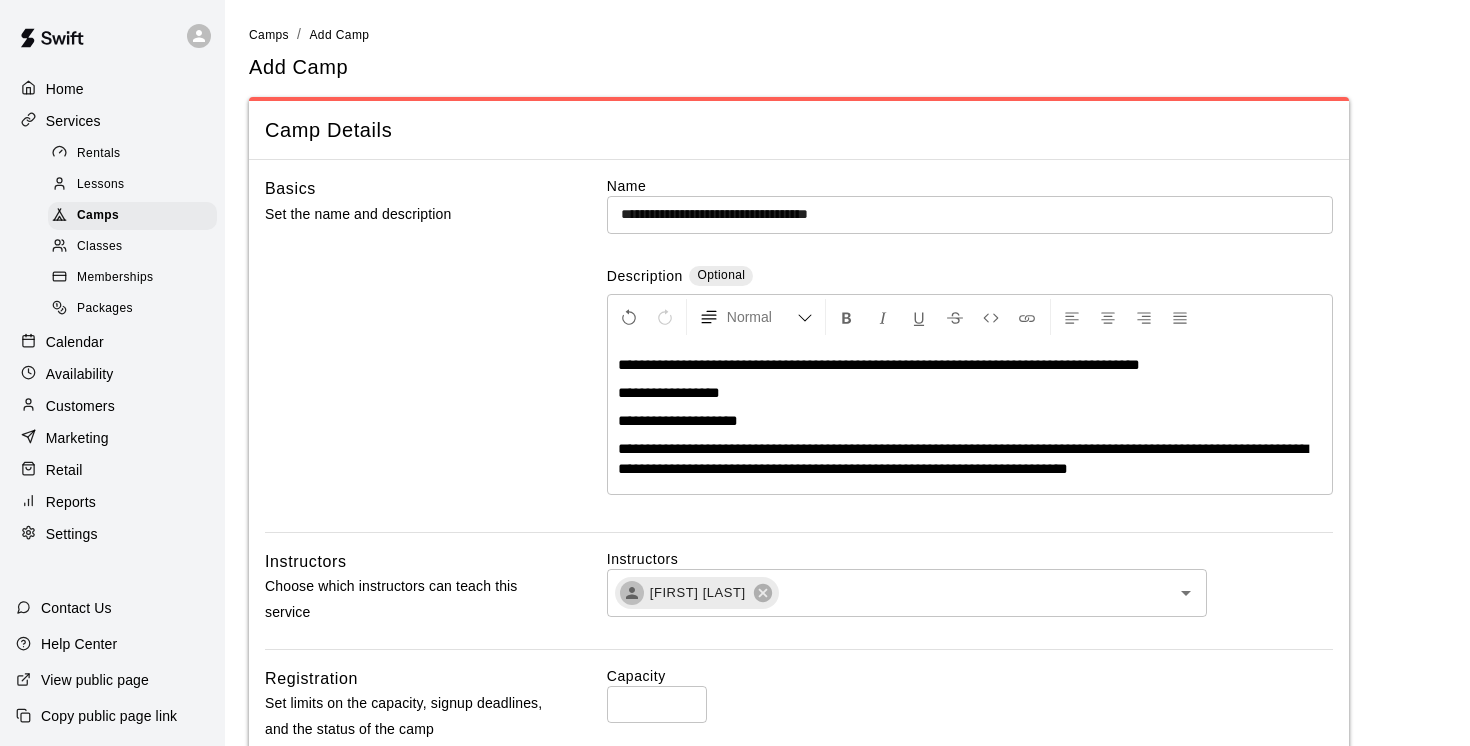 click on "**********" at bounding box center (970, 417) 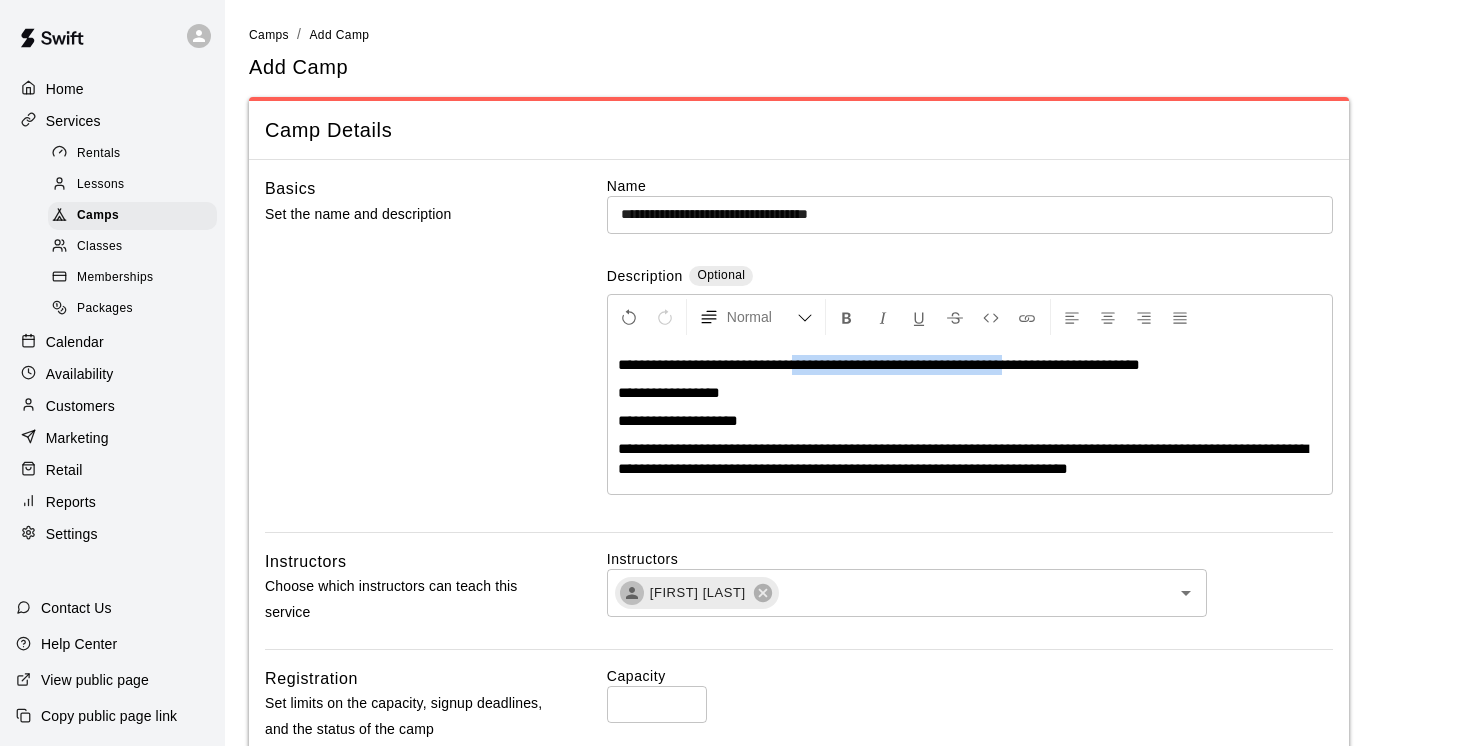 drag, startPoint x: 1075, startPoint y: 362, endPoint x: 816, endPoint y: 358, distance: 259.03088 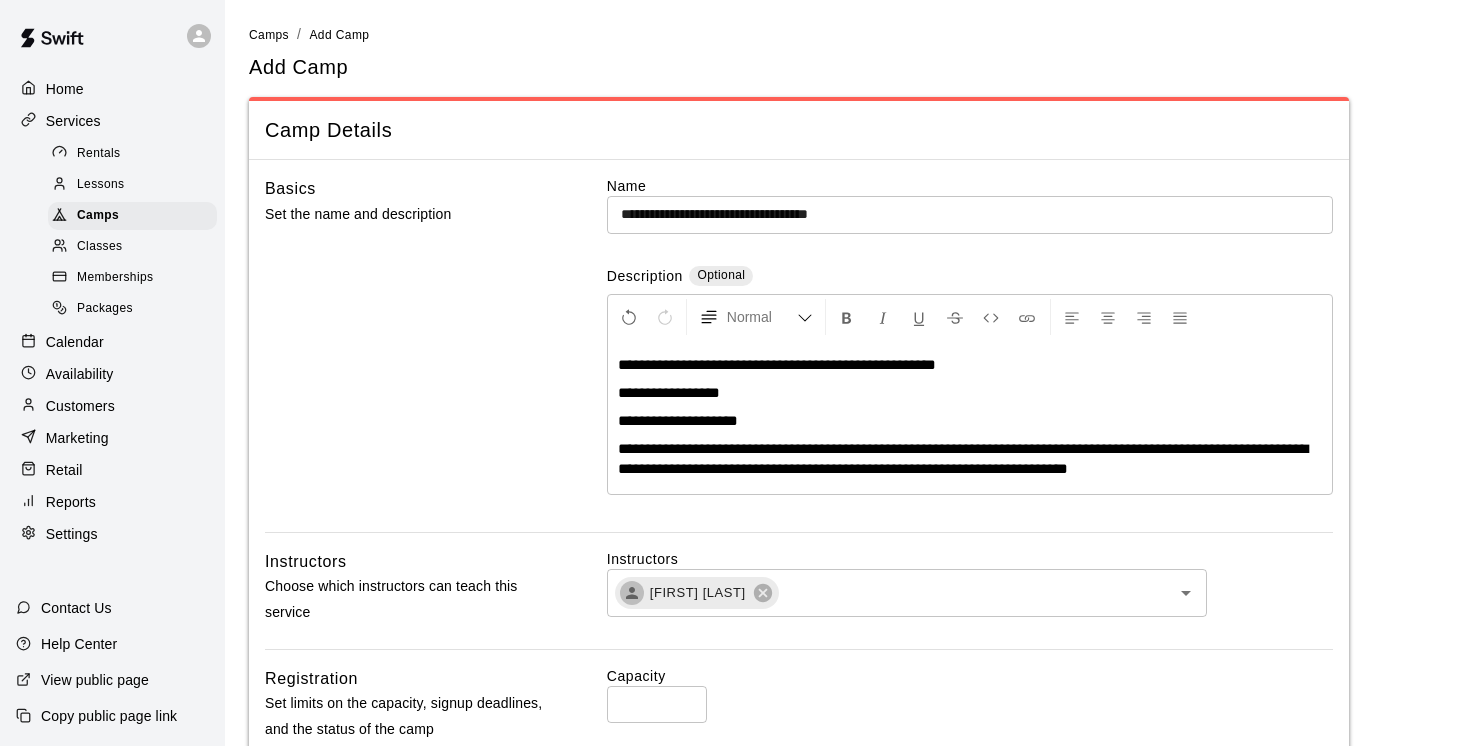 click on "**********" at bounding box center [669, 392] 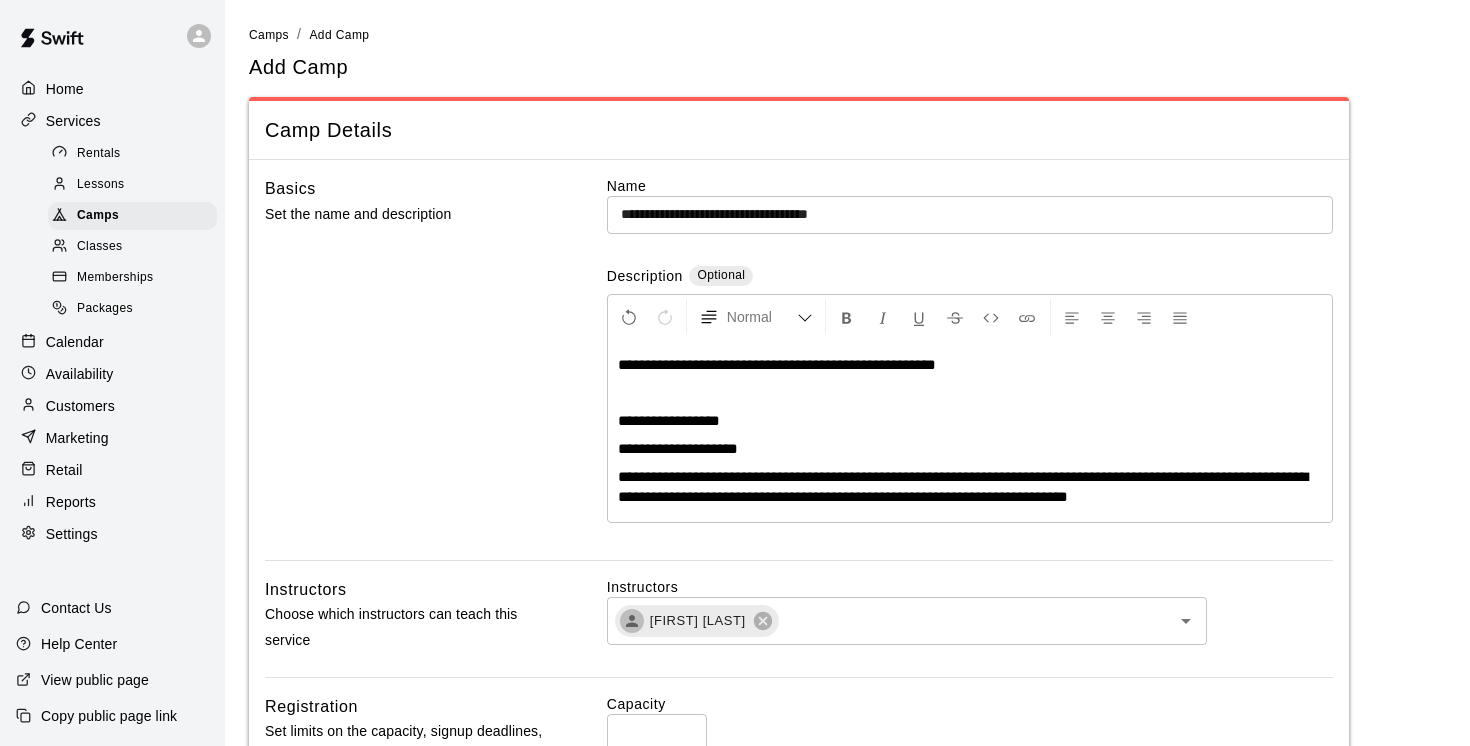 click at bounding box center (970, 393) 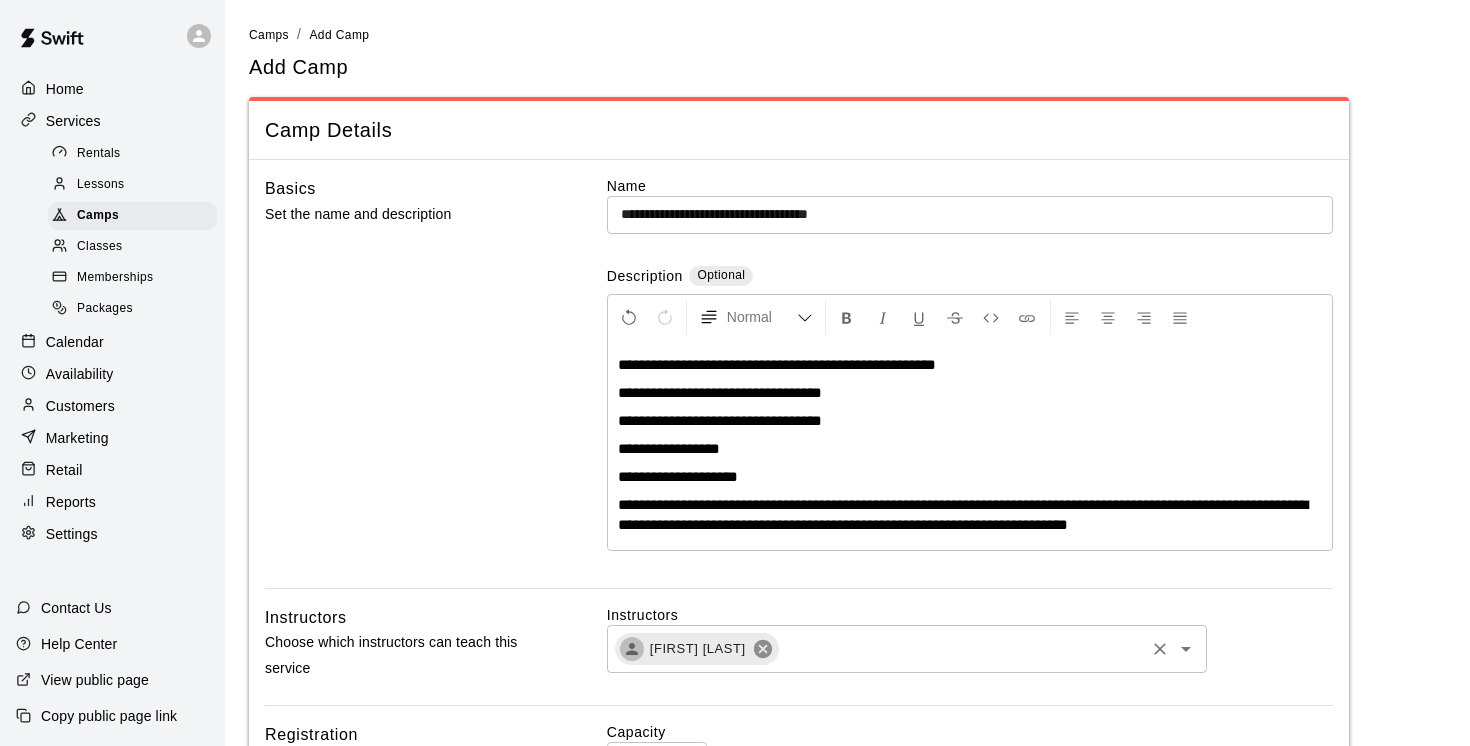 click 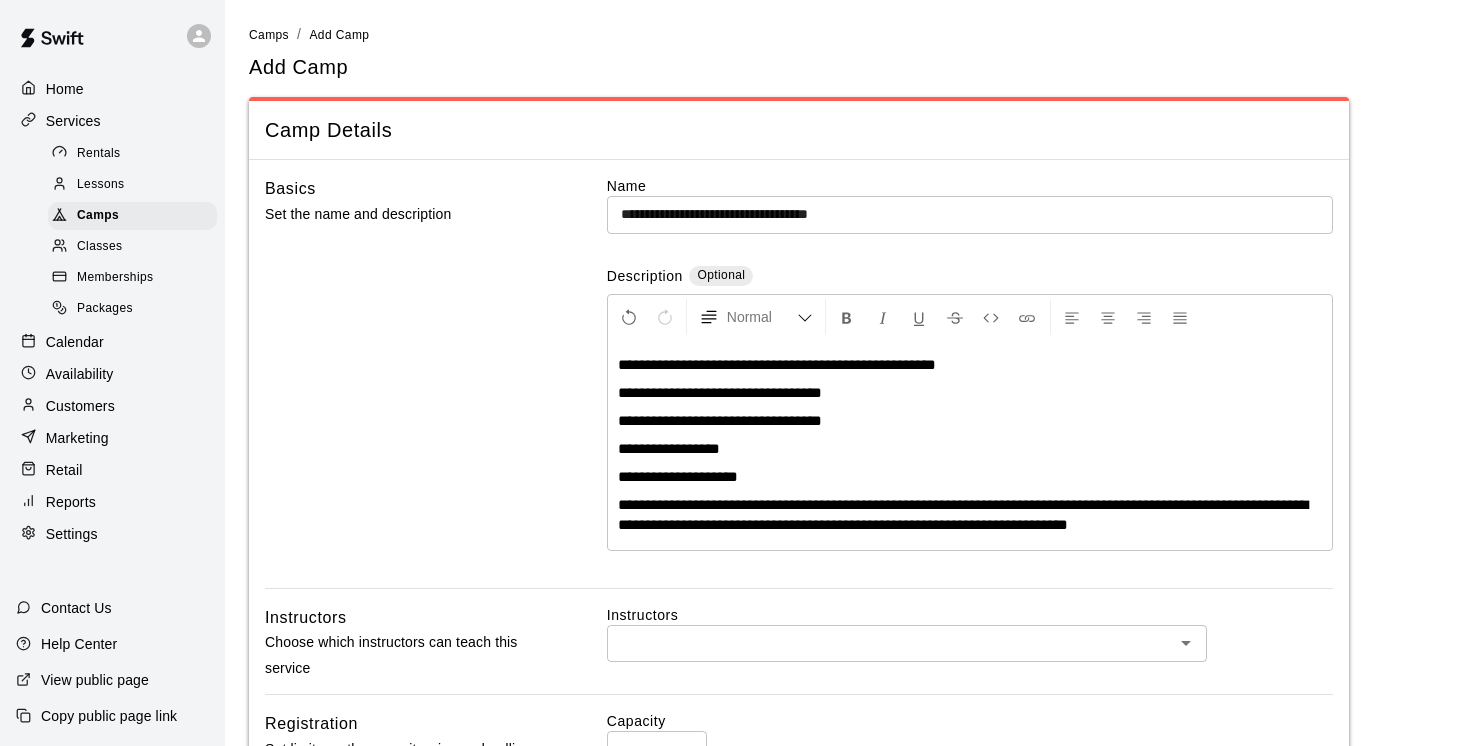 click on "**********" at bounding box center (970, 445) 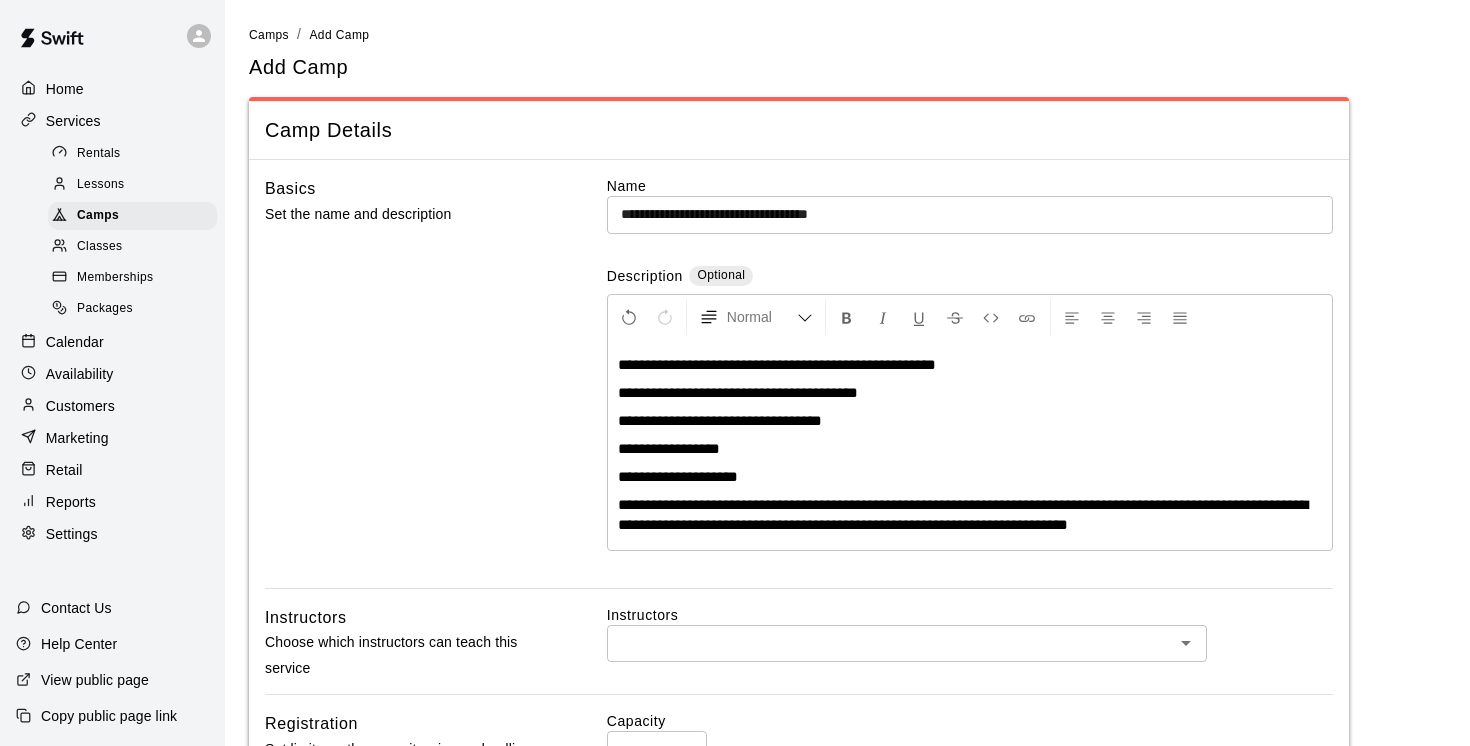 click on "**********" at bounding box center [970, 449] 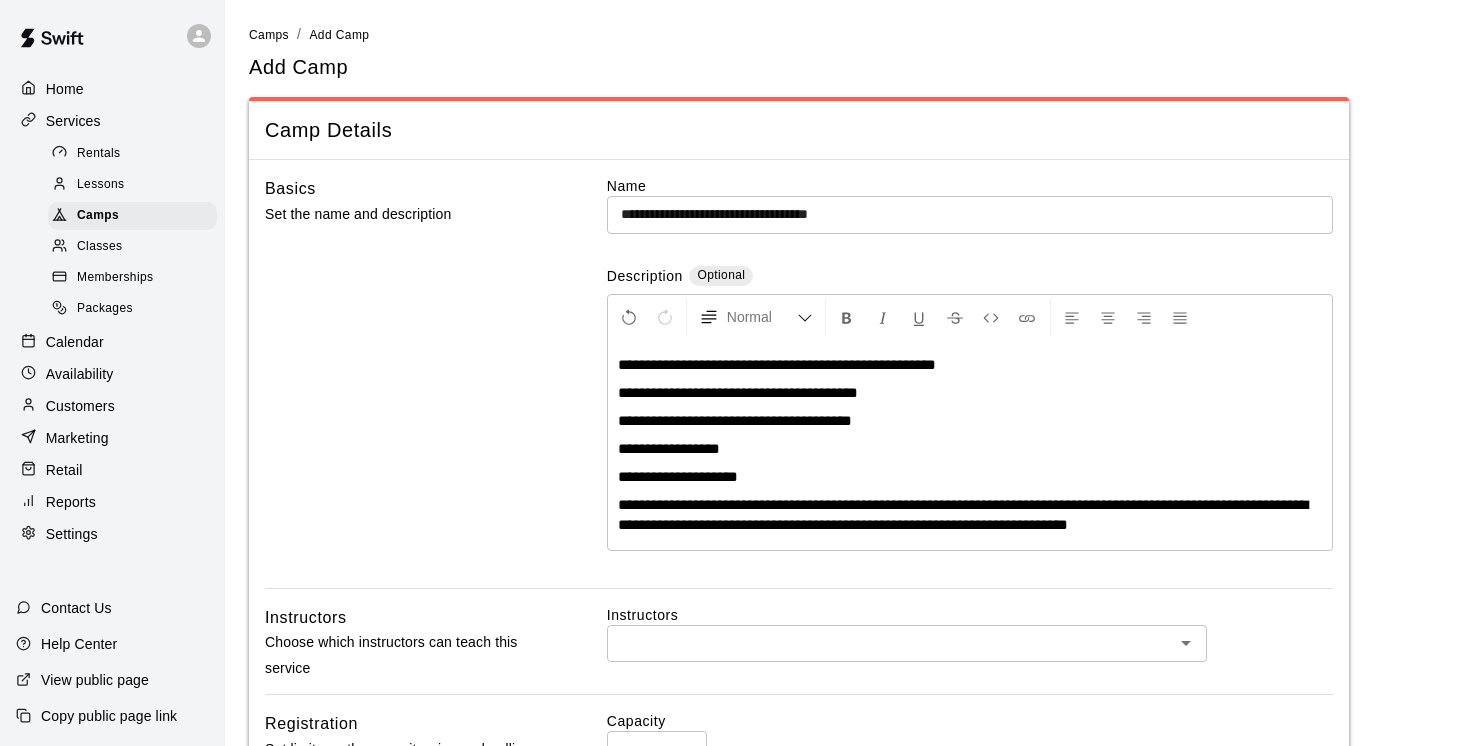 click on "**********" at bounding box center (669, 448) 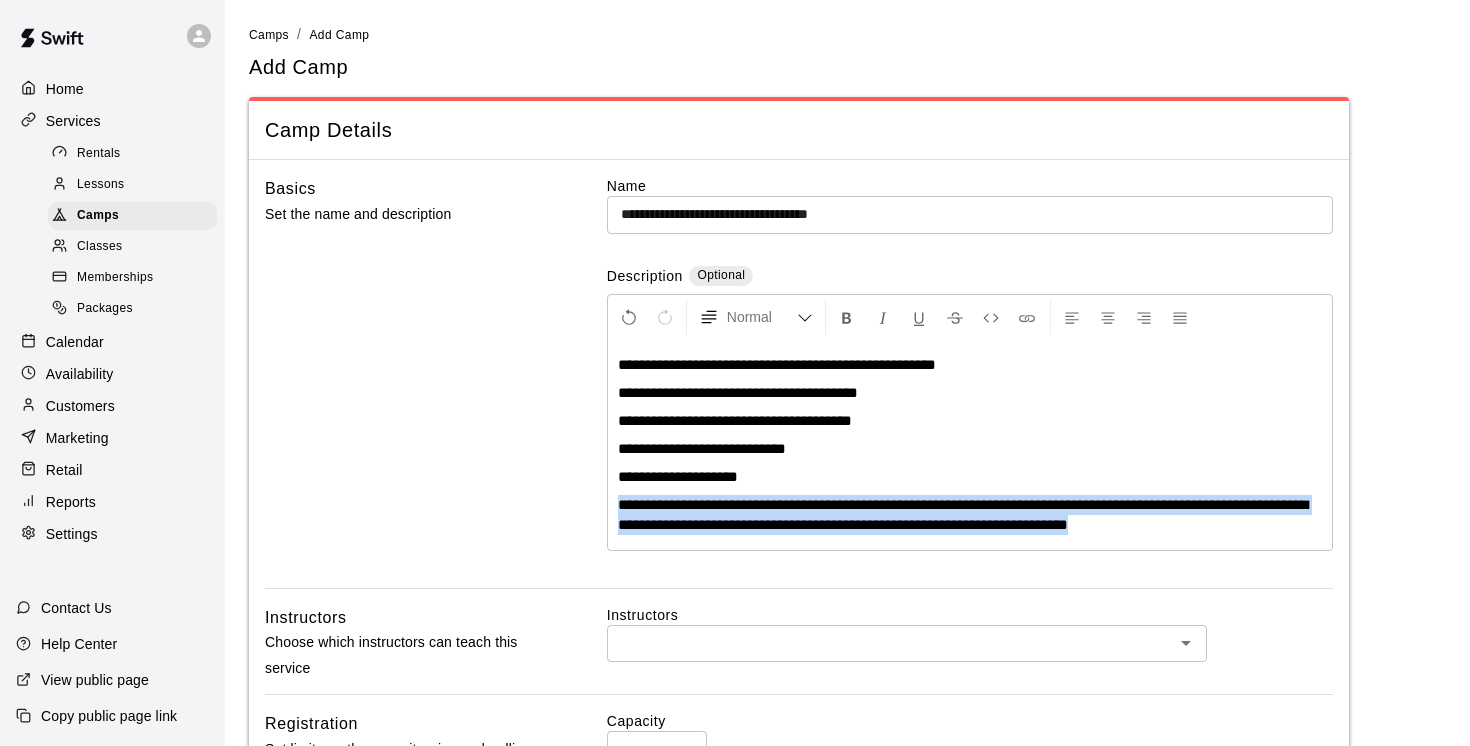drag, startPoint x: 619, startPoint y: 503, endPoint x: 657, endPoint y: 540, distance: 53.037724 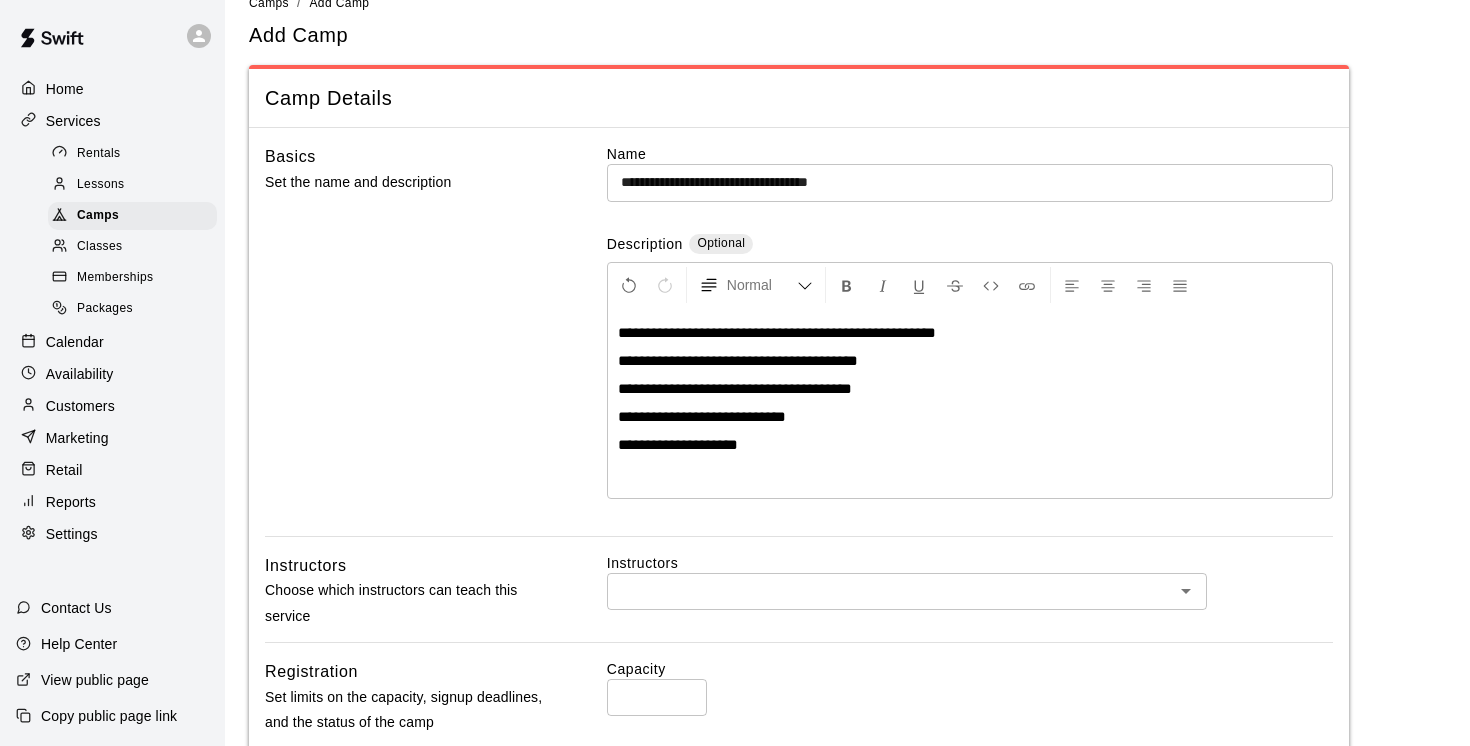 scroll, scrollTop: 34, scrollLeft: 0, axis: vertical 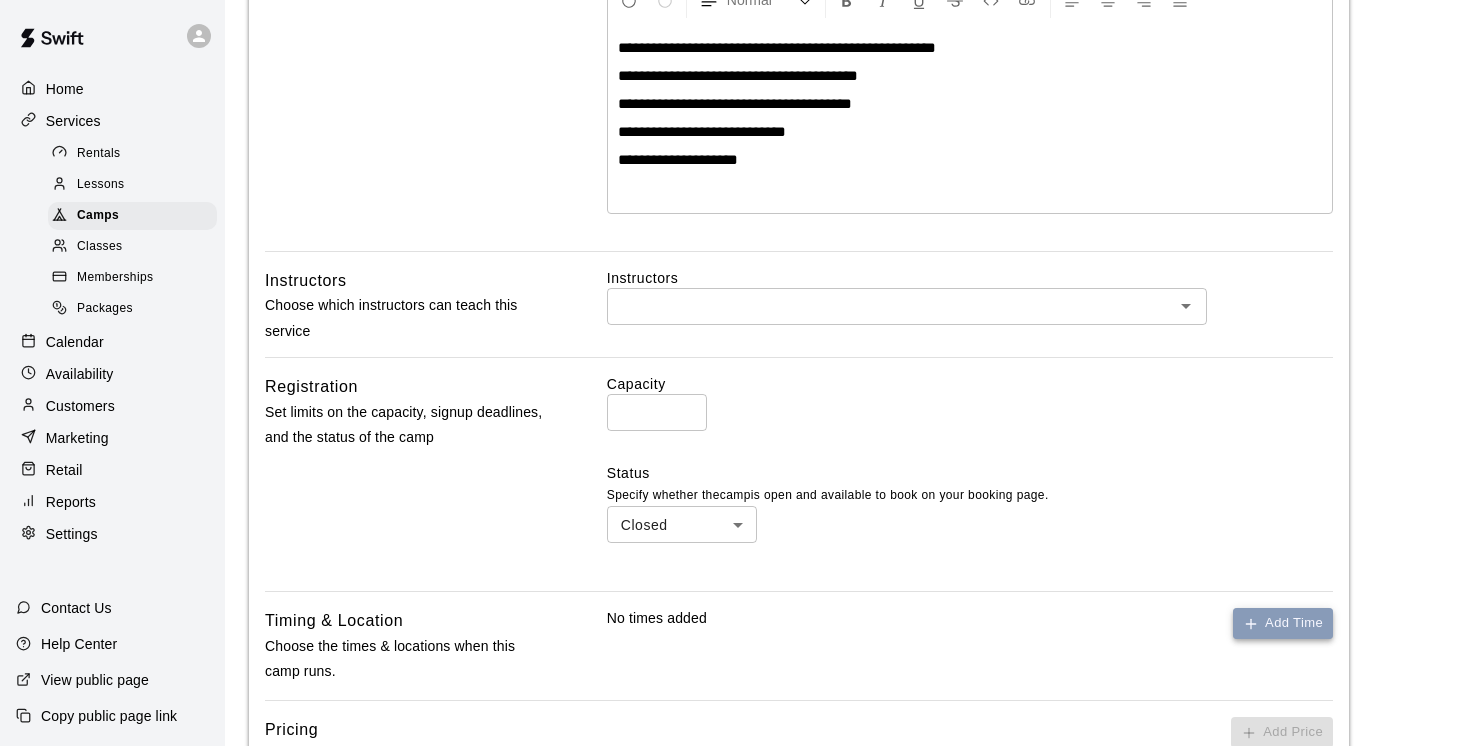 click on "Add Time" at bounding box center (1283, 623) 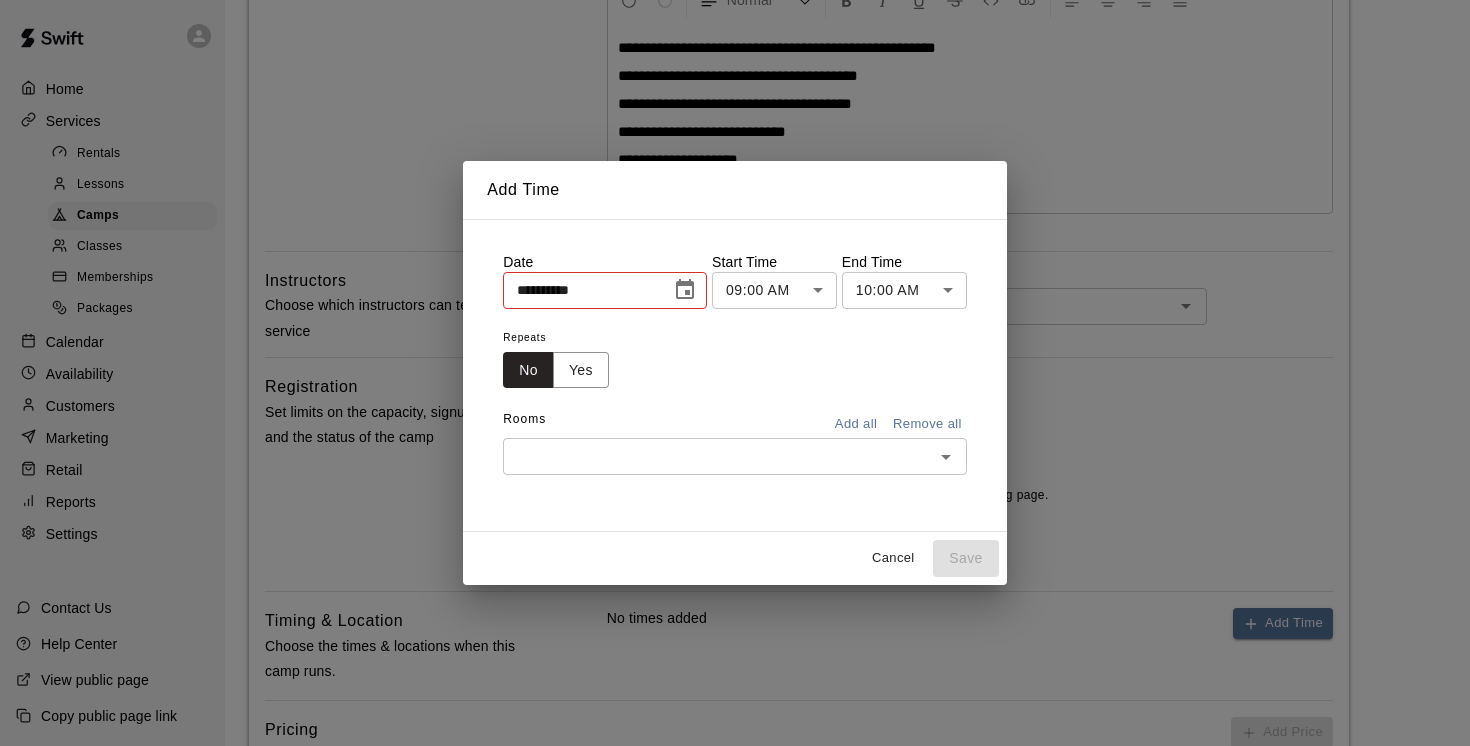 click 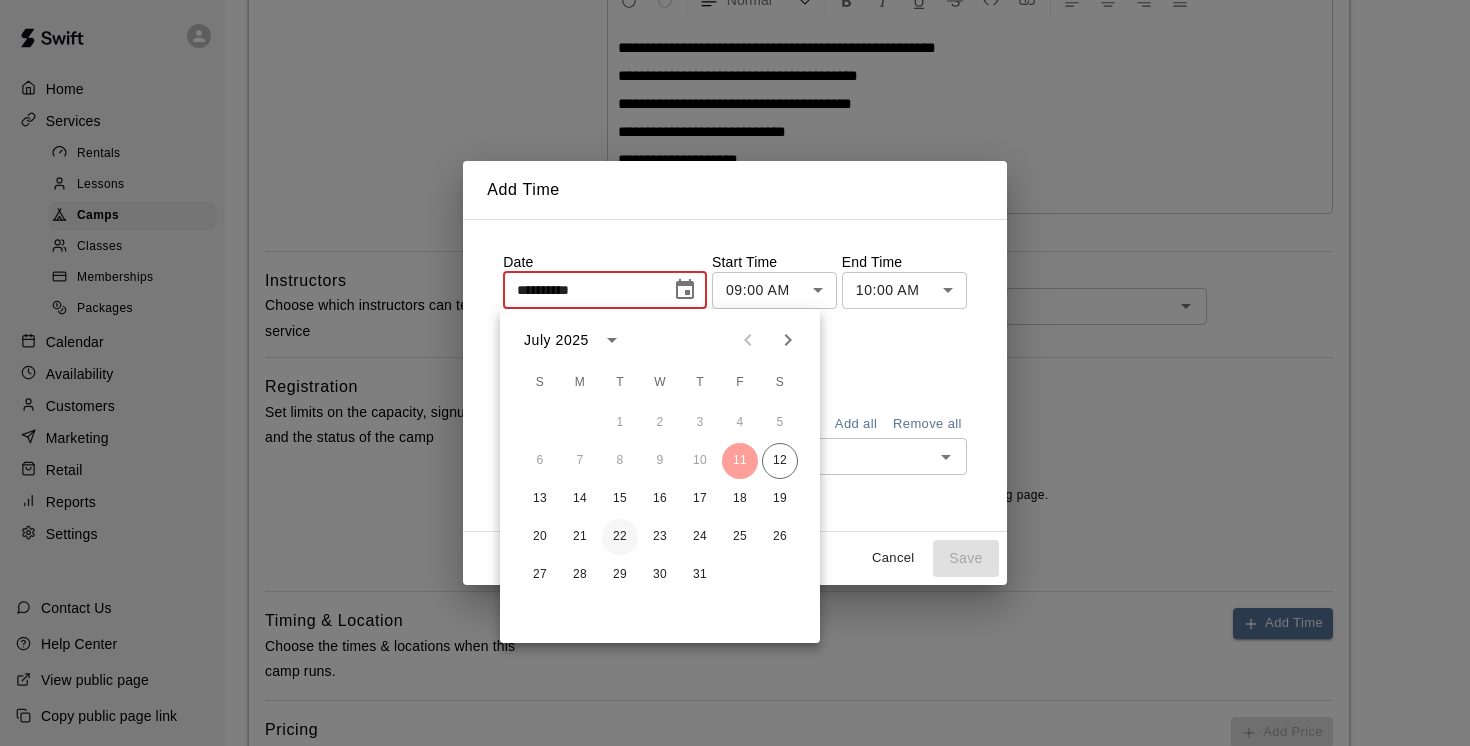 click on "22" at bounding box center (620, 537) 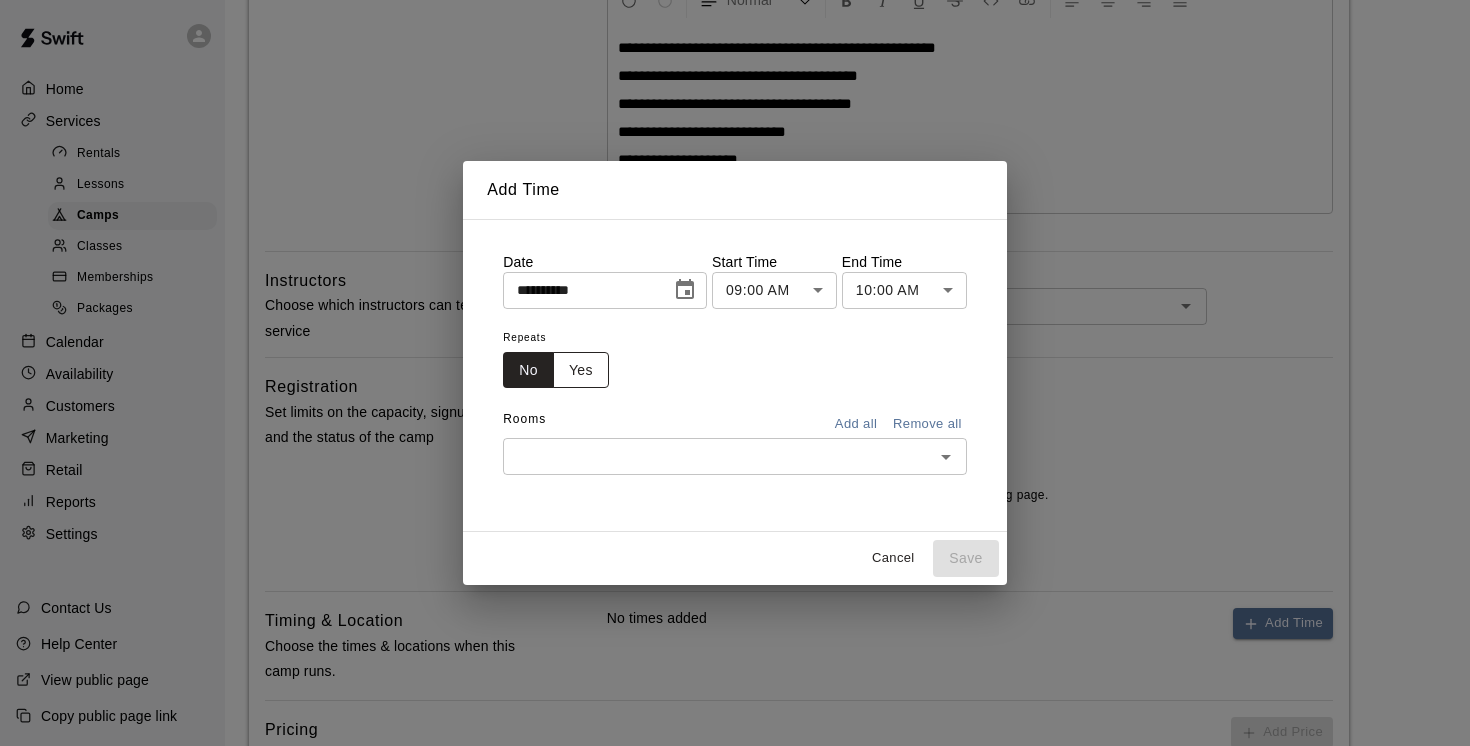 click on "Yes" at bounding box center (581, 370) 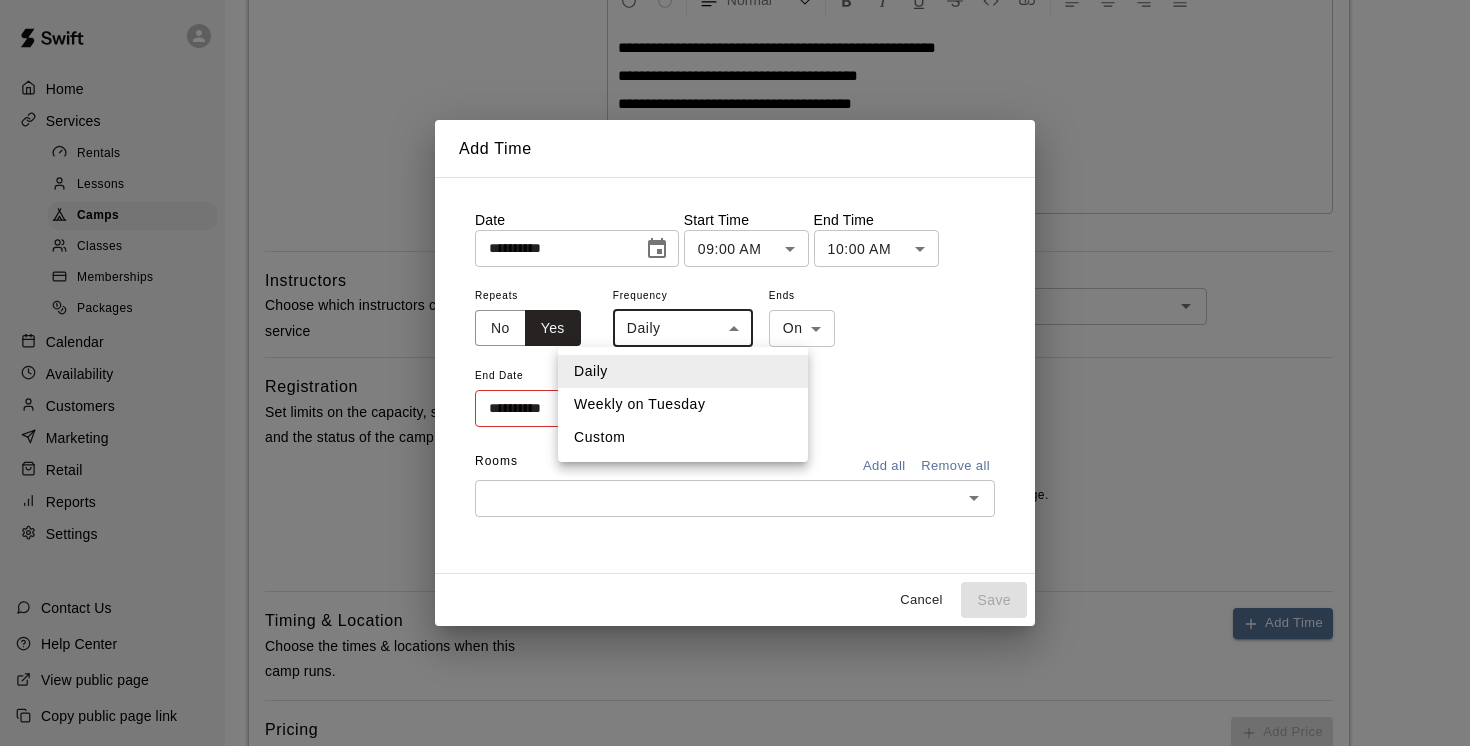 click on "**********" at bounding box center [735, 410] 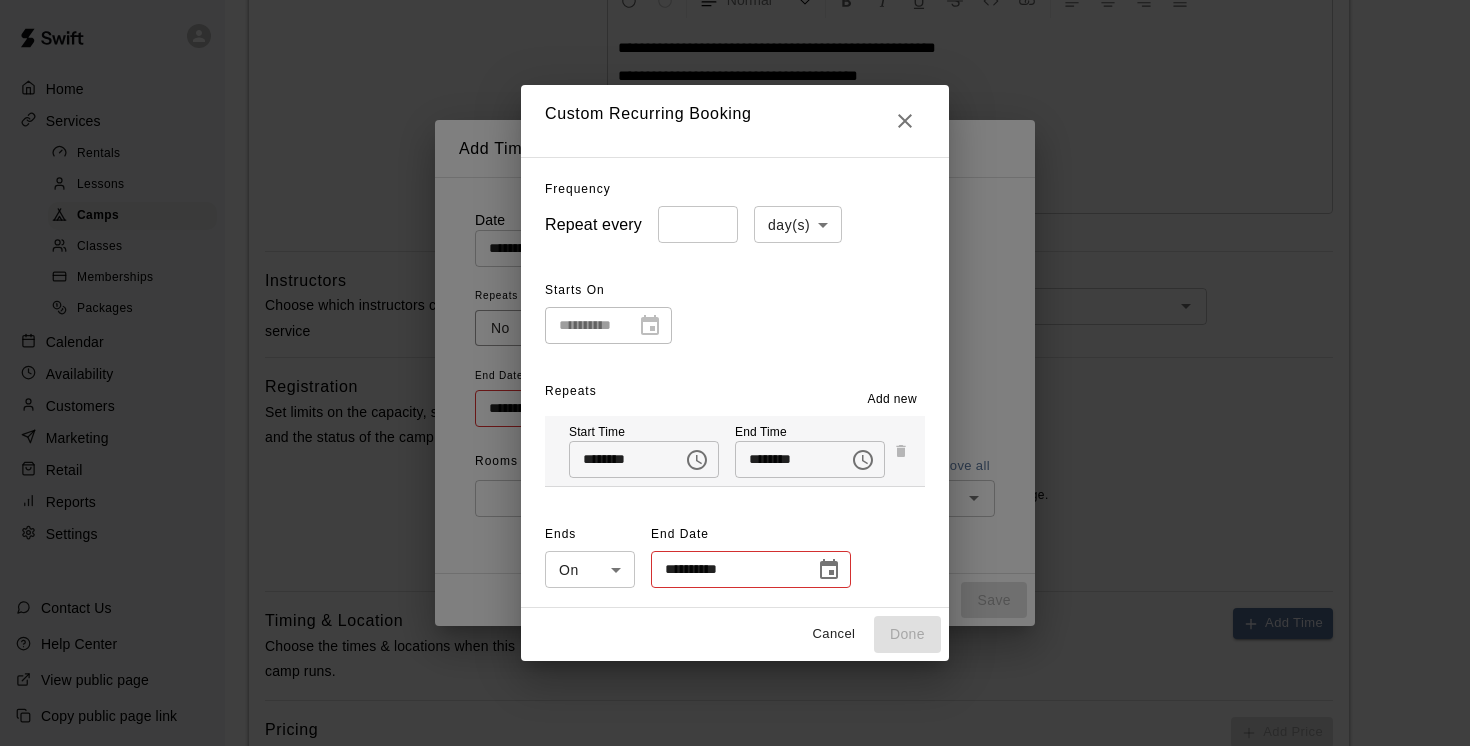 click 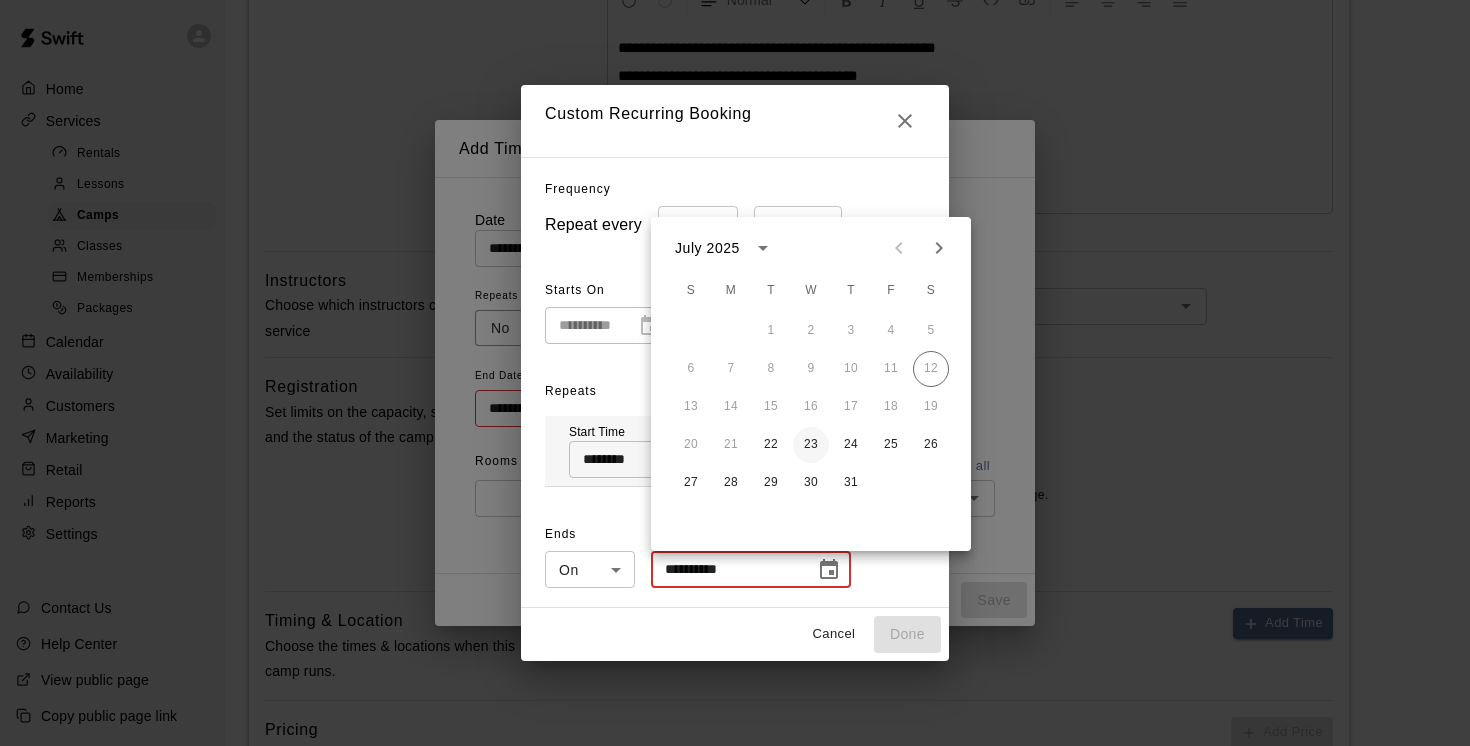 click on "23" at bounding box center [811, 445] 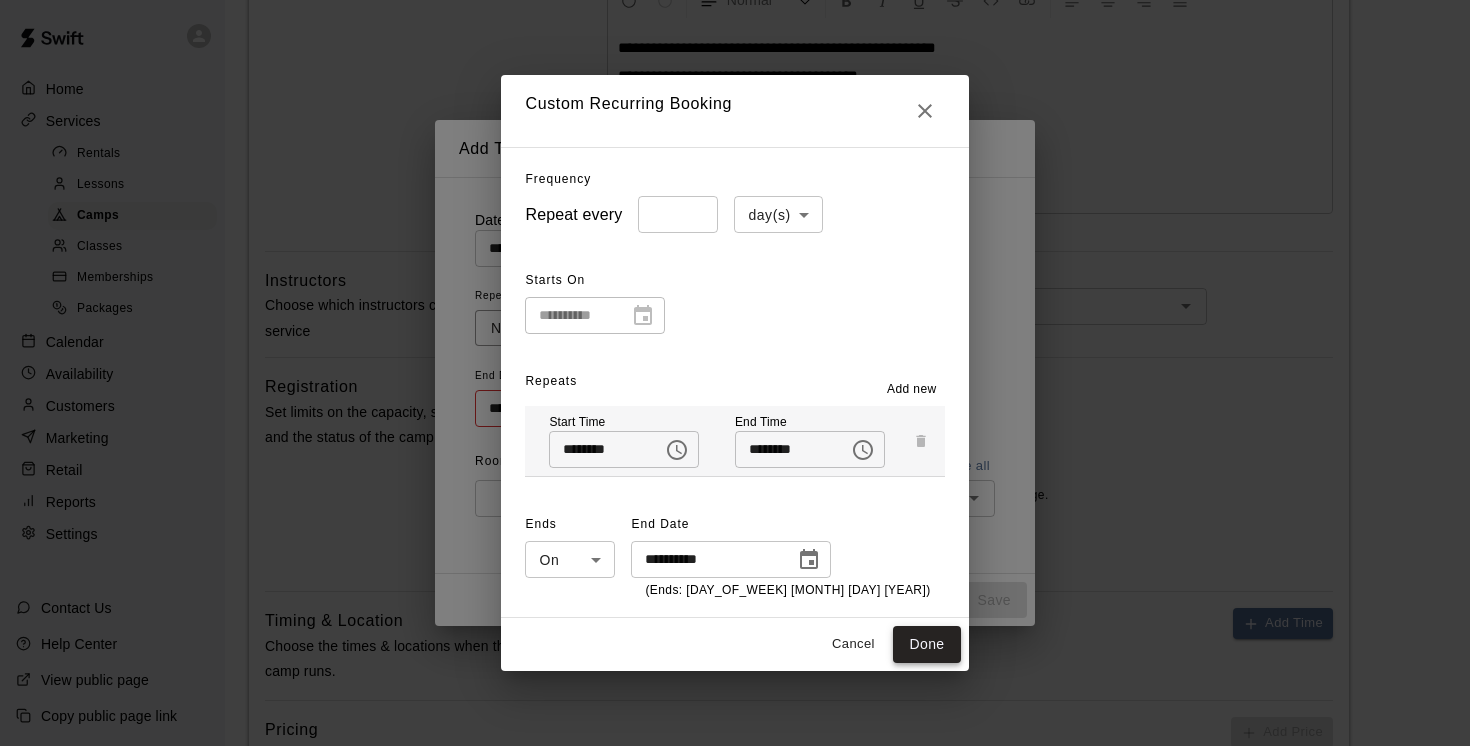 click on "Done" at bounding box center [926, 644] 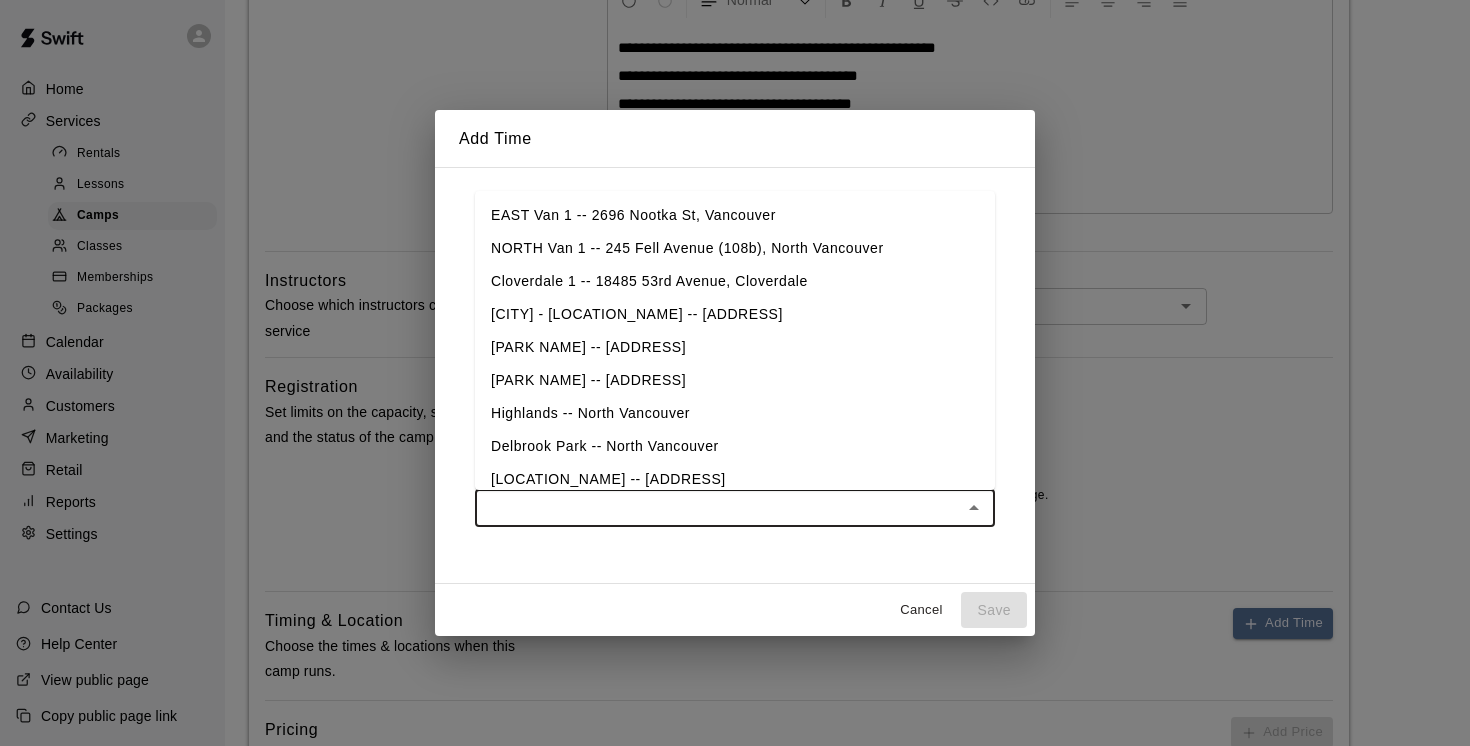 click at bounding box center (718, 508) 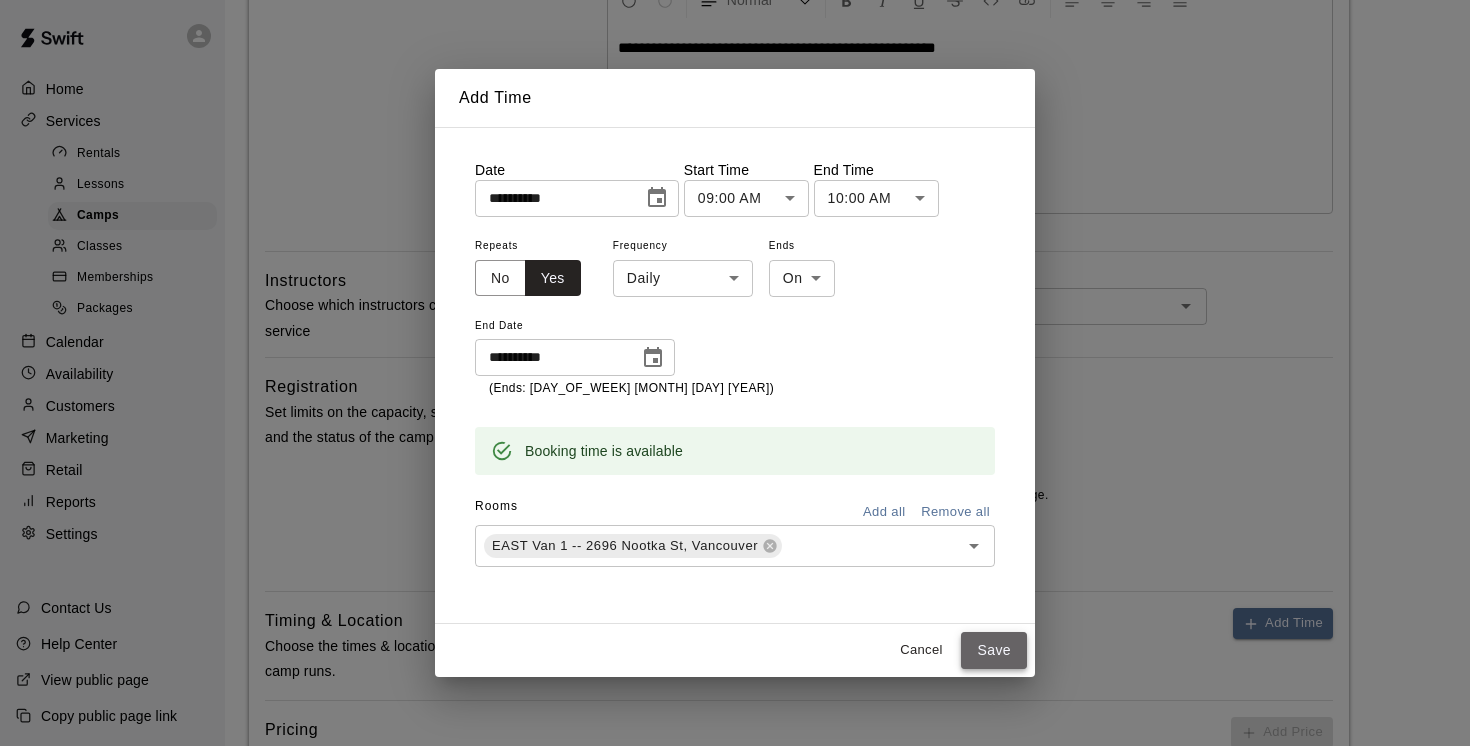 click on "Save" at bounding box center (994, 650) 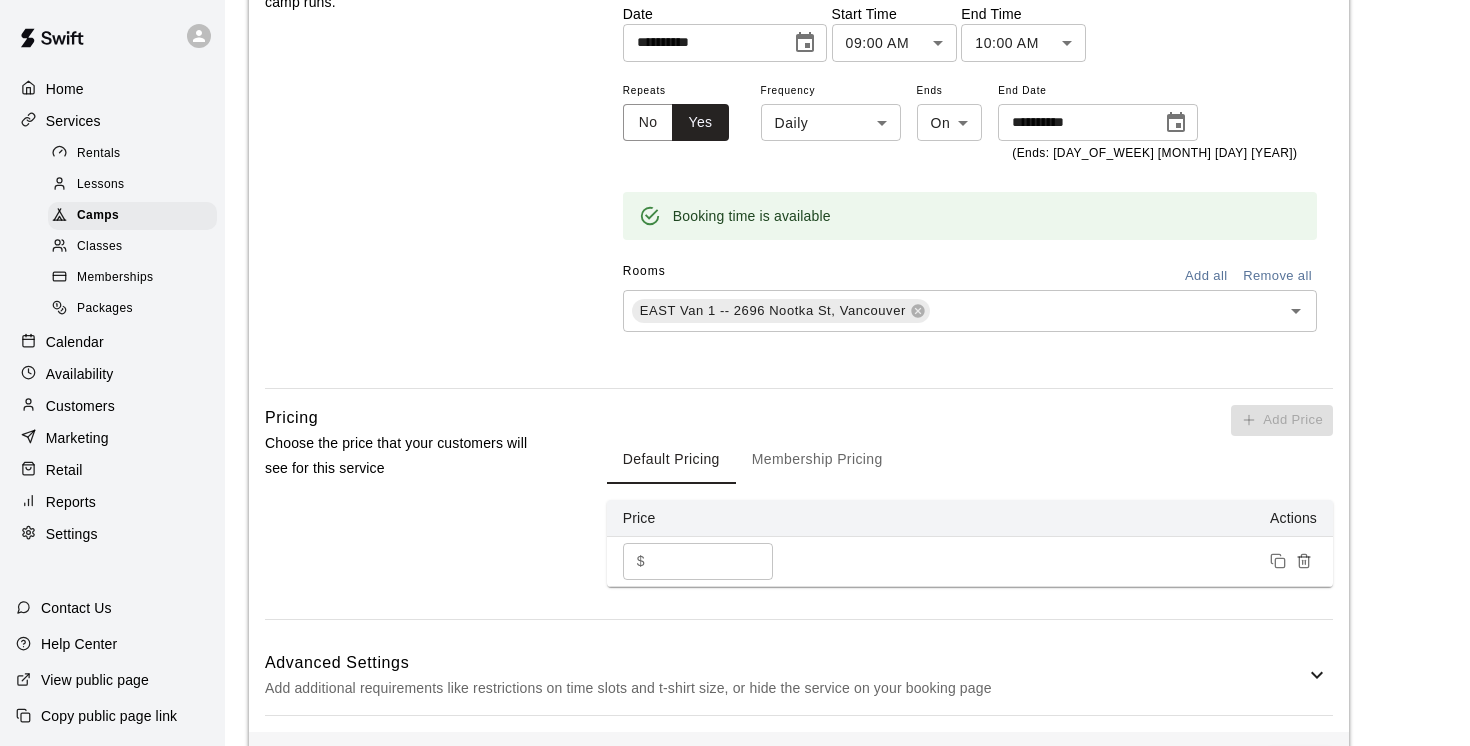 scroll, scrollTop: 1042, scrollLeft: 0, axis: vertical 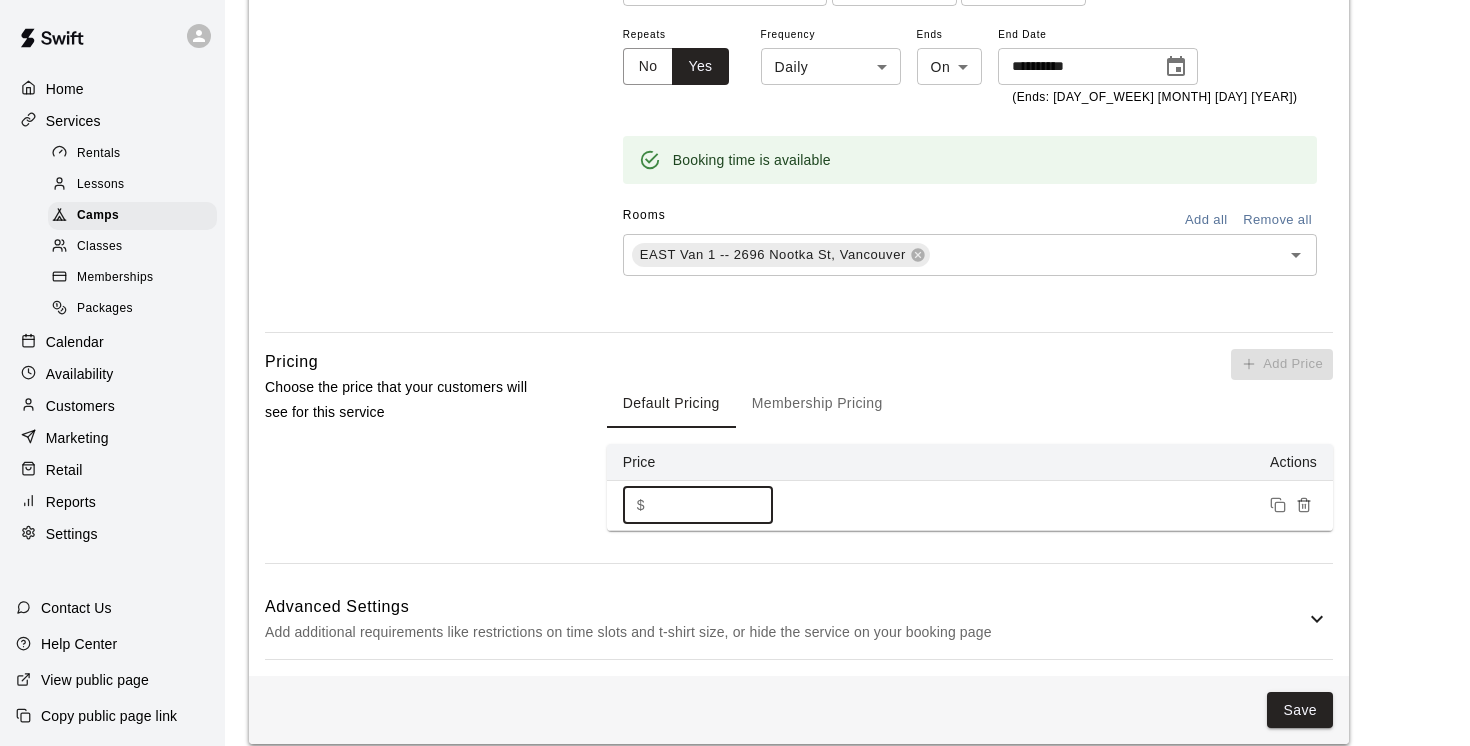 drag, startPoint x: 681, startPoint y: 494, endPoint x: 620, endPoint y: 503, distance: 61.66036 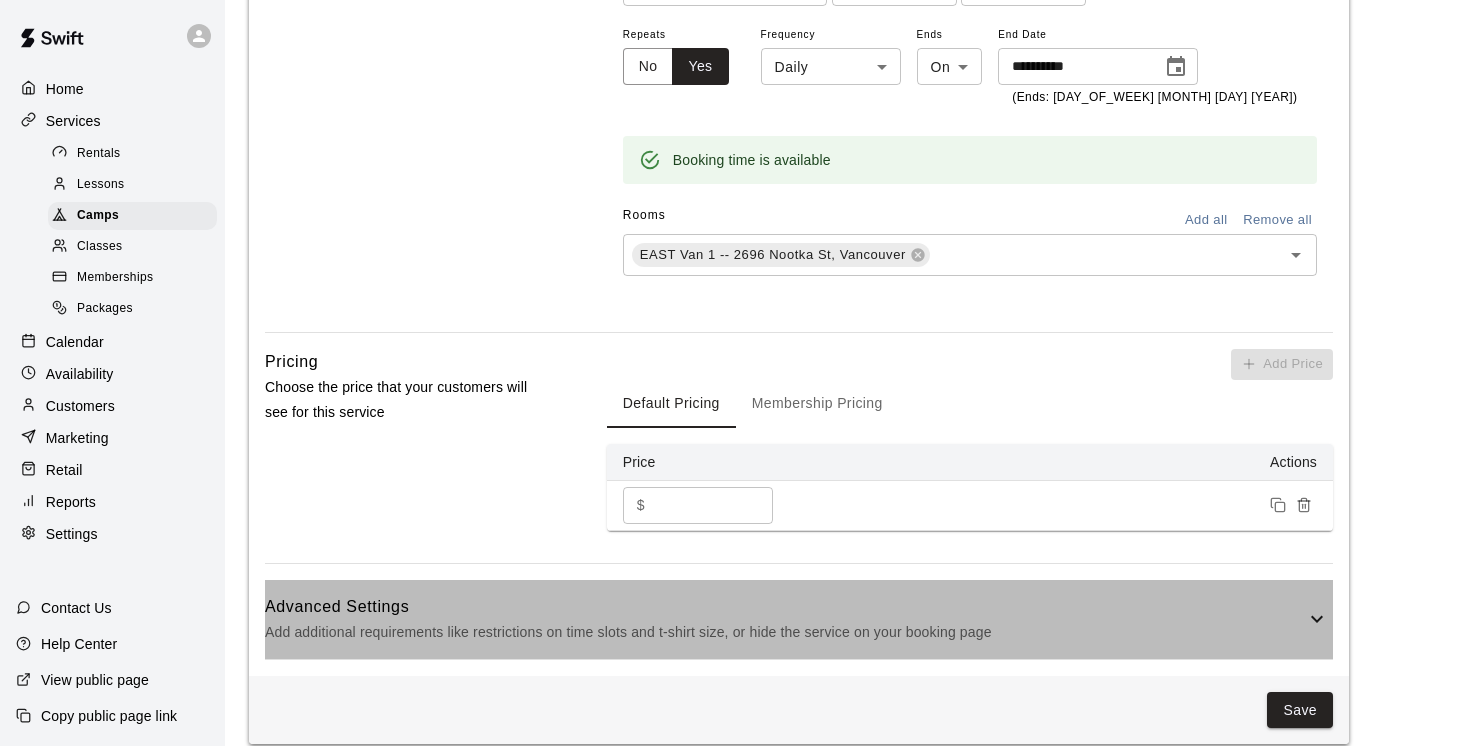 click 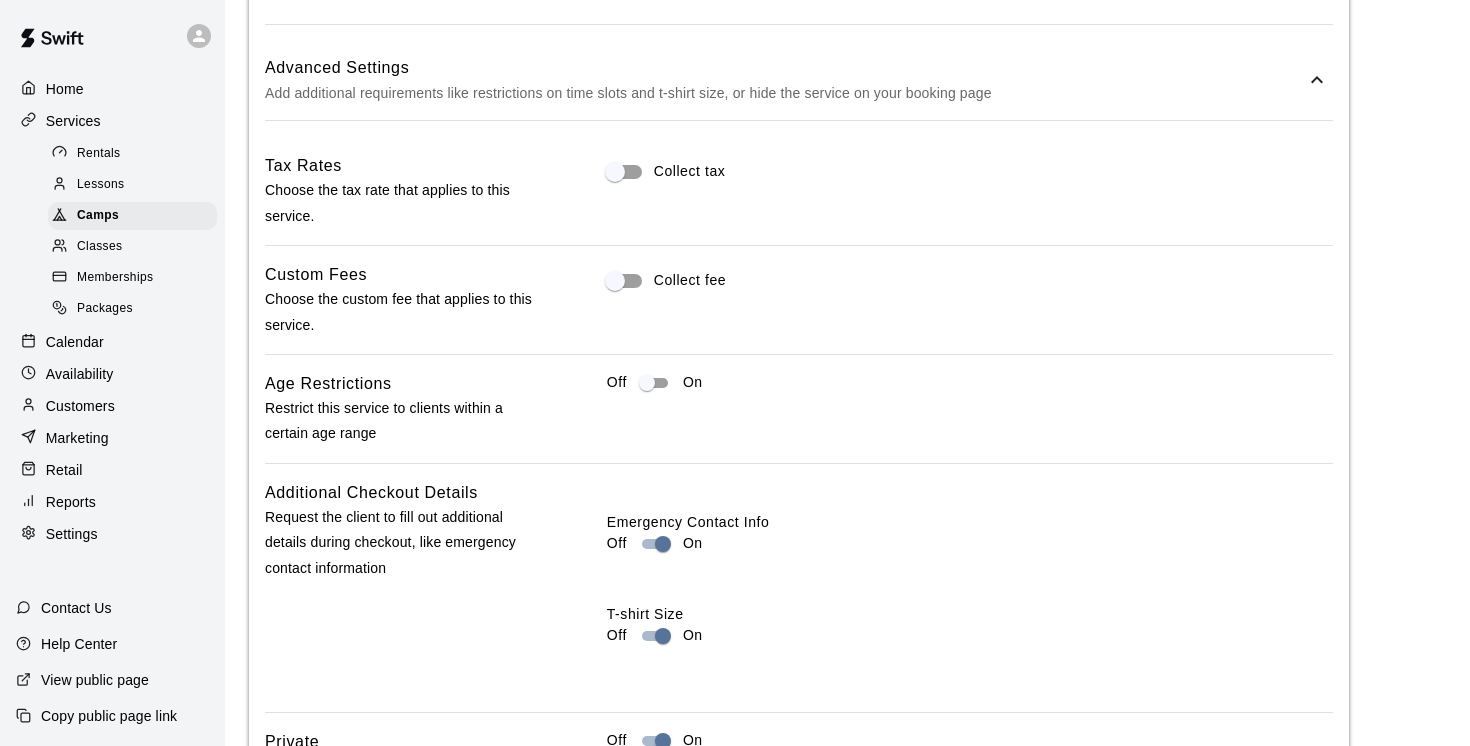 scroll, scrollTop: 1586, scrollLeft: 0, axis: vertical 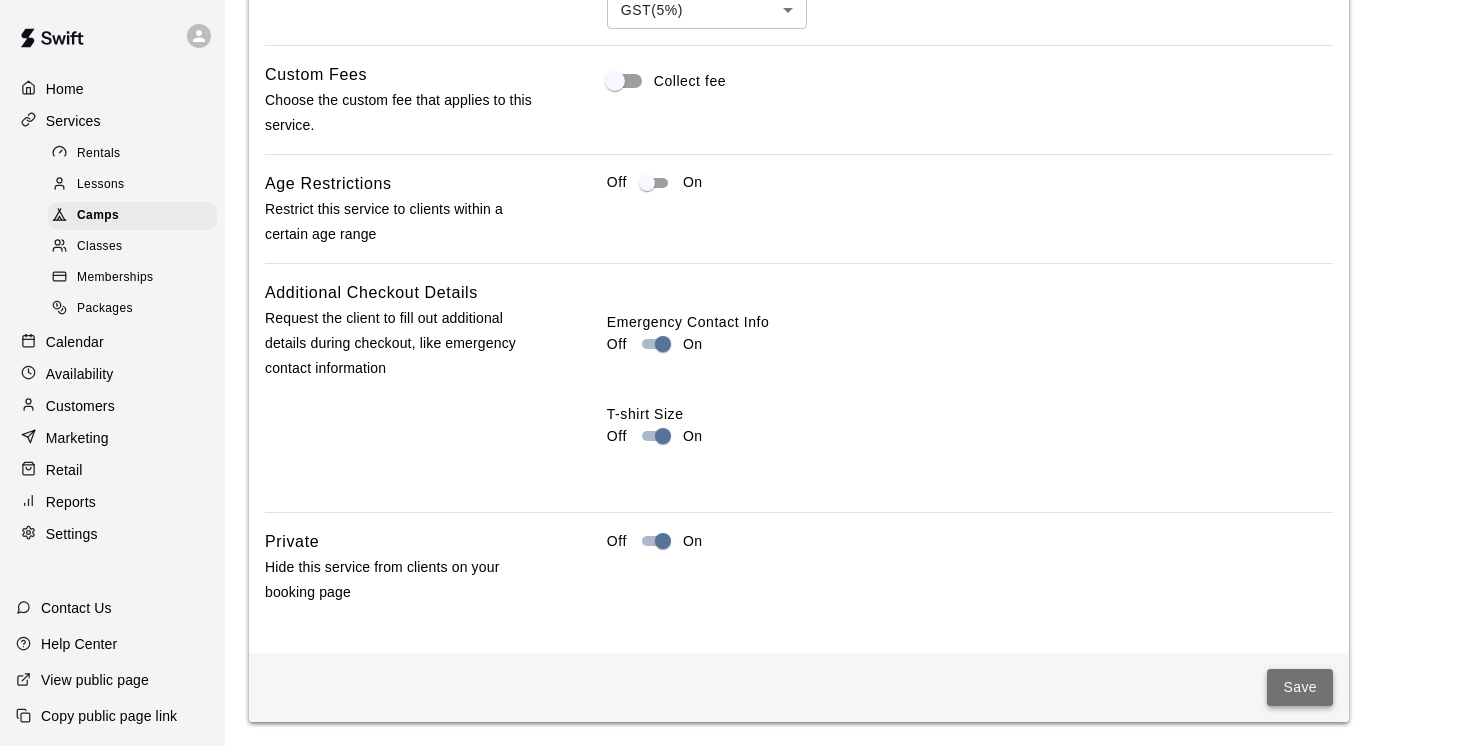 click on "Save" at bounding box center [1300, 687] 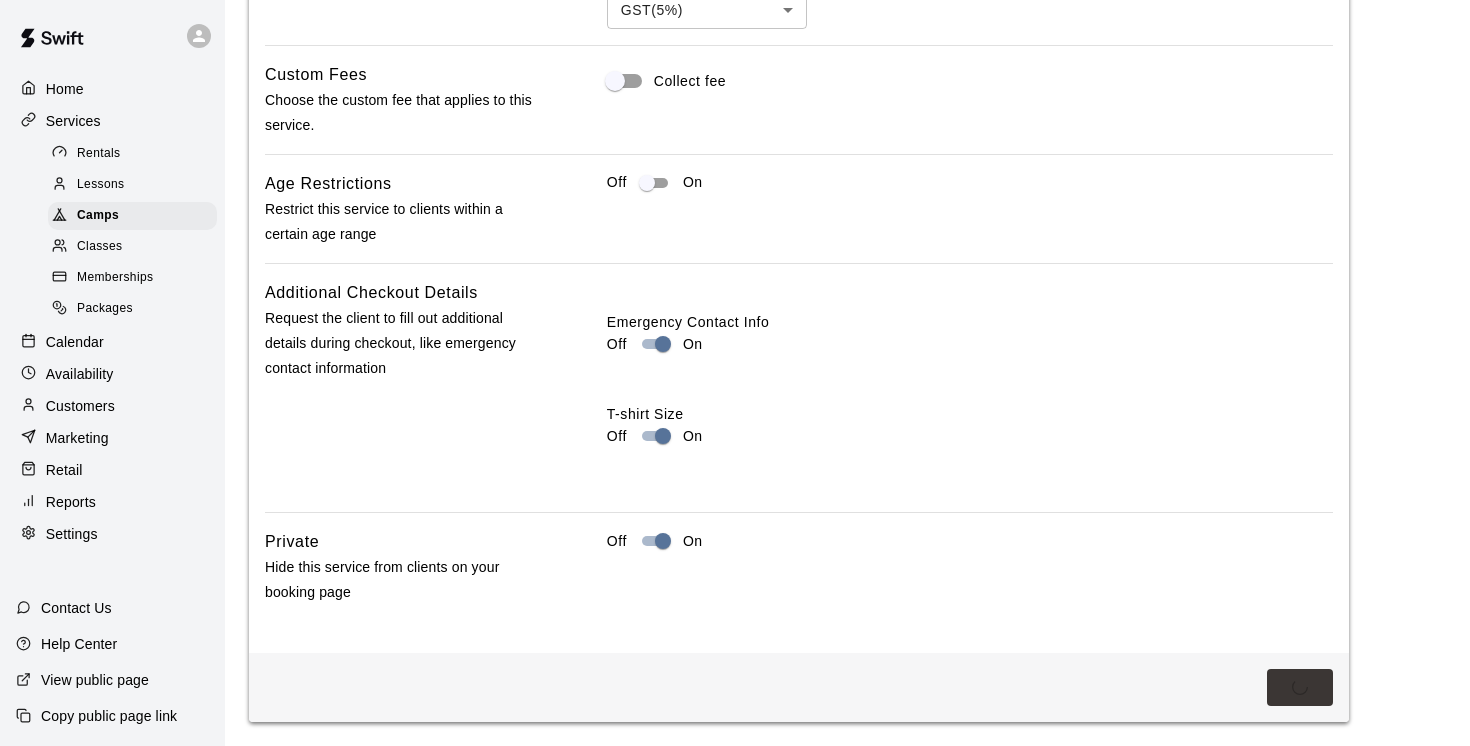 scroll, scrollTop: 0, scrollLeft: 0, axis: both 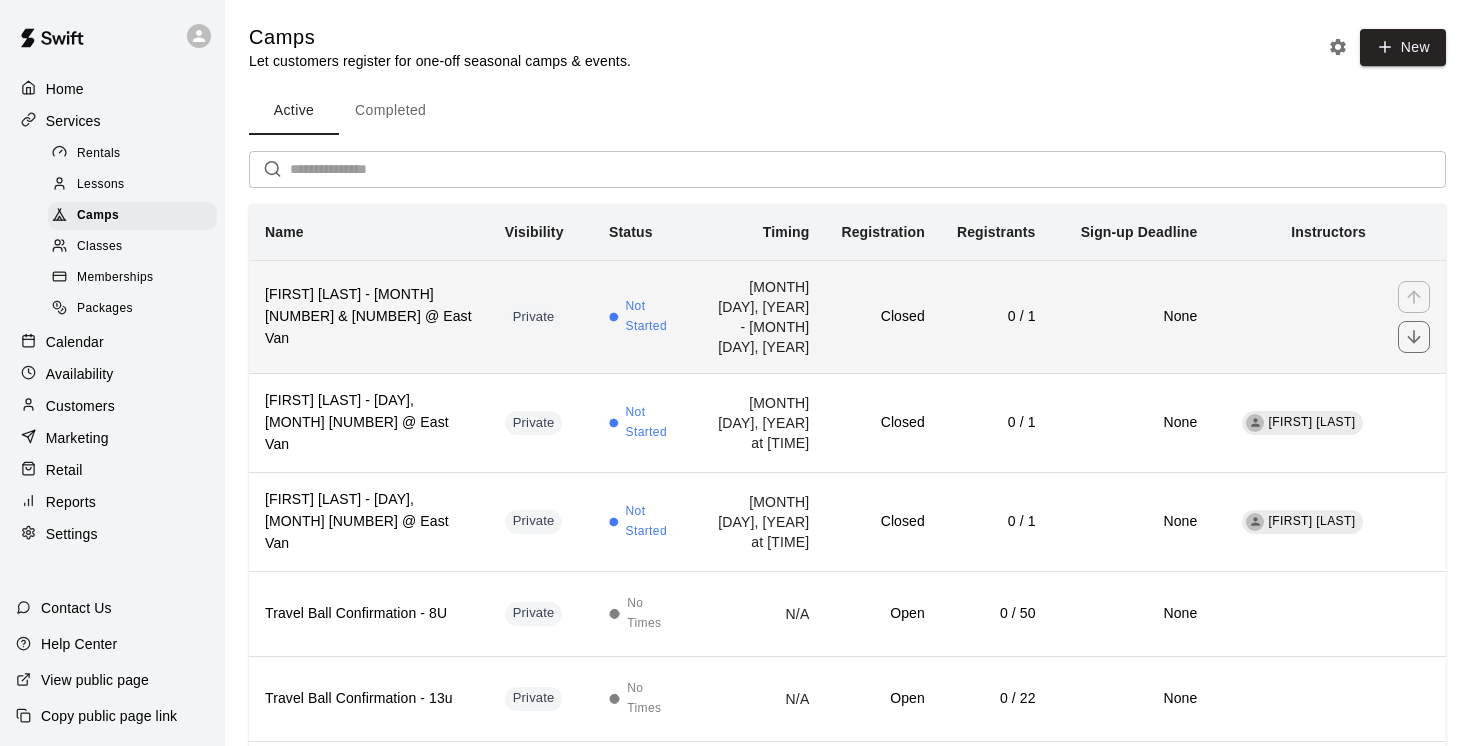 click on "[FIRST] [LAST] - [MONTH] [NUMBER] & [NUMBER] @ East Van" at bounding box center (369, 316) 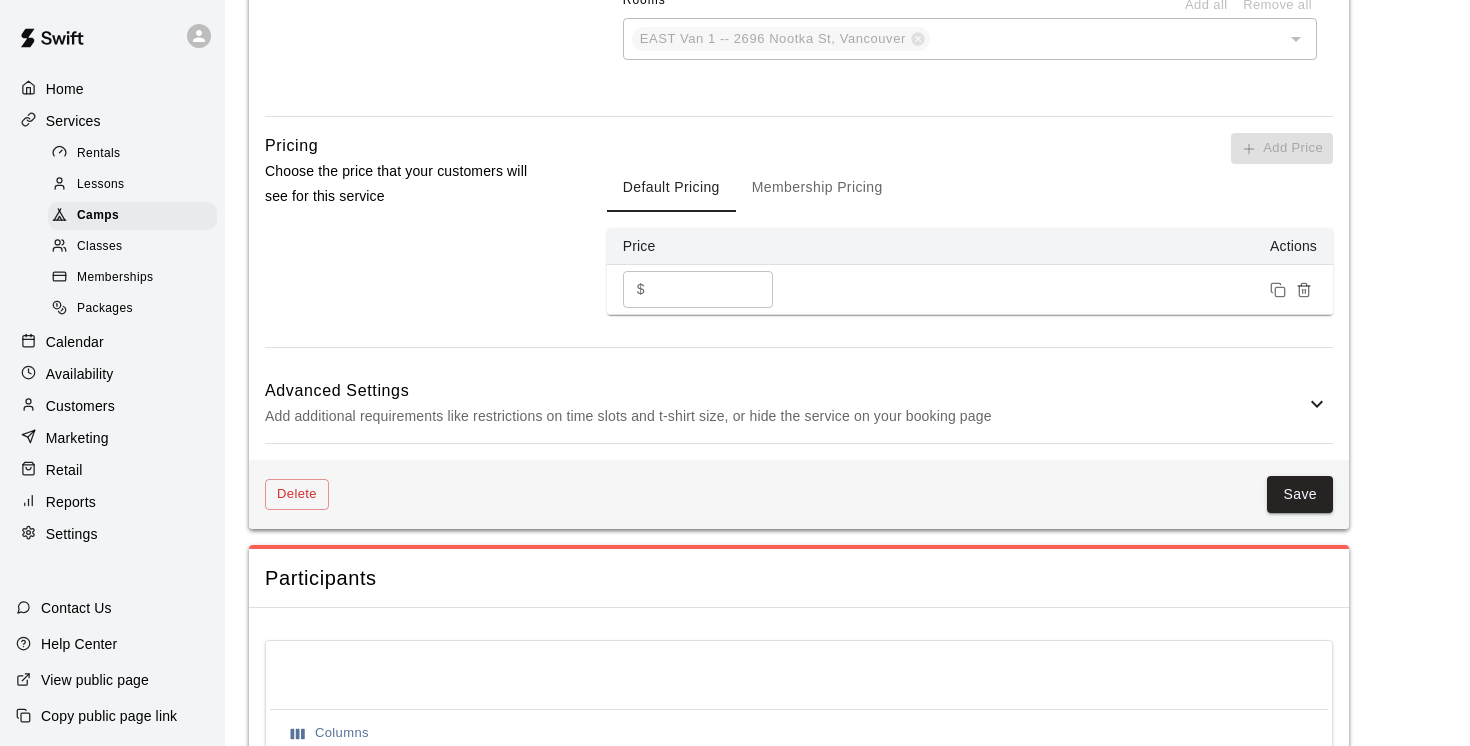 scroll, scrollTop: 1373, scrollLeft: 0, axis: vertical 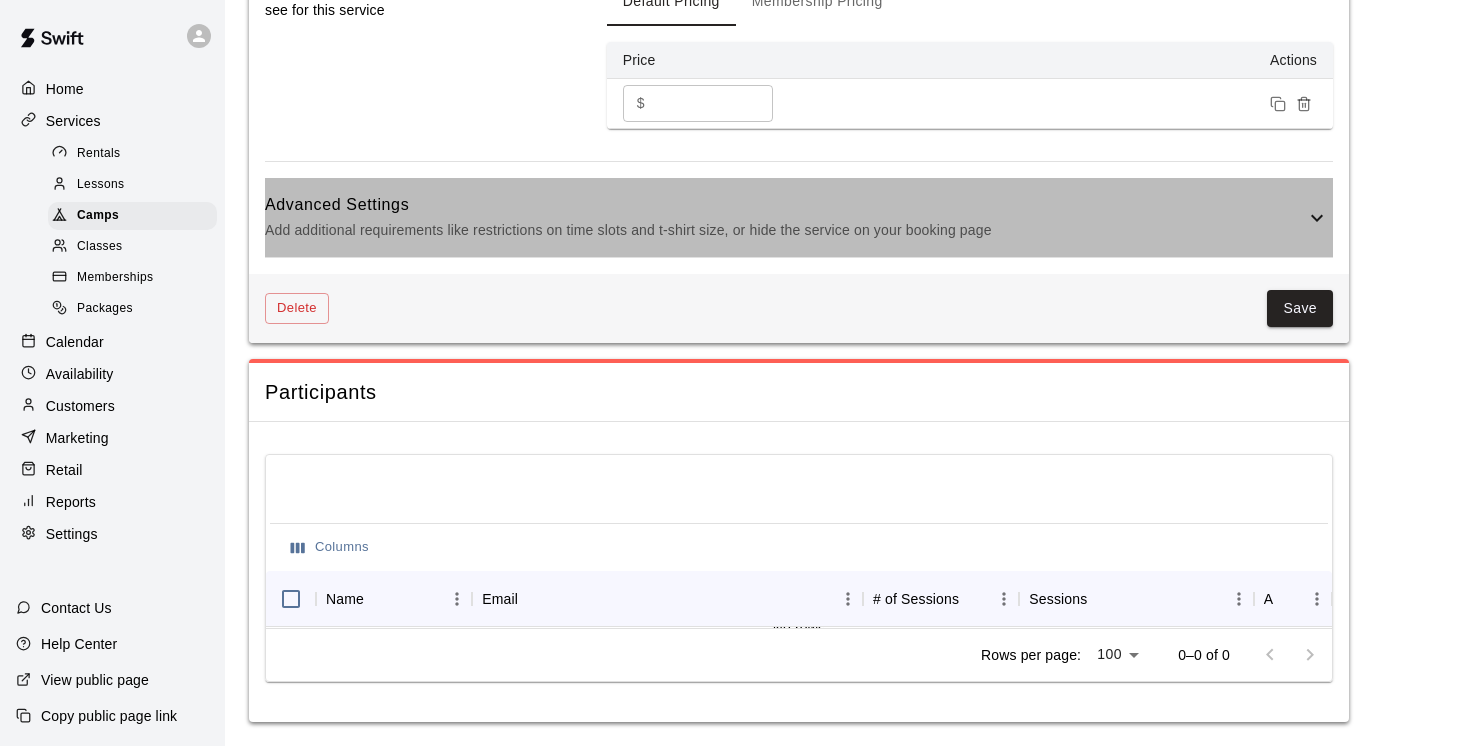 click 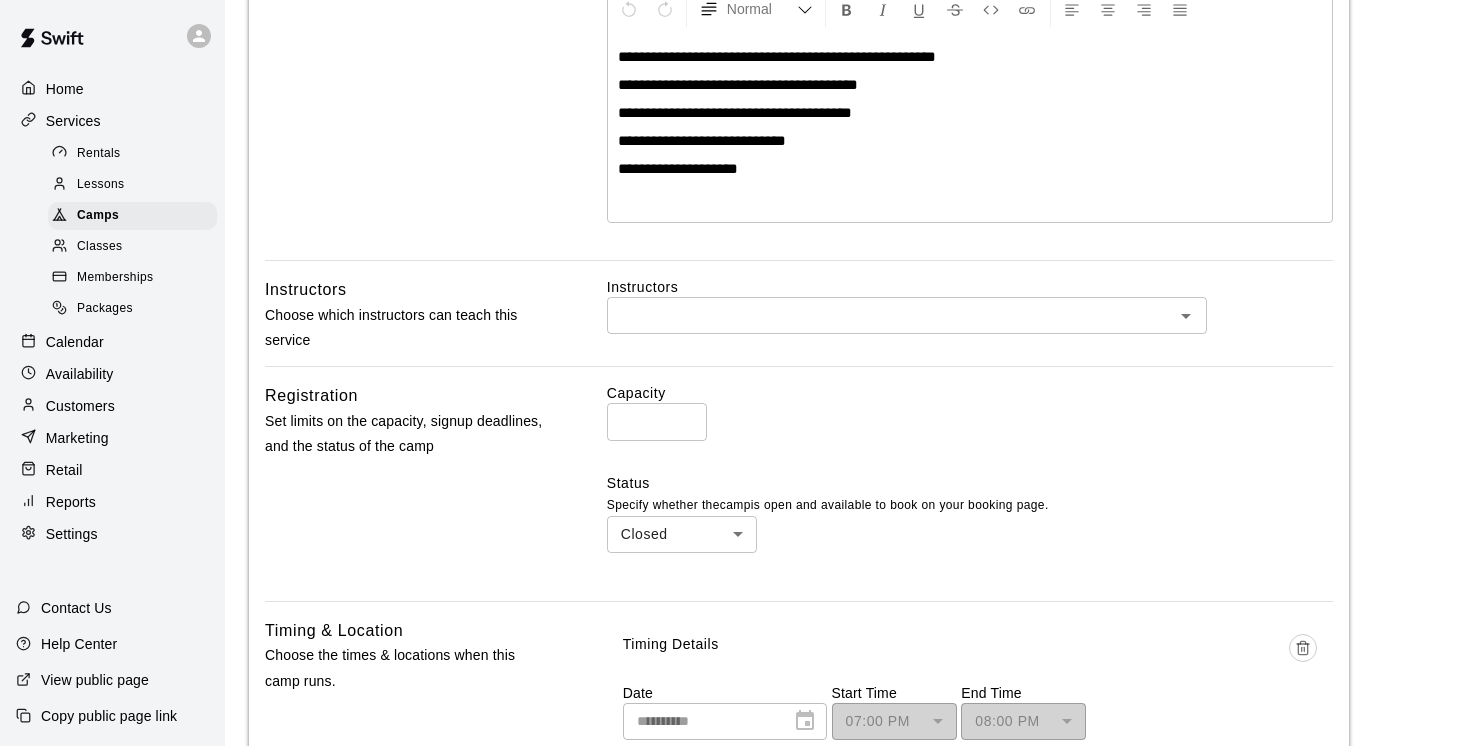 scroll, scrollTop: 0, scrollLeft: 0, axis: both 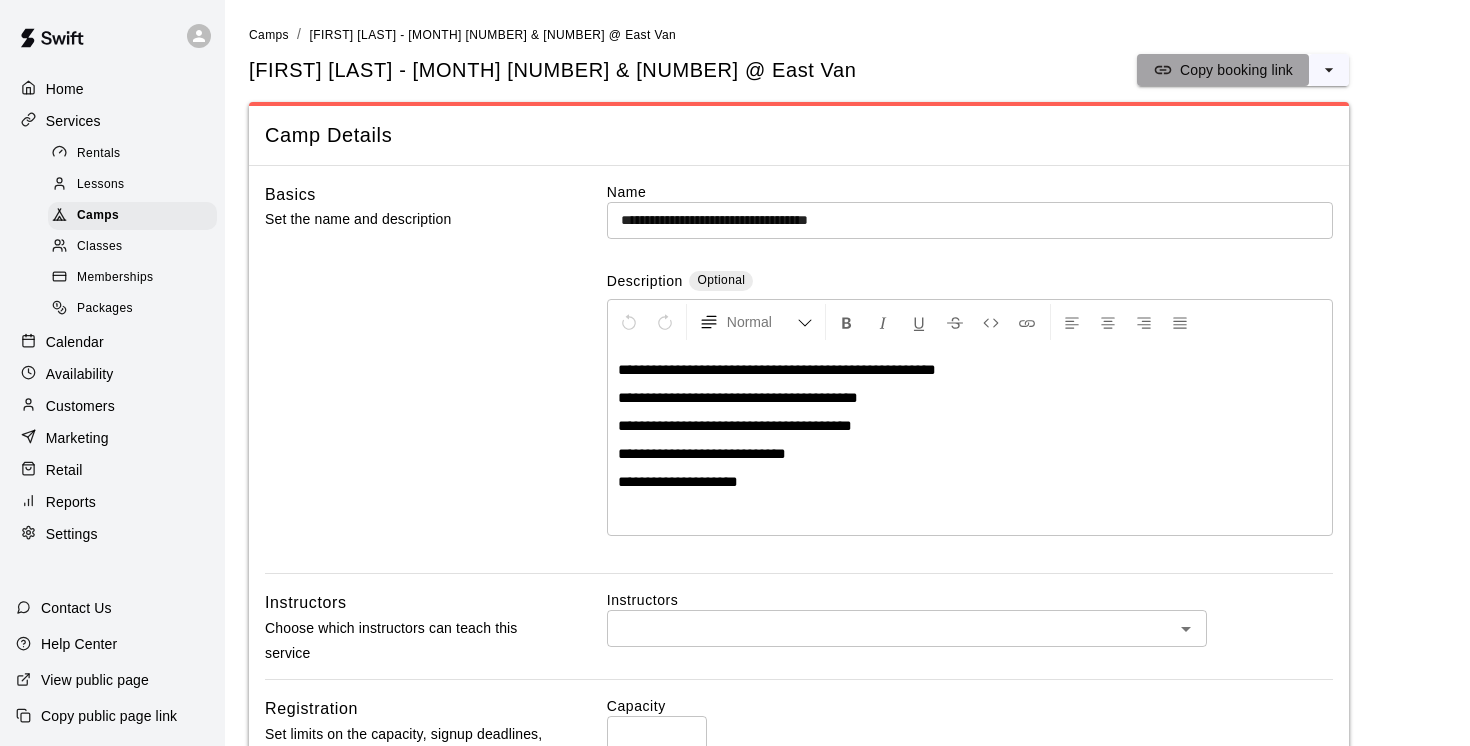 click on "Copy booking link" at bounding box center [1236, 70] 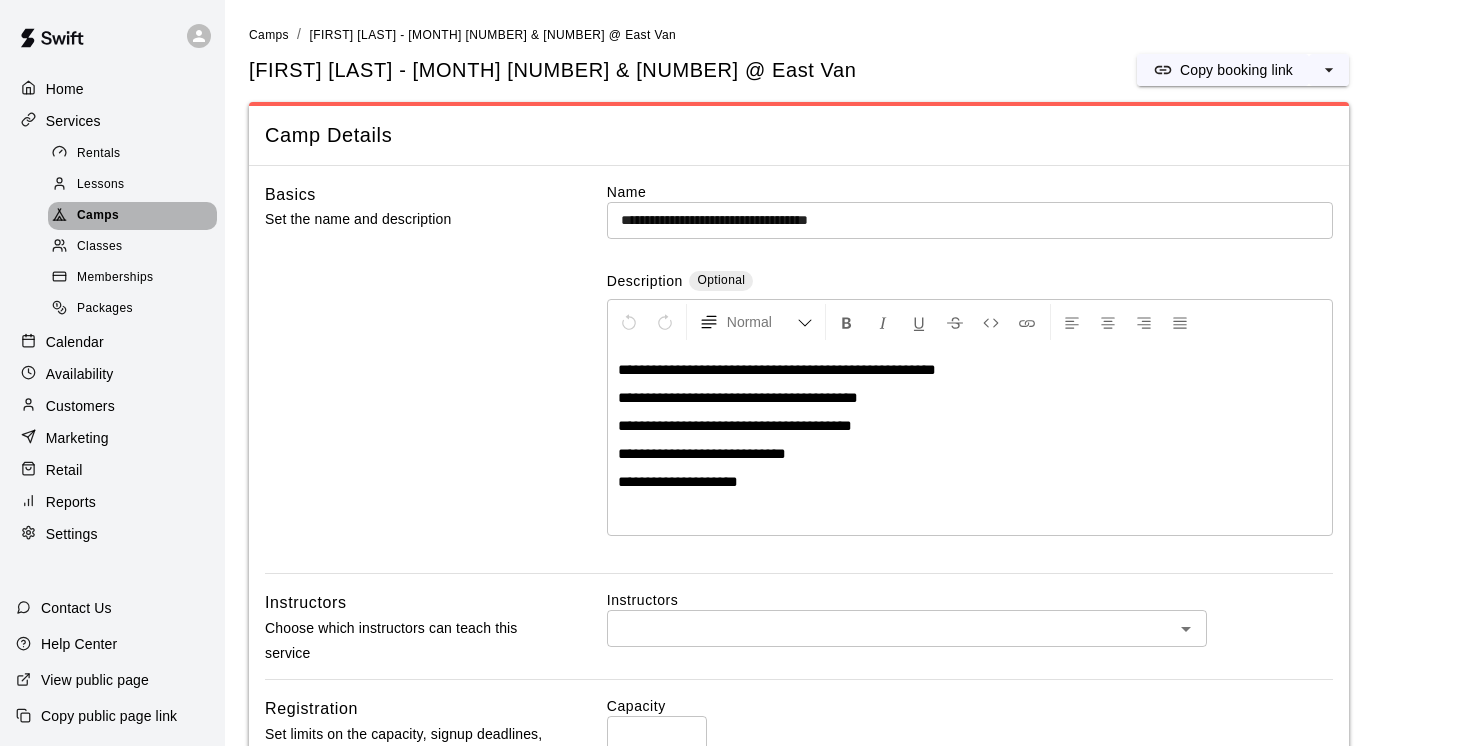 click on "Camps" at bounding box center [98, 216] 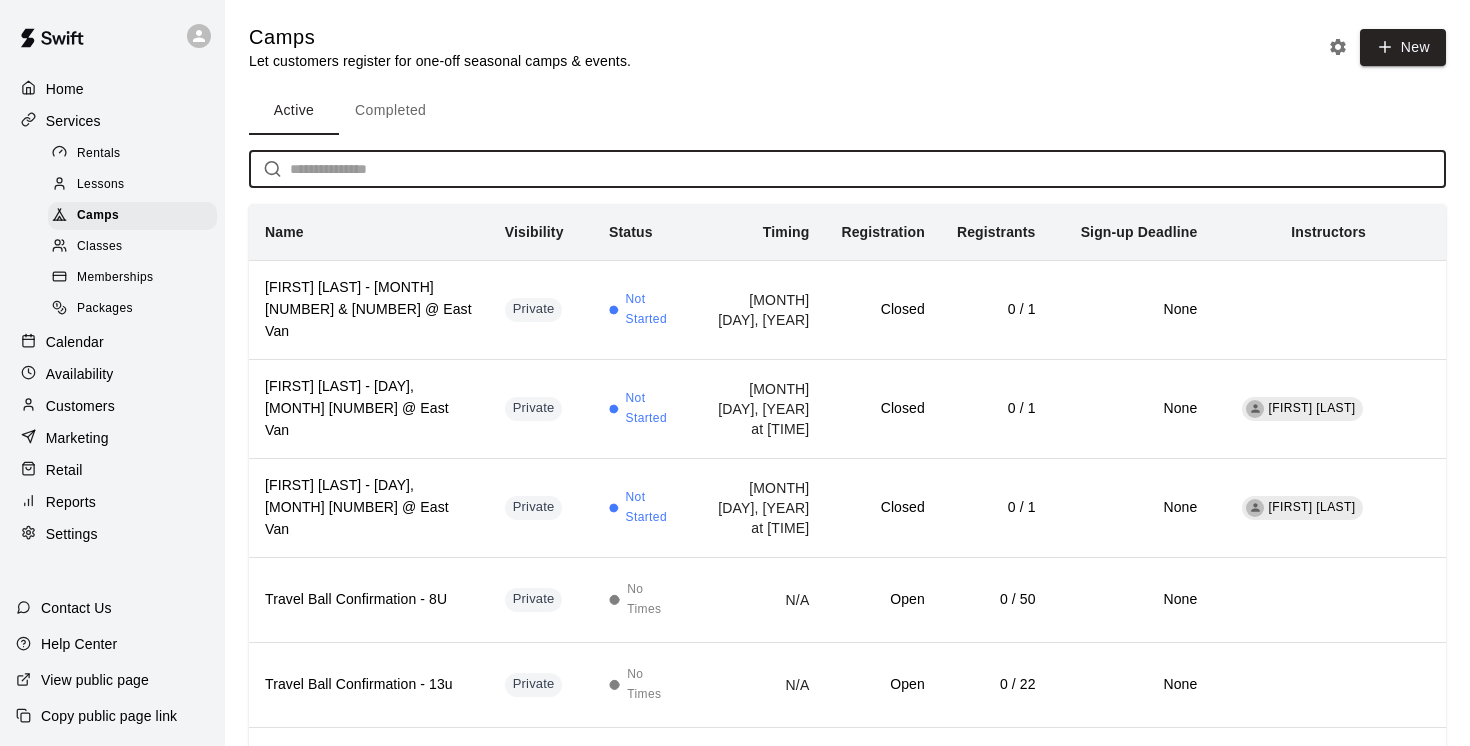 click at bounding box center [868, 169] 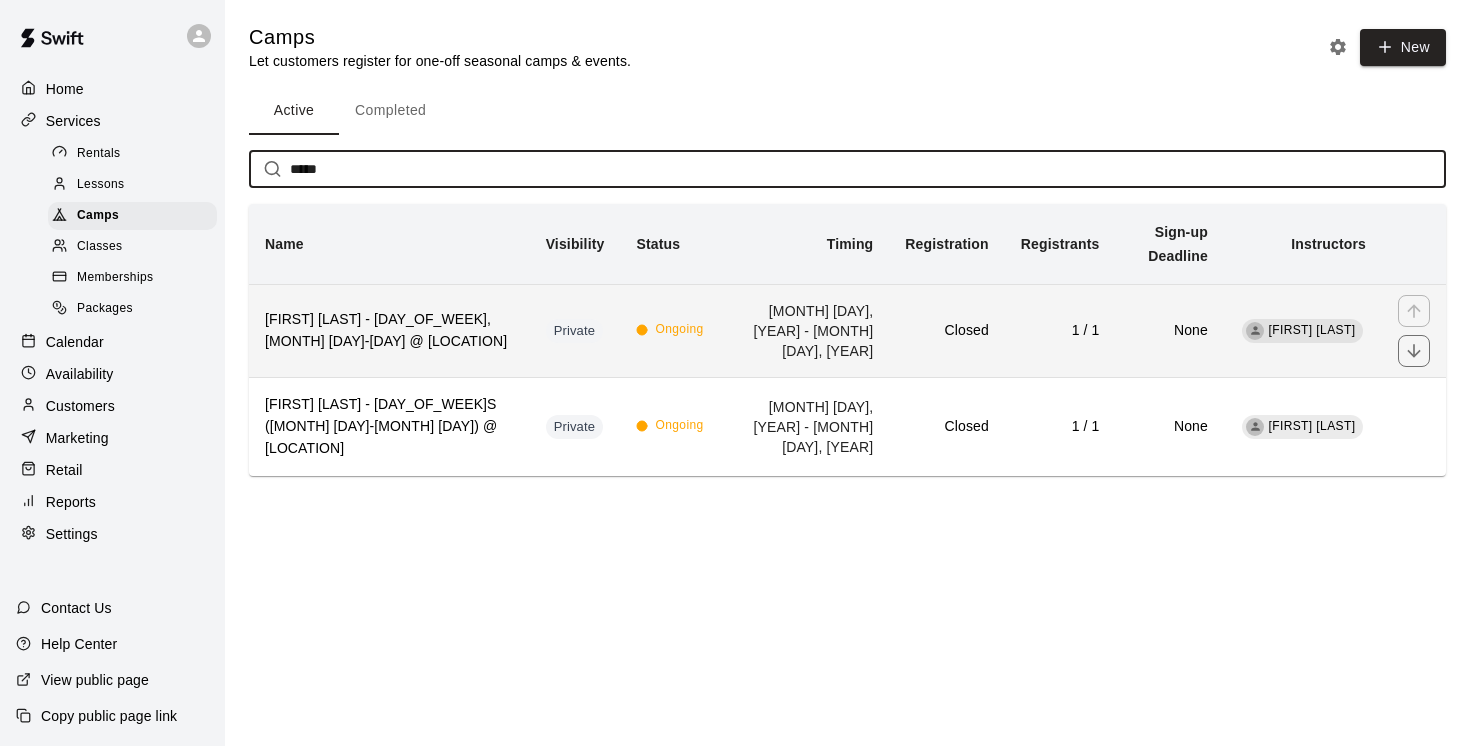 type on "*****" 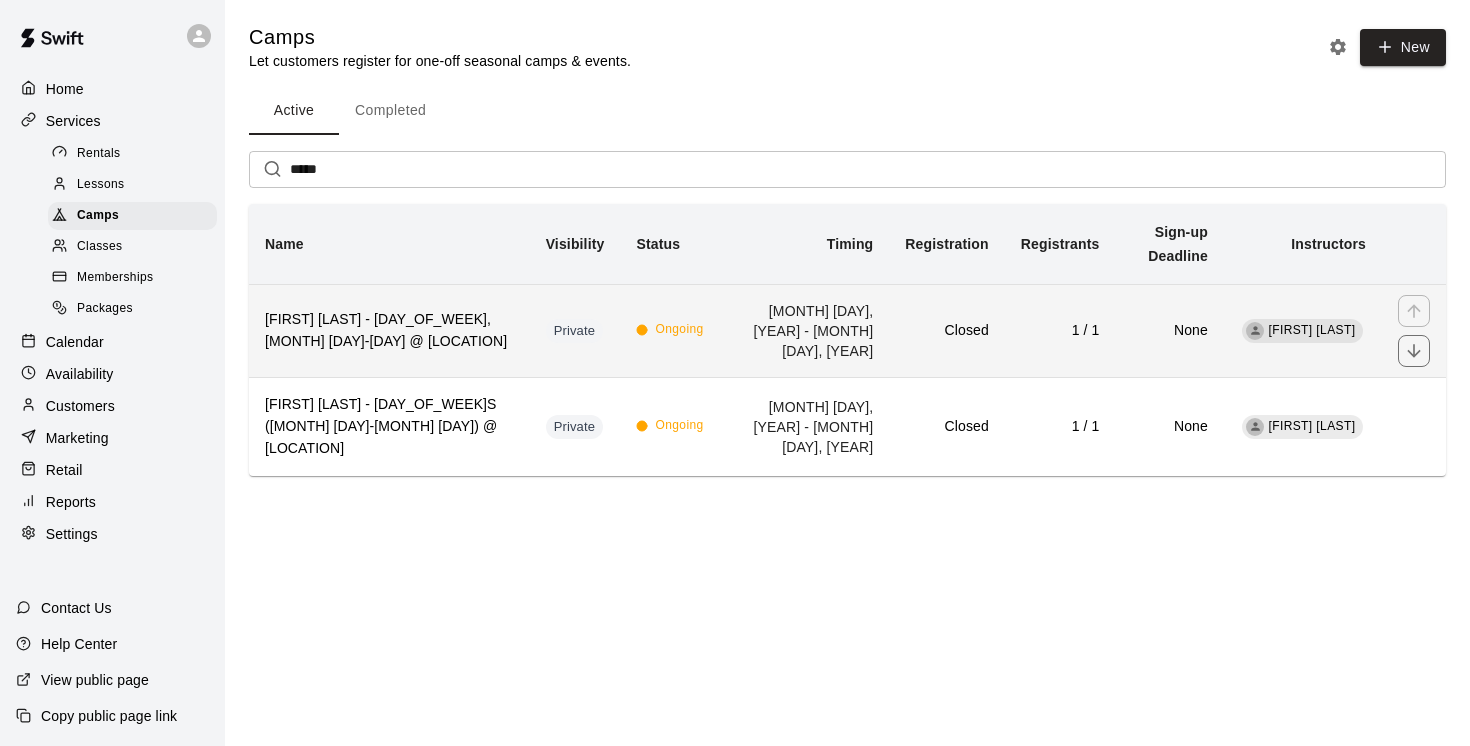 click on "[FIRST] [LAST] - [DAY_OF_WEEK], [MONTH] [DAY]-[DAY] @ [LOCATION]" at bounding box center (389, 331) 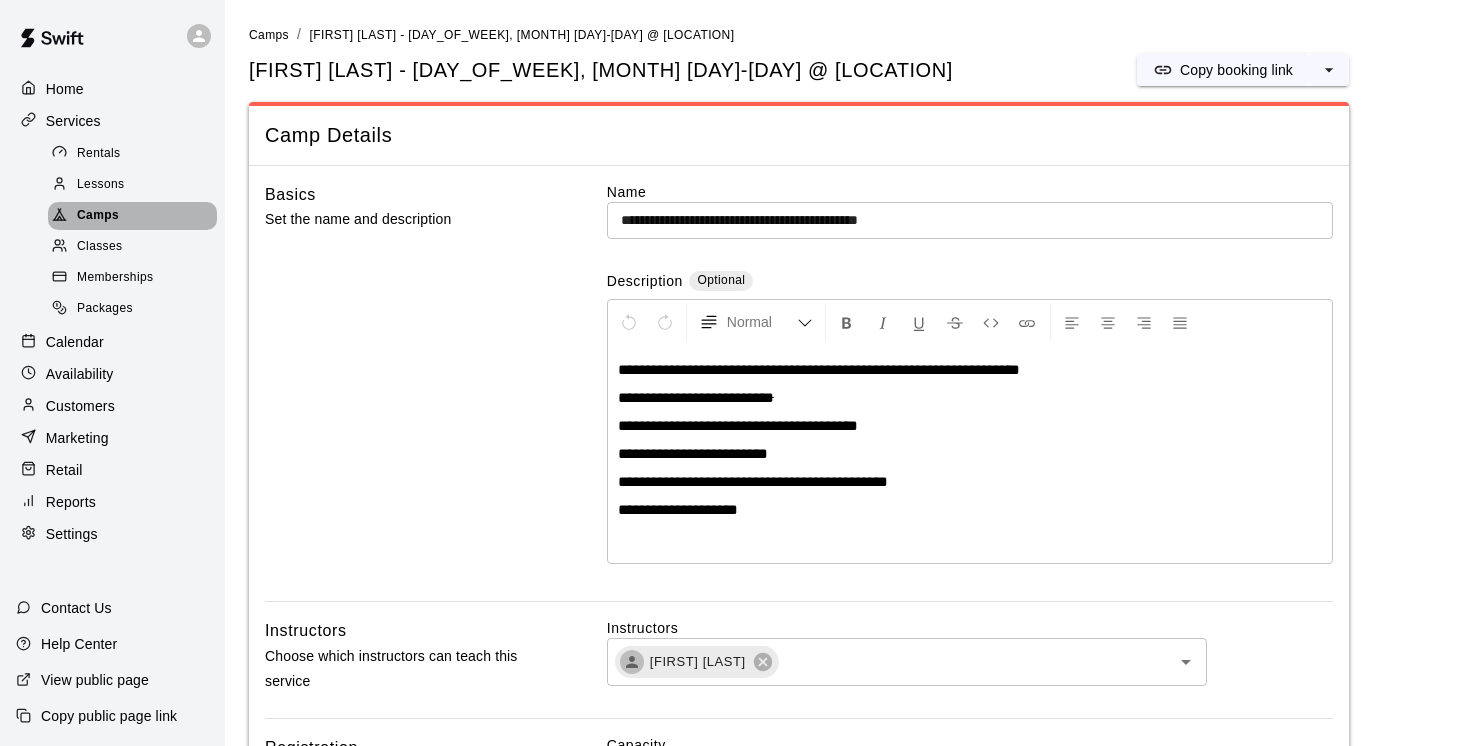 click on "Camps" at bounding box center [98, 216] 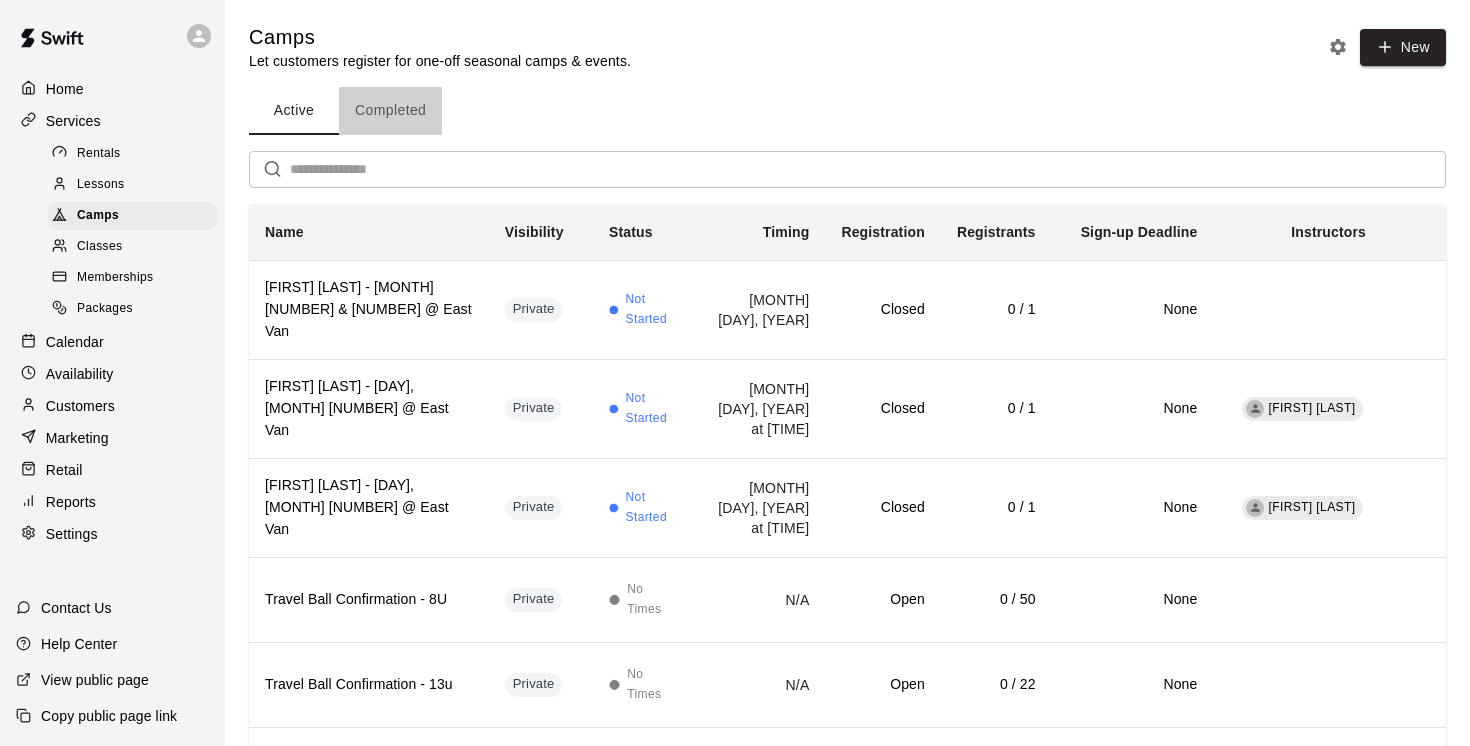 click on "Completed" at bounding box center (390, 111) 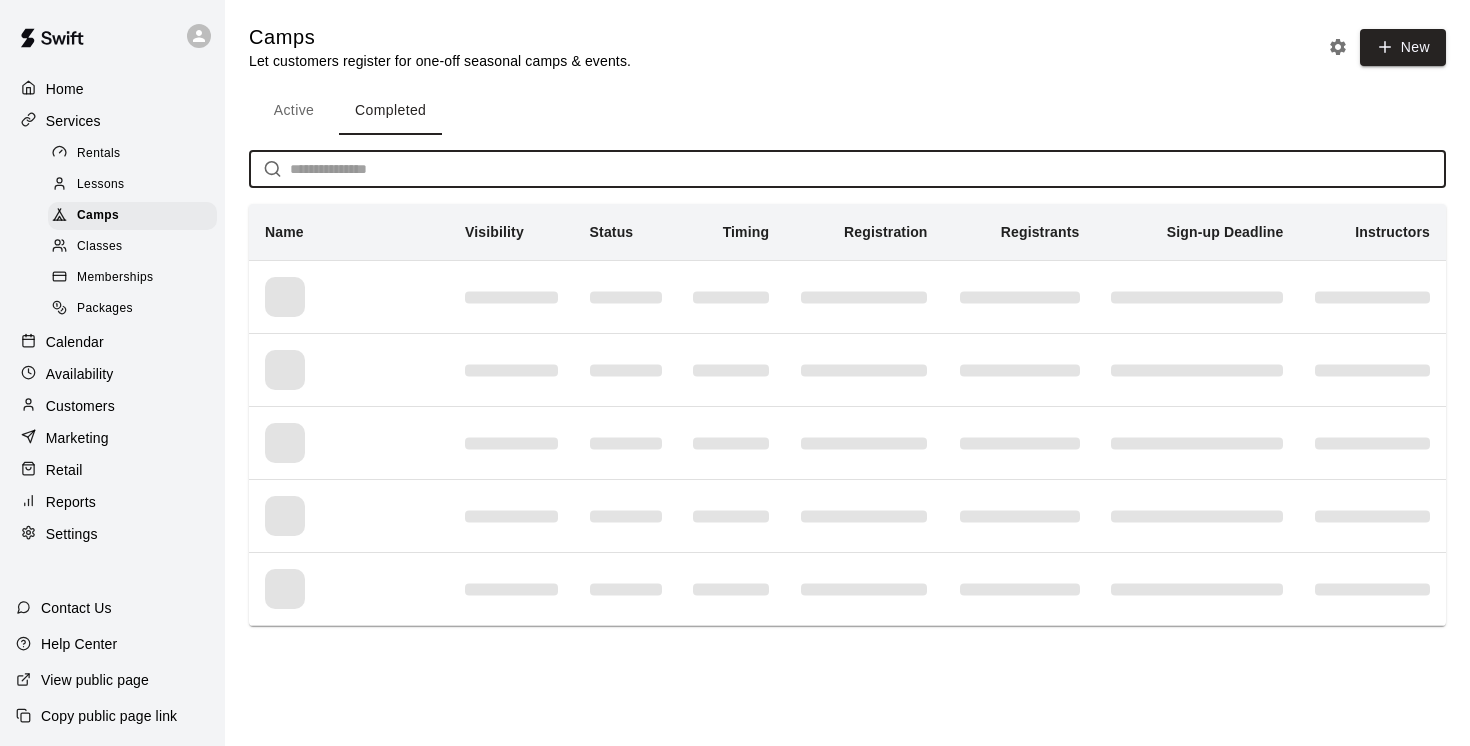 click at bounding box center (868, 169) 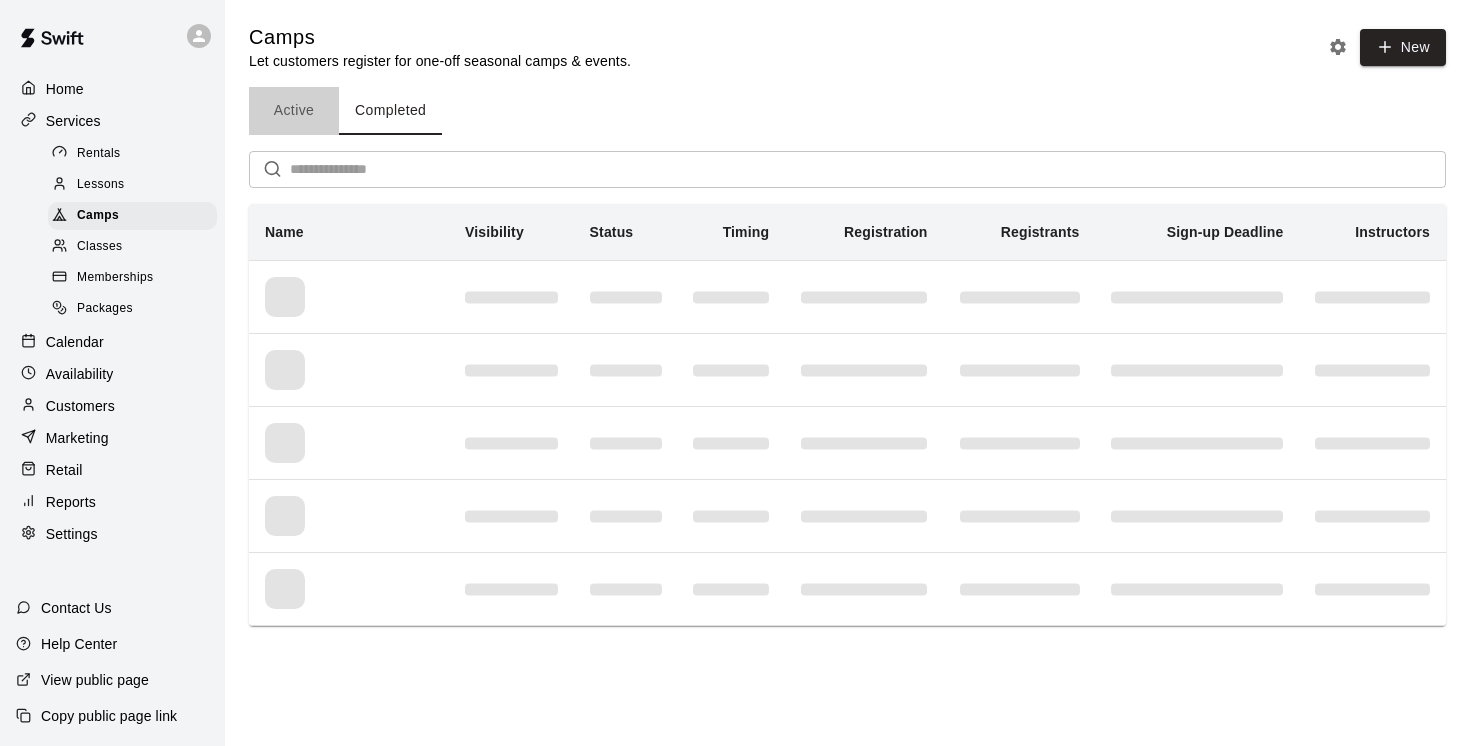 click on "Active" at bounding box center (294, 111) 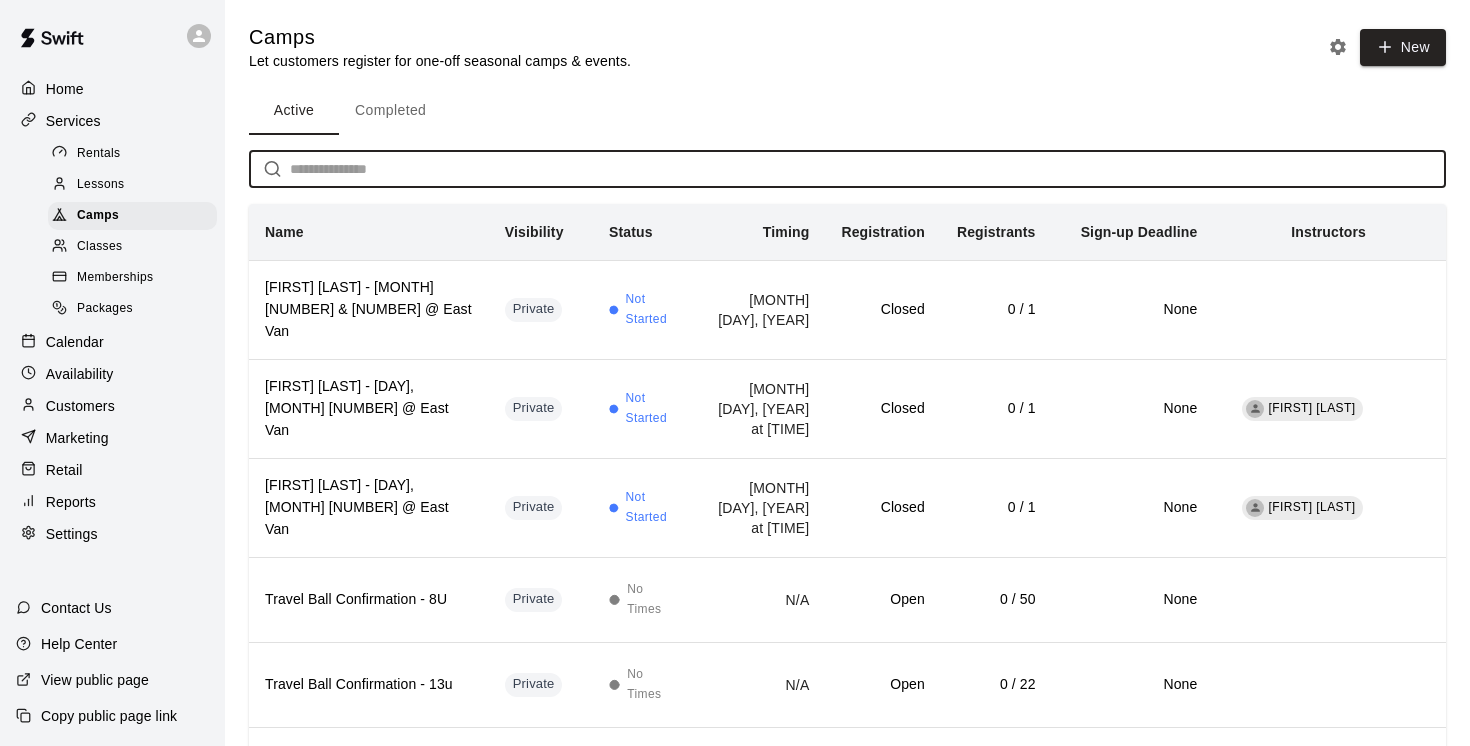 click at bounding box center [868, 169] 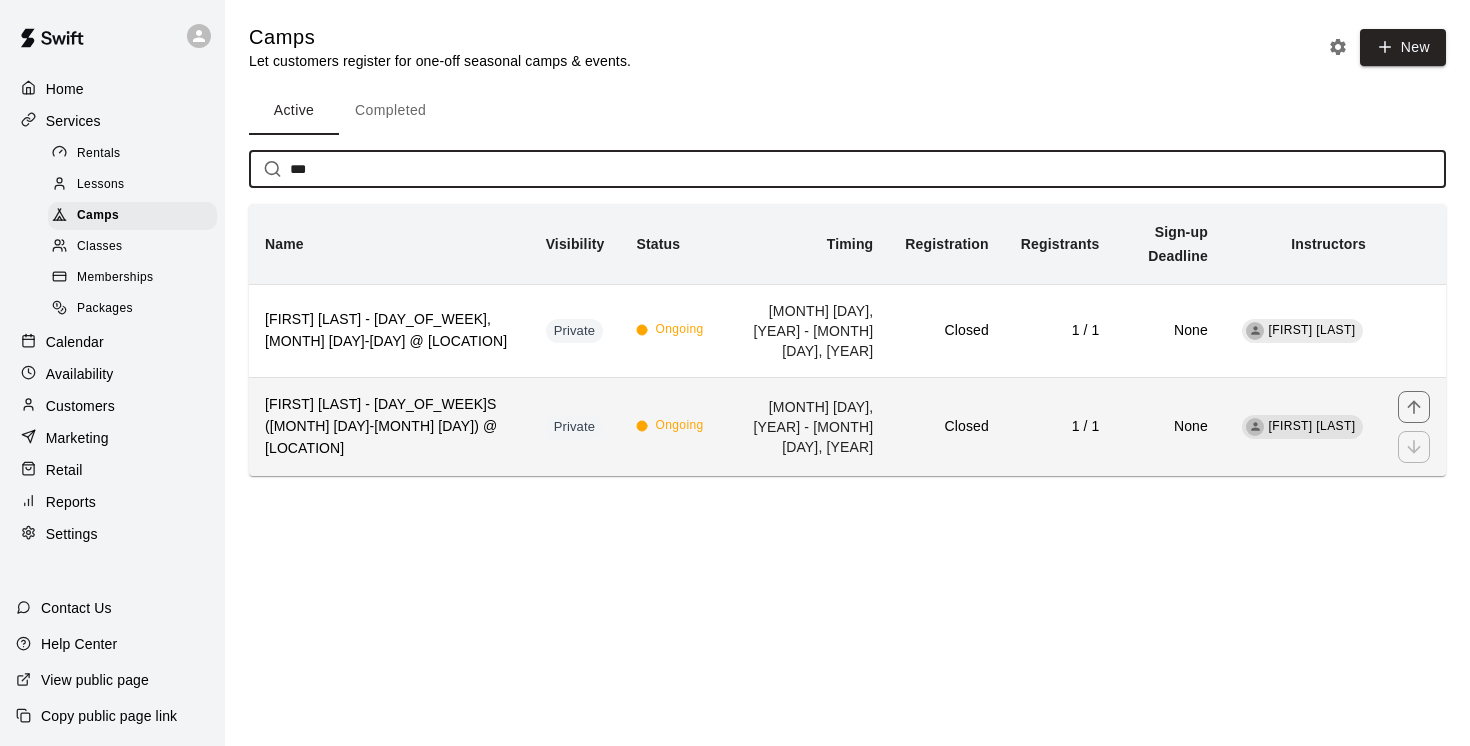 type on "***" 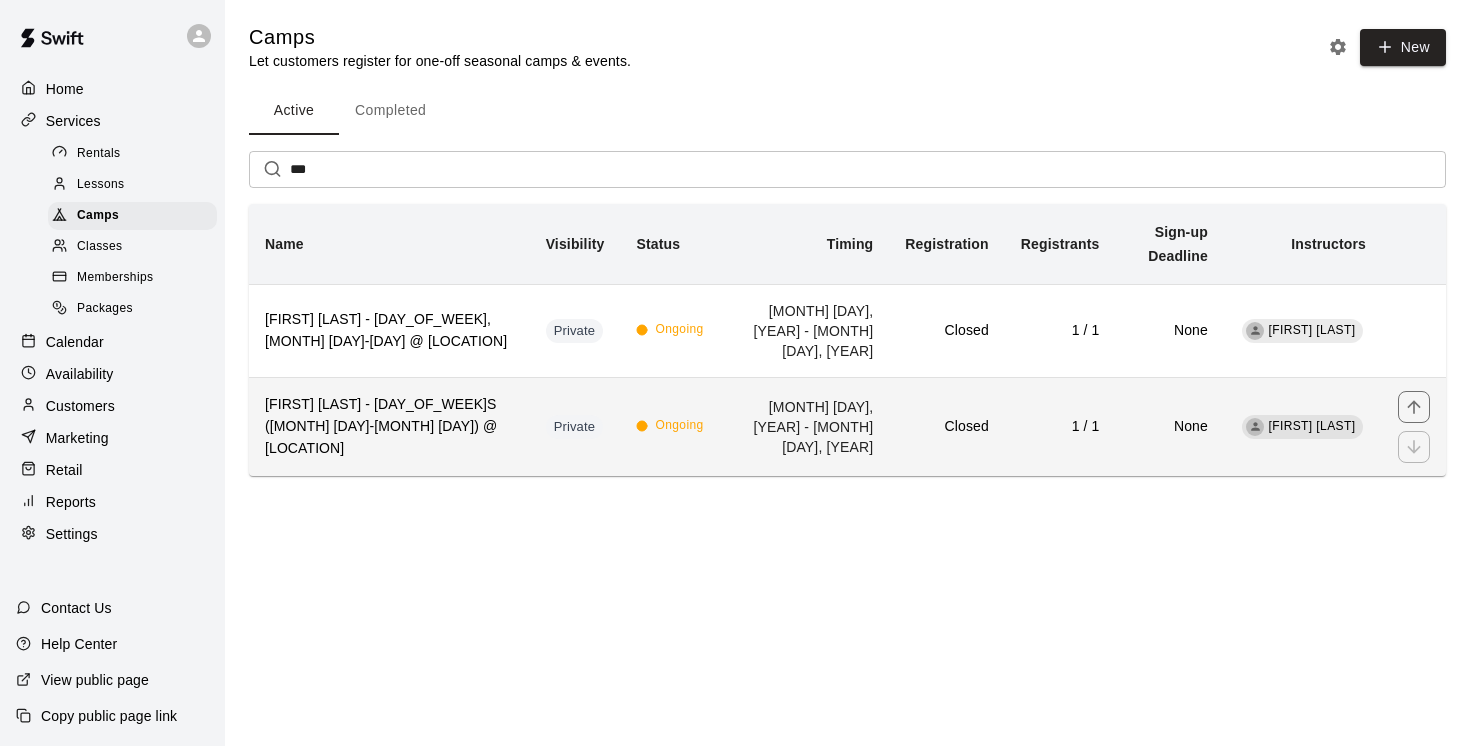 click on "[FIRST] [LAST] - [DAY_OF_WEEK]S ([MONTH] [DAY]-[MONTH] [DAY]) @ [LOCATION]" at bounding box center [389, 427] 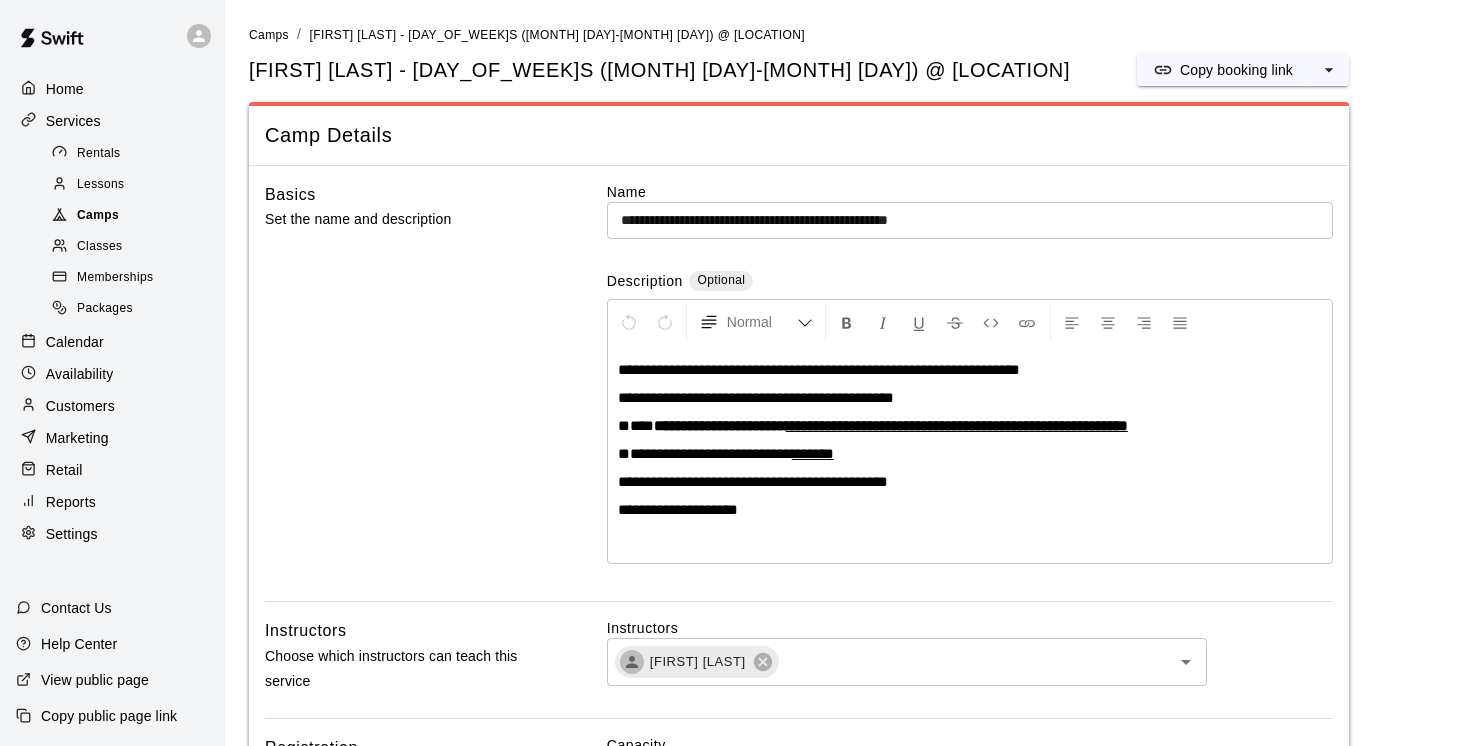 click on "Camps" at bounding box center [132, 216] 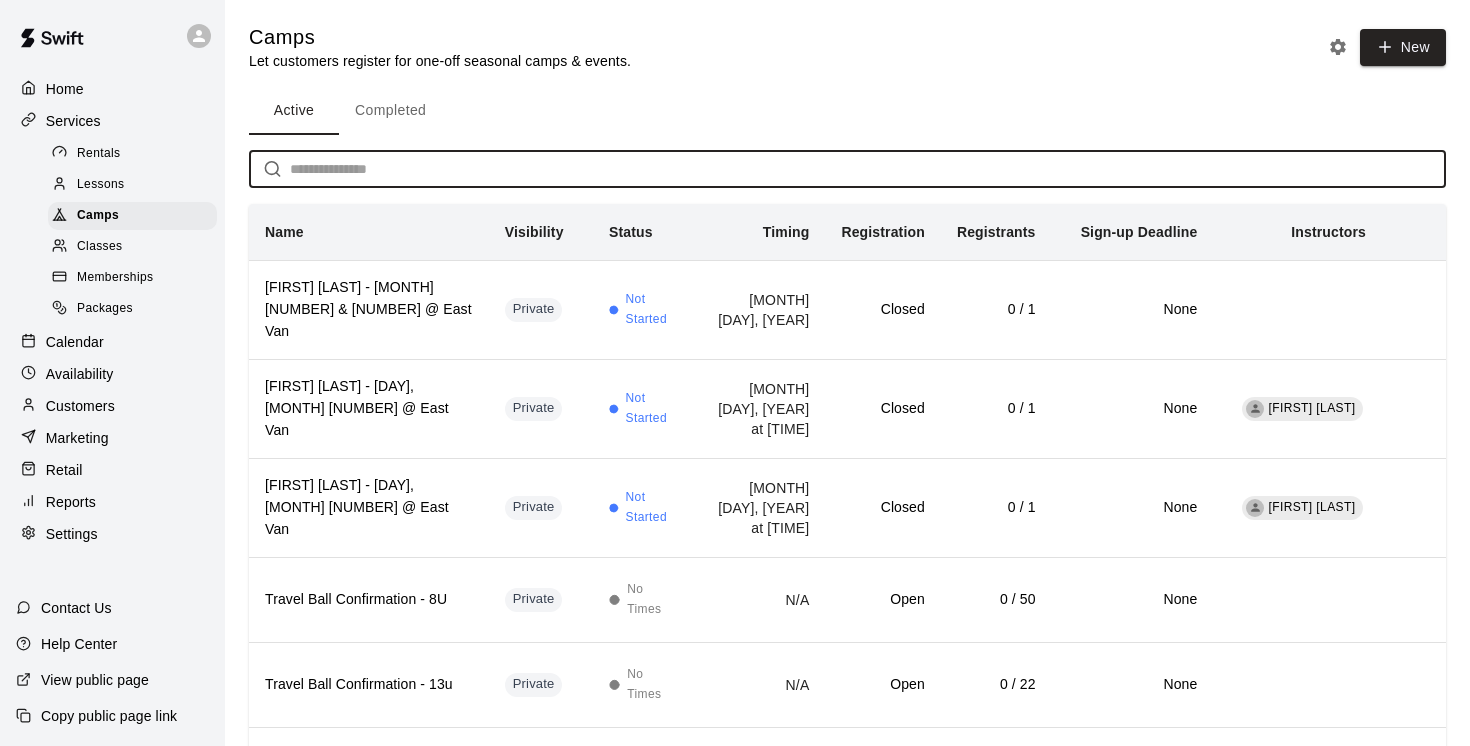 click at bounding box center (868, 169) 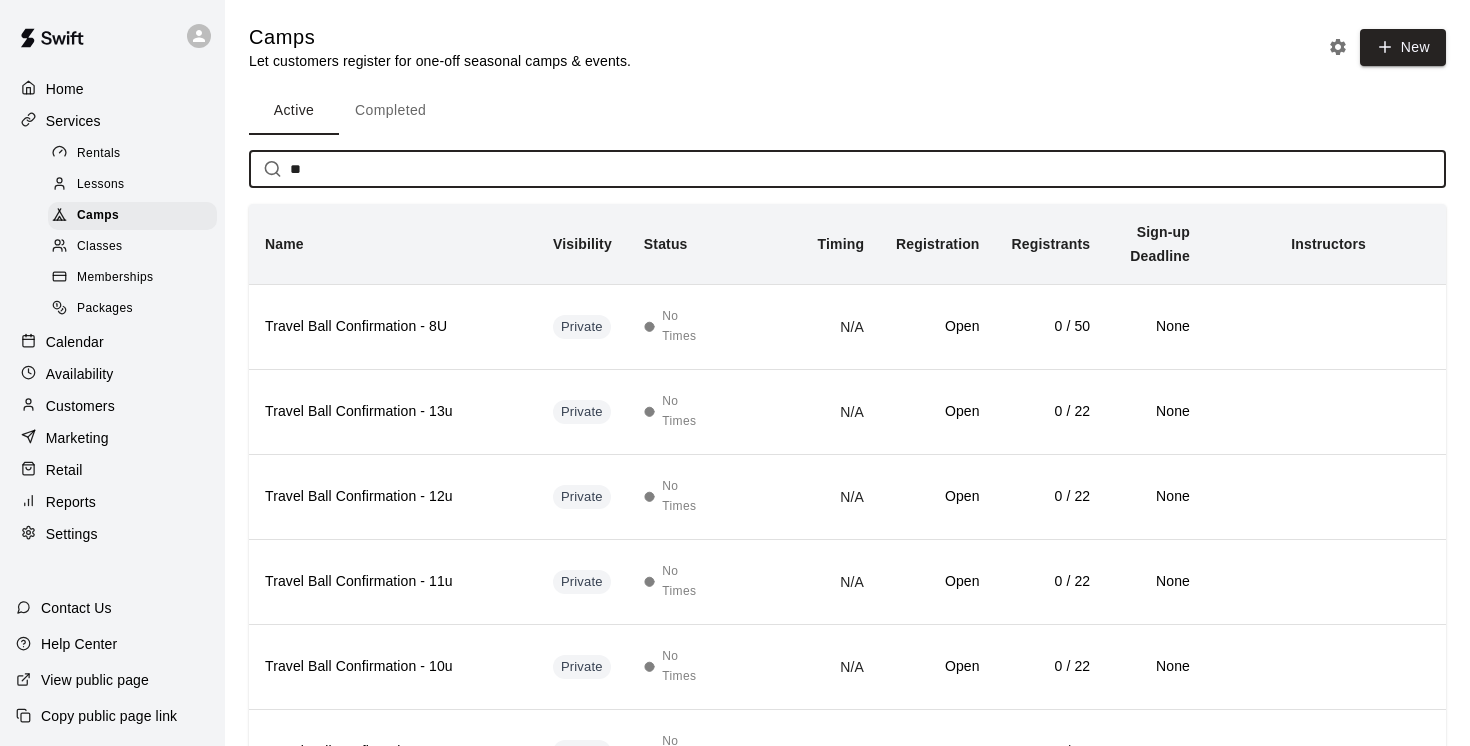 type on "*" 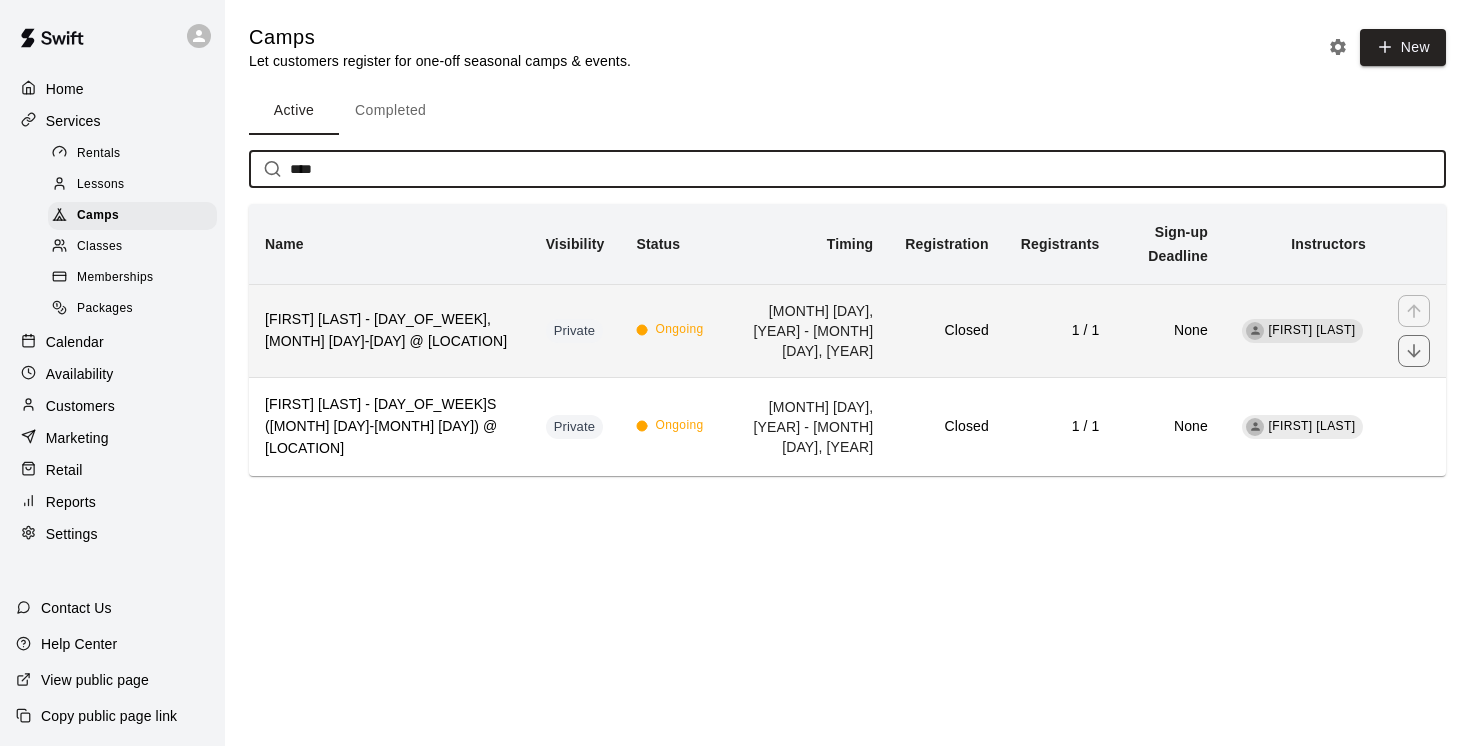 type on "****" 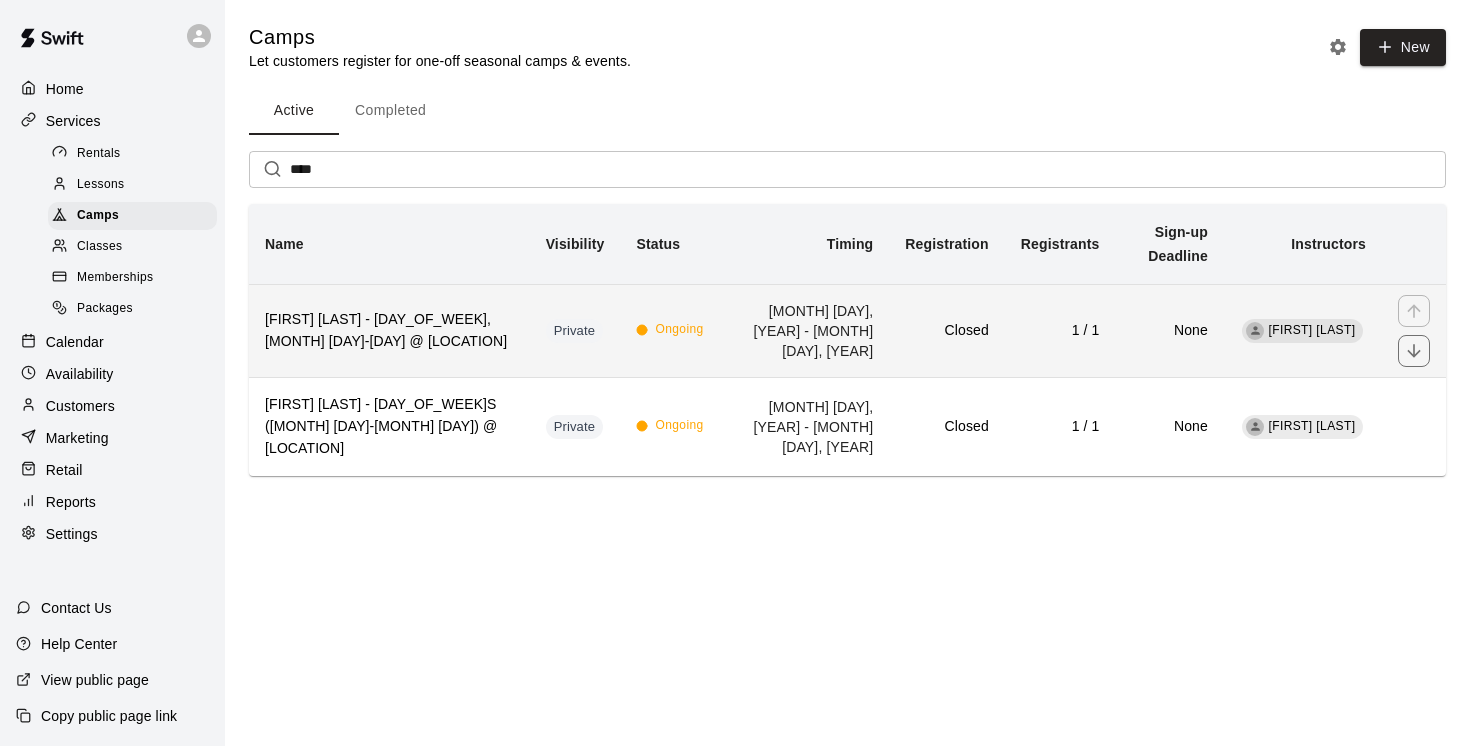 click on "[FIRST] [LAST] - [DAY_OF_WEEK], [MONTH] [DAY]-[DAY] @ [LOCATION]" at bounding box center (389, 331) 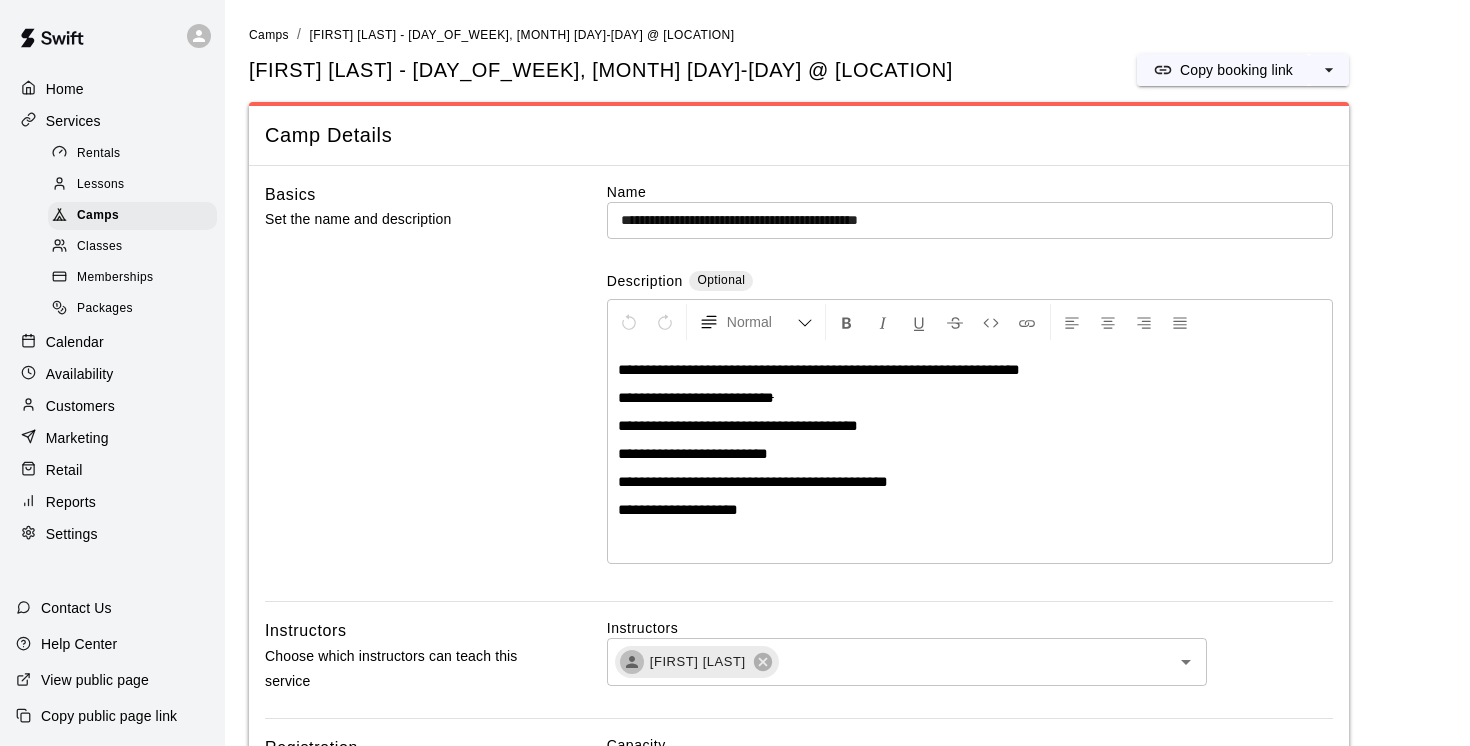 click on "**********" at bounding box center [970, 454] 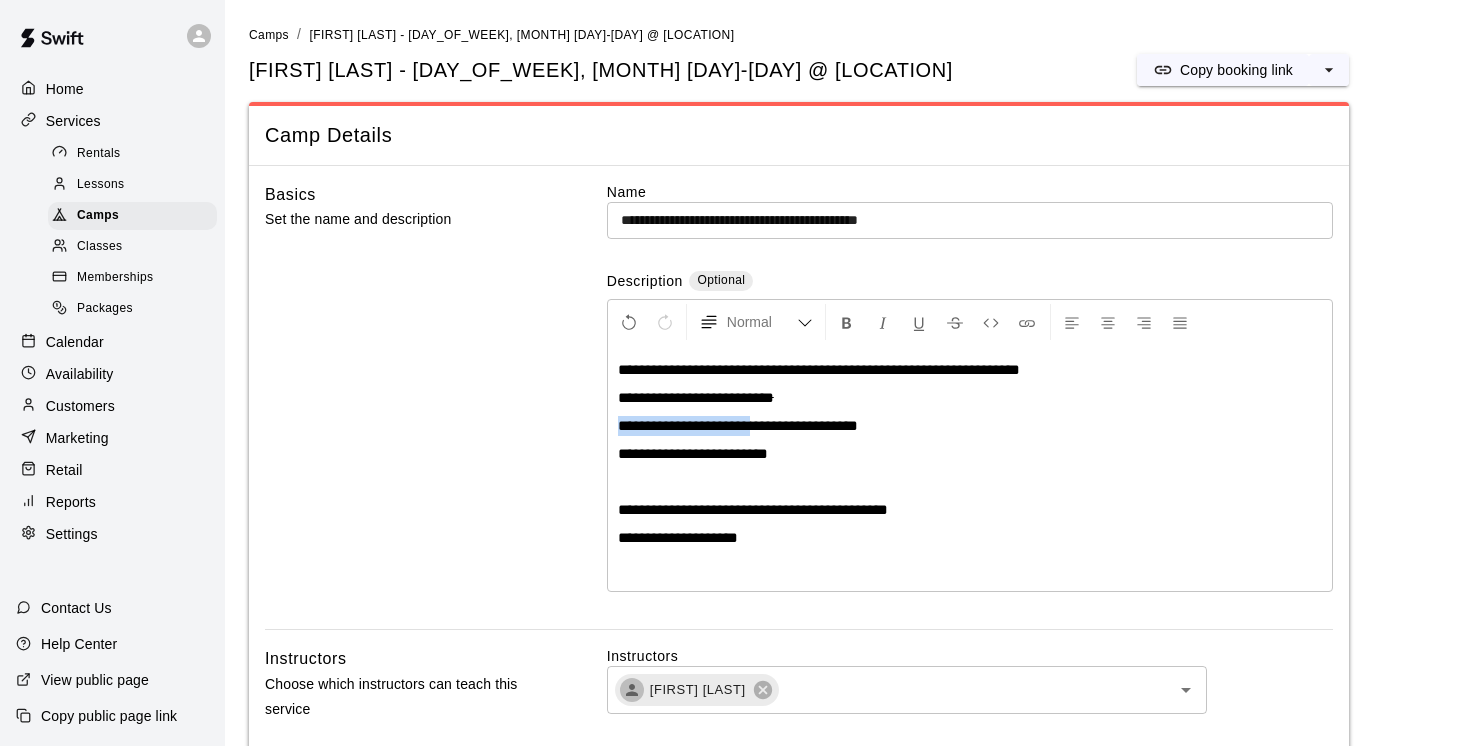 drag, startPoint x: 771, startPoint y: 427, endPoint x: 609, endPoint y: 434, distance: 162.15117 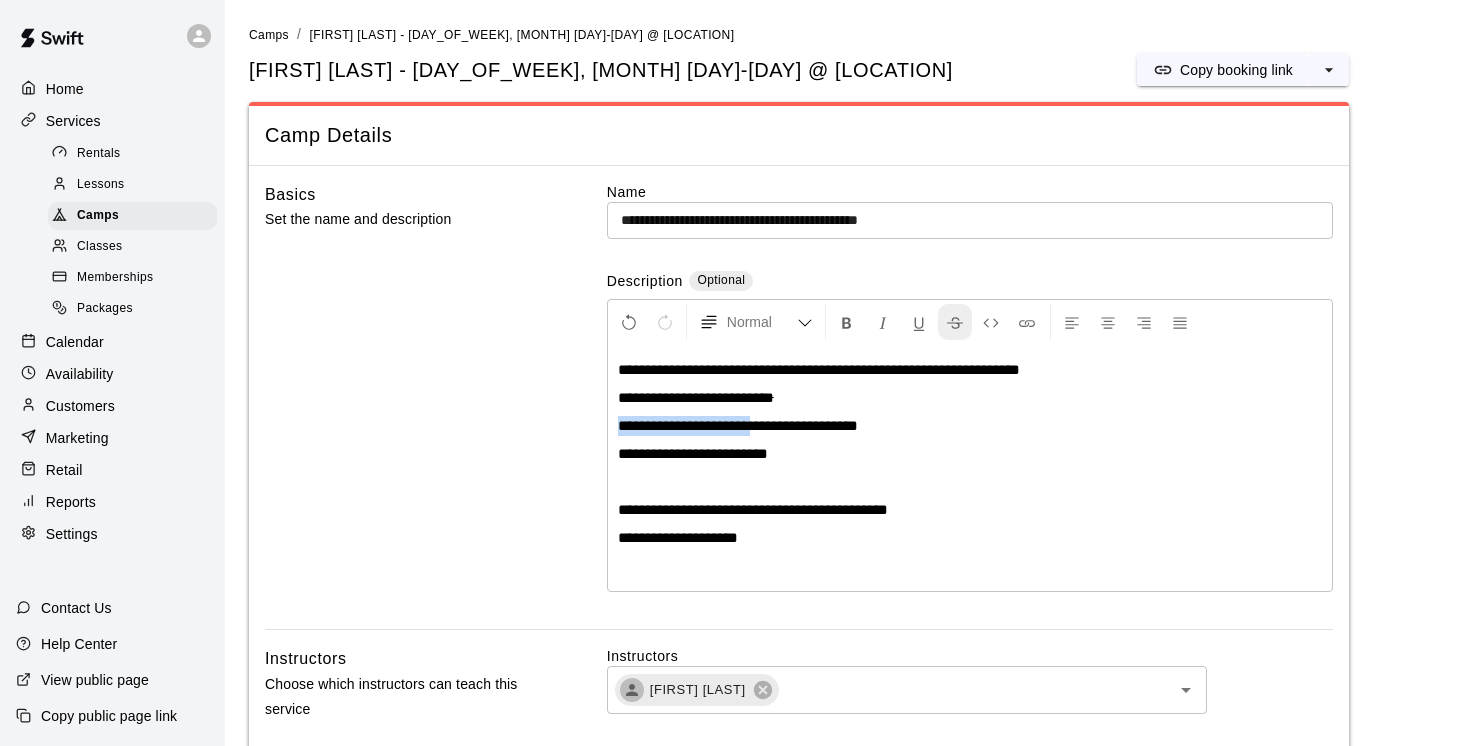 click at bounding box center (955, 323) 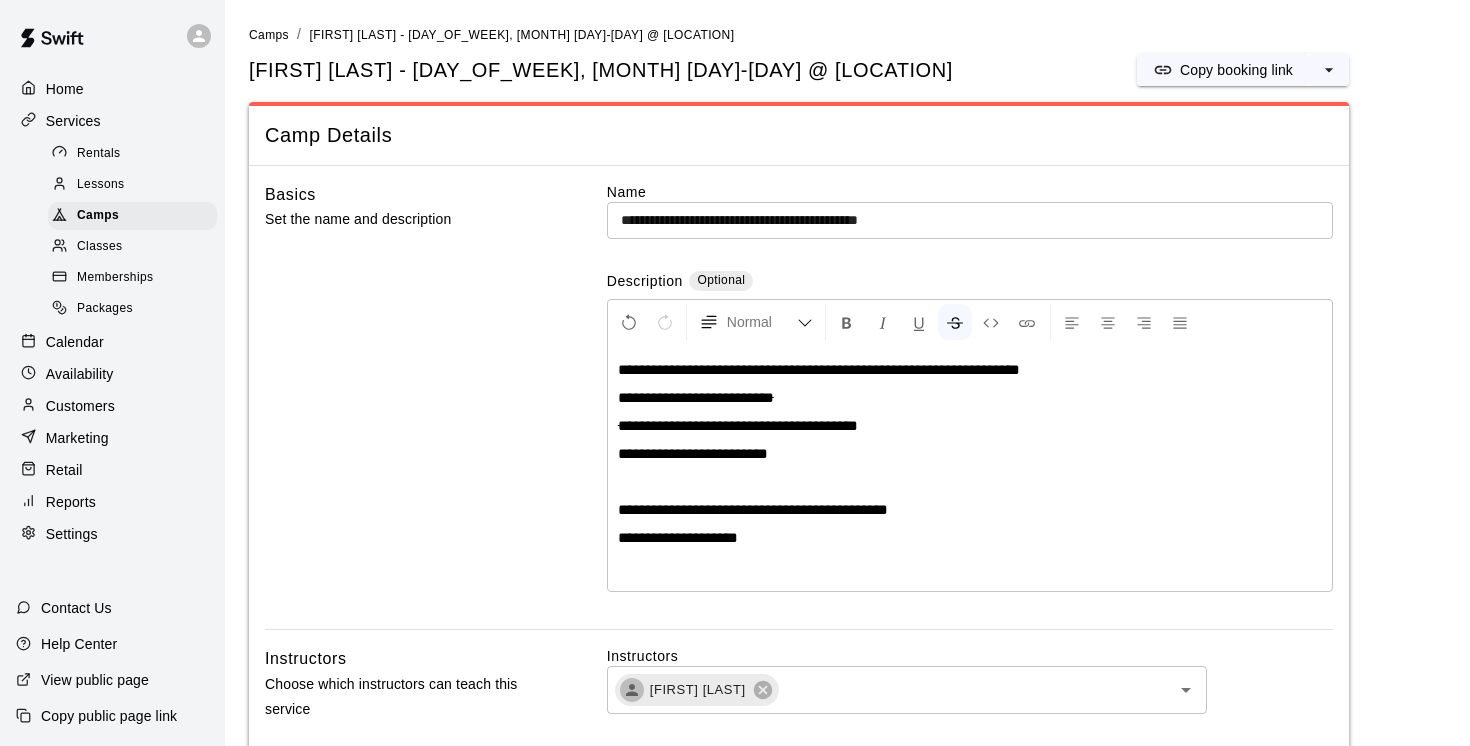 click at bounding box center [970, 482] 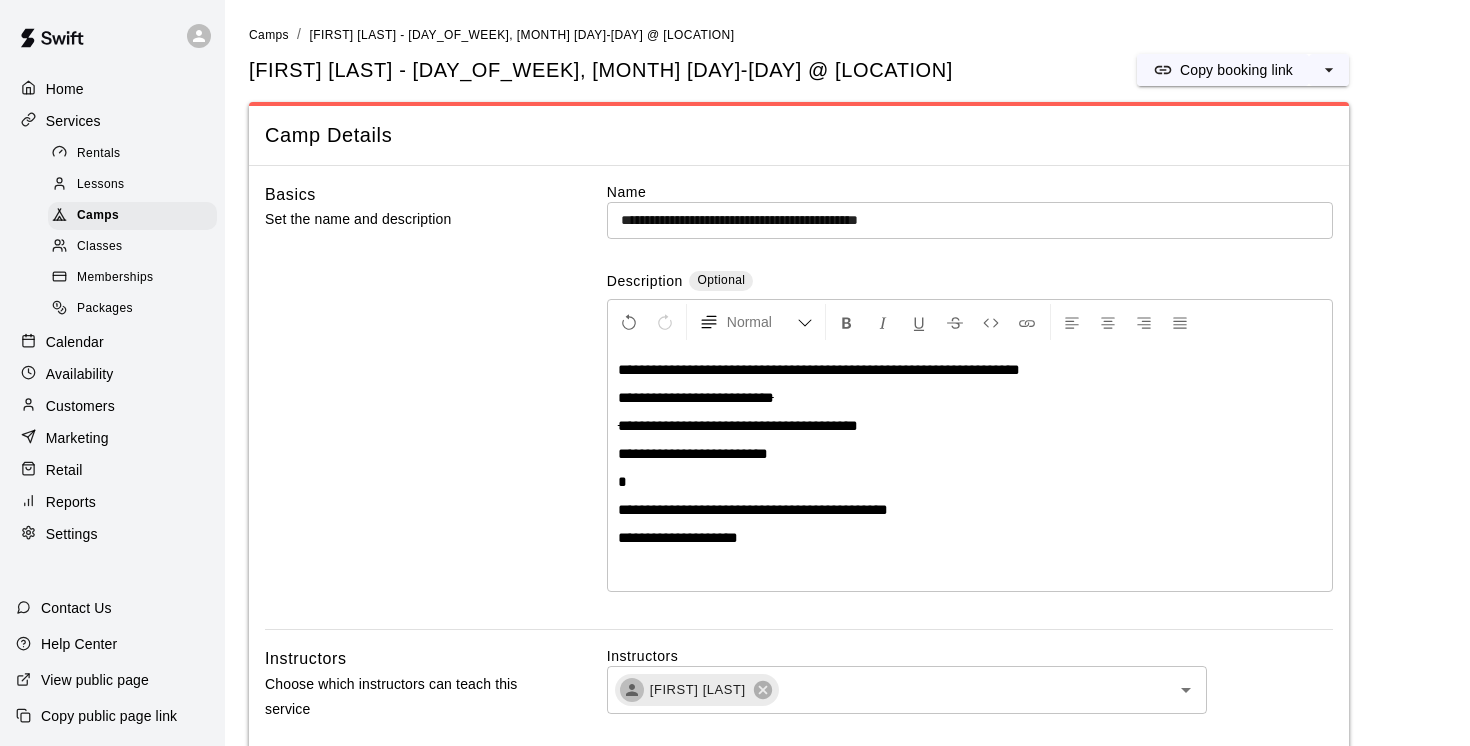 type 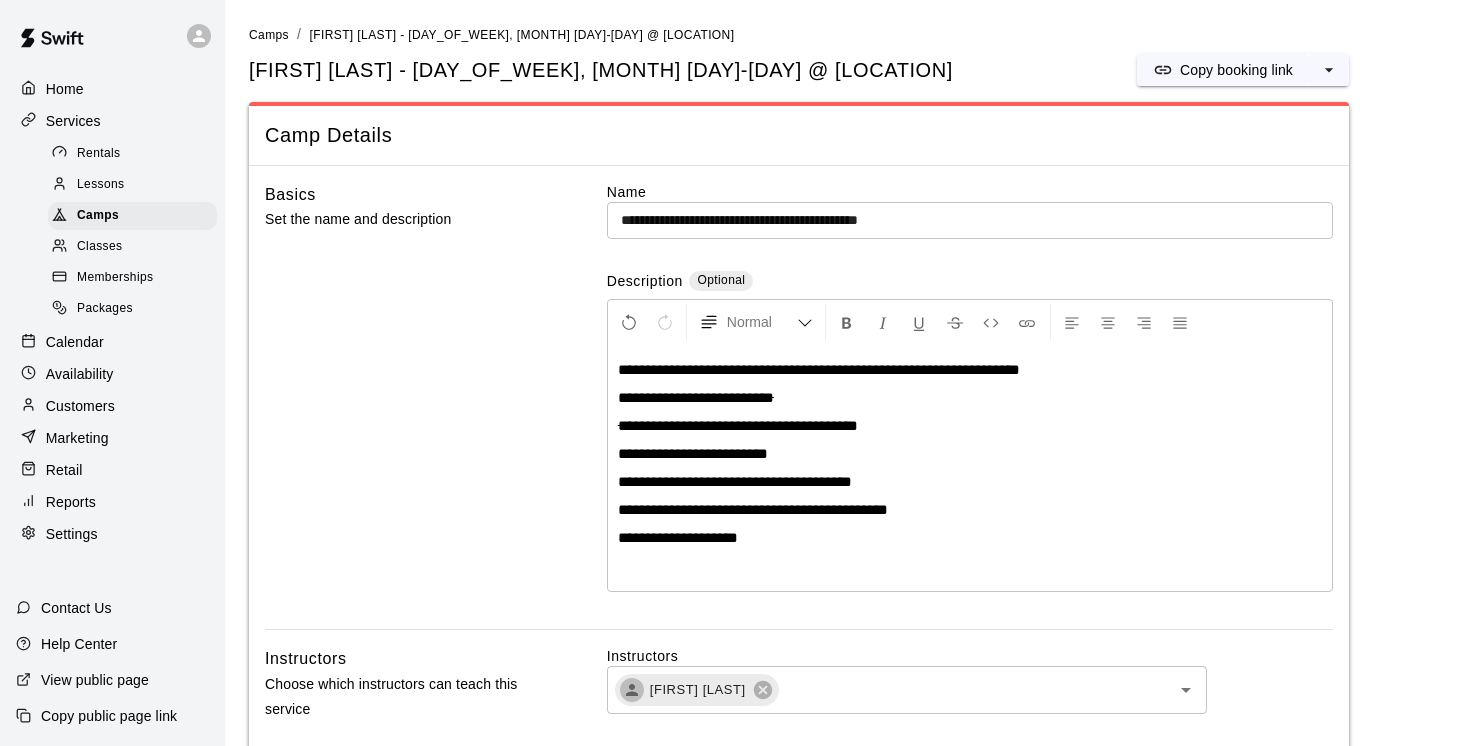click on "**********" at bounding box center (970, 468) 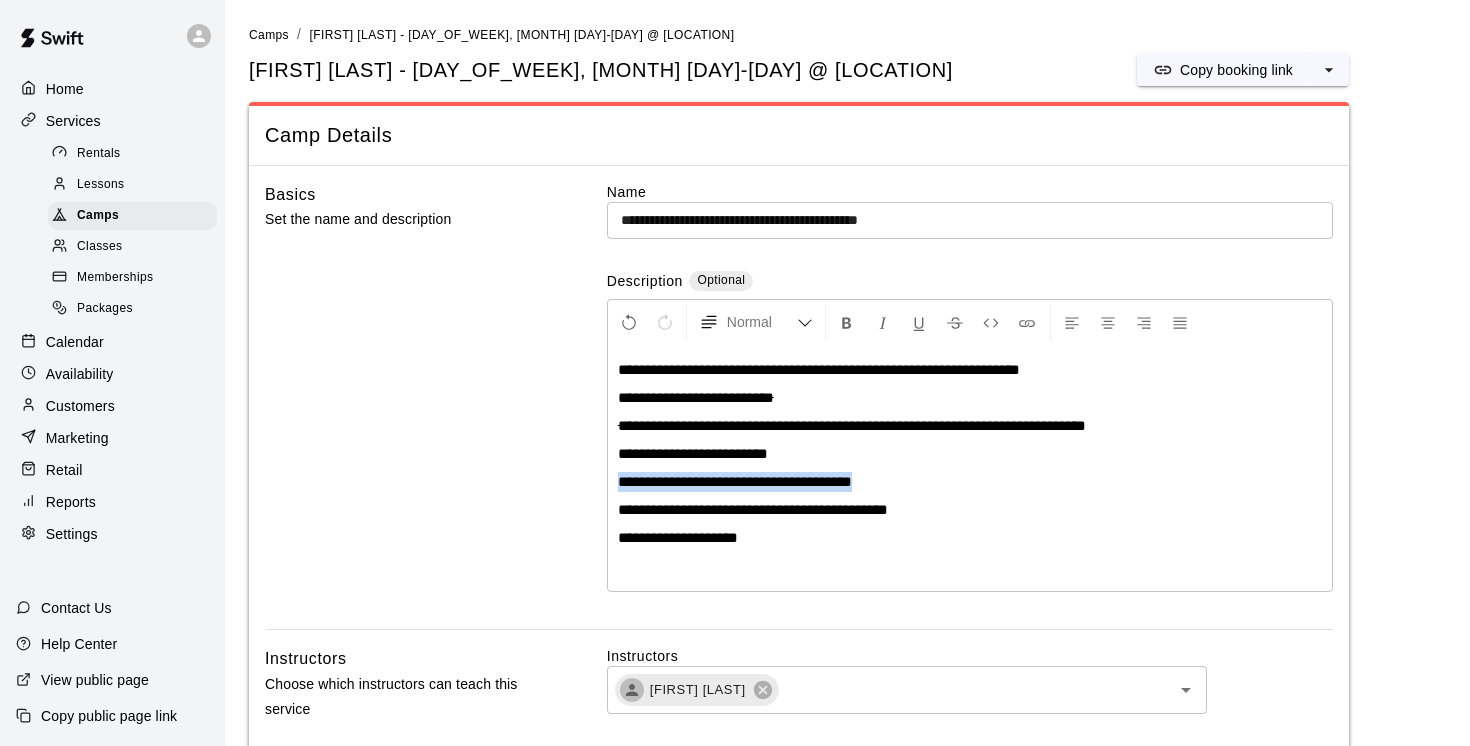 drag, startPoint x: 883, startPoint y: 479, endPoint x: 611, endPoint y: 476, distance: 272.01654 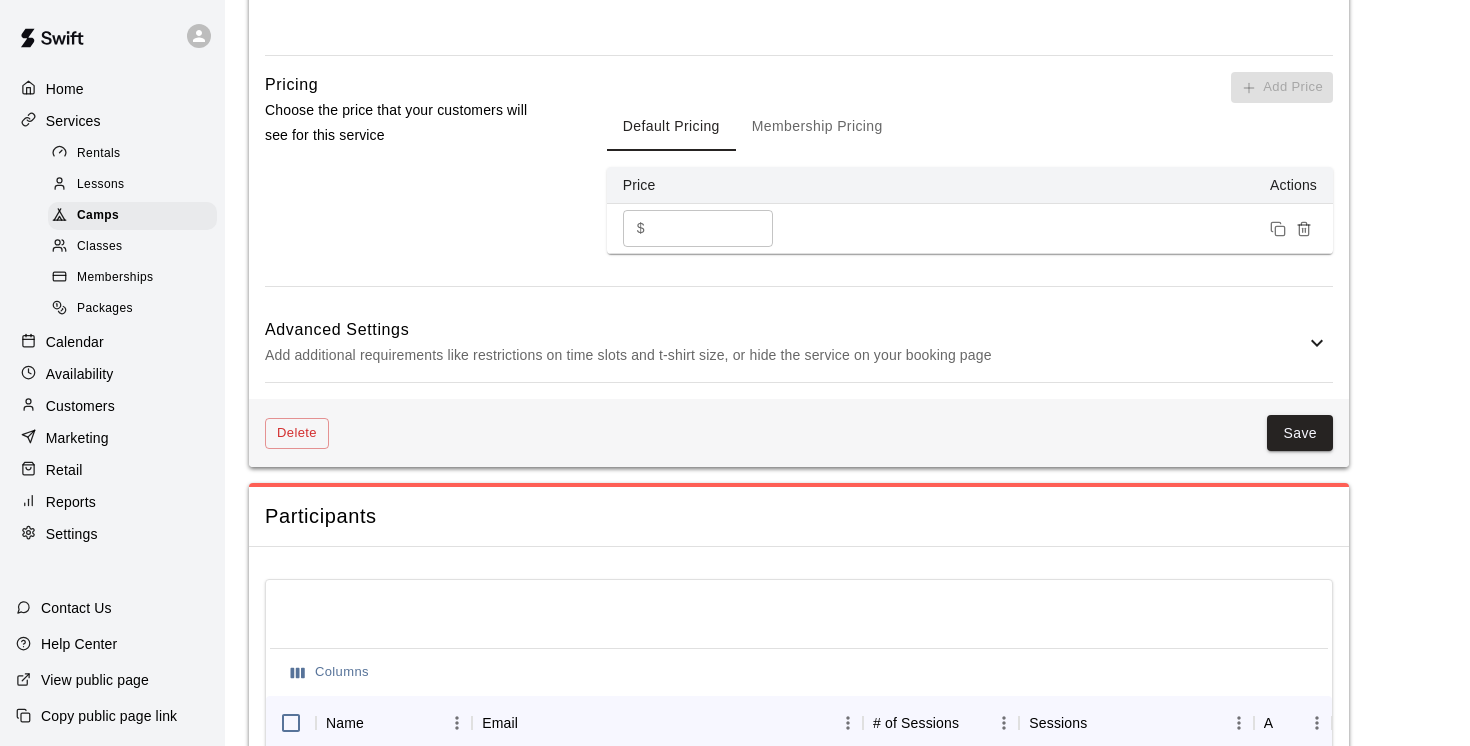 scroll, scrollTop: 1463, scrollLeft: 0, axis: vertical 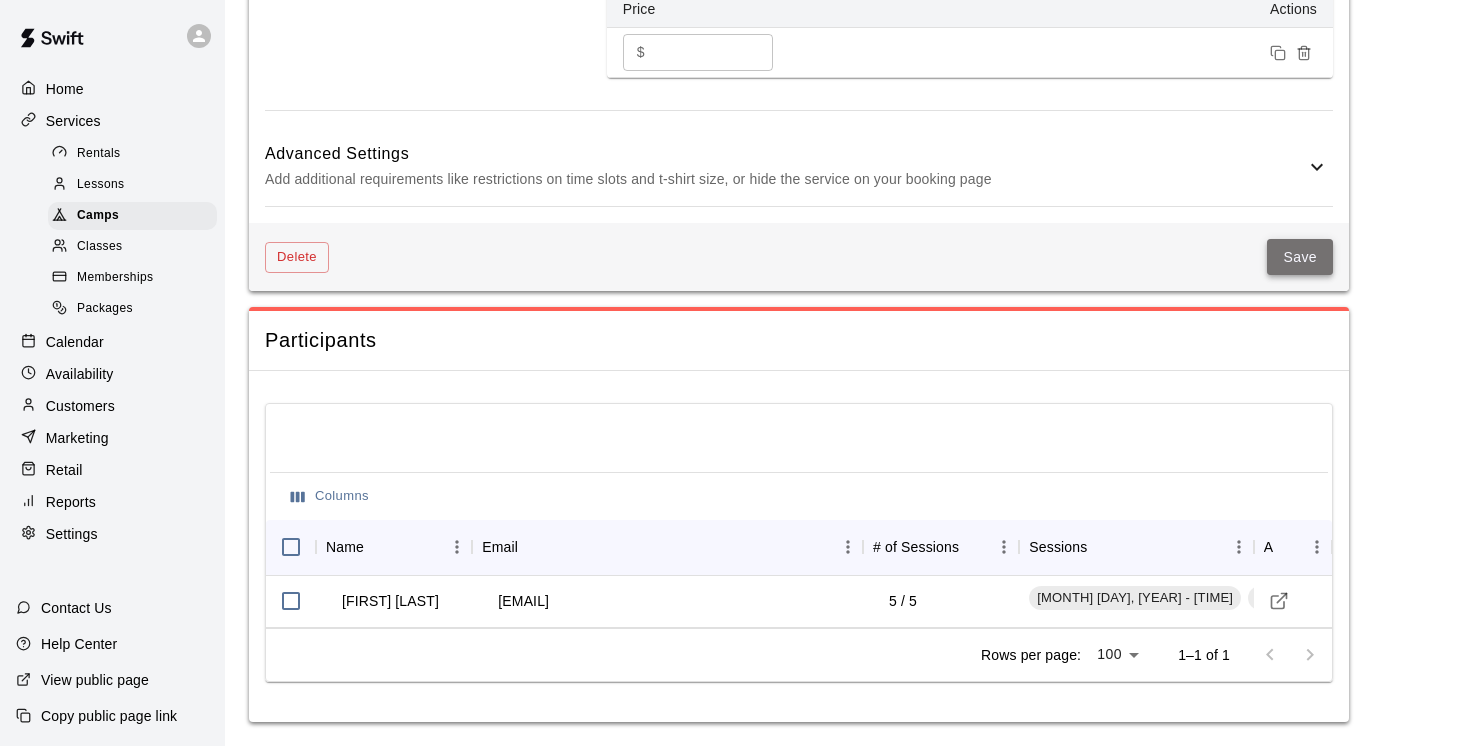 click on "Save" at bounding box center (1300, 257) 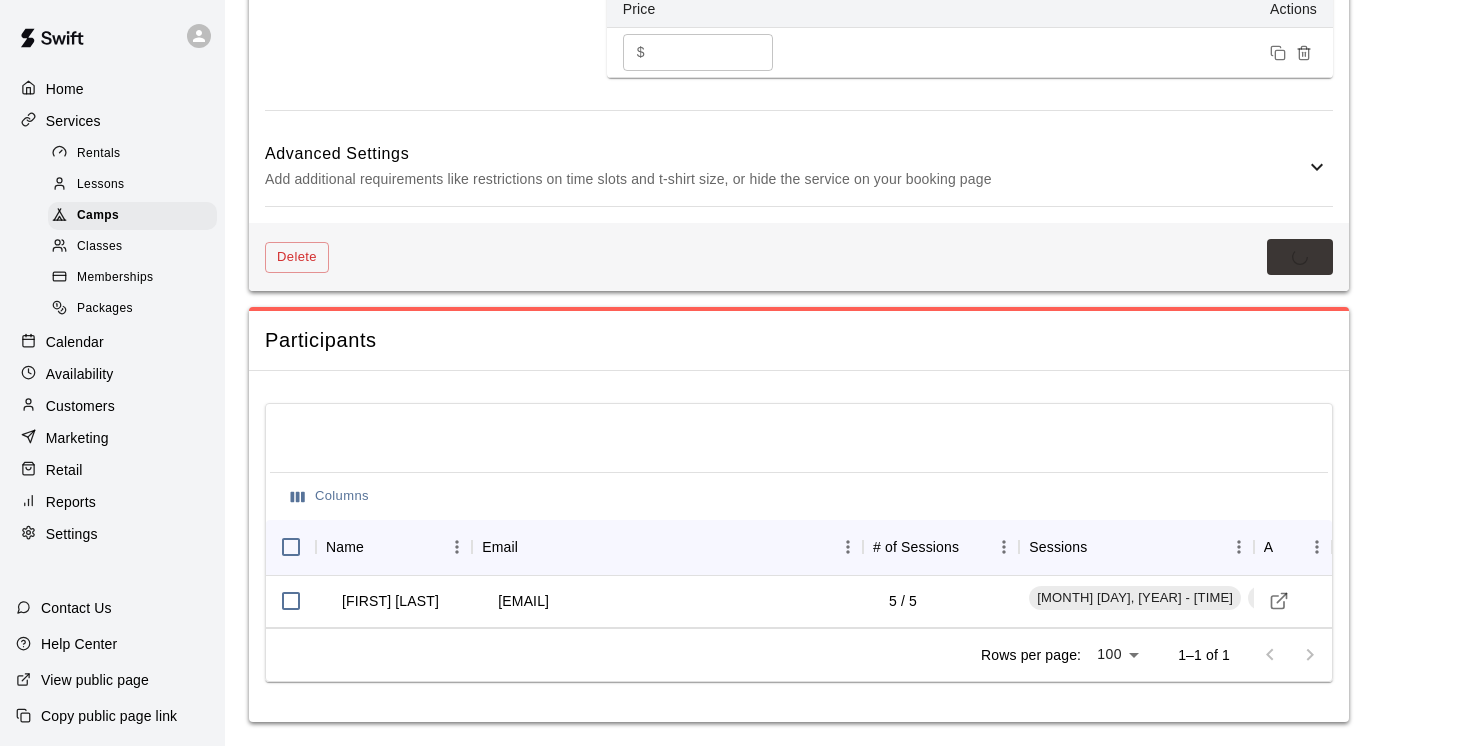 scroll, scrollTop: 0, scrollLeft: 0, axis: both 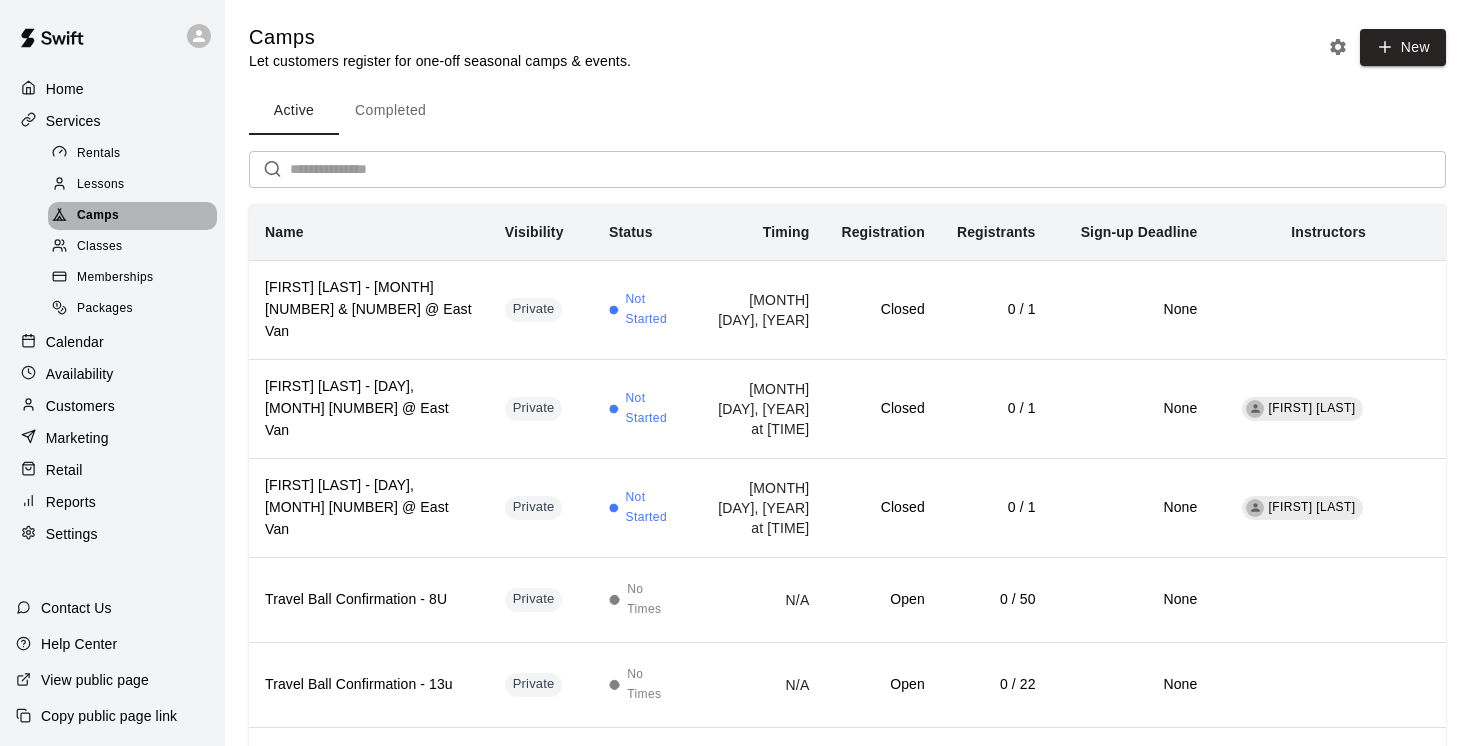 click on "Camps" at bounding box center [132, 216] 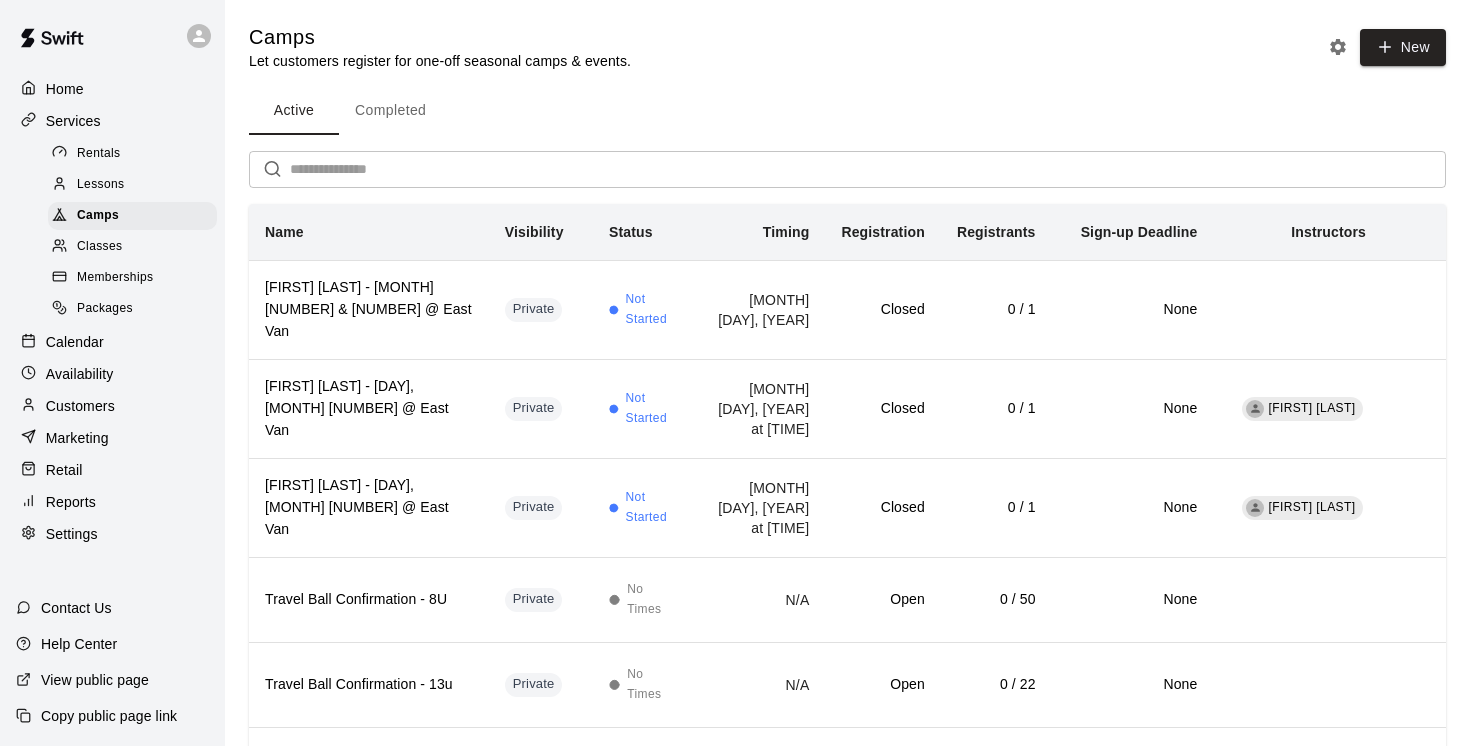 click on "Completed" at bounding box center [390, 111] 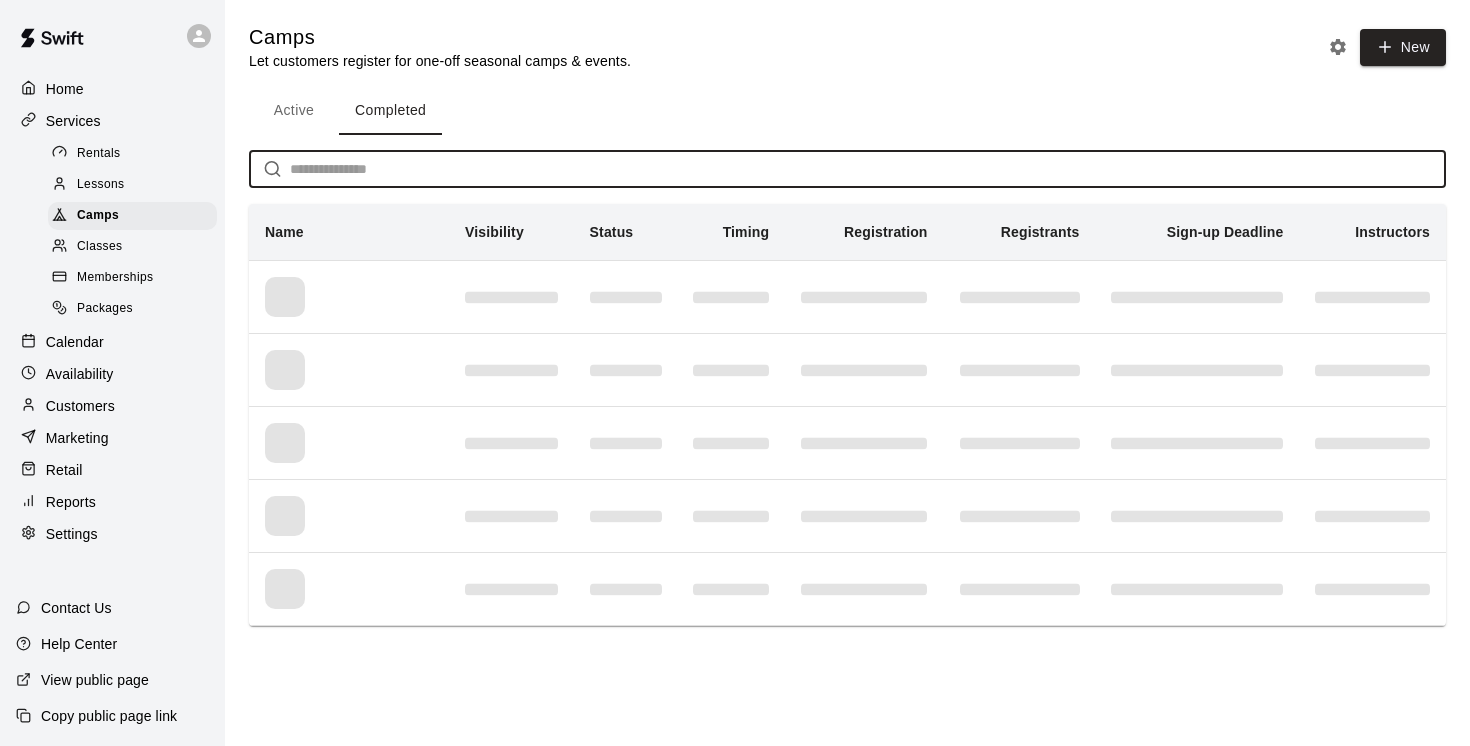 click at bounding box center [868, 169] 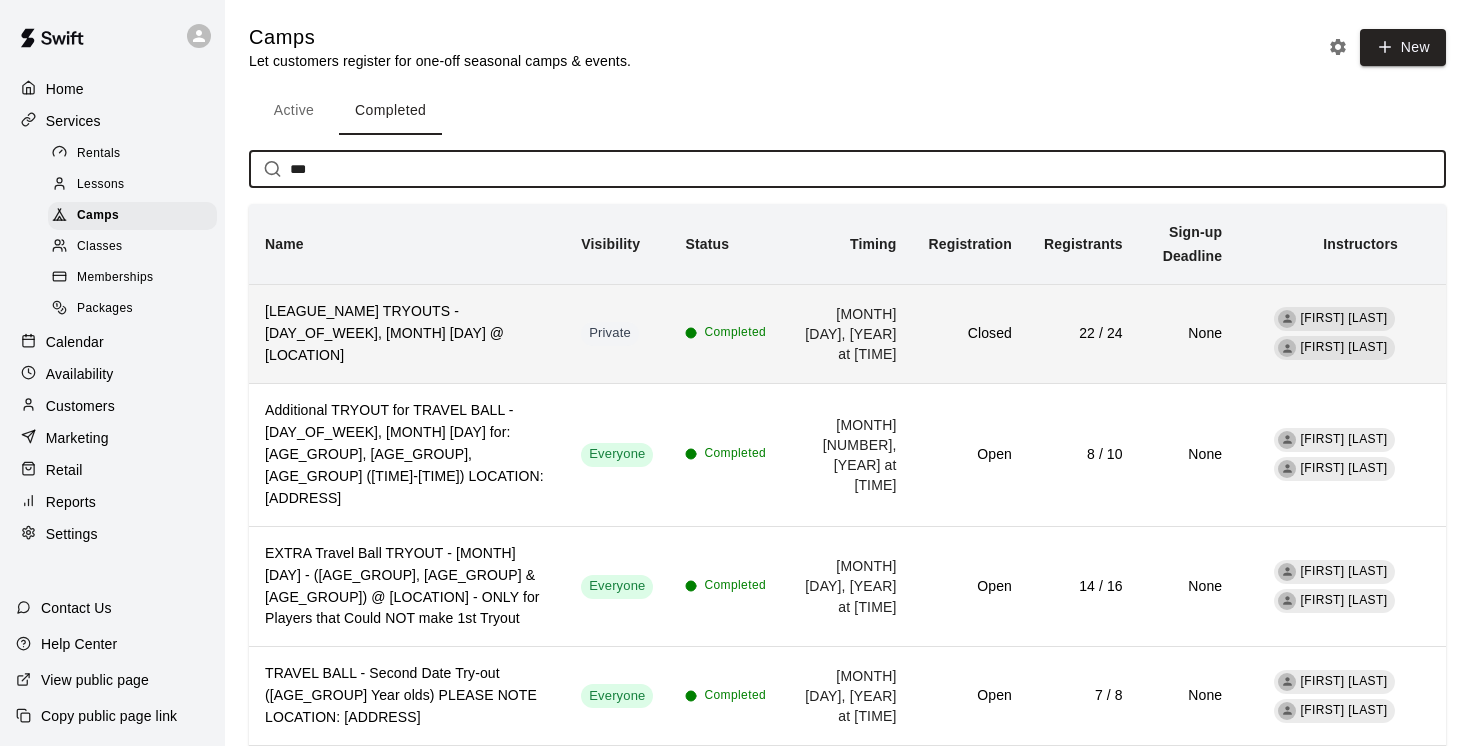 type on "***" 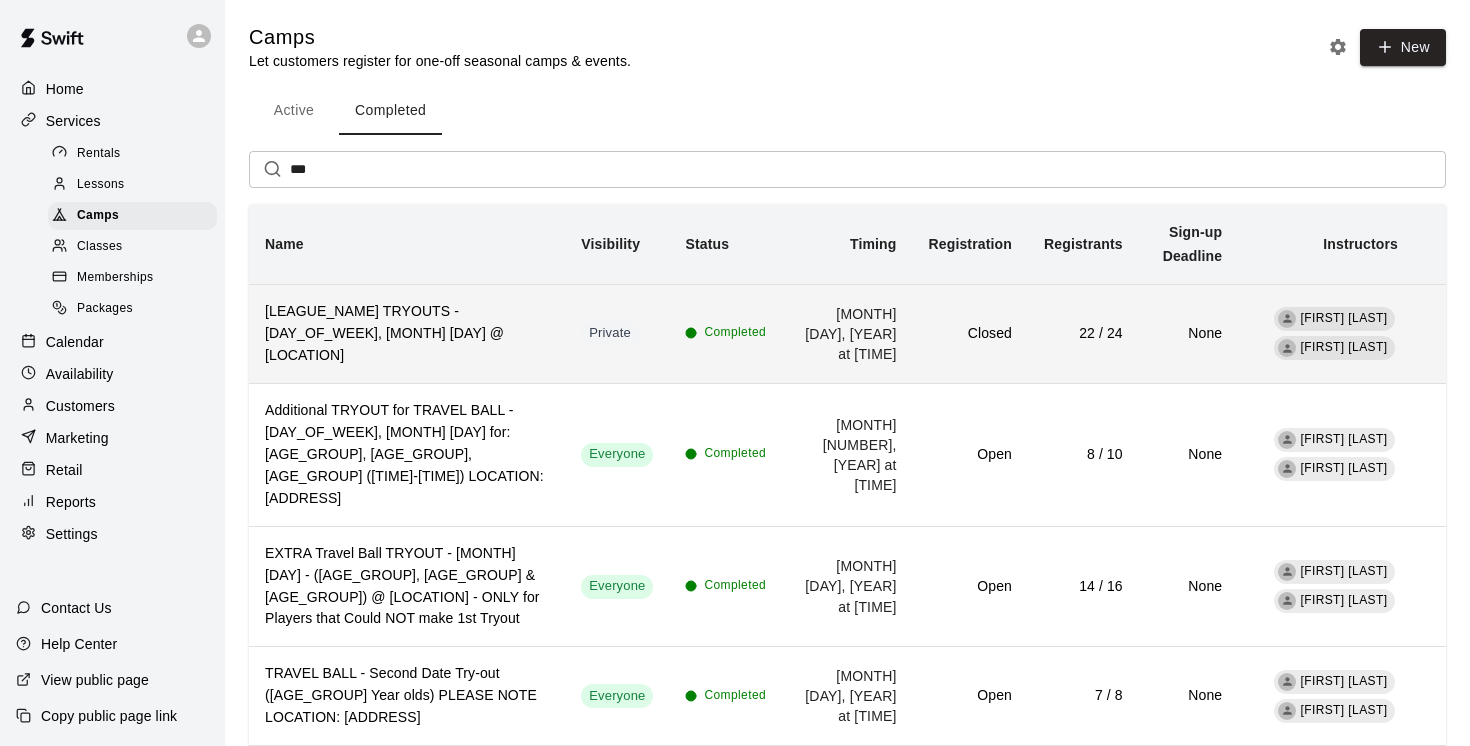 click on "[LEAGUE_NAME] TRYOUTS - [DAY_OF_WEEK], [MONTH] [DAY] @ [LOCATION]" at bounding box center [407, 334] 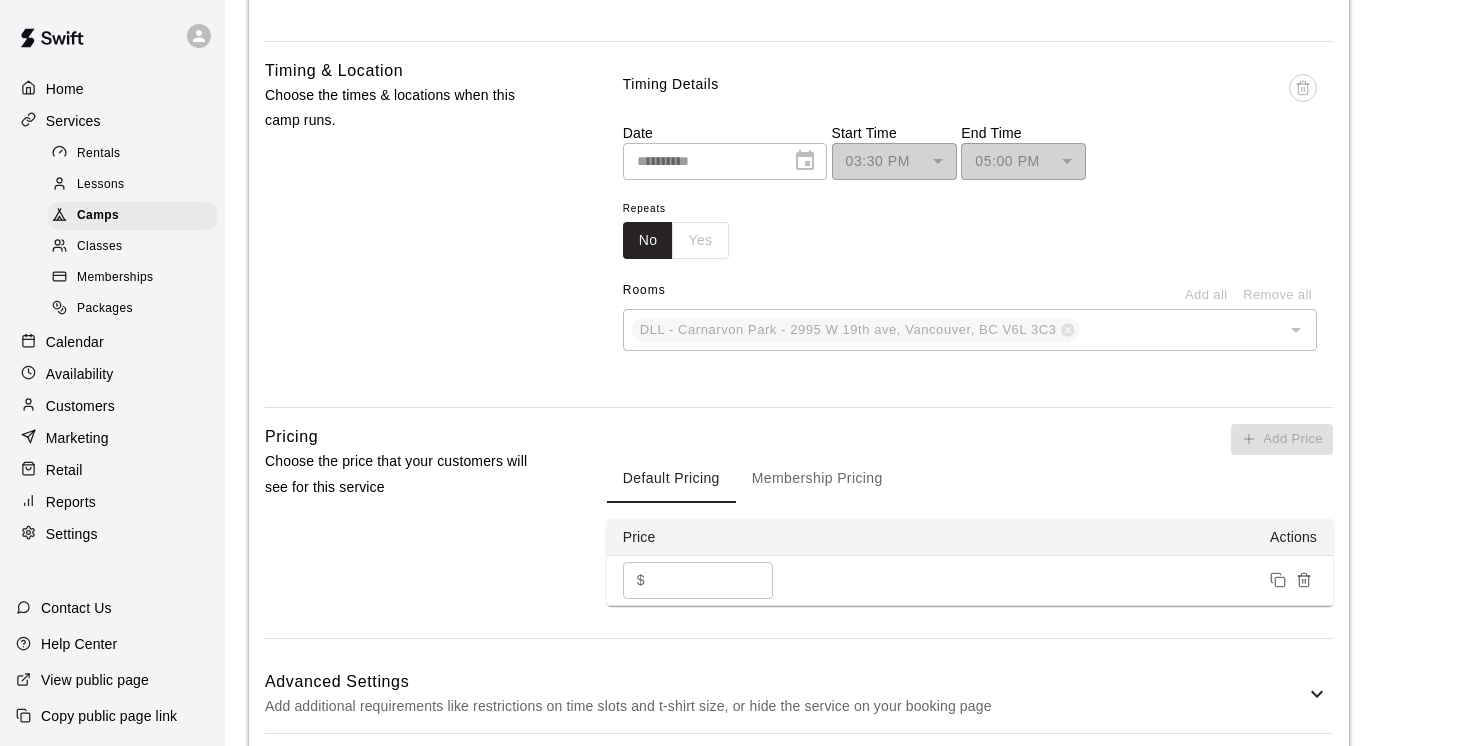 scroll, scrollTop: 171, scrollLeft: 0, axis: vertical 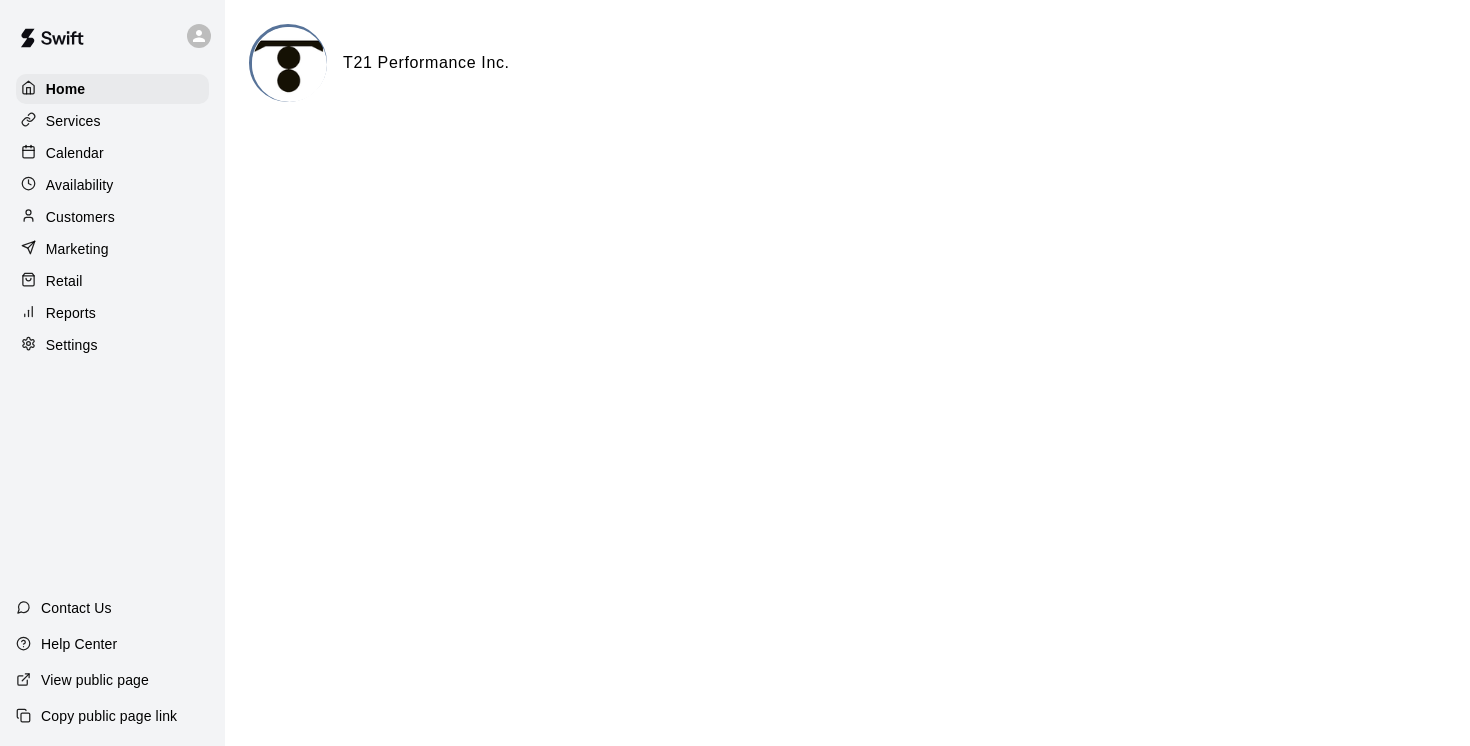 click on "Calendar" at bounding box center [112, 153] 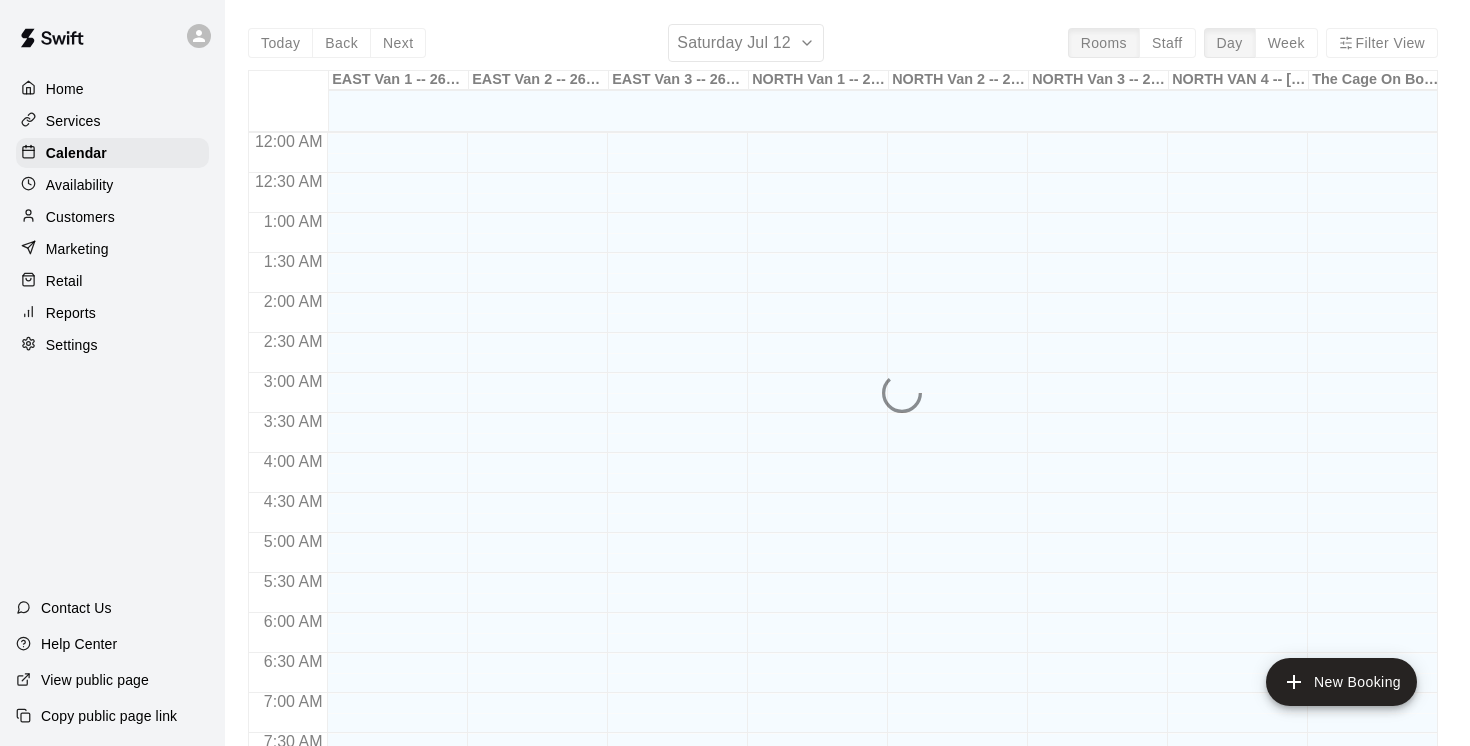 scroll, scrollTop: 624, scrollLeft: 0, axis: vertical 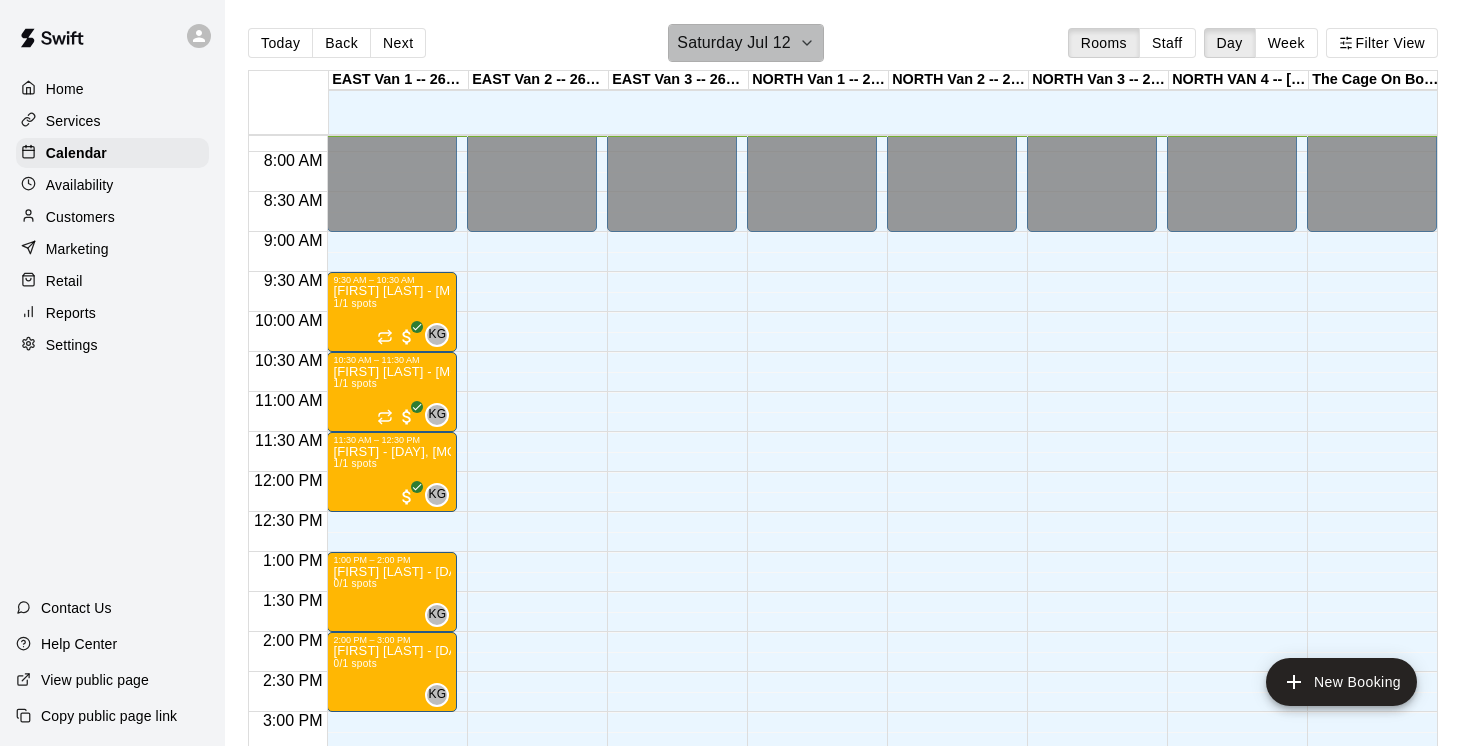 click 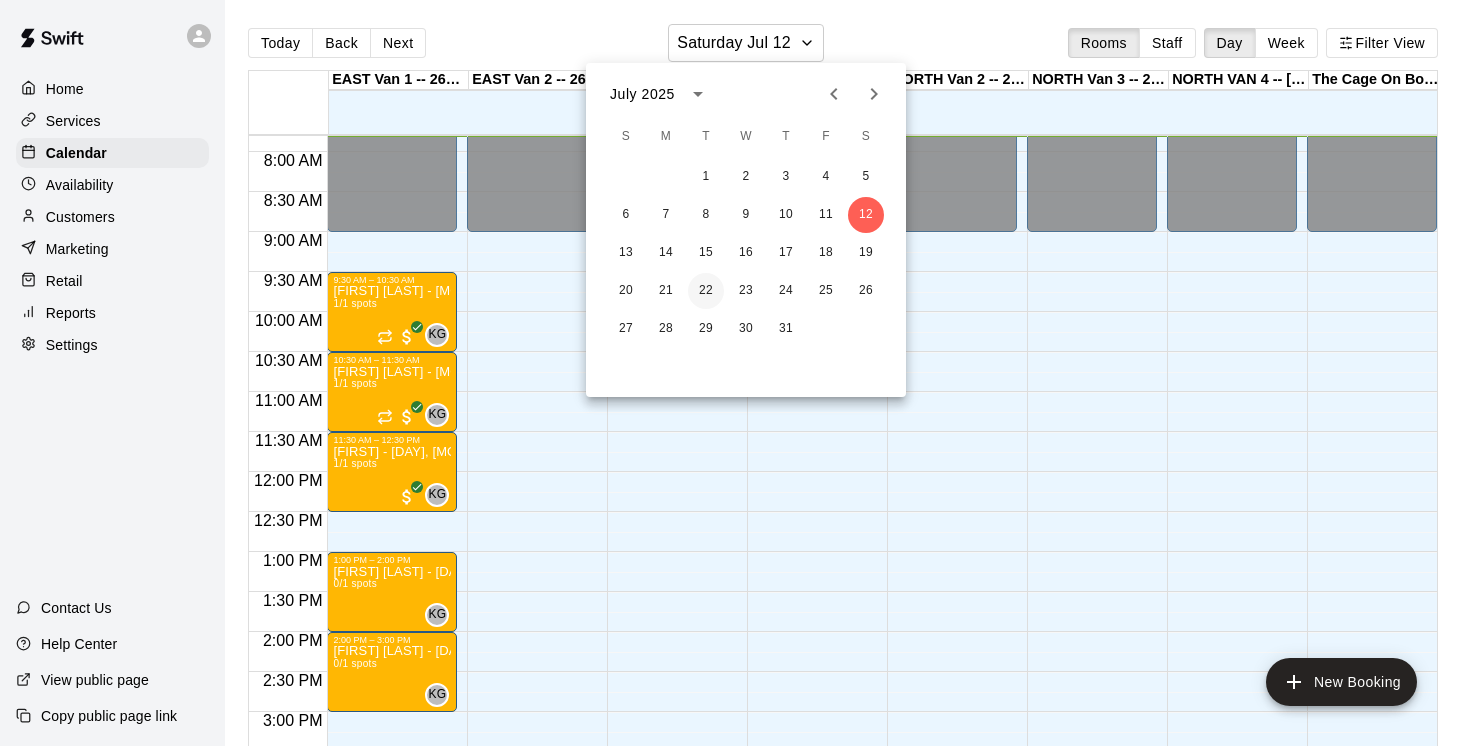click on "22" at bounding box center (706, 291) 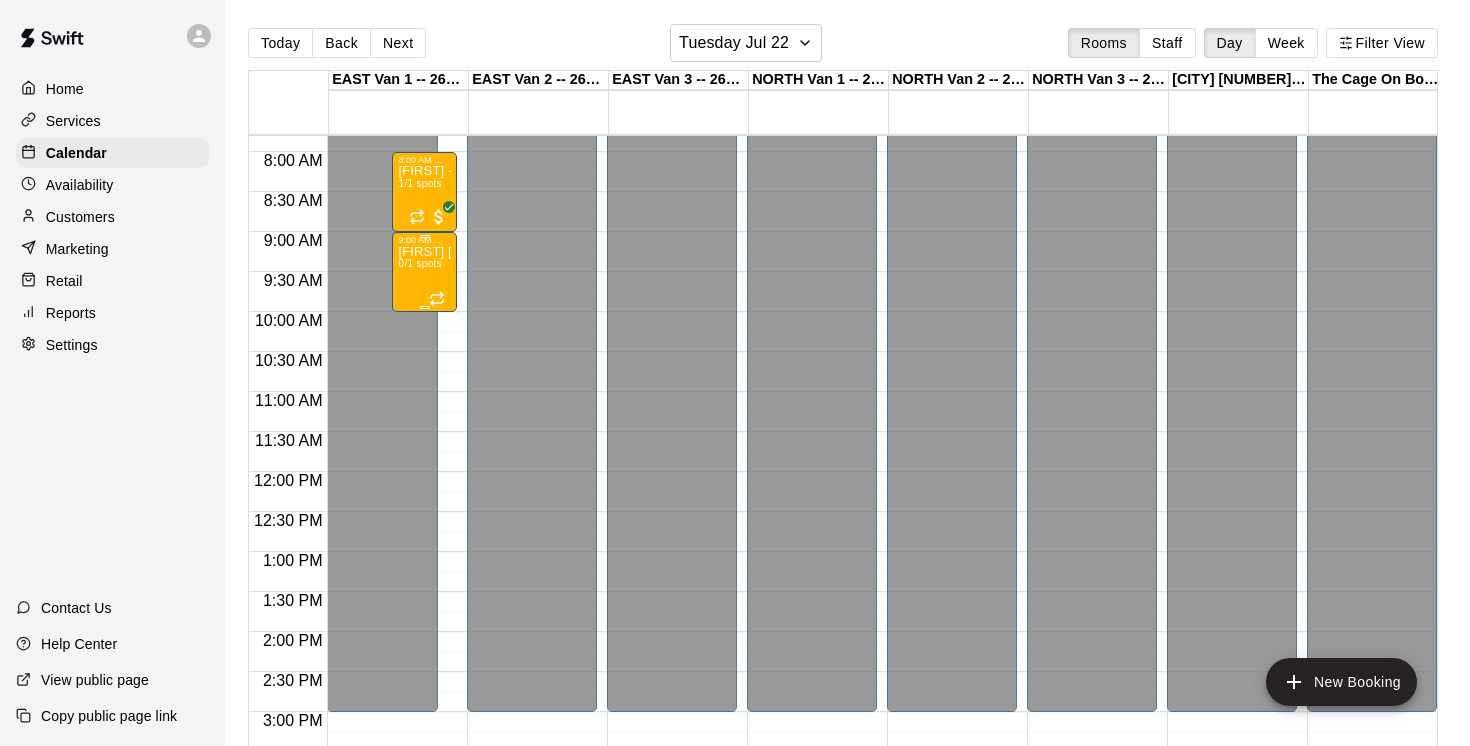 click on "Liam Nguyen - July 22 & 23 @ East Van 0/1 spots" at bounding box center (424, 618) 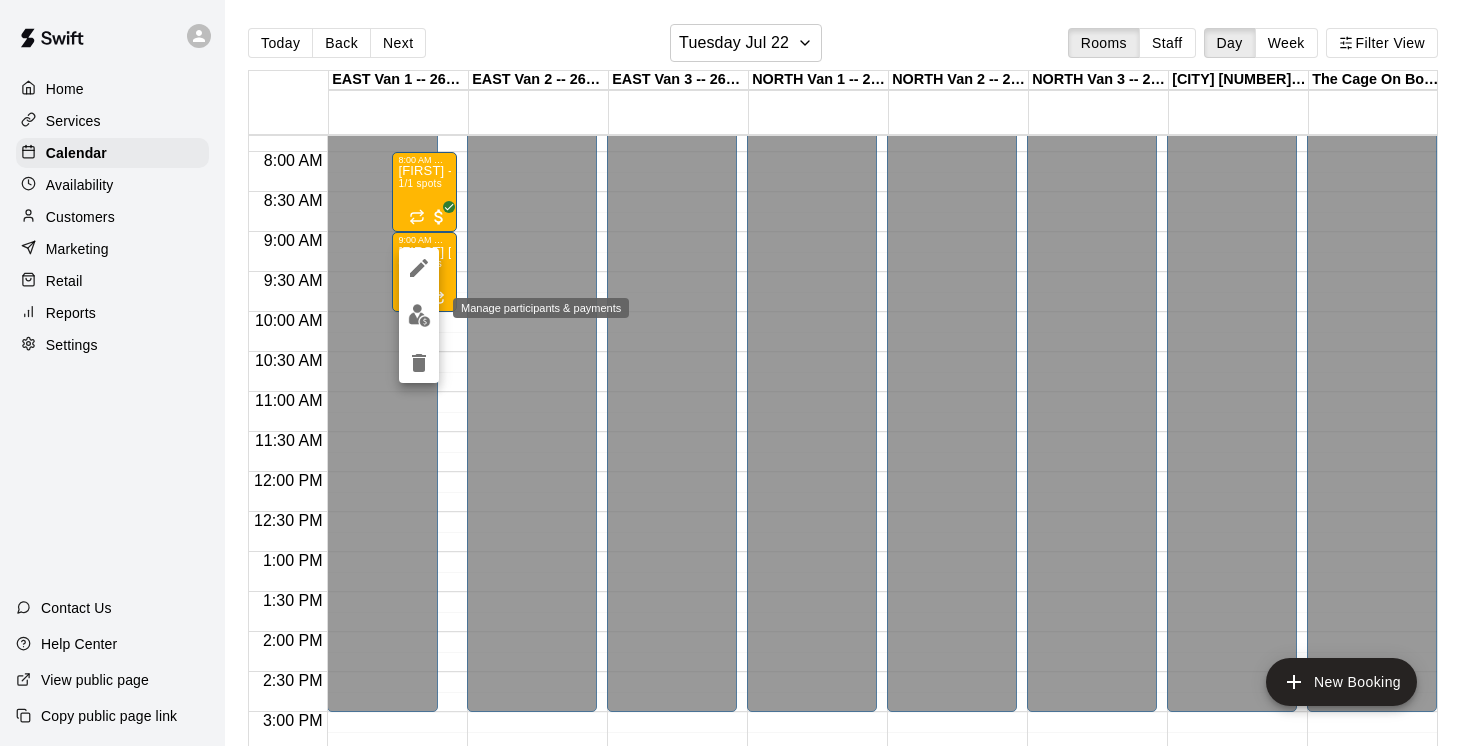 click at bounding box center (419, 315) 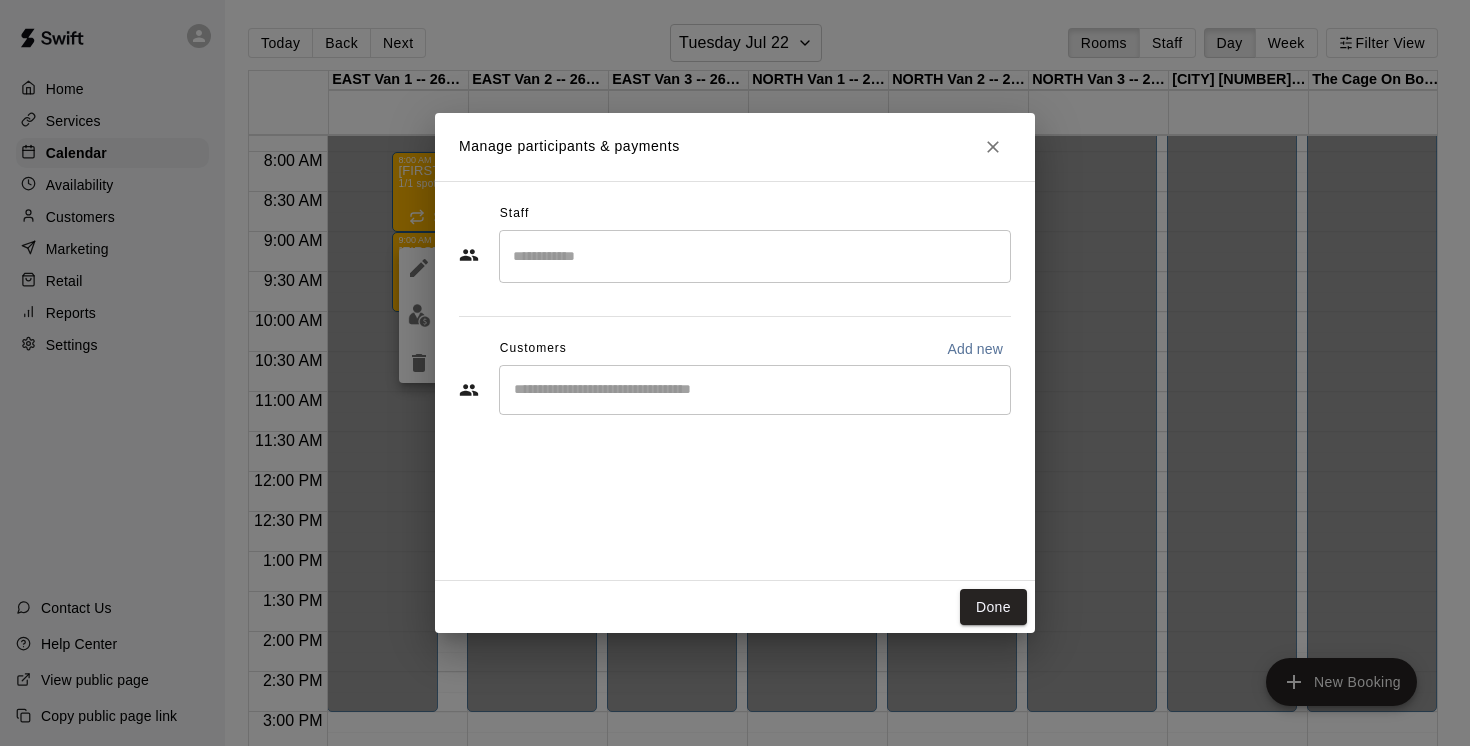 click at bounding box center [755, 390] 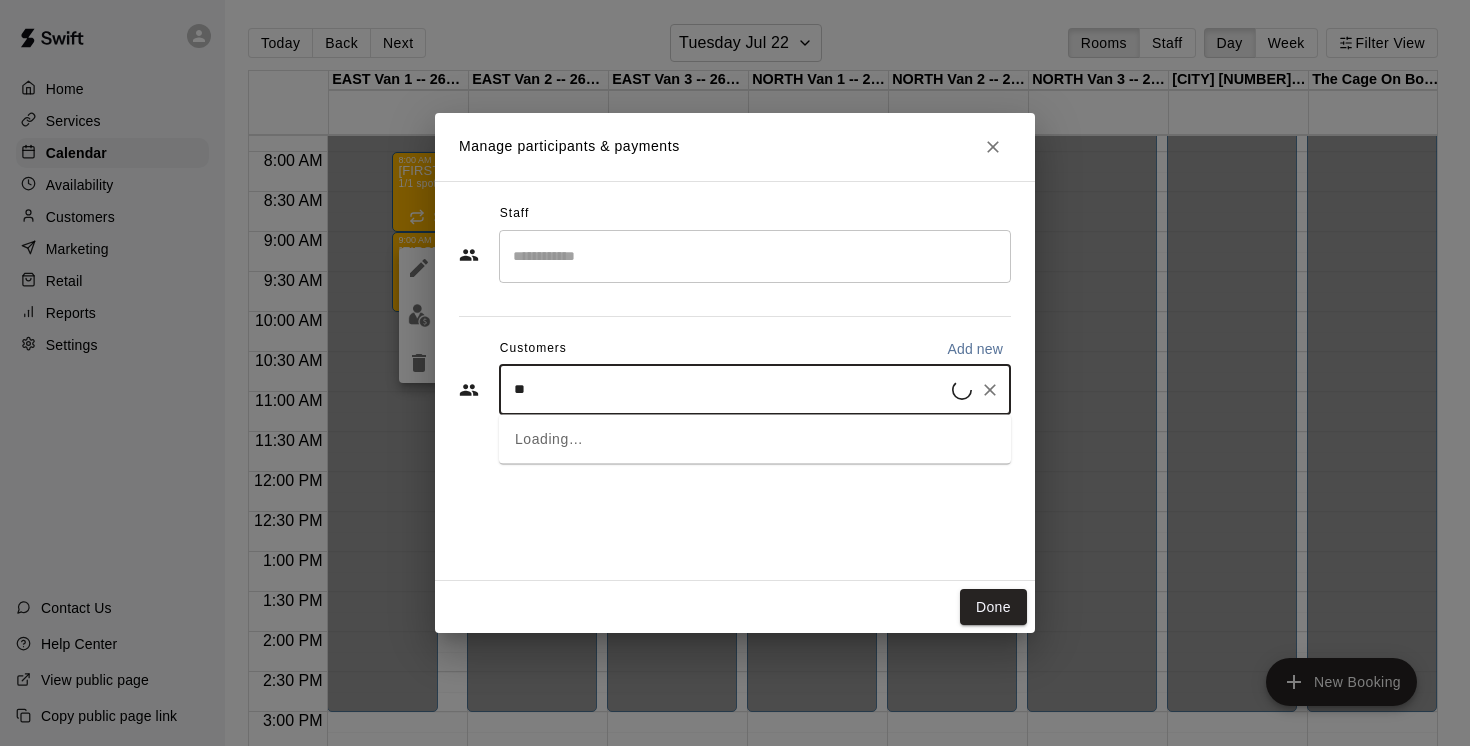 type on "*" 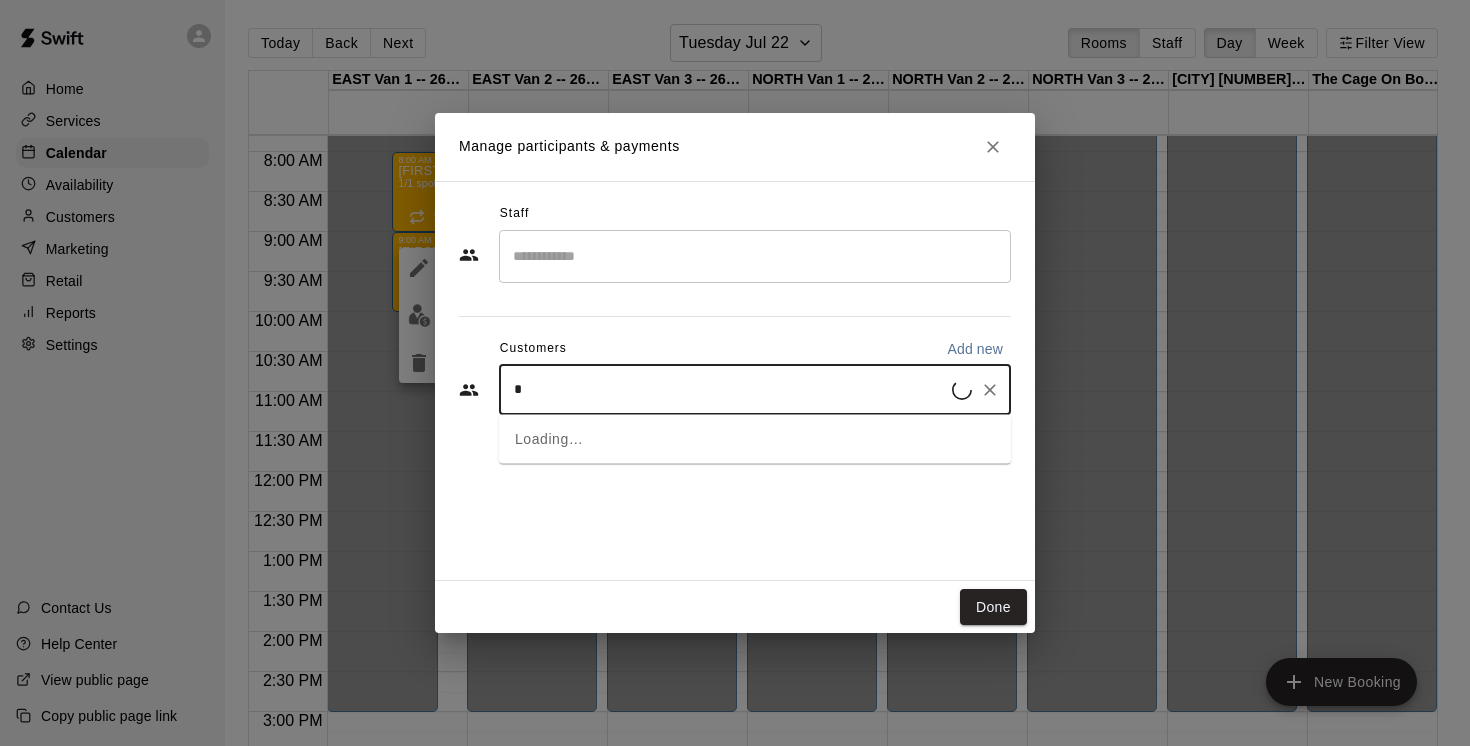 type 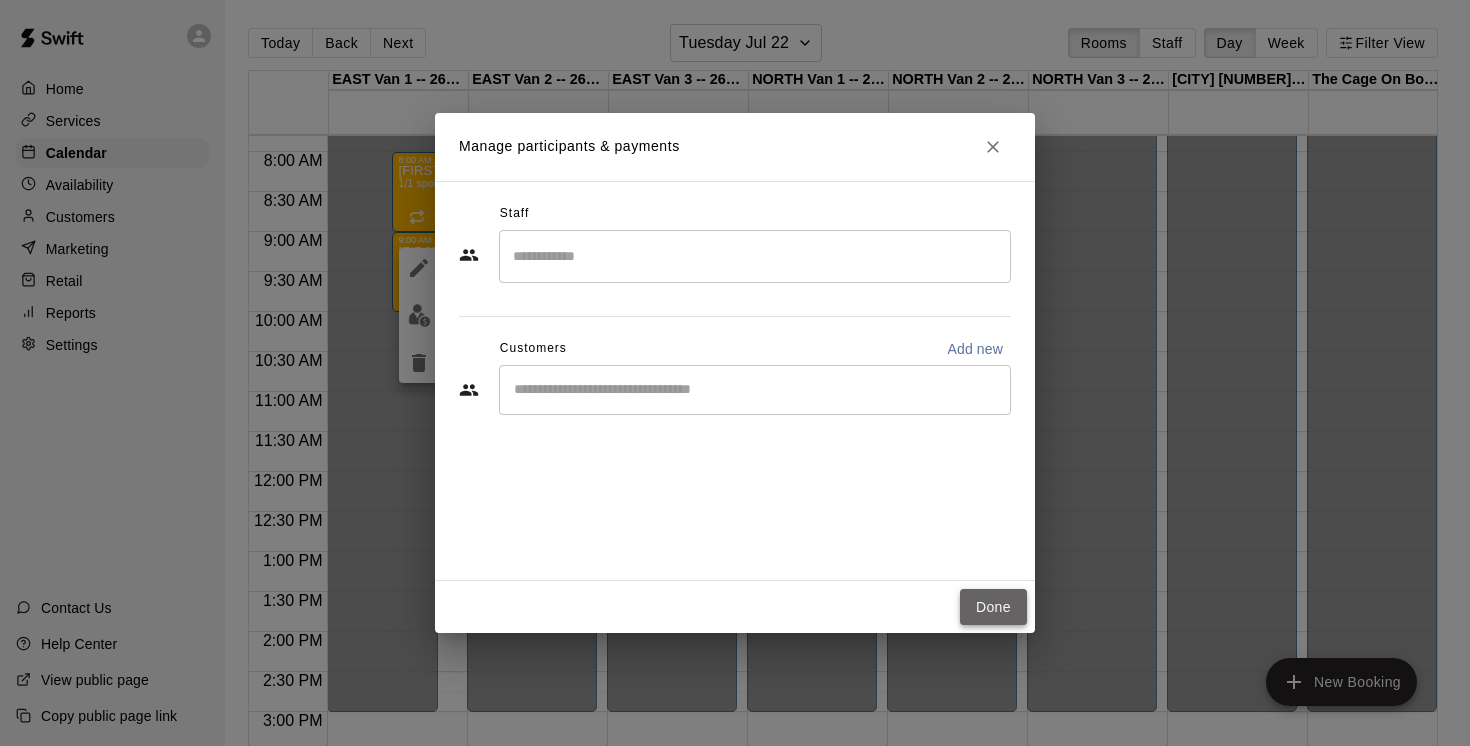 click on "Done" at bounding box center [993, 607] 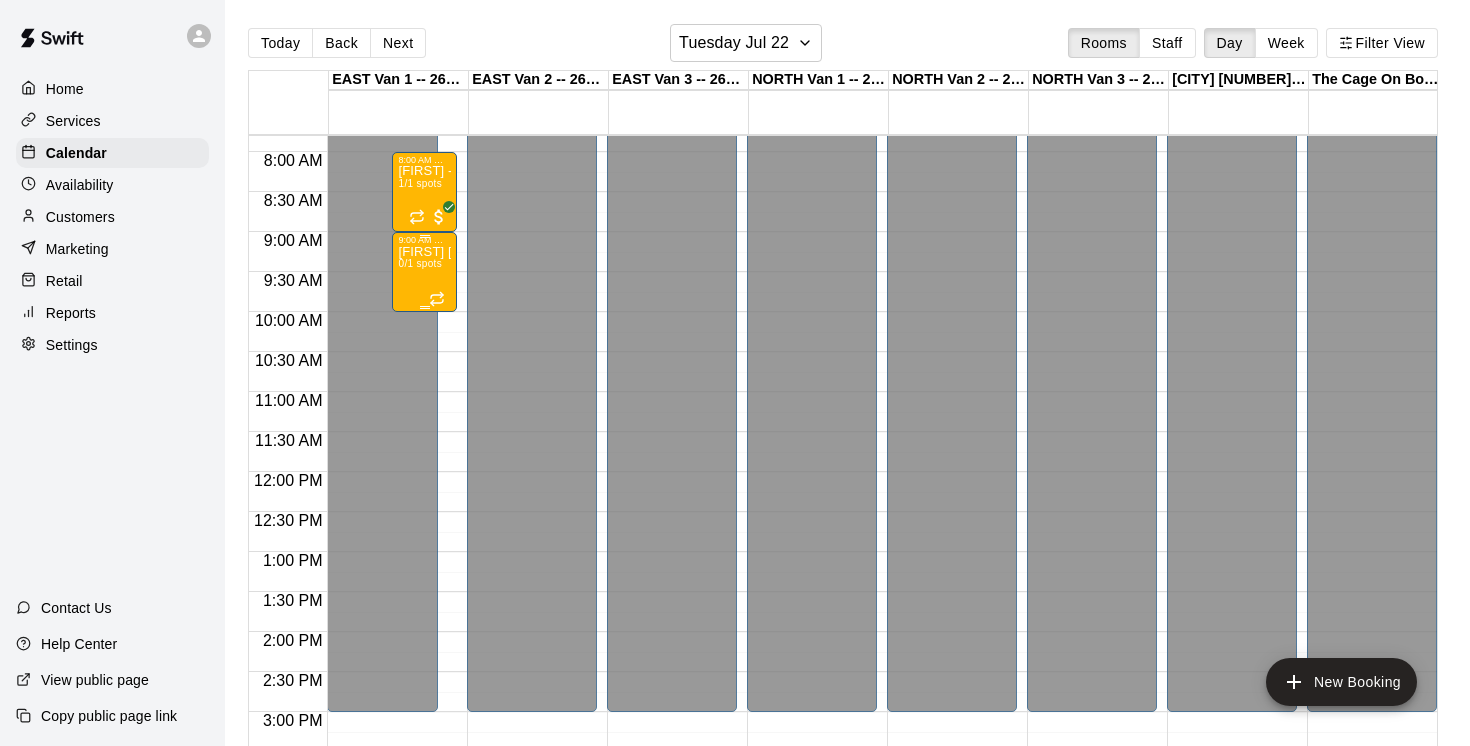 click on "Liam Nguyen - July 22 & 23 @ East Van 0/1 spots" at bounding box center [424, 618] 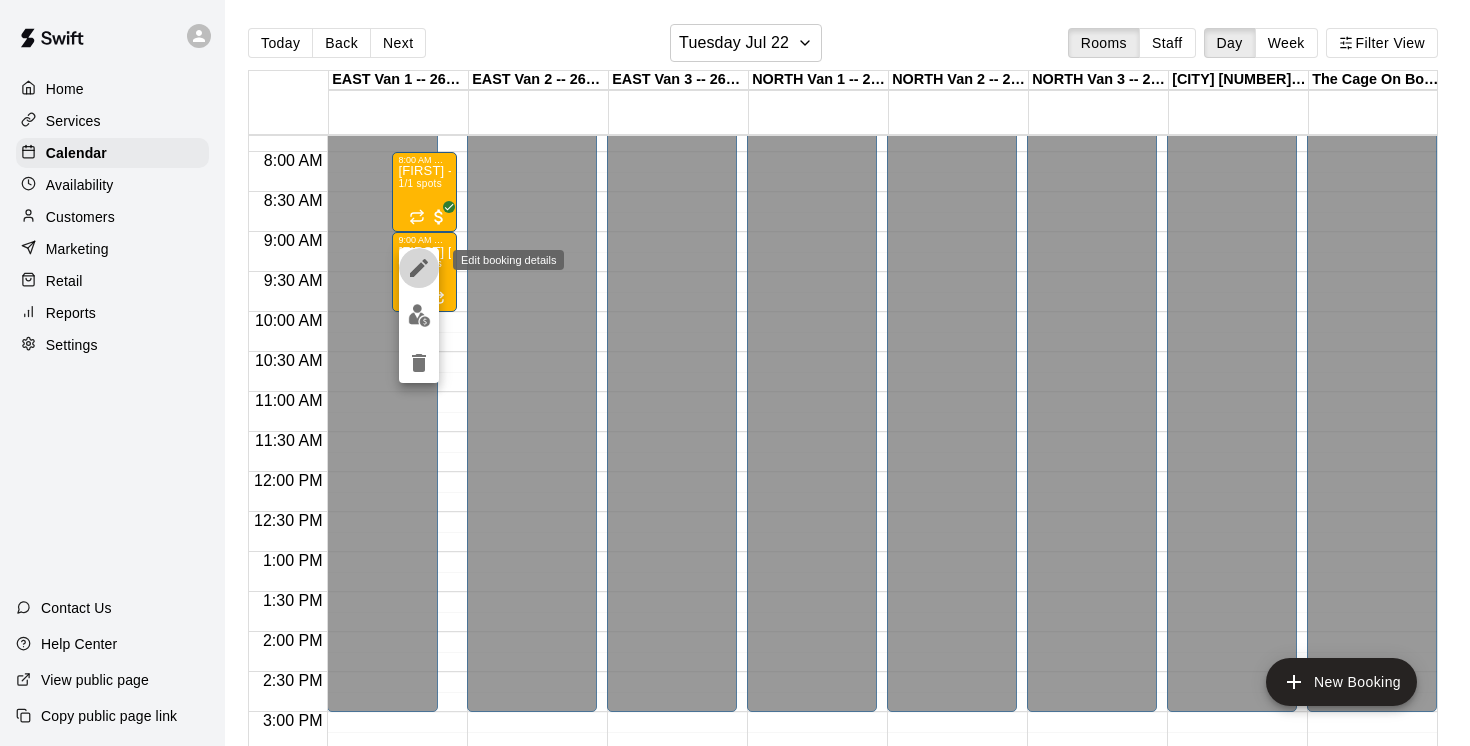 click 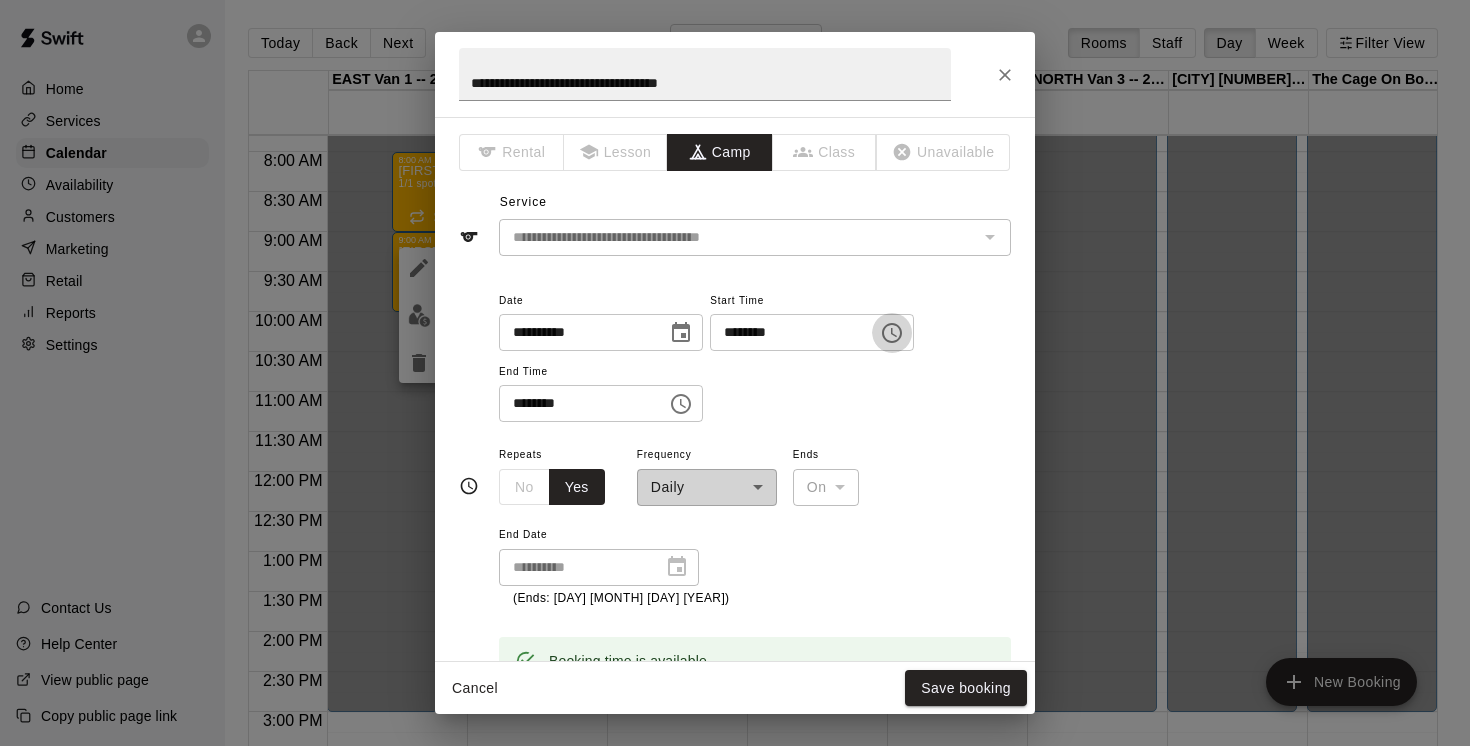 click 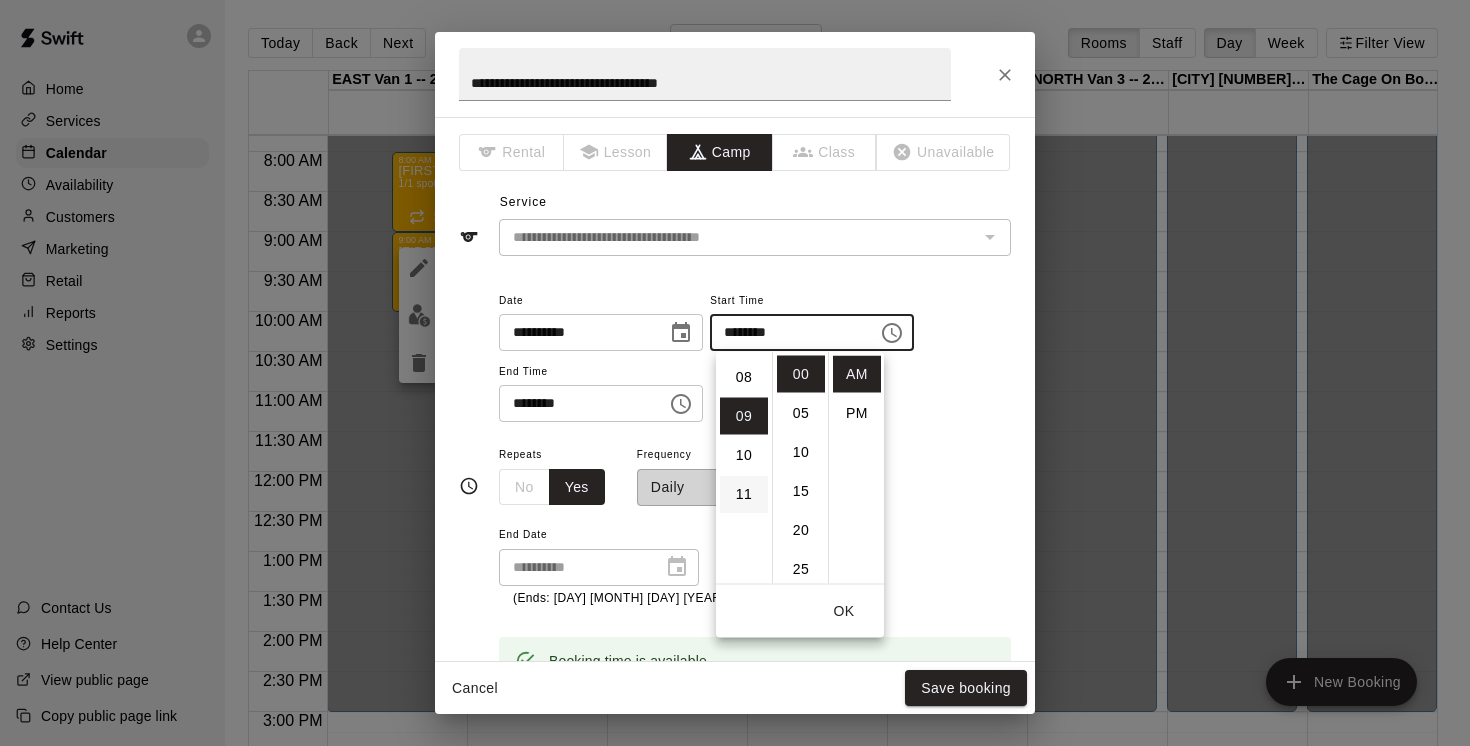 scroll, scrollTop: 287, scrollLeft: 0, axis: vertical 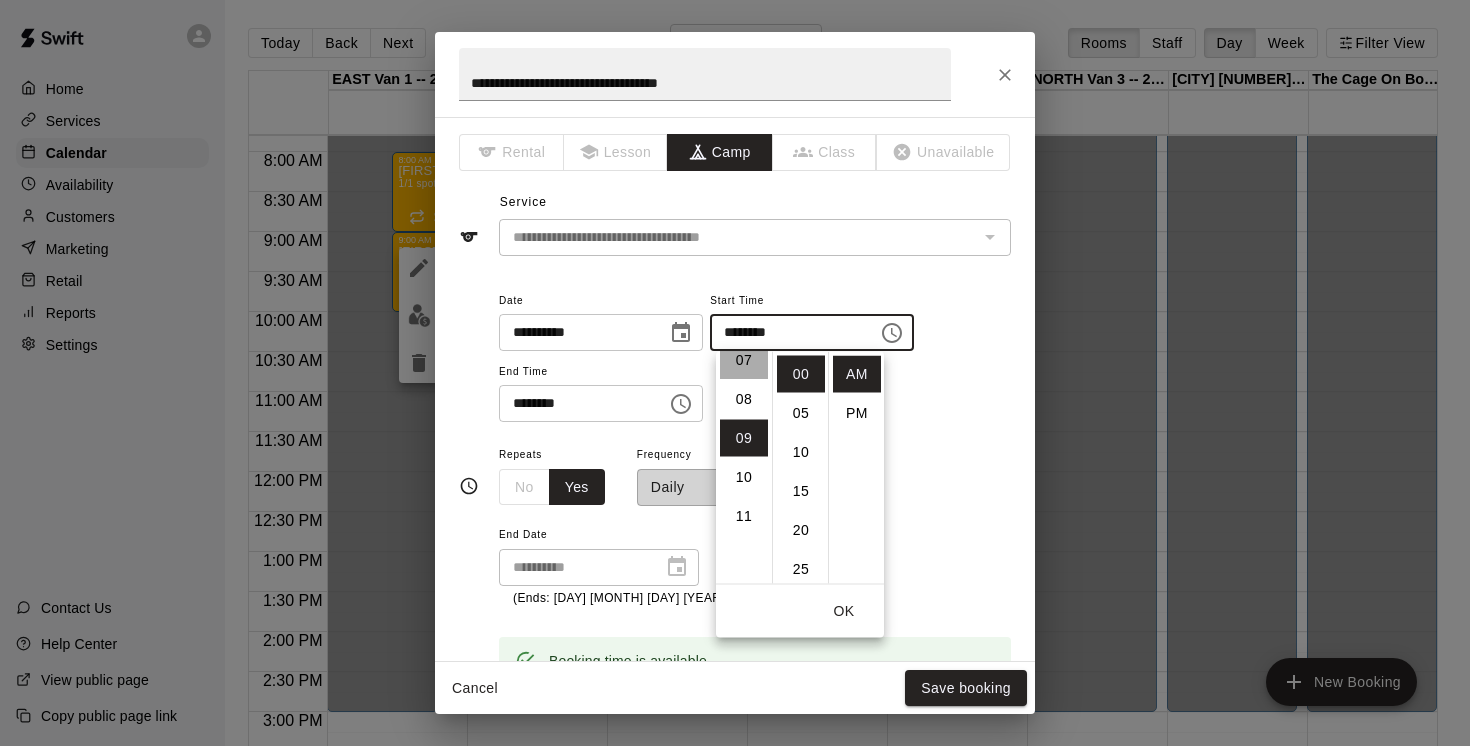 click on "07" at bounding box center [744, 360] 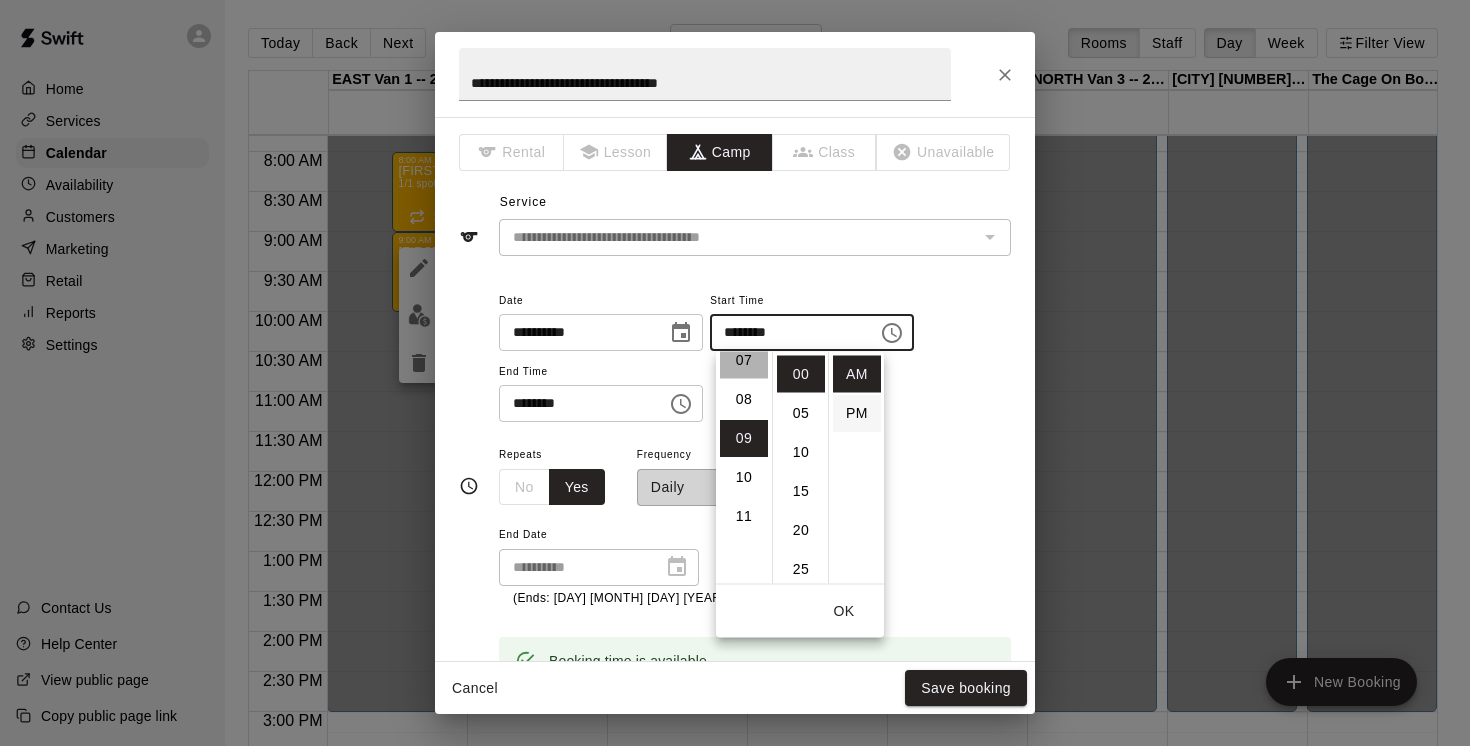 scroll, scrollTop: 273, scrollLeft: 0, axis: vertical 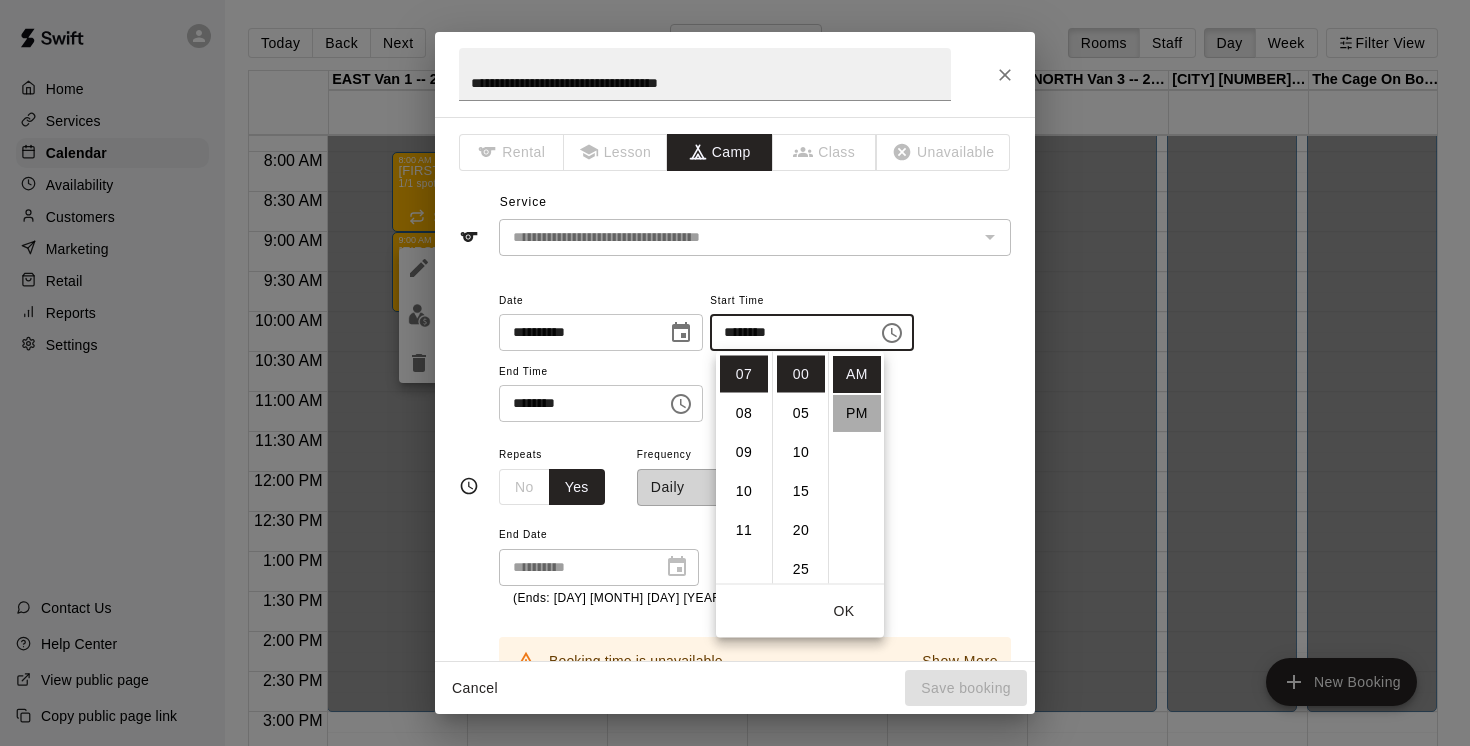 click on "PM" at bounding box center (857, 413) 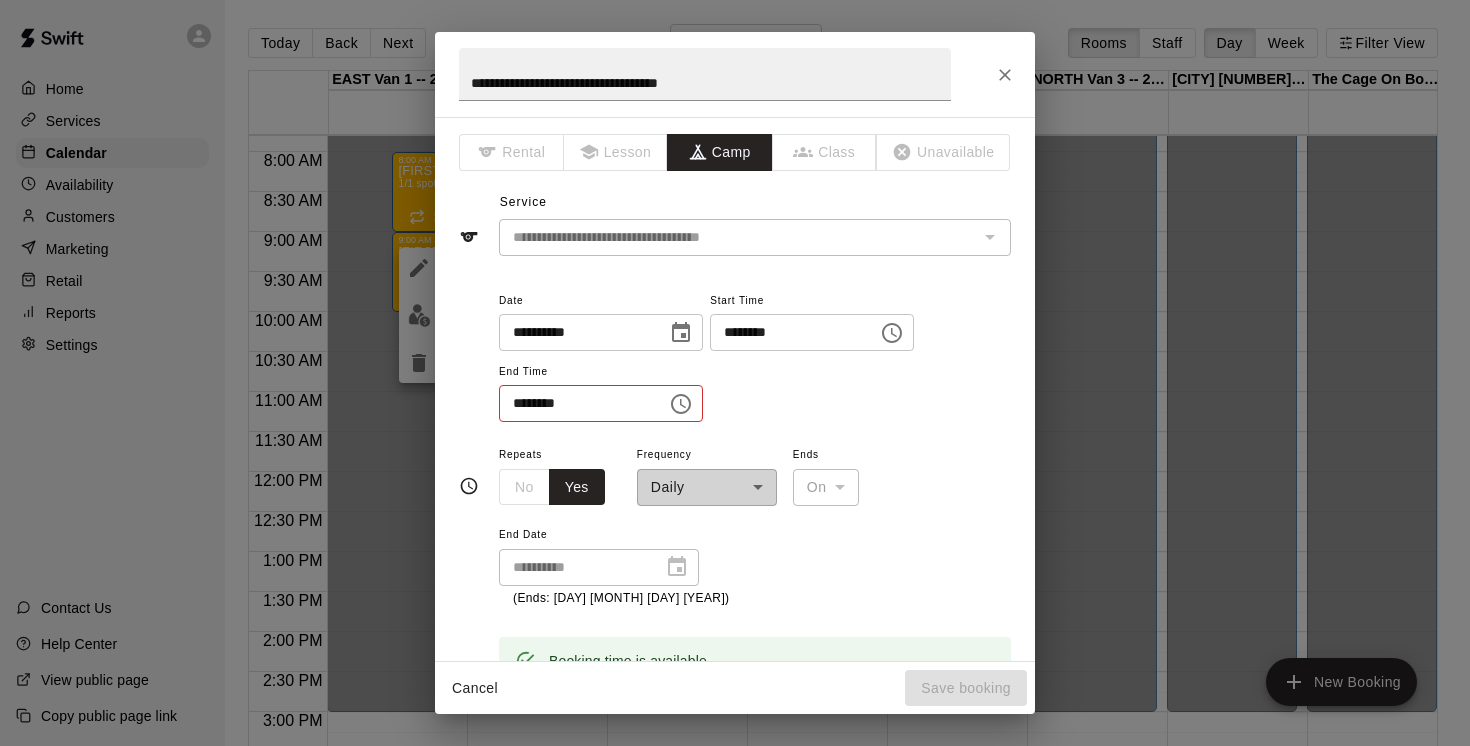scroll, scrollTop: 36, scrollLeft: 0, axis: vertical 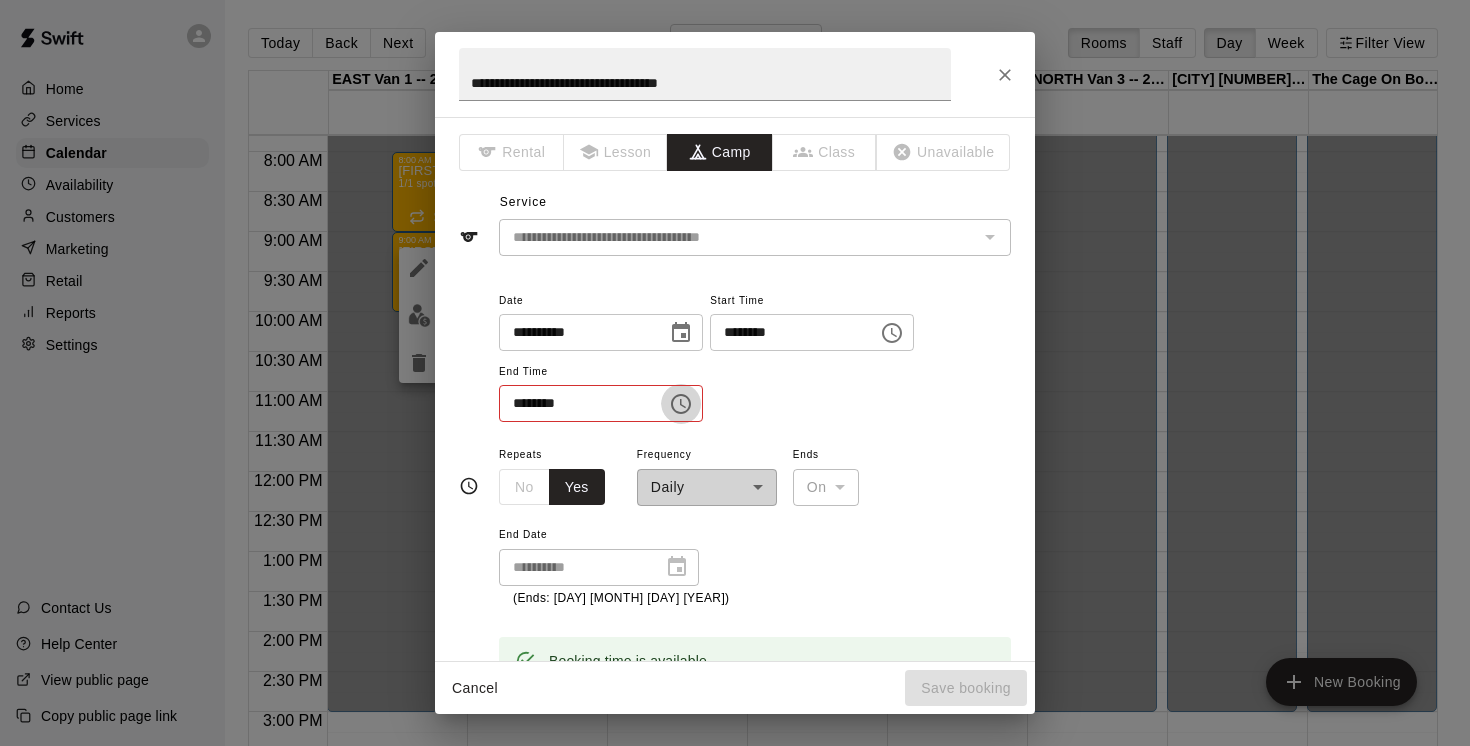 click 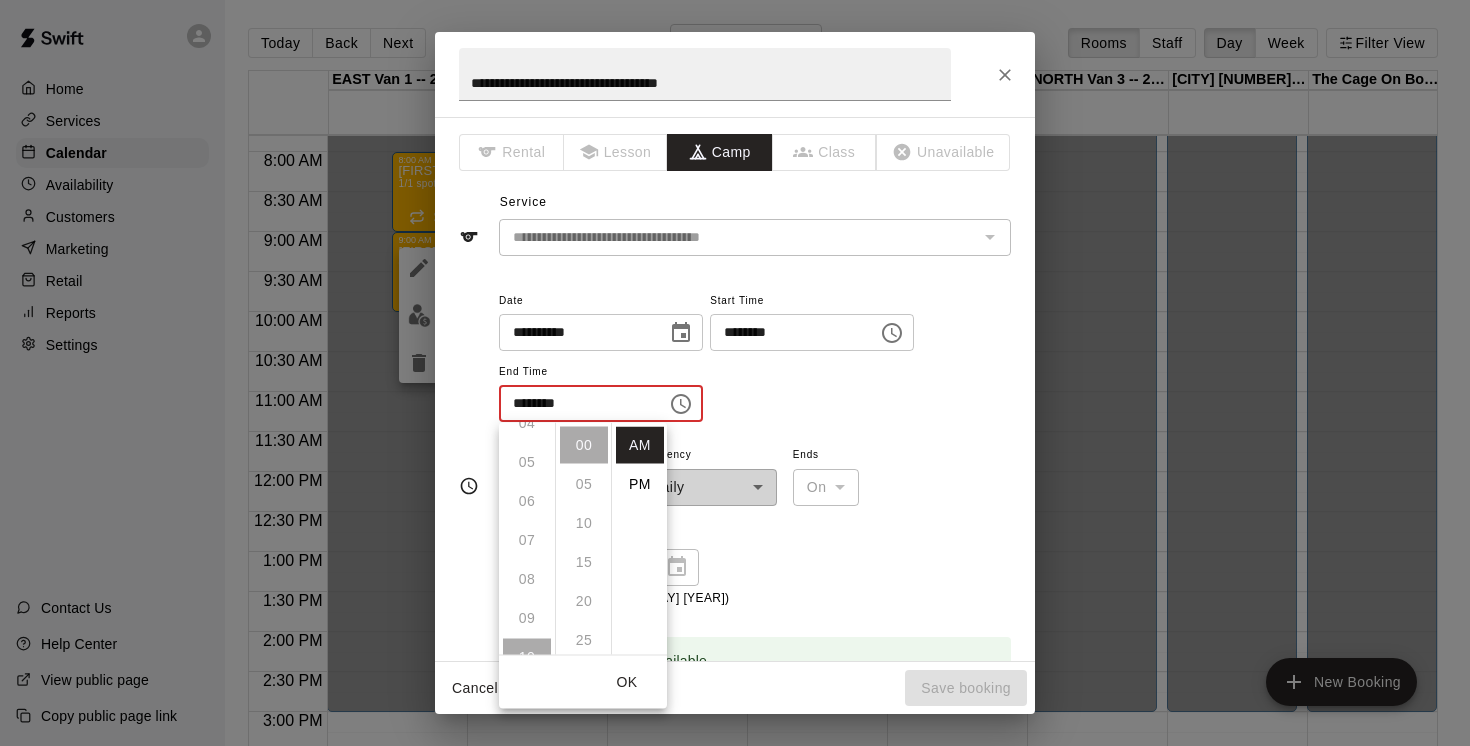 scroll, scrollTop: 171, scrollLeft: 0, axis: vertical 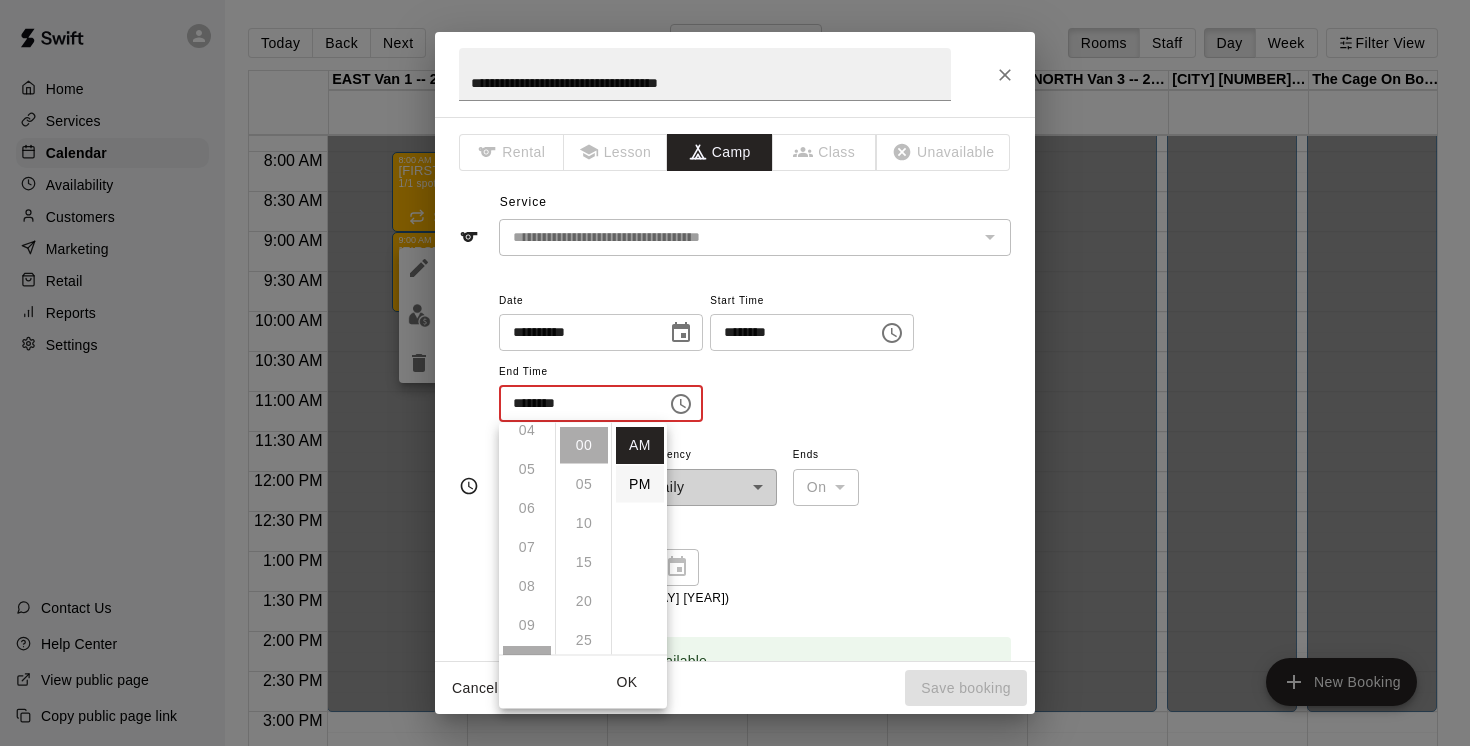 click on "PM" at bounding box center (640, 484) 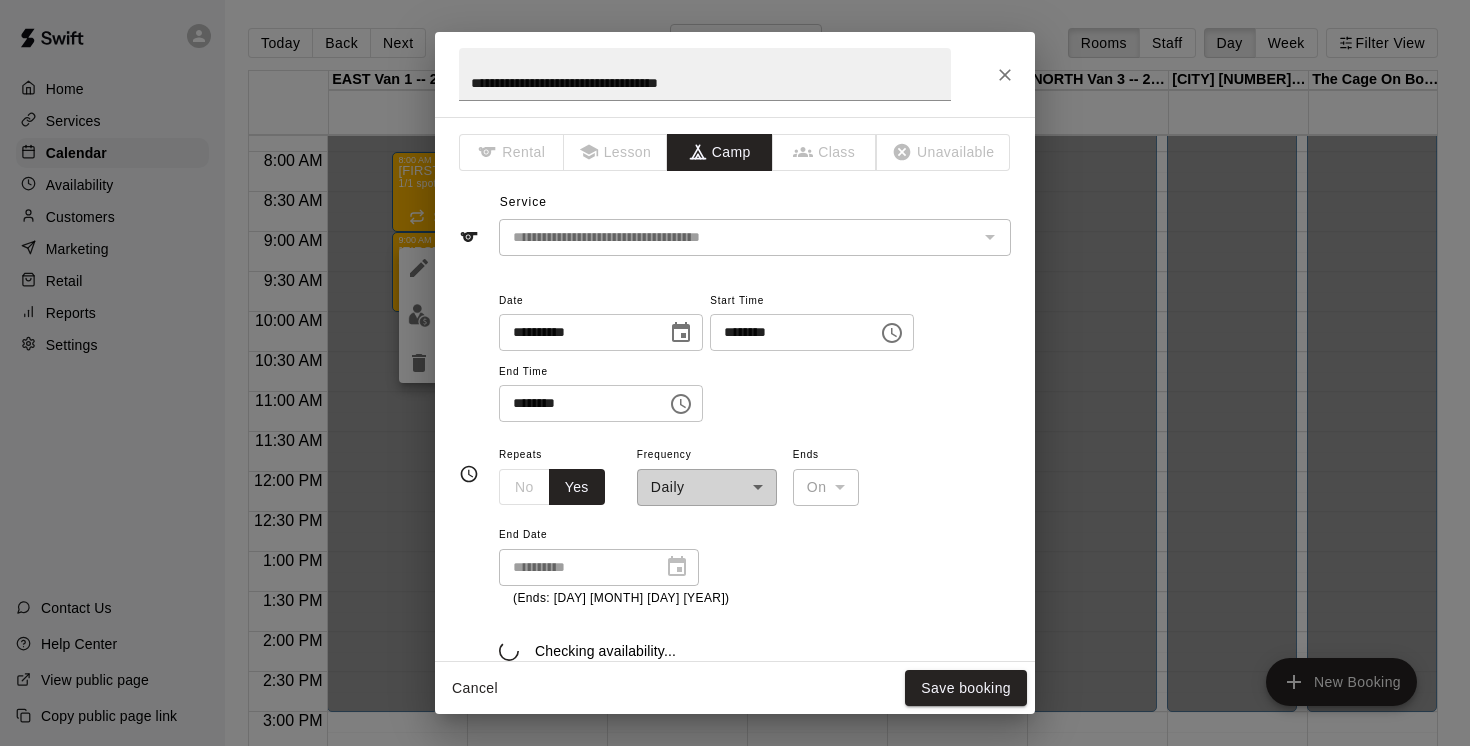 scroll, scrollTop: 36, scrollLeft: 0, axis: vertical 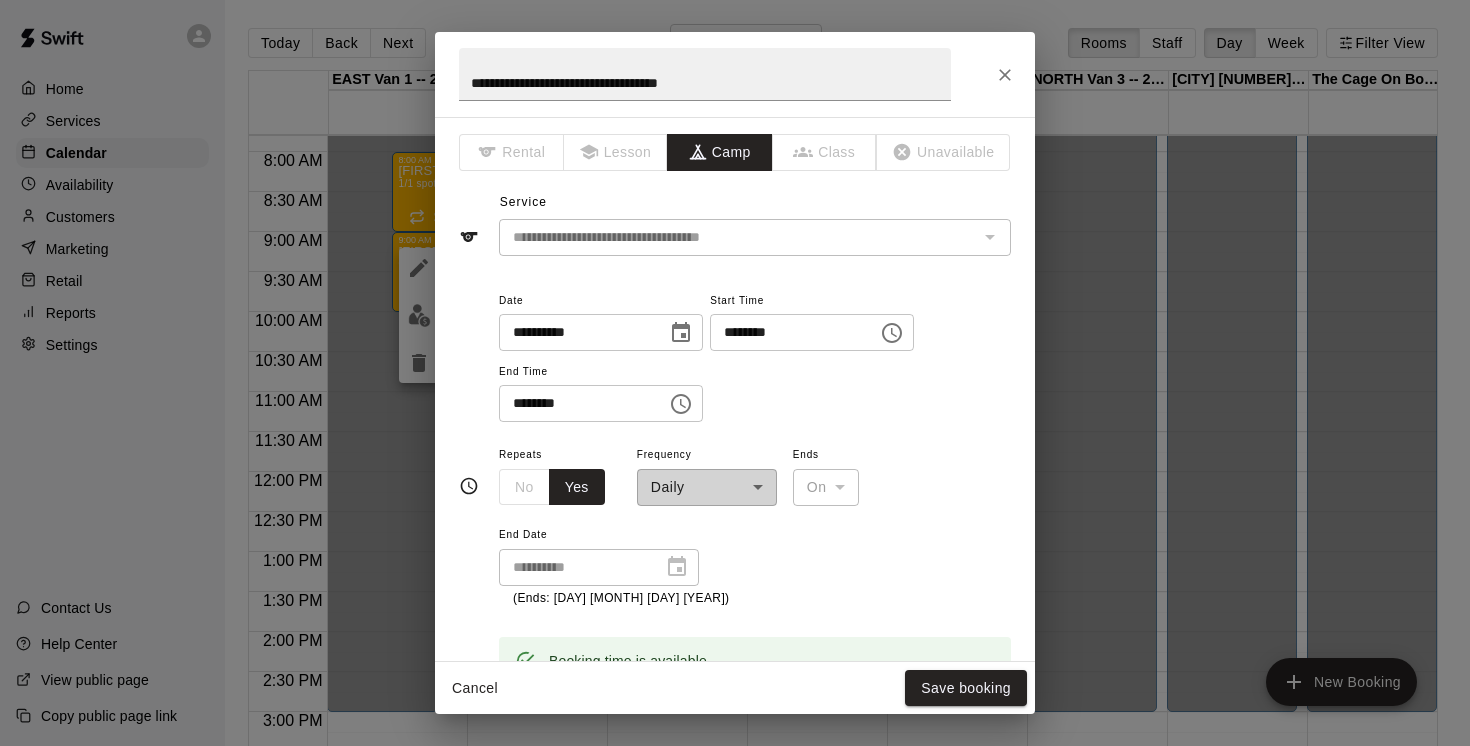 click 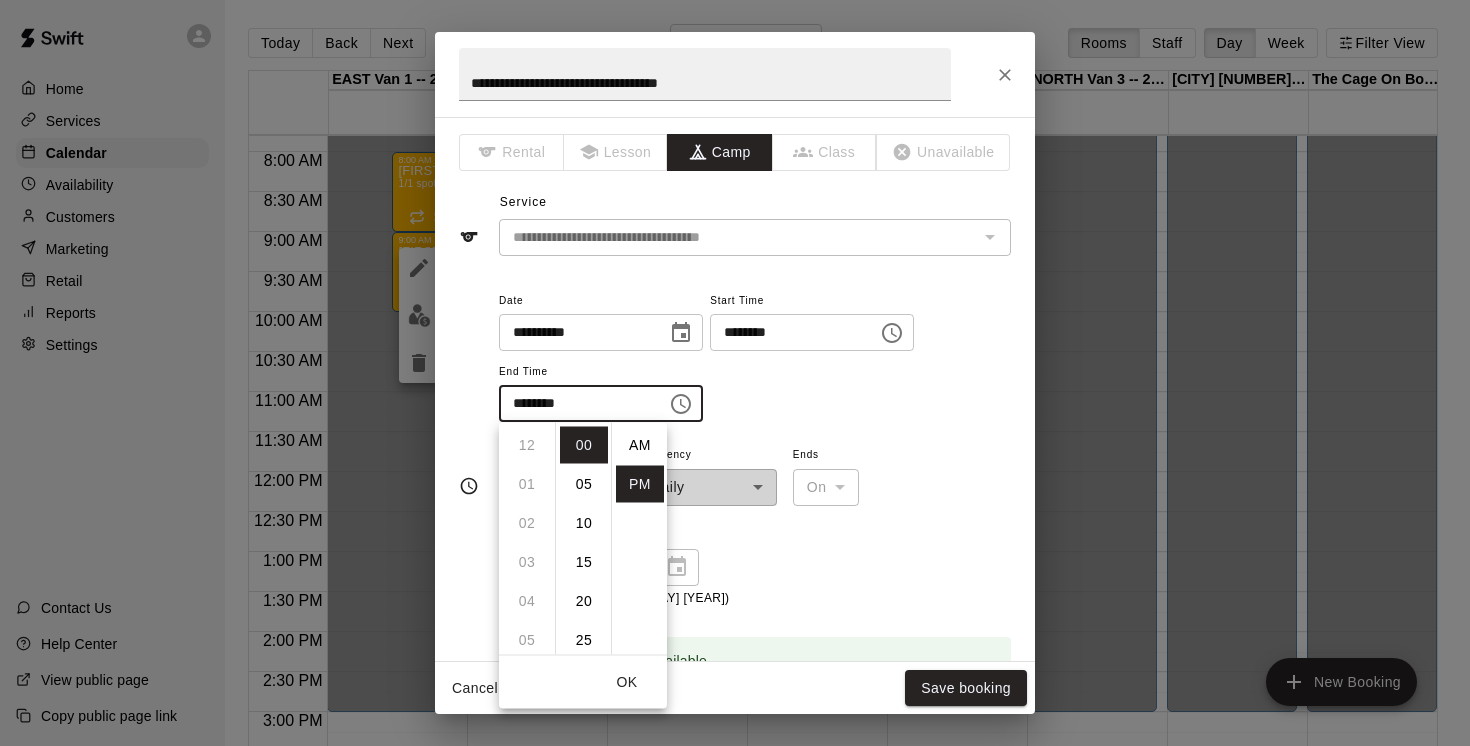 scroll, scrollTop: 390, scrollLeft: 0, axis: vertical 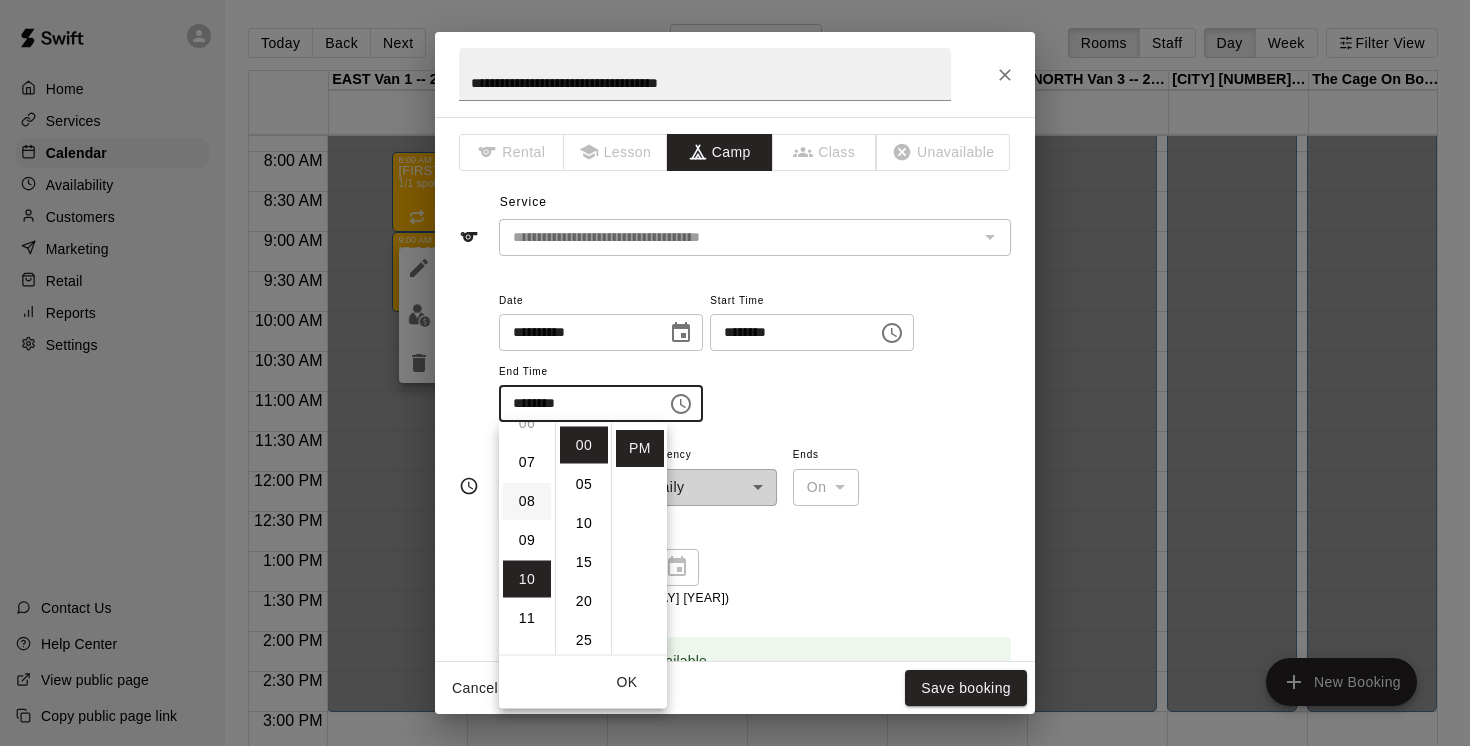 click on "08" at bounding box center [527, 501] 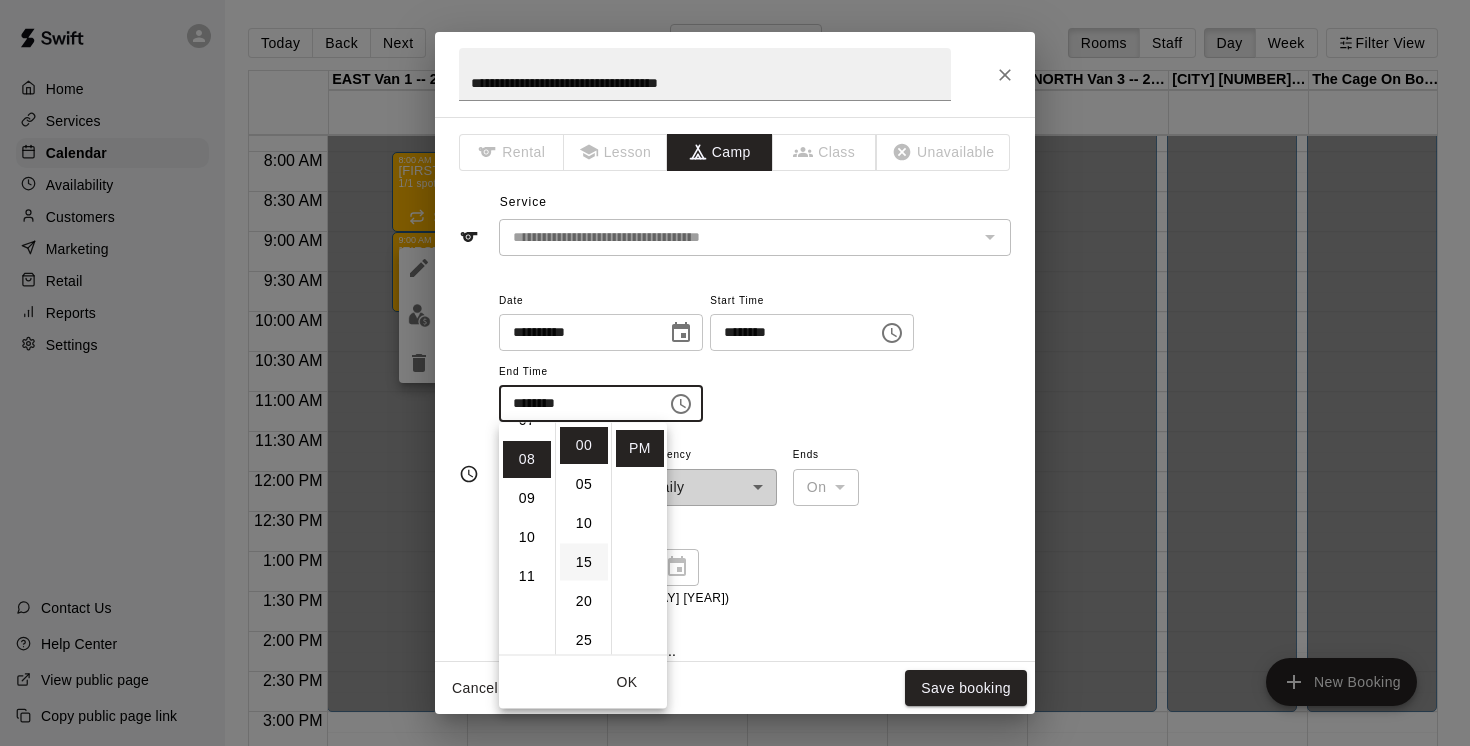 scroll, scrollTop: 312, scrollLeft: 0, axis: vertical 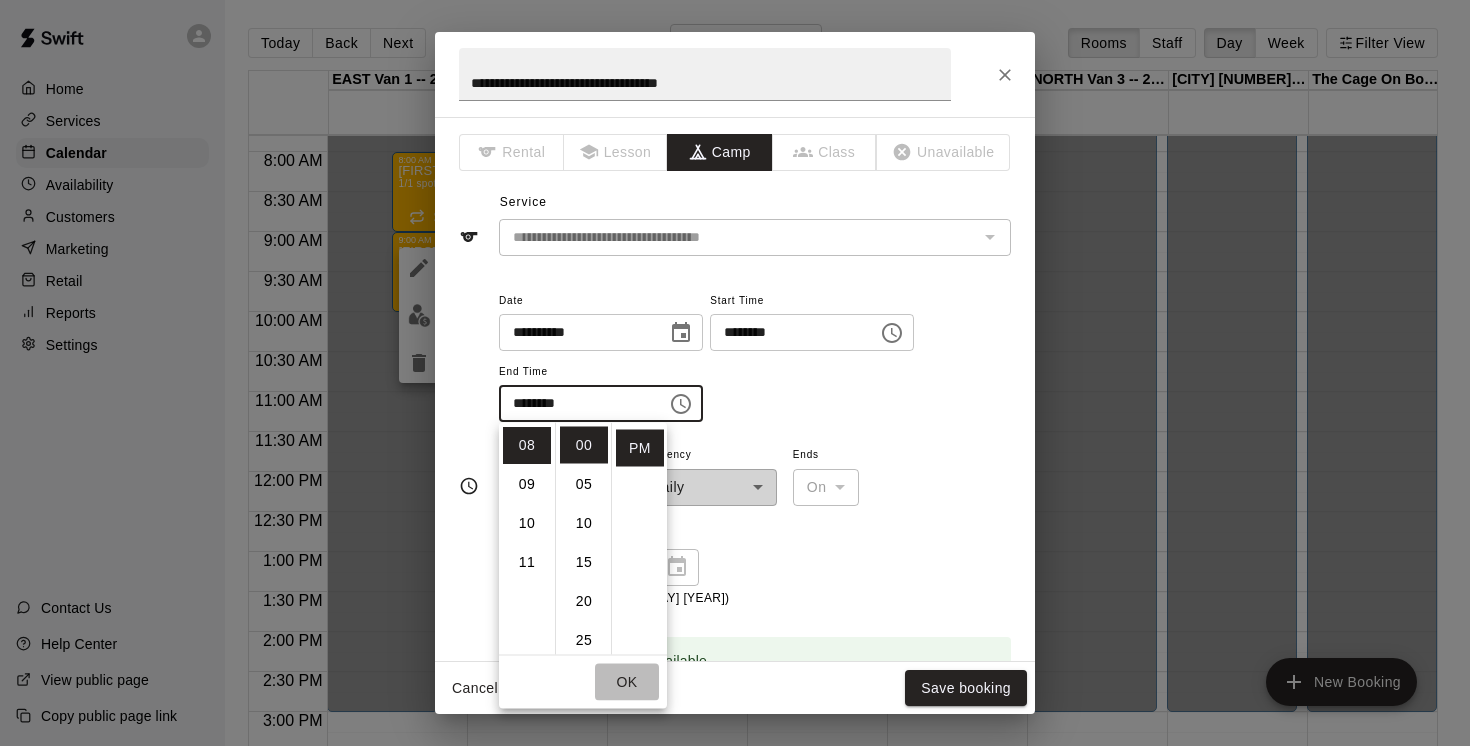 click on "OK" at bounding box center [627, 682] 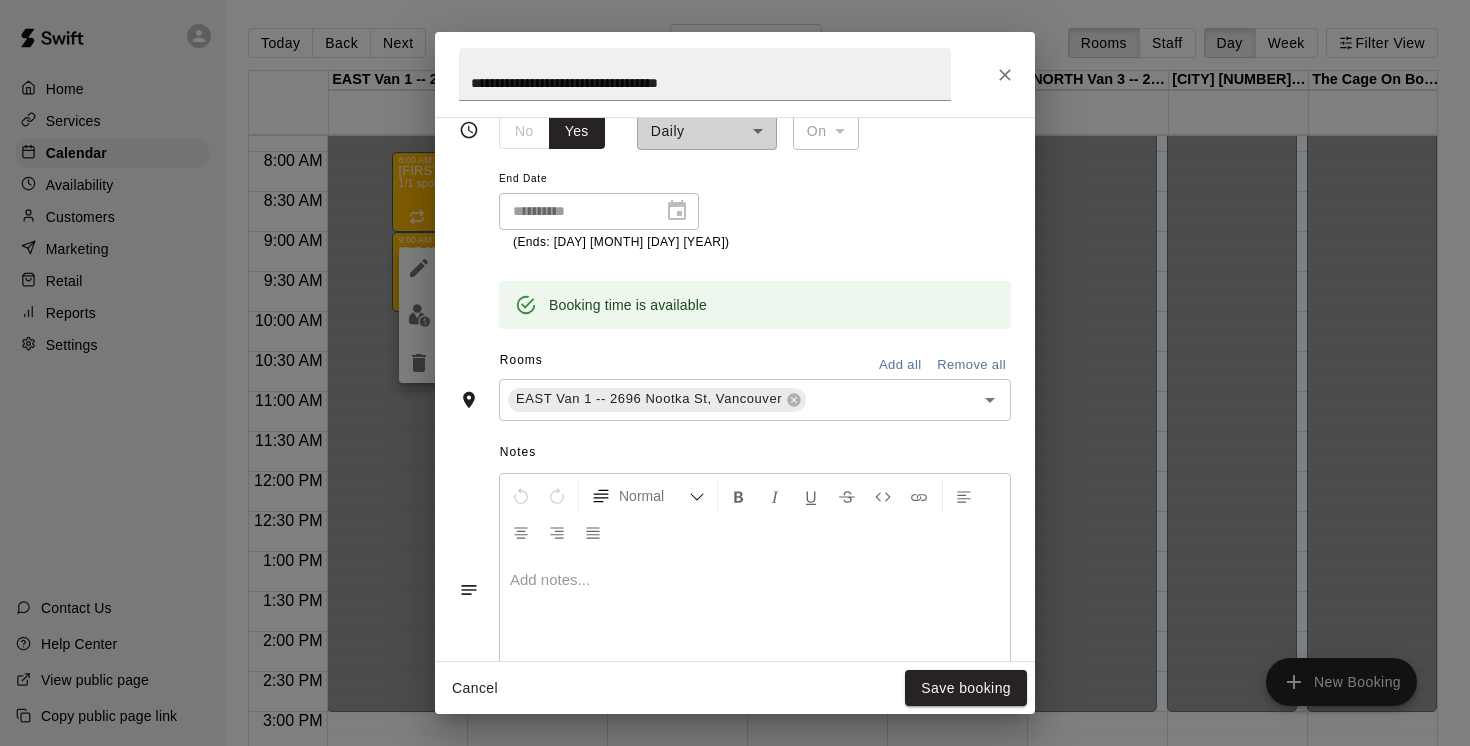 scroll, scrollTop: 367, scrollLeft: 0, axis: vertical 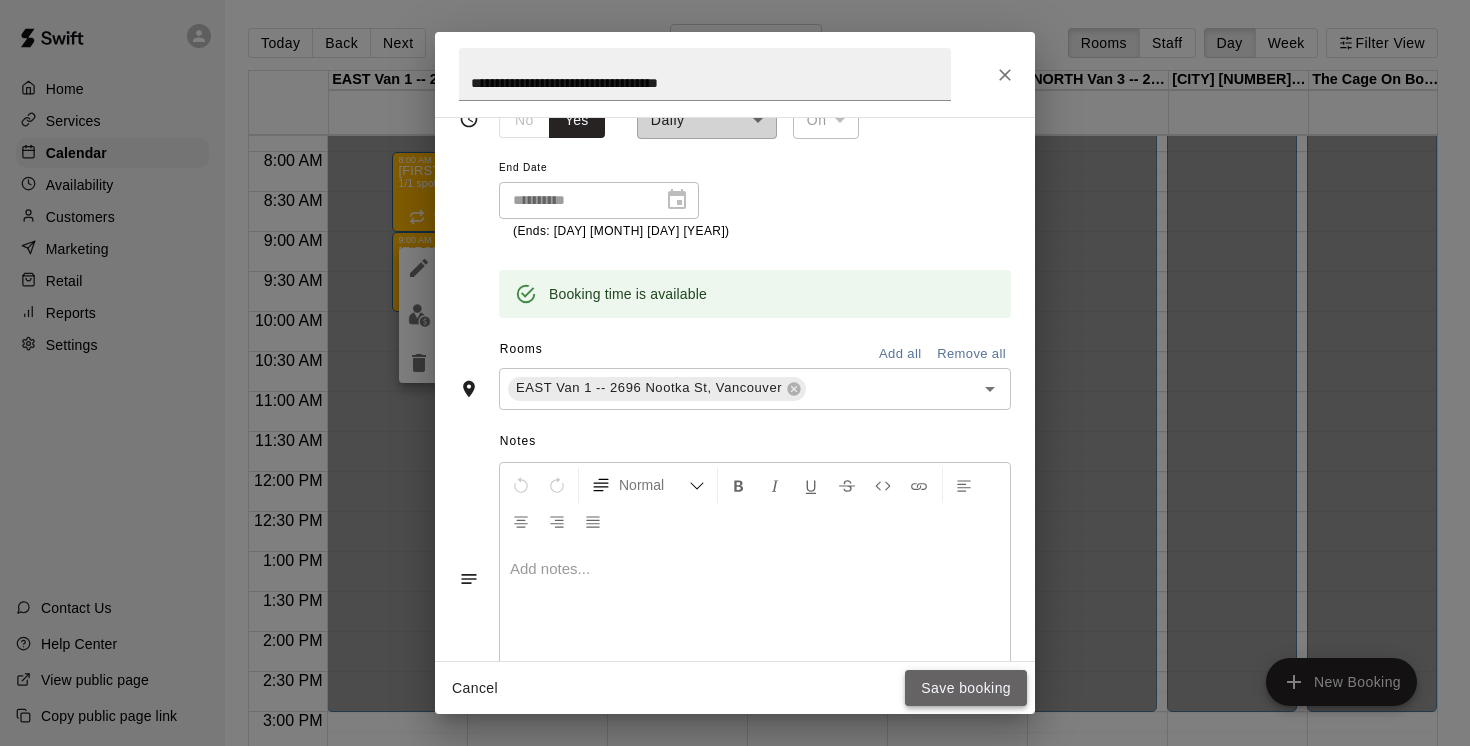 click on "Save booking" at bounding box center (966, 688) 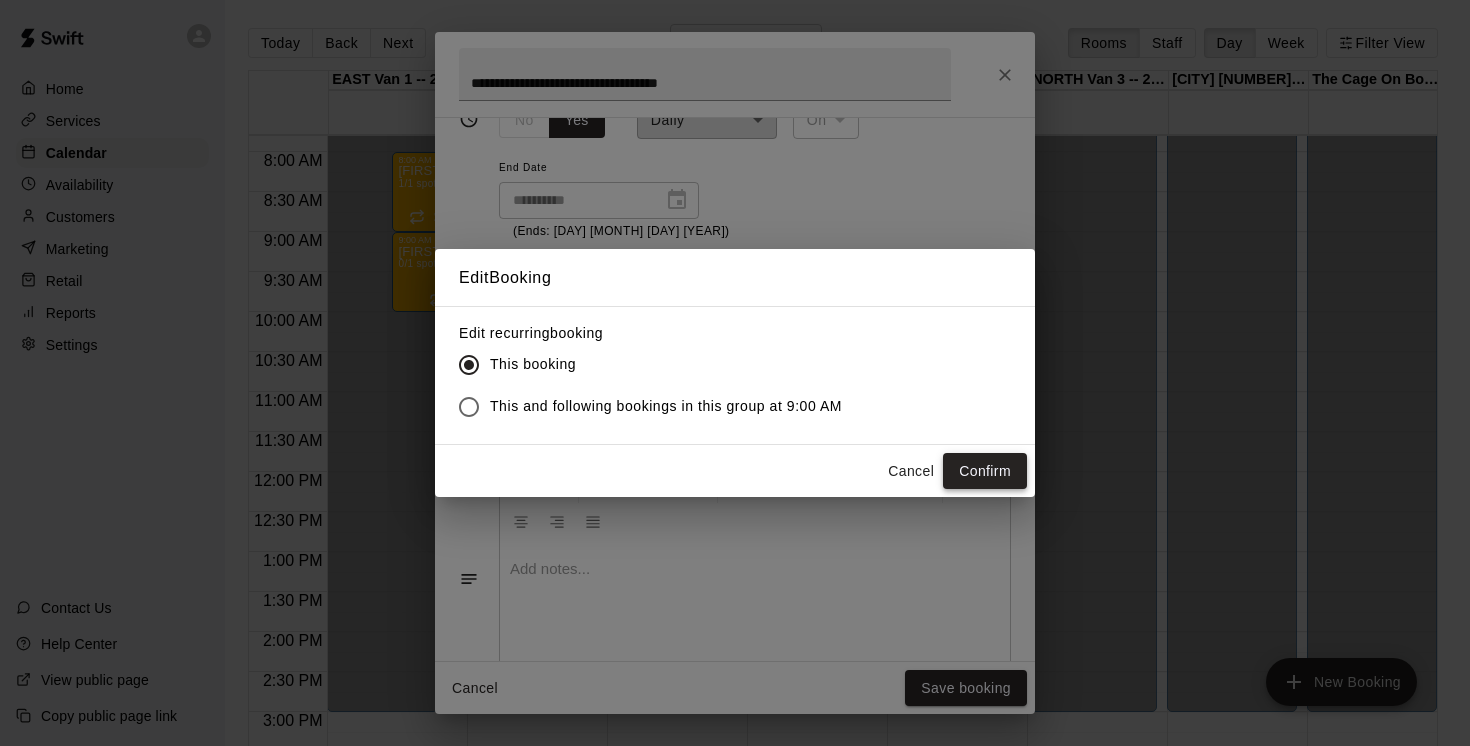 click on "Confirm" at bounding box center [985, 471] 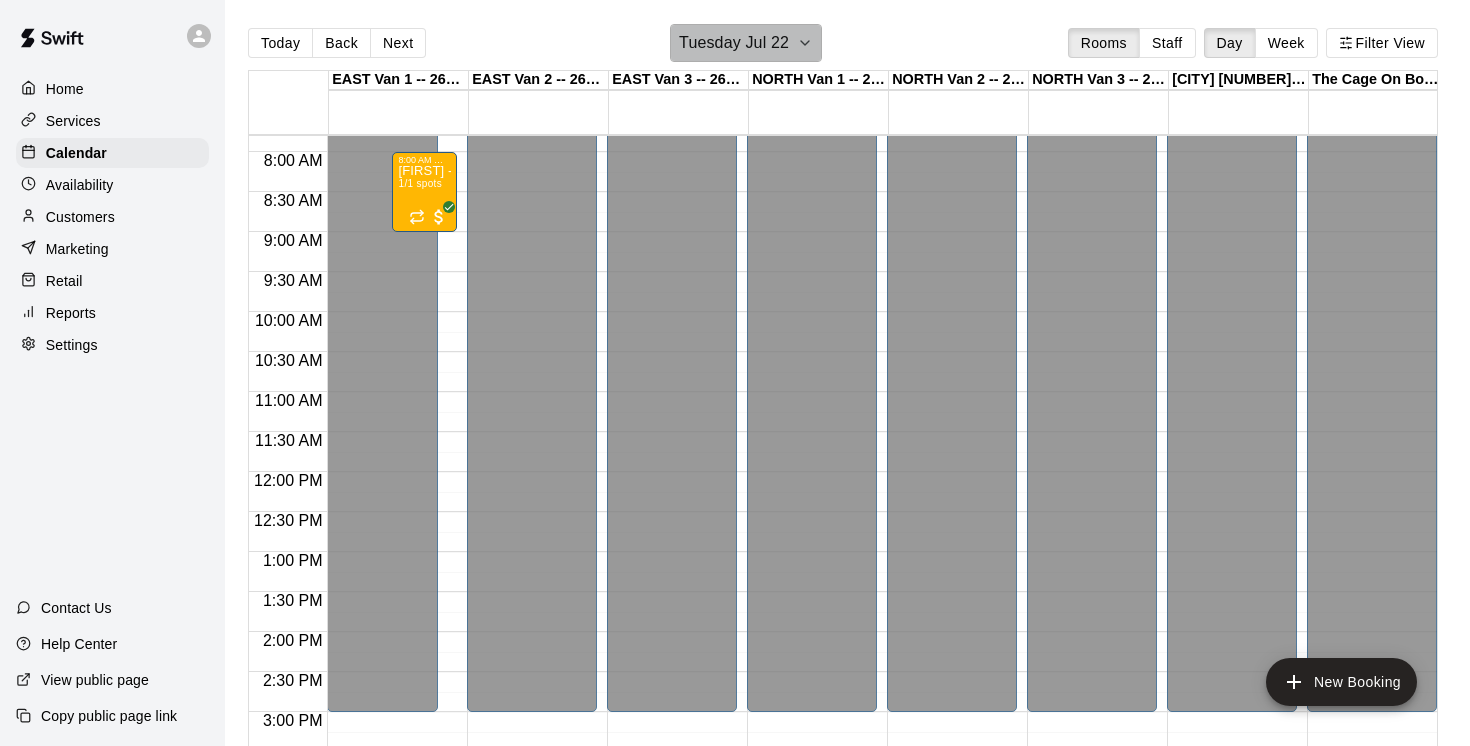 click on "Tuesday Jul 22" at bounding box center (746, 43) 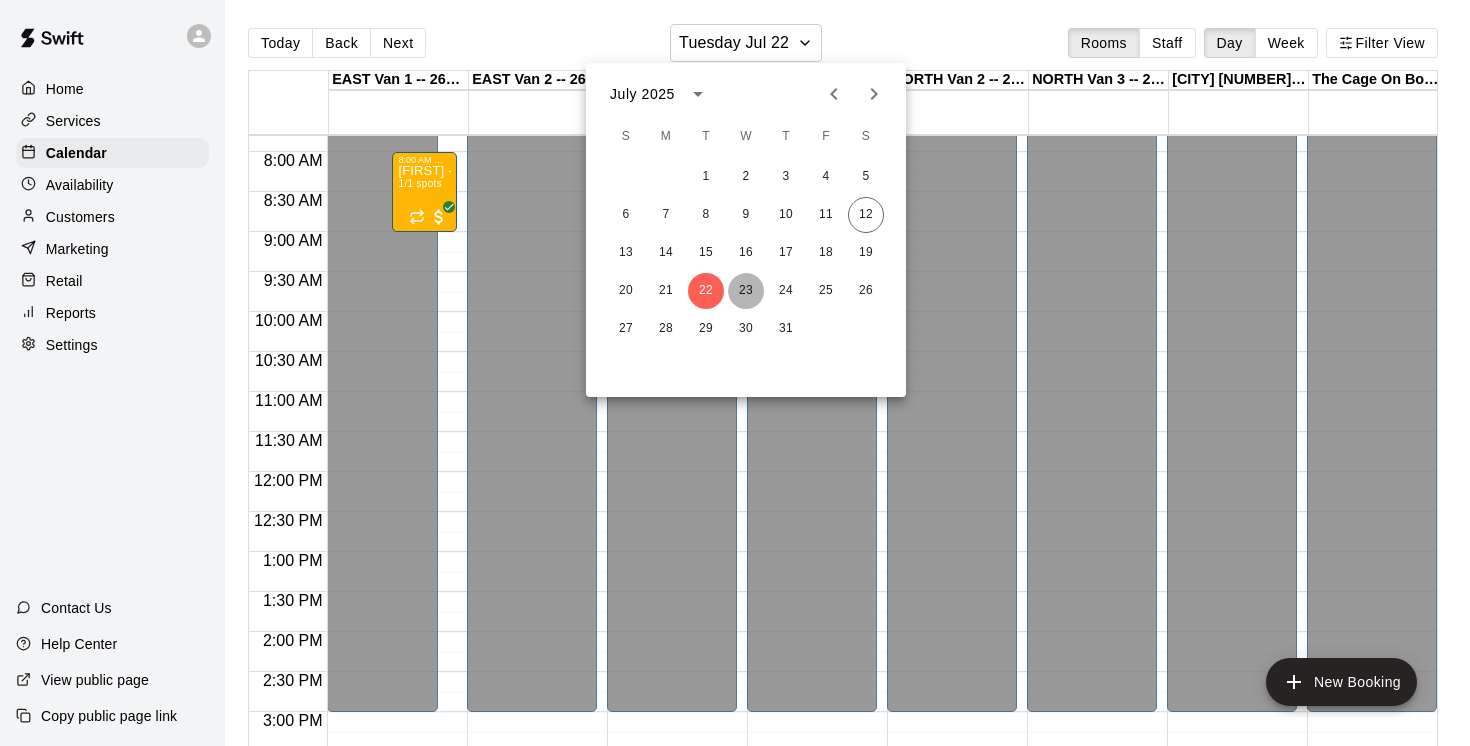 click on "23" at bounding box center (746, 291) 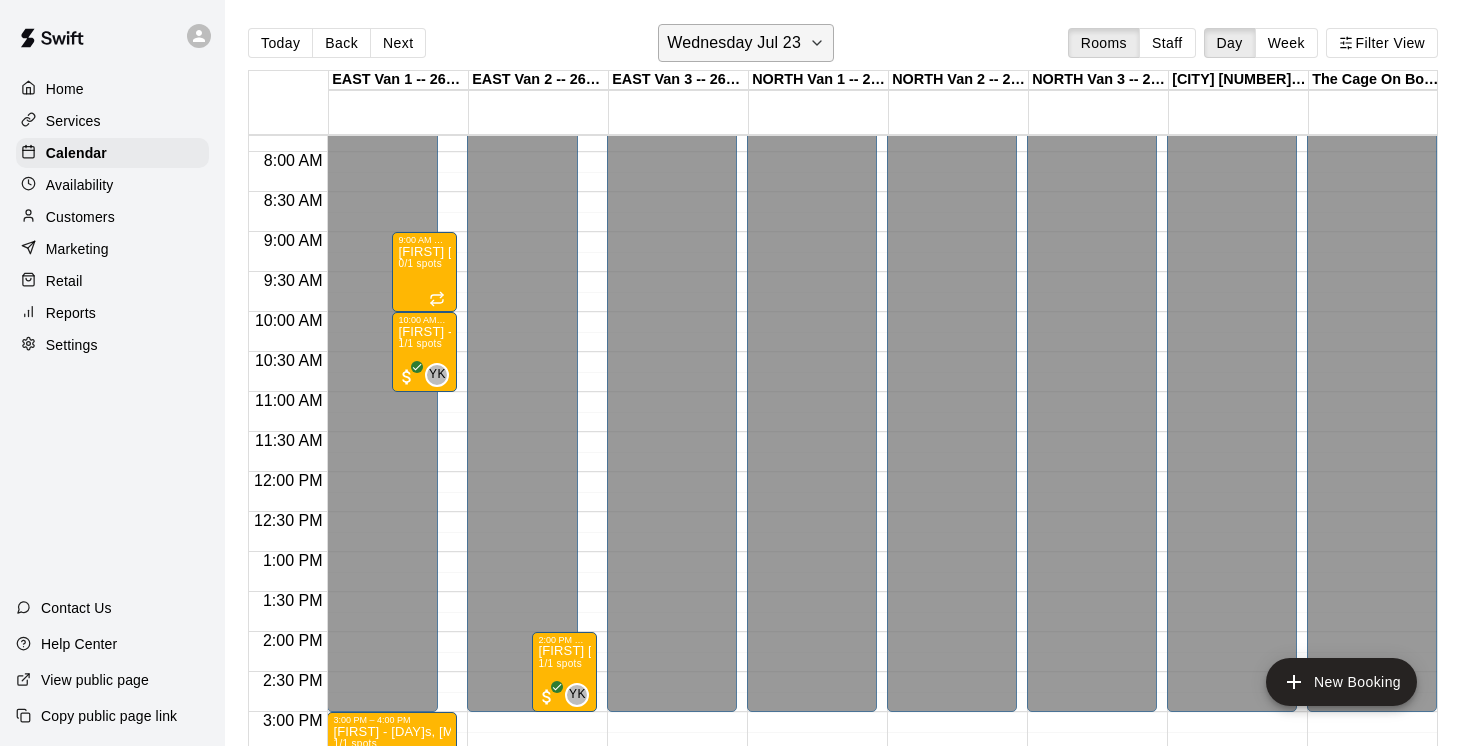 click 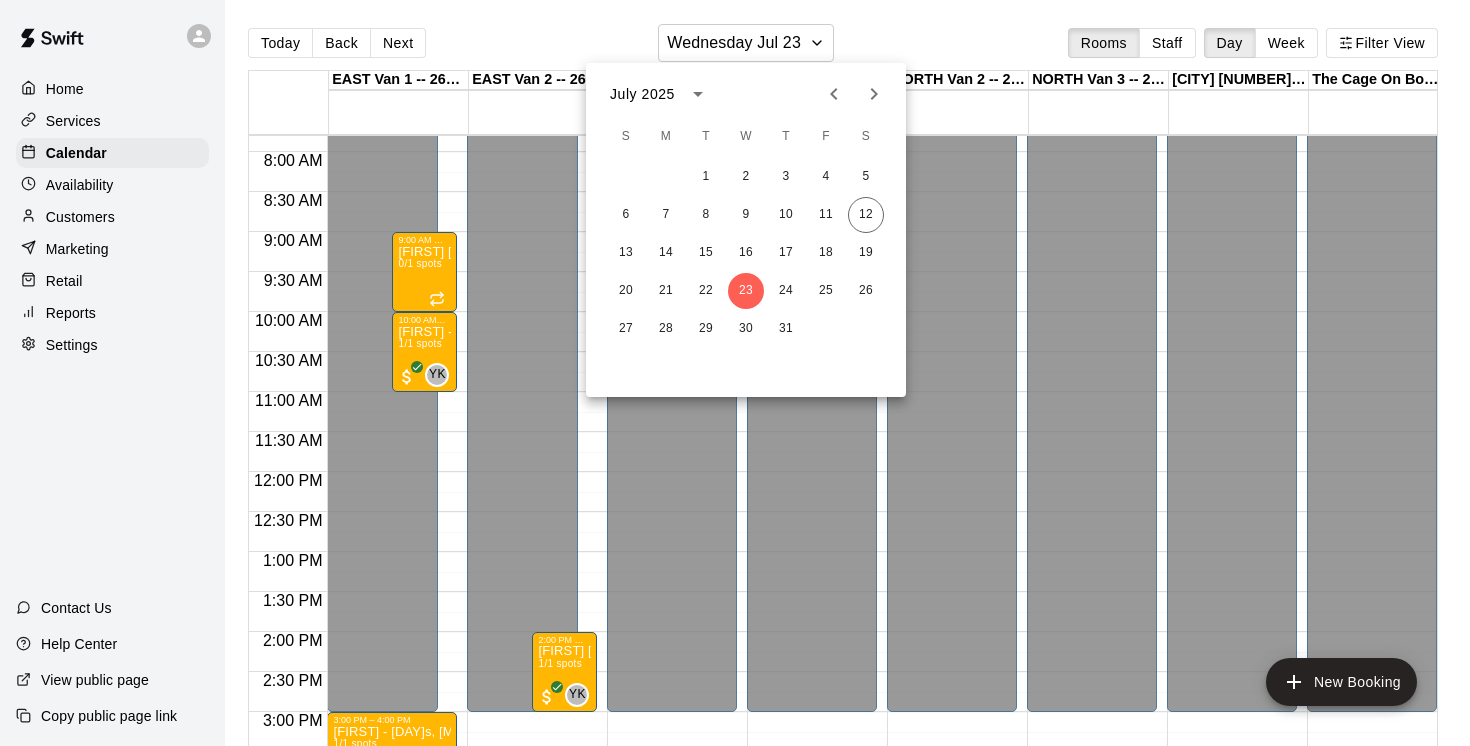 click at bounding box center [735, 373] 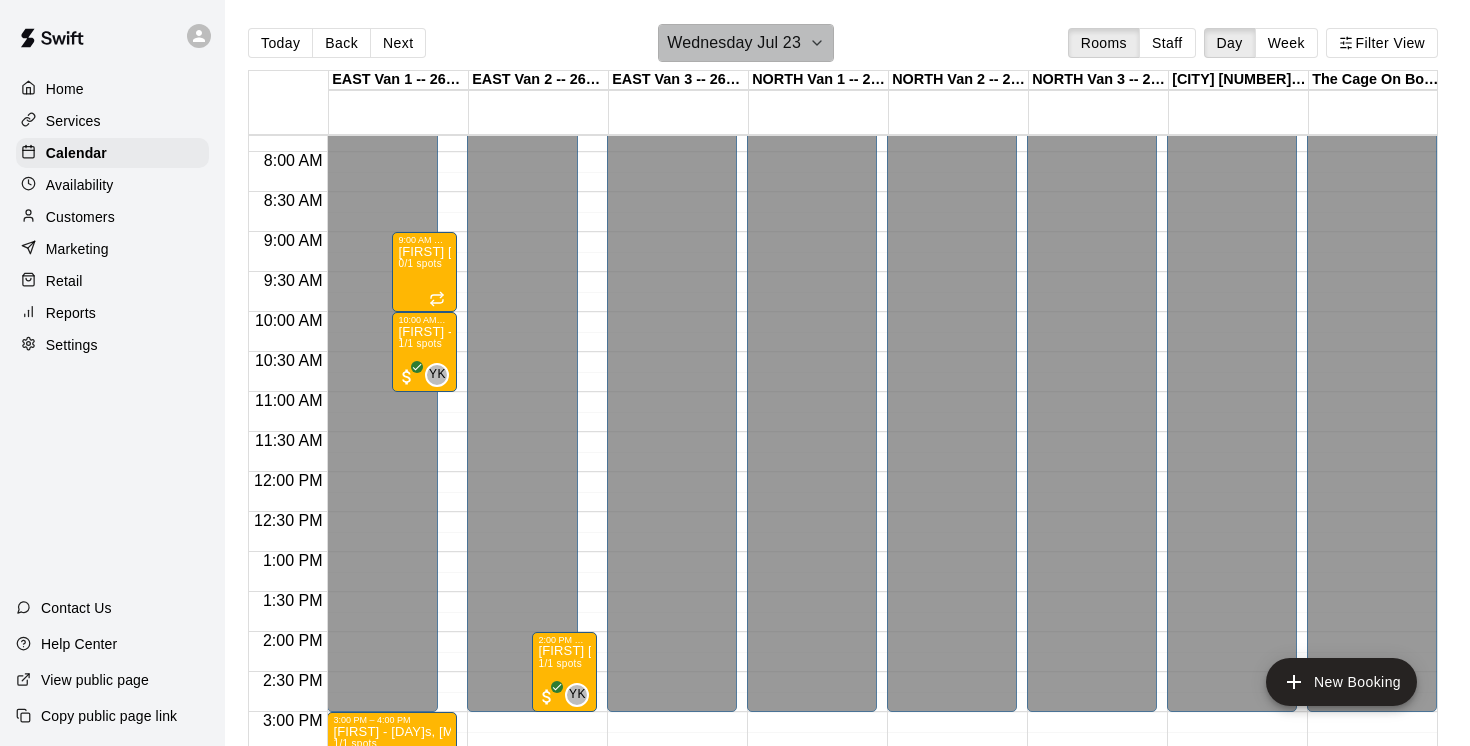 click 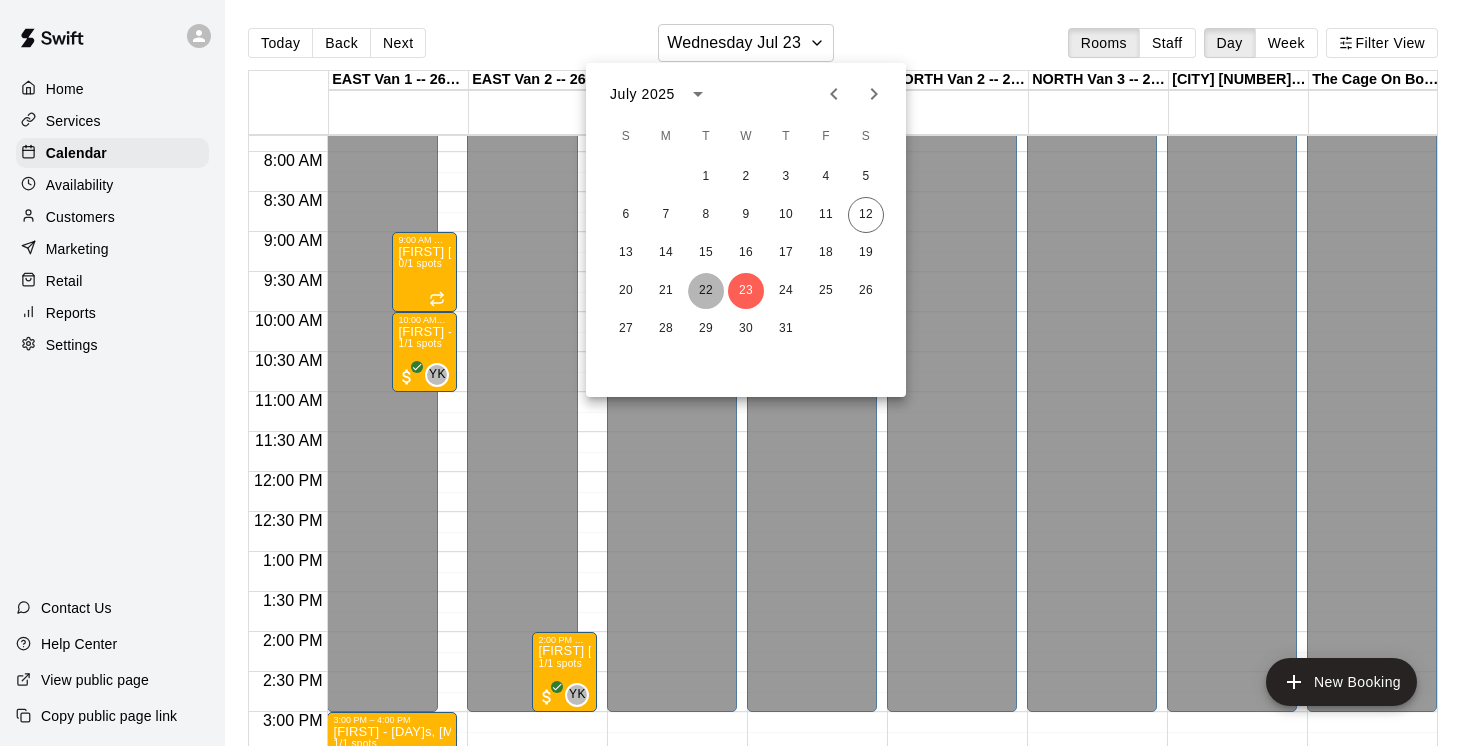 click on "22" at bounding box center (706, 291) 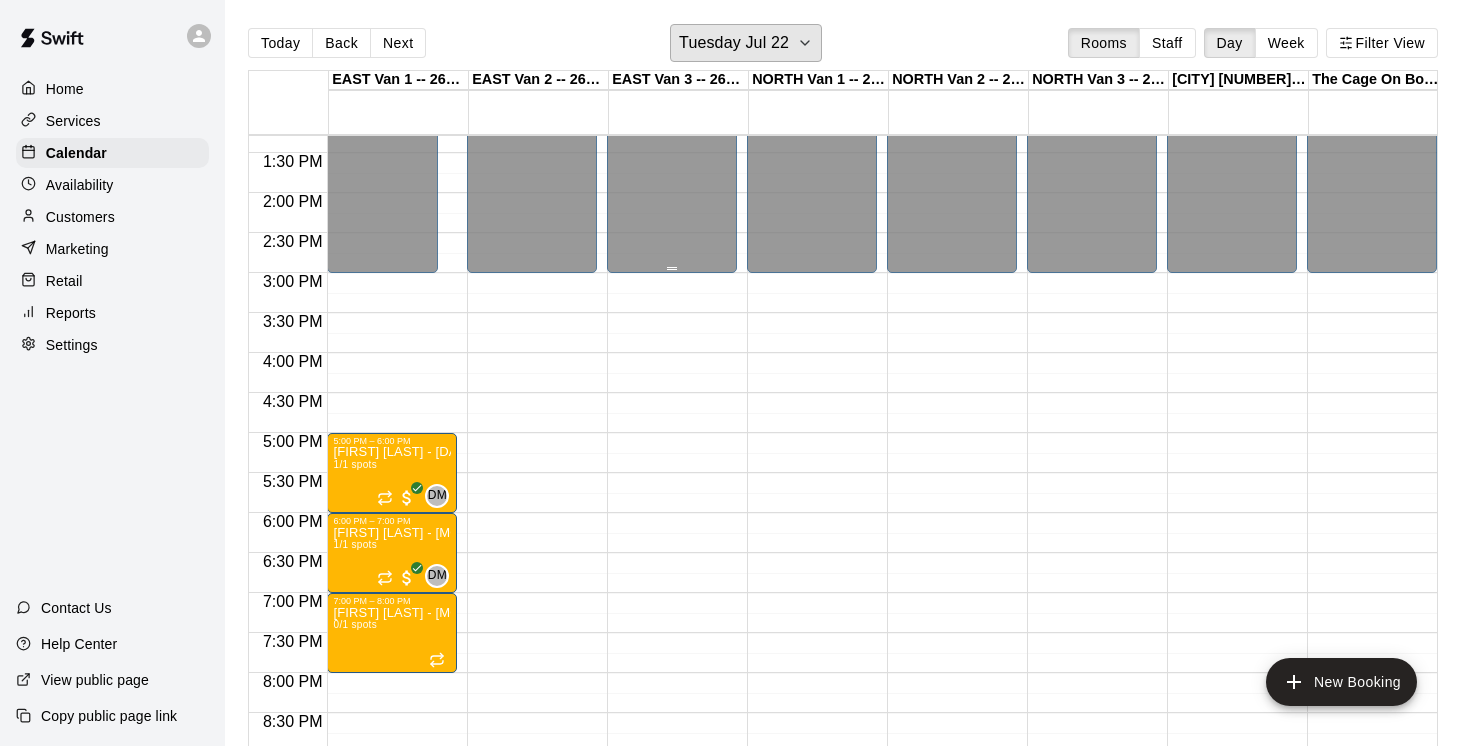 scroll, scrollTop: 1289, scrollLeft: 0, axis: vertical 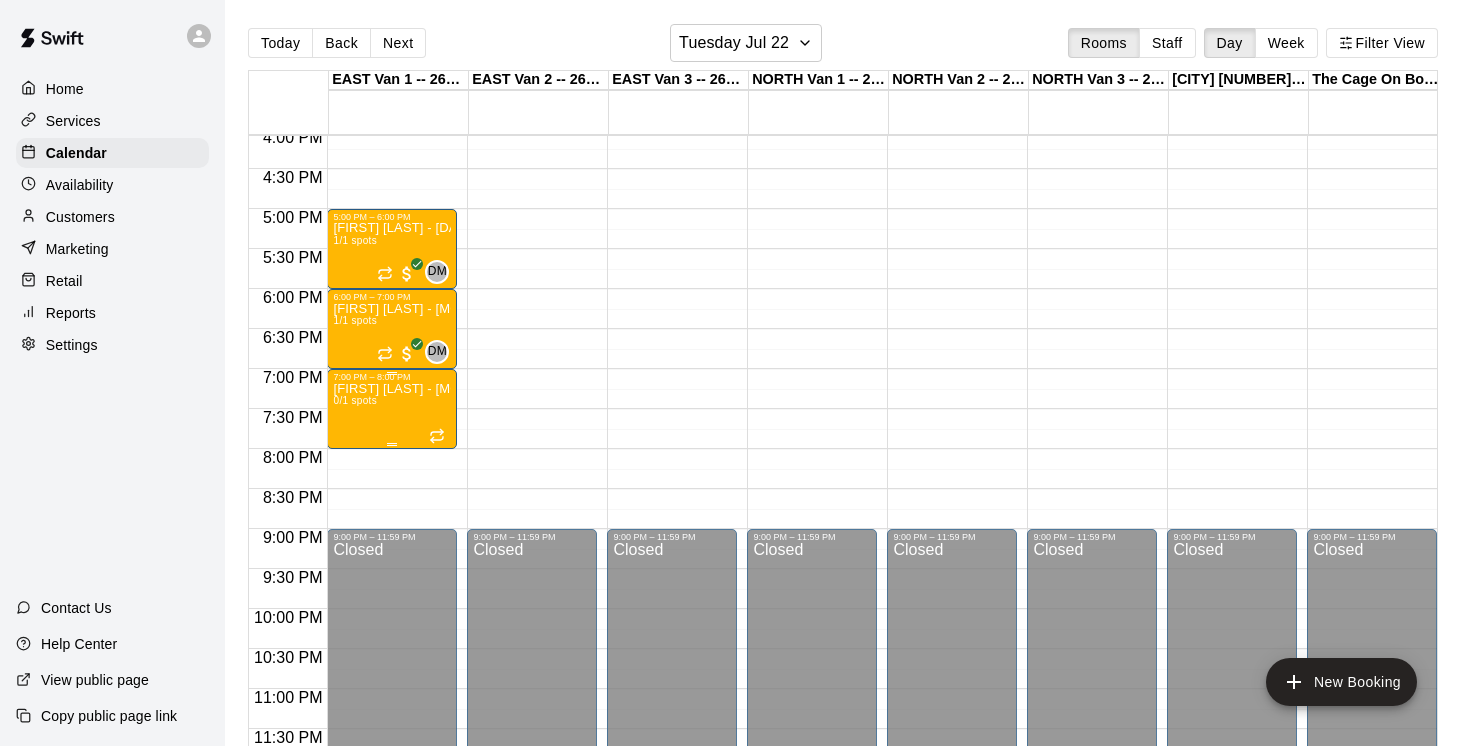 click on "Liam Nguyen - July 22 & 23 @ East Van 0/1 spots" at bounding box center (392, 755) 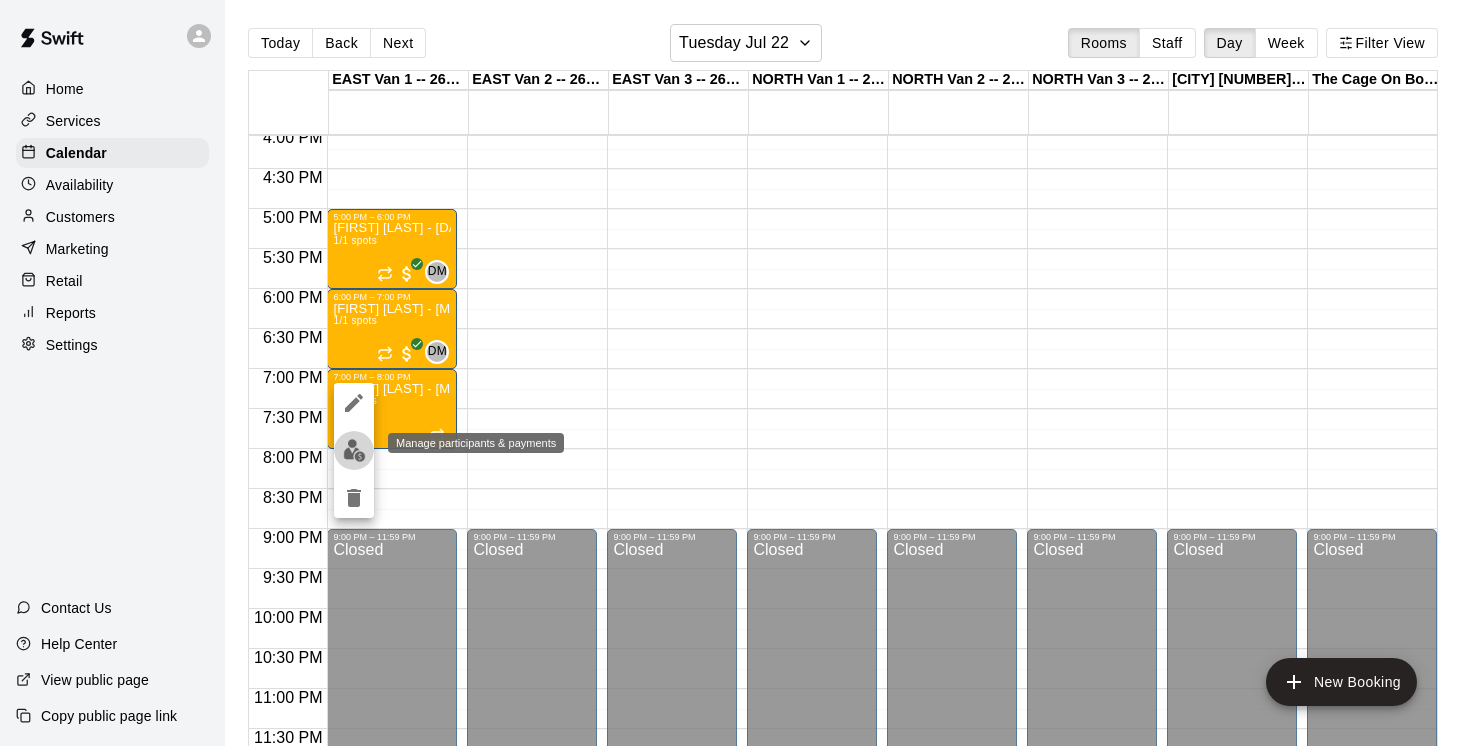 click at bounding box center [354, 450] 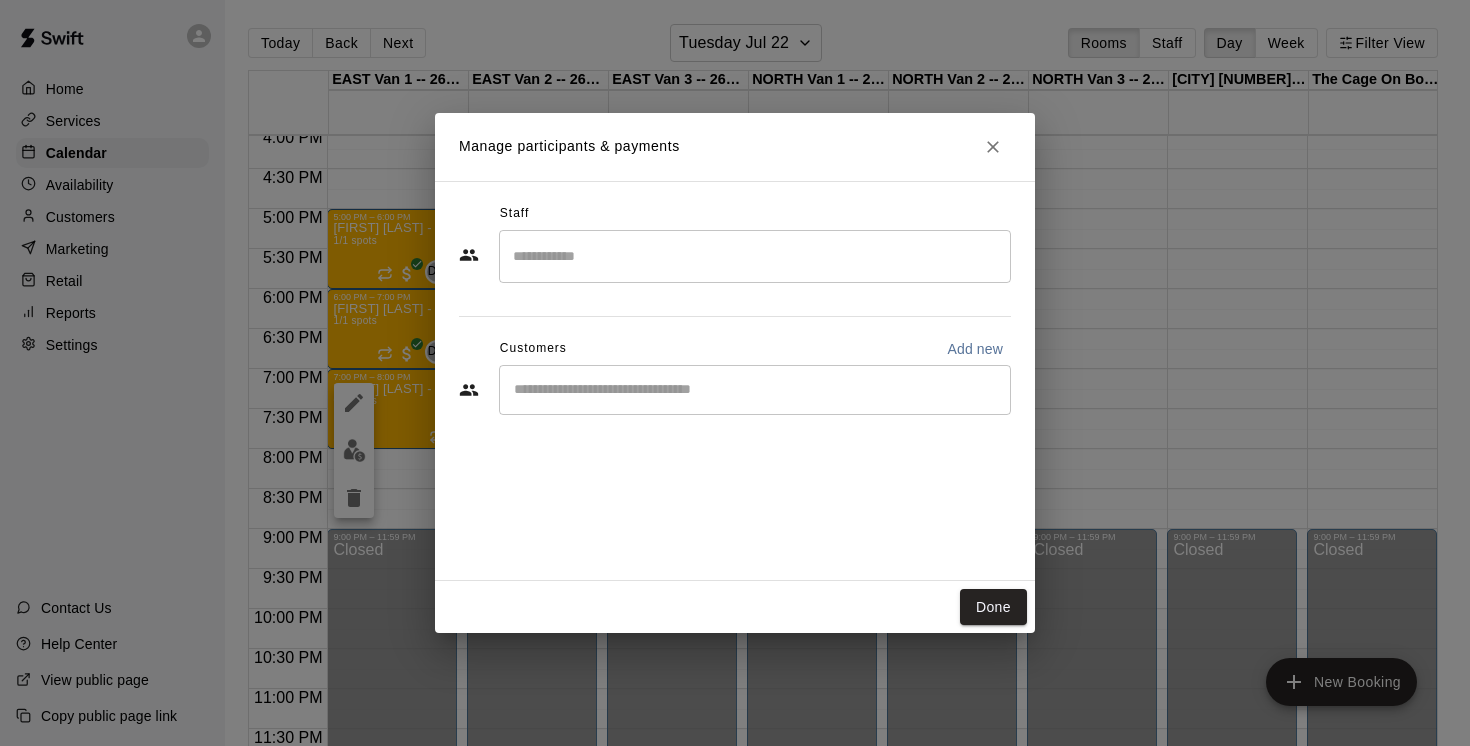 click at bounding box center [755, 256] 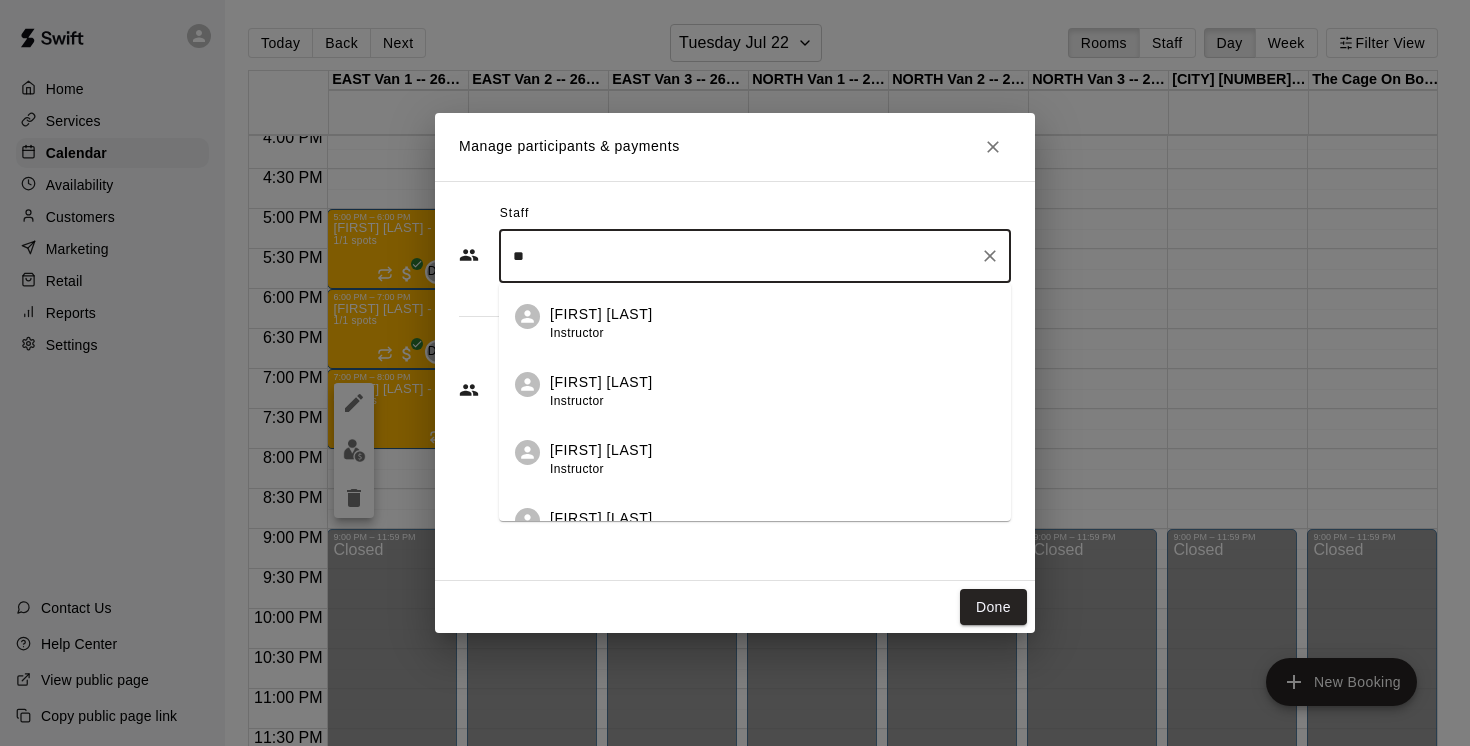 type on "*" 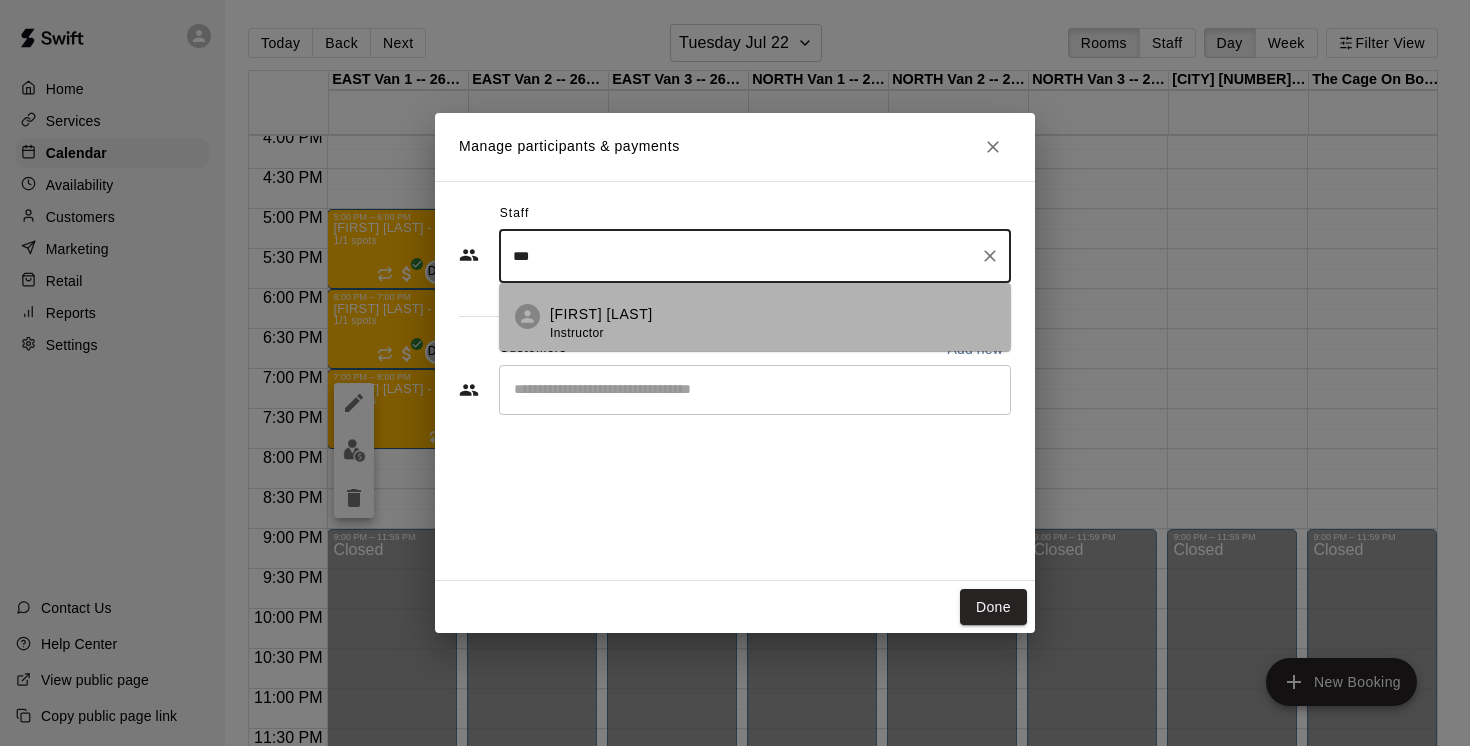 click on "[FIRST] [LAST]" at bounding box center (601, 314) 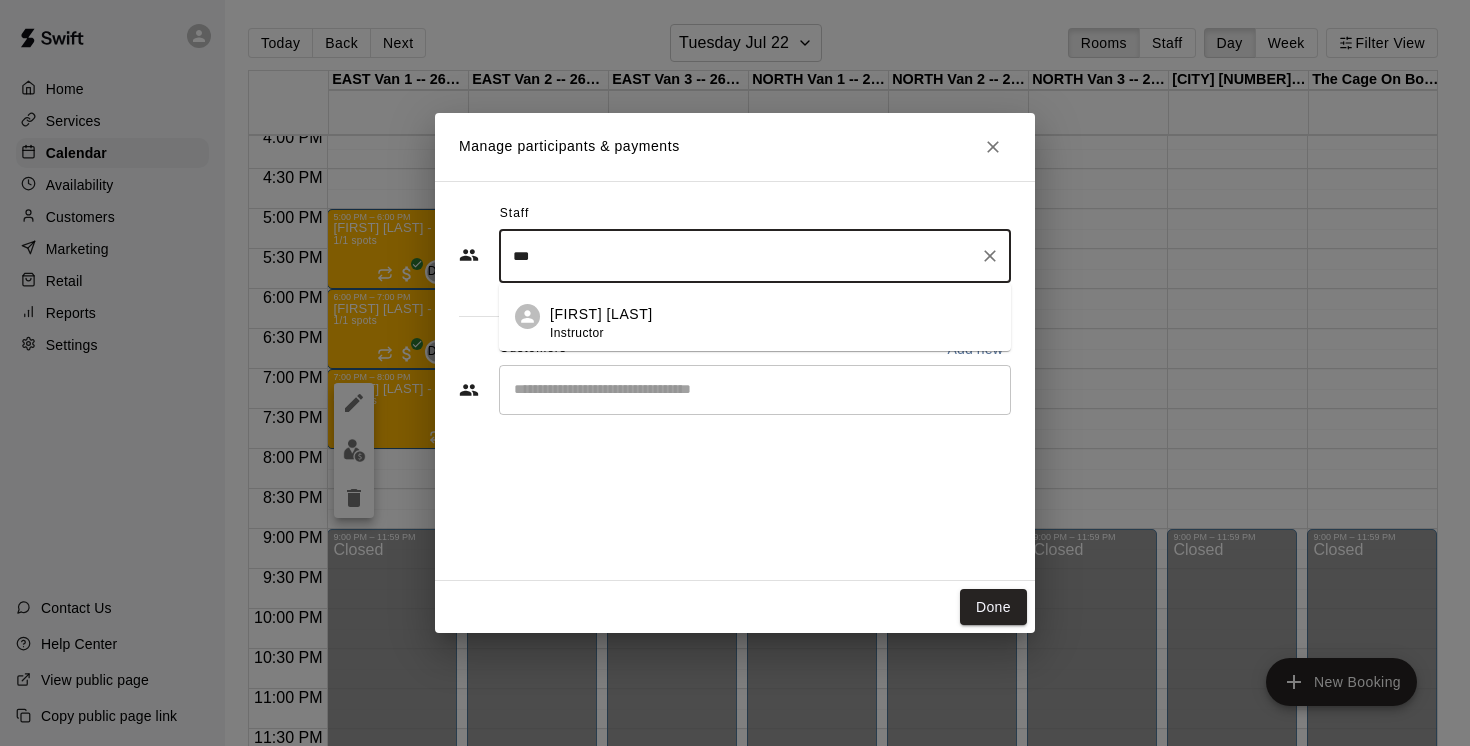 type on "***" 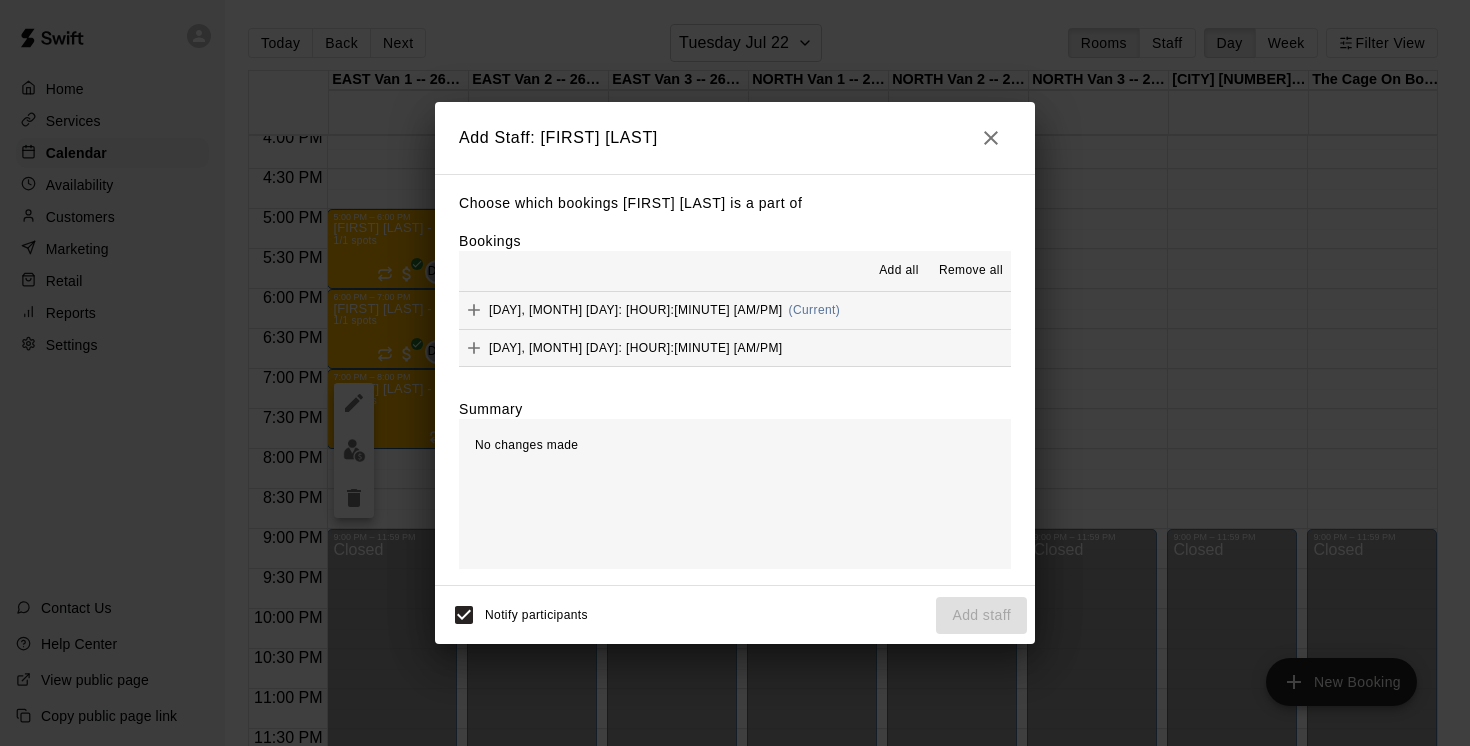 click on "Tuesday, July 22: 07:00 PM (Current)" at bounding box center [735, 310] 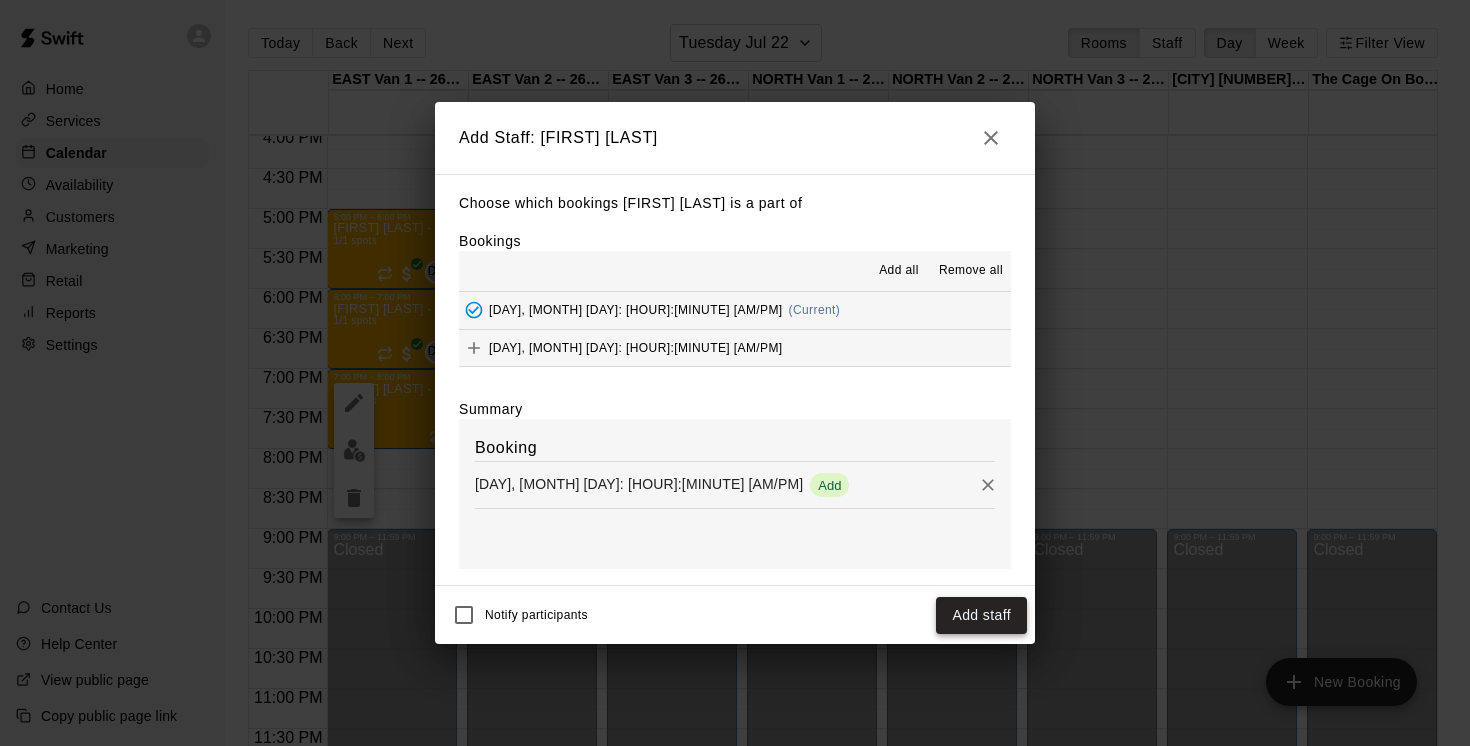 click on "Add staff" at bounding box center [981, 615] 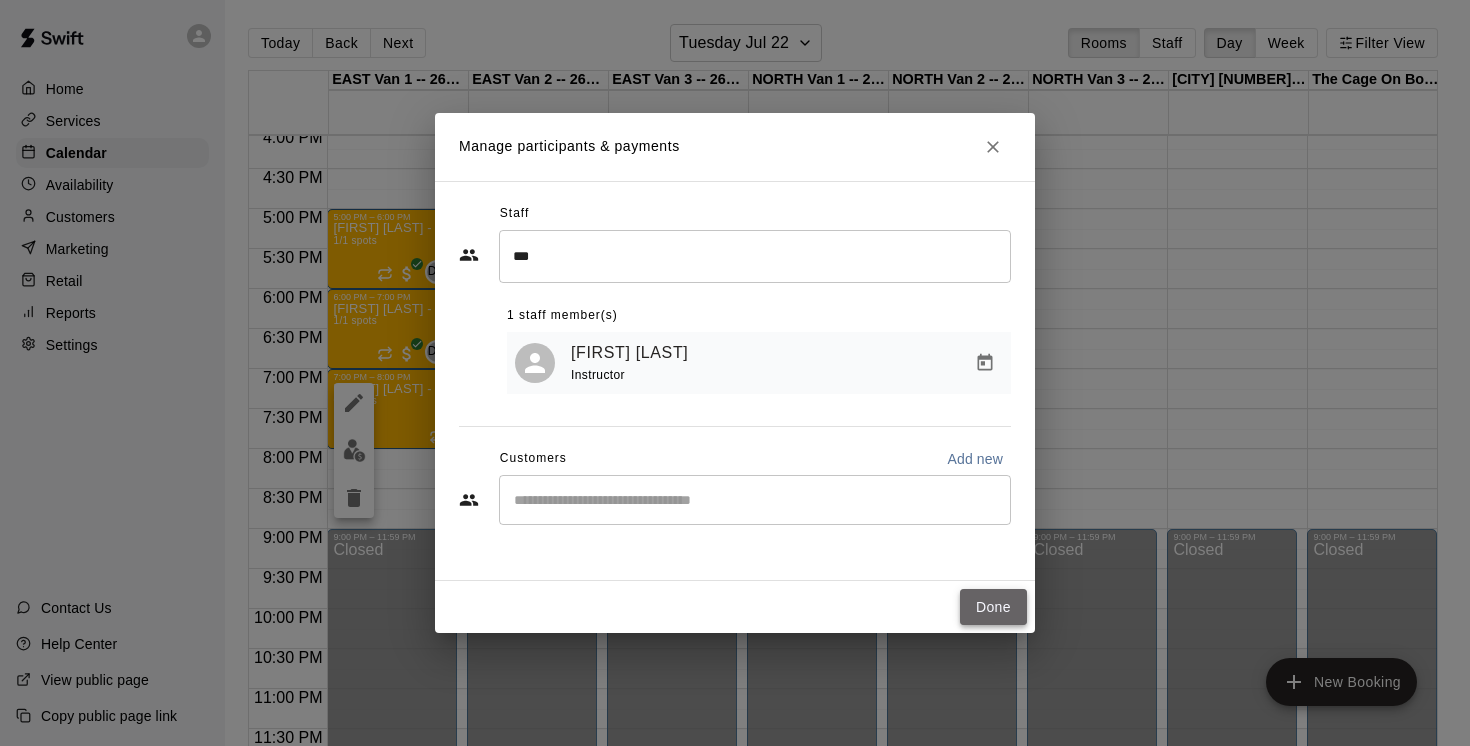 click on "Done" at bounding box center [993, 607] 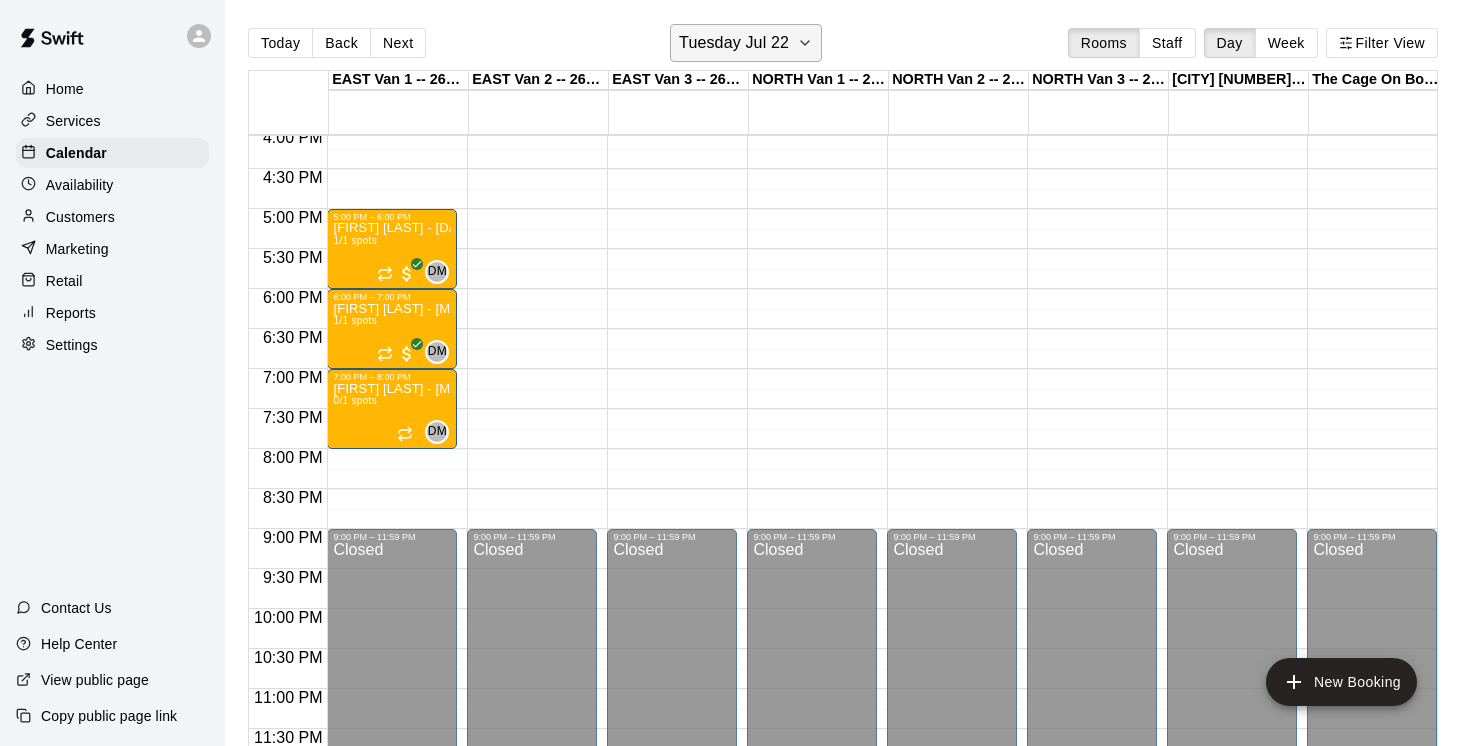 click 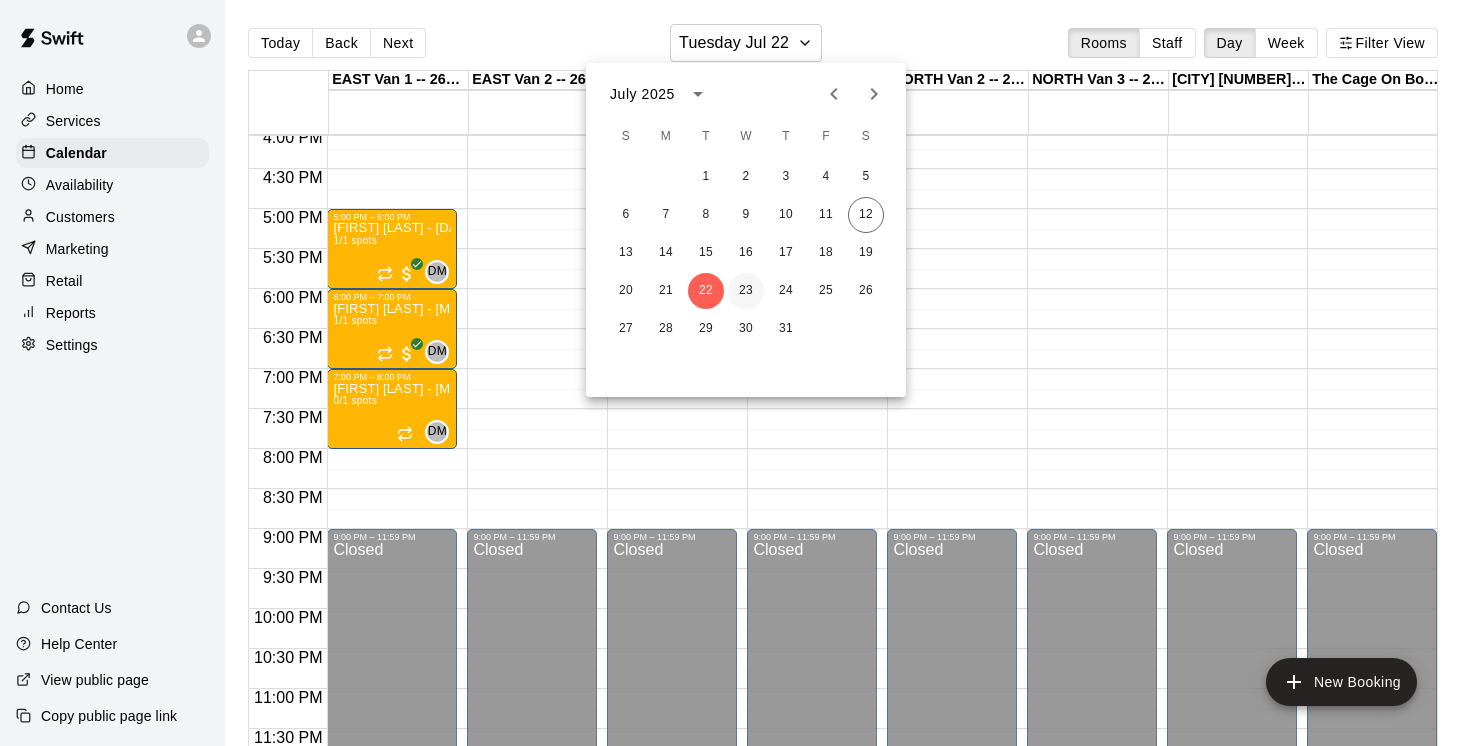 click on "23" at bounding box center (746, 291) 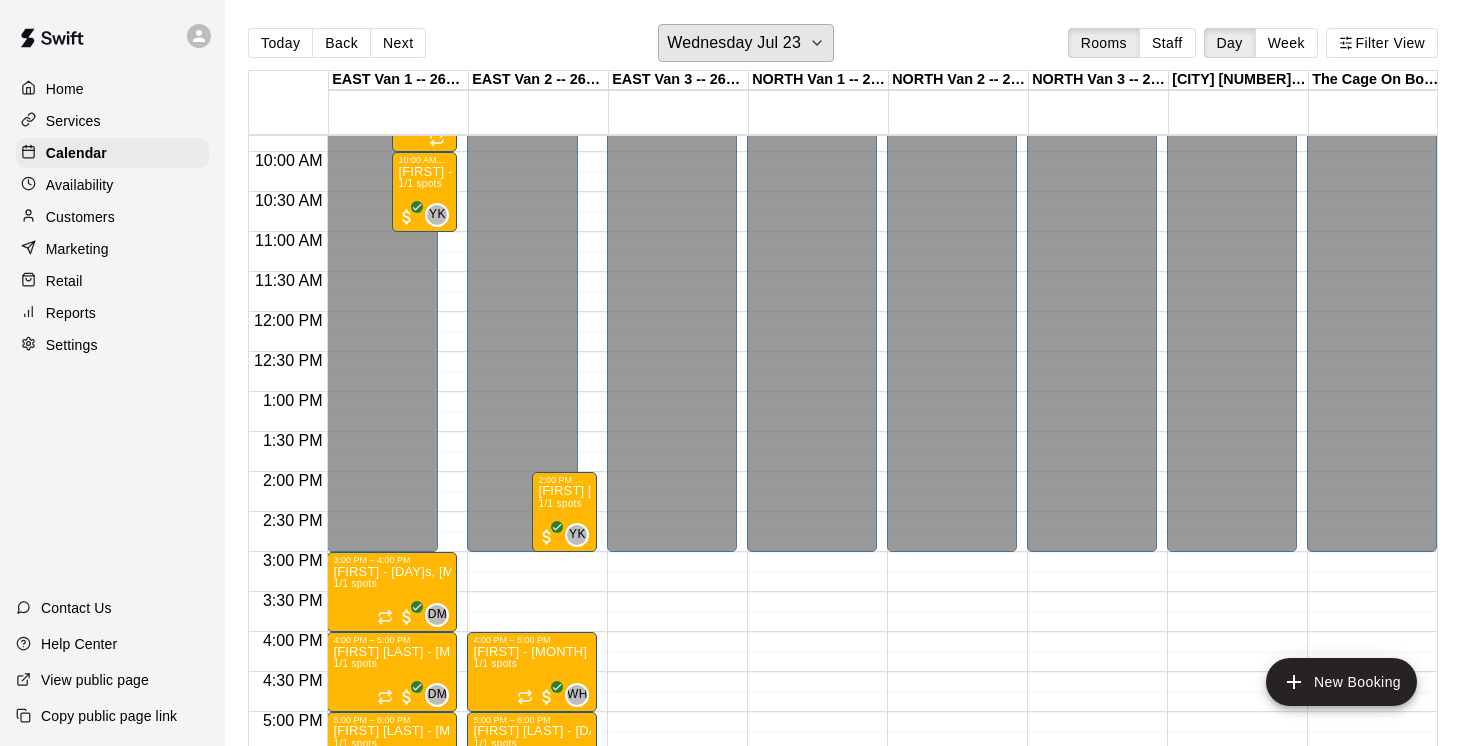 scroll, scrollTop: 405, scrollLeft: 0, axis: vertical 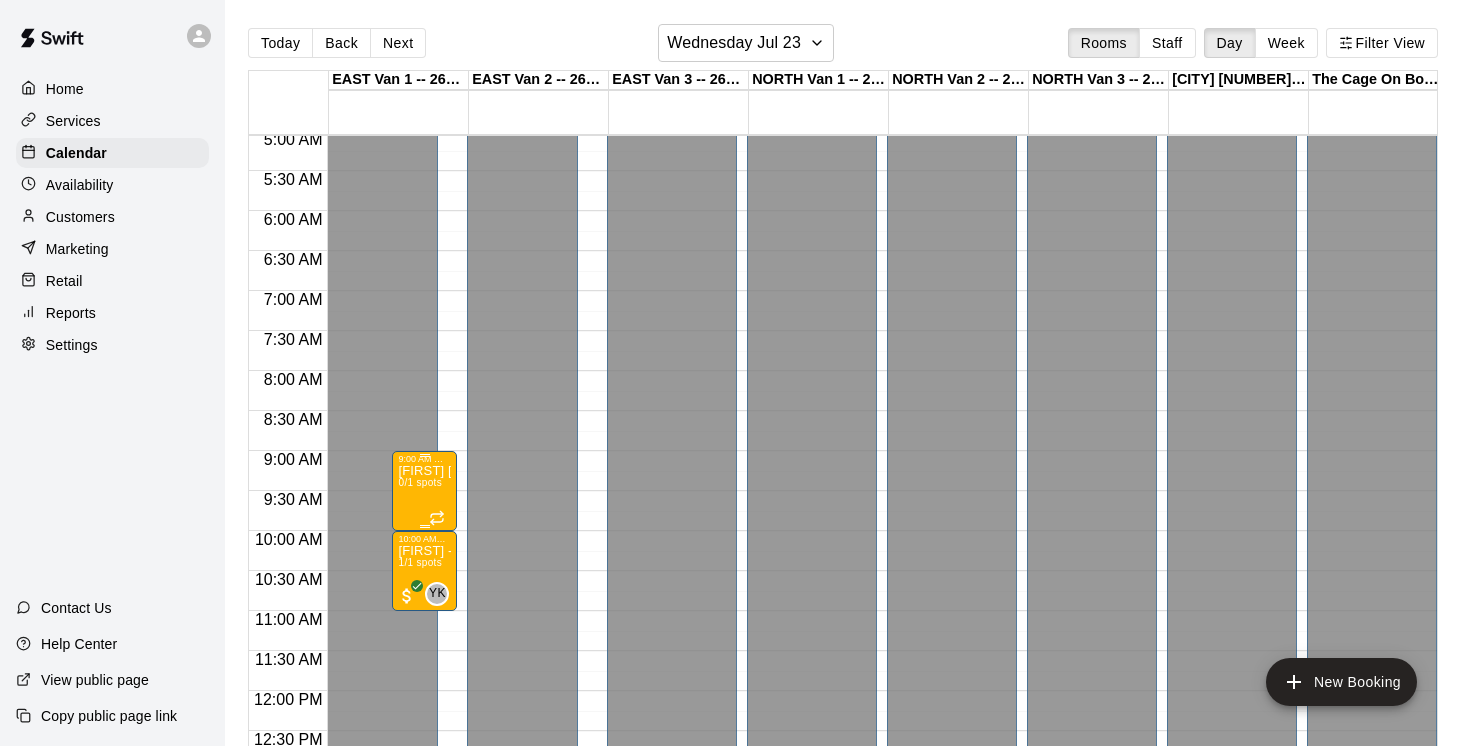 click on "Liam Nguyen - July 22 & 23 @ East Van 0/1 spots" at bounding box center (424, 837) 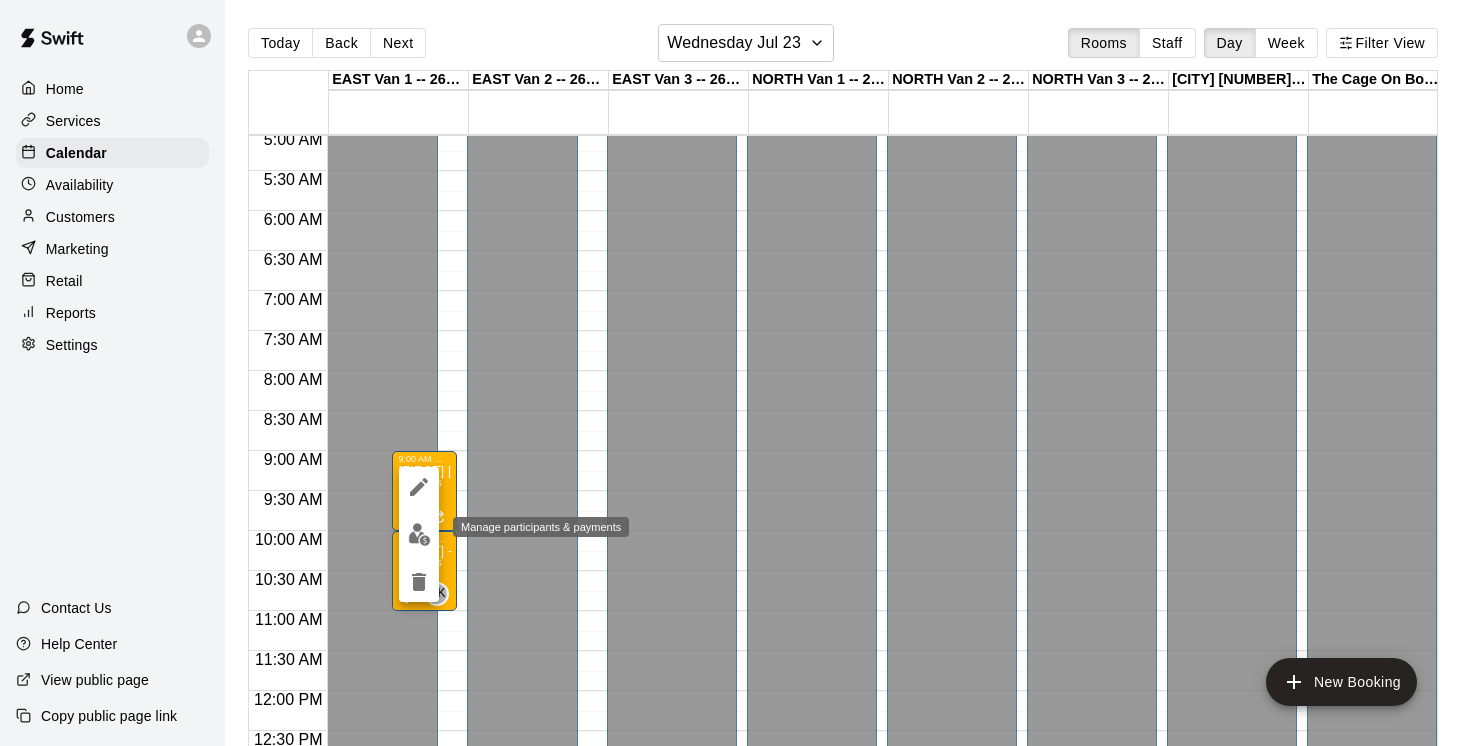 click at bounding box center (419, 534) 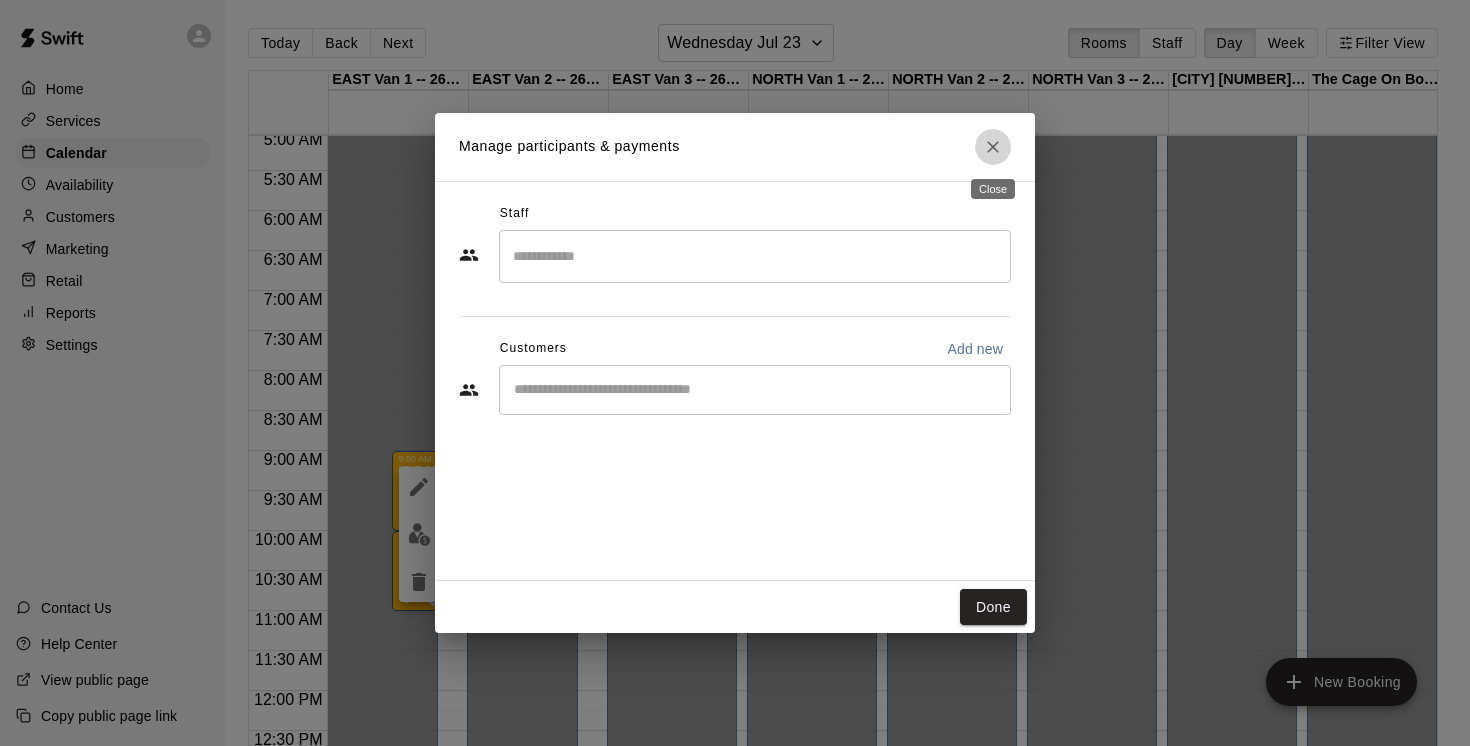 click at bounding box center [993, 147] 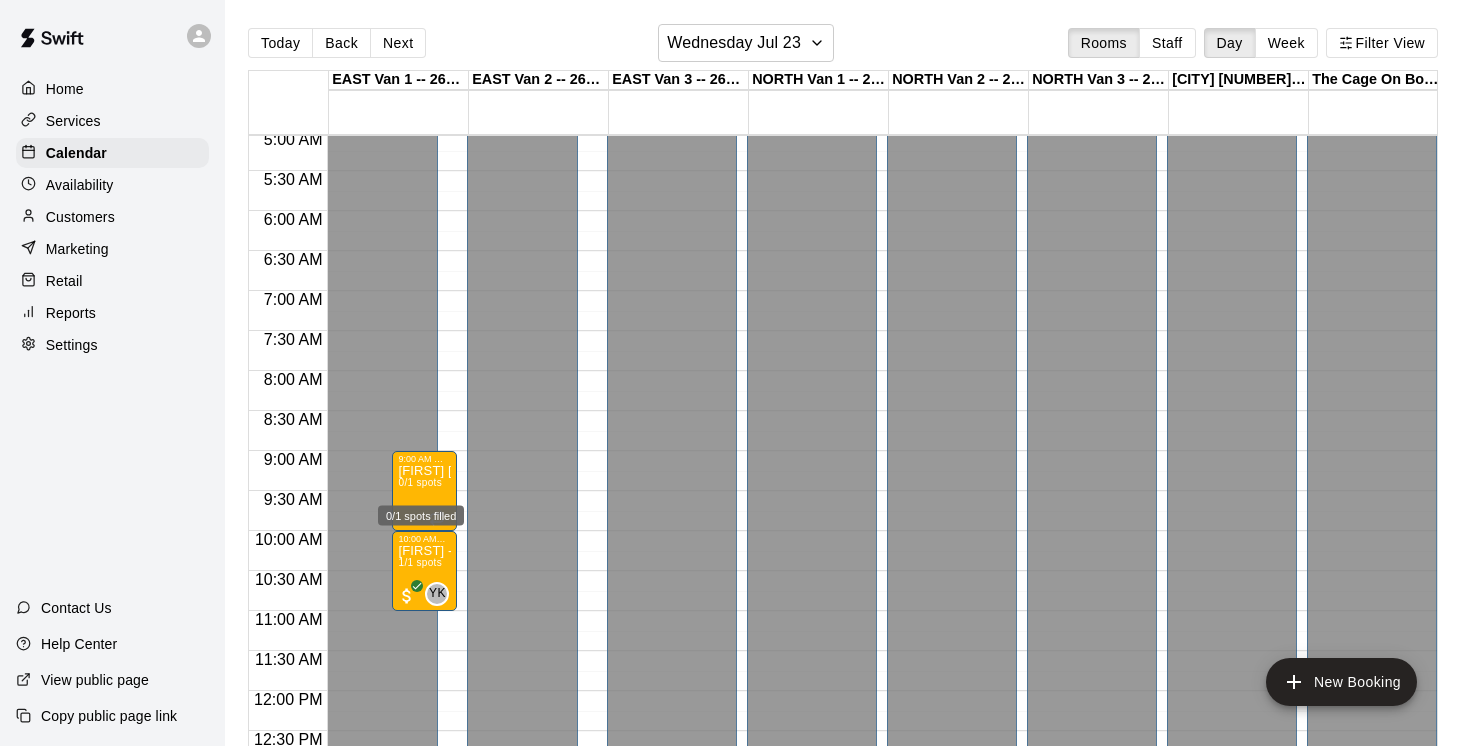 click on "0/1 spots filled" at bounding box center [421, 510] 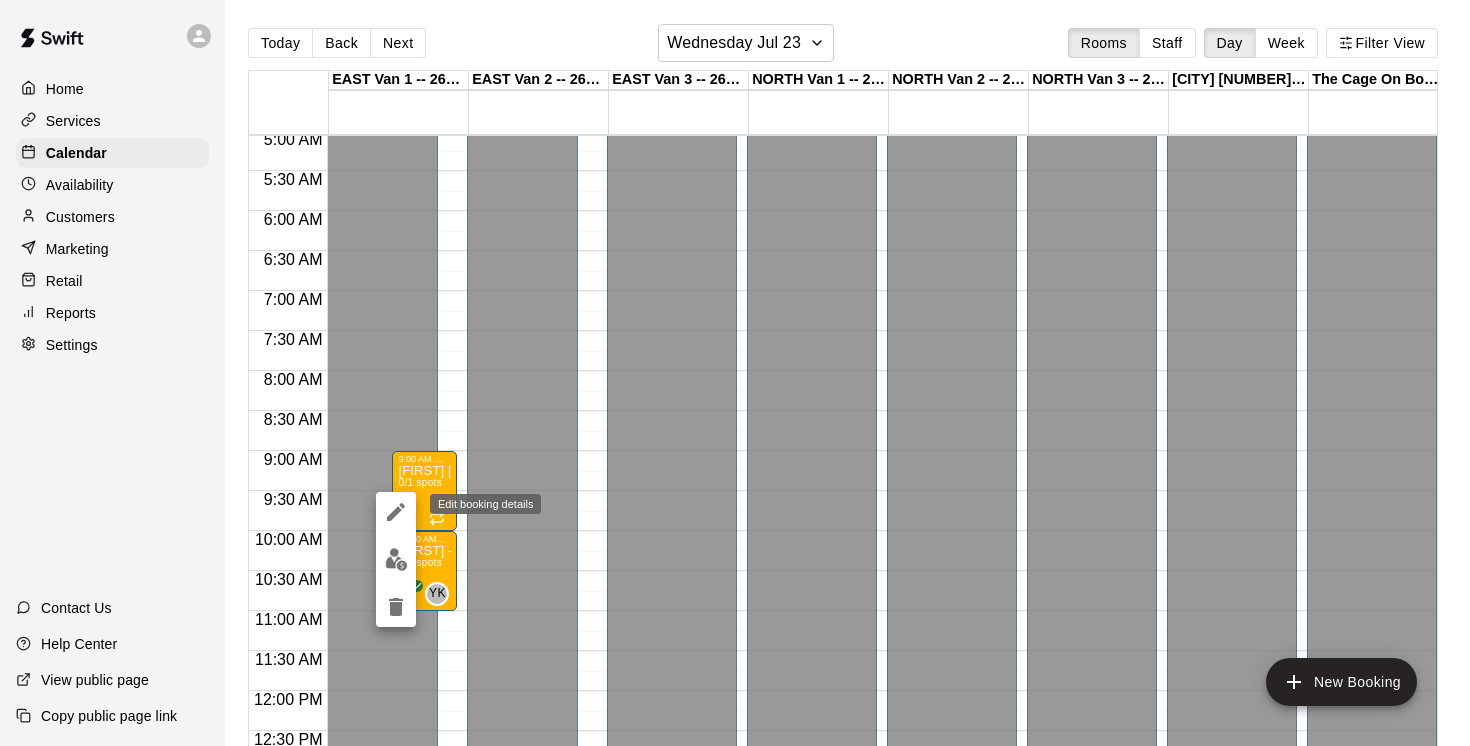 click 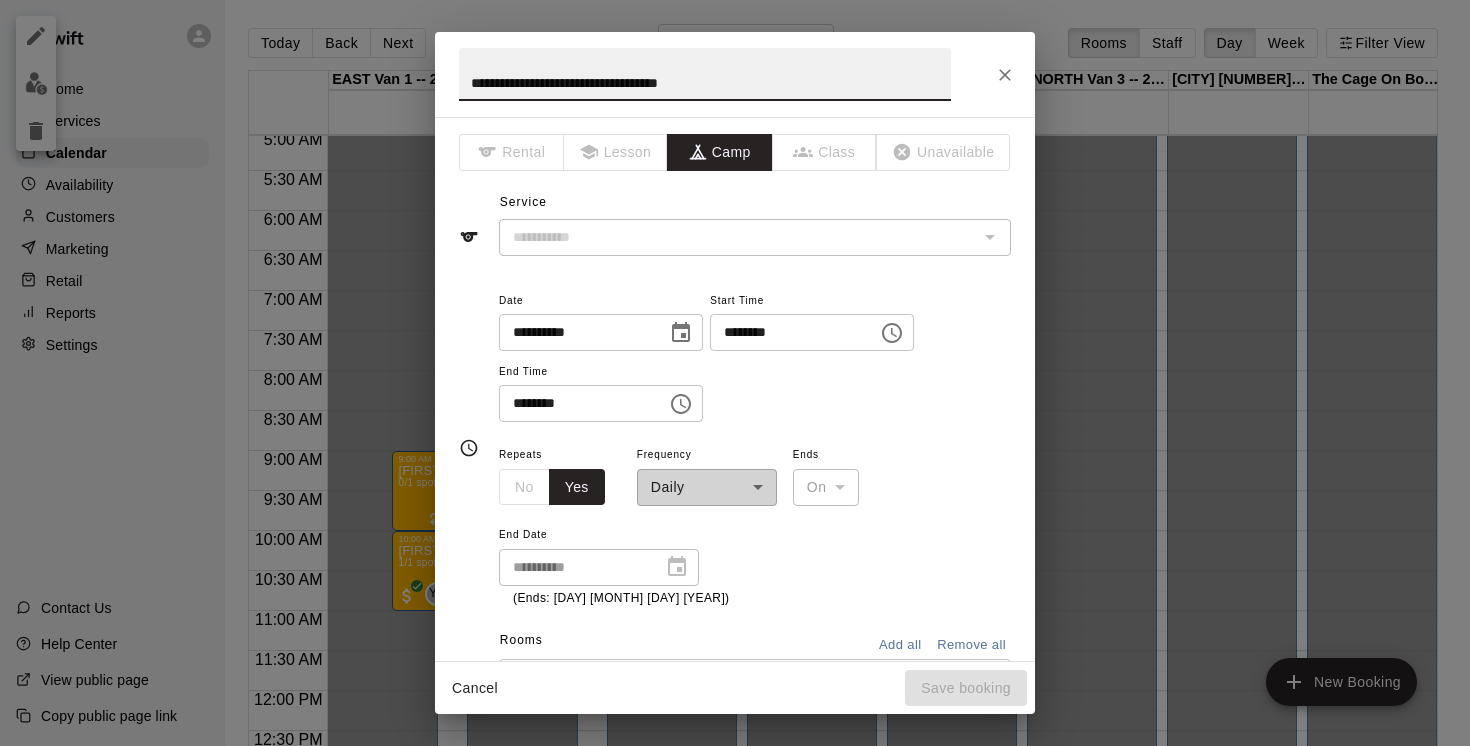 type on "**********" 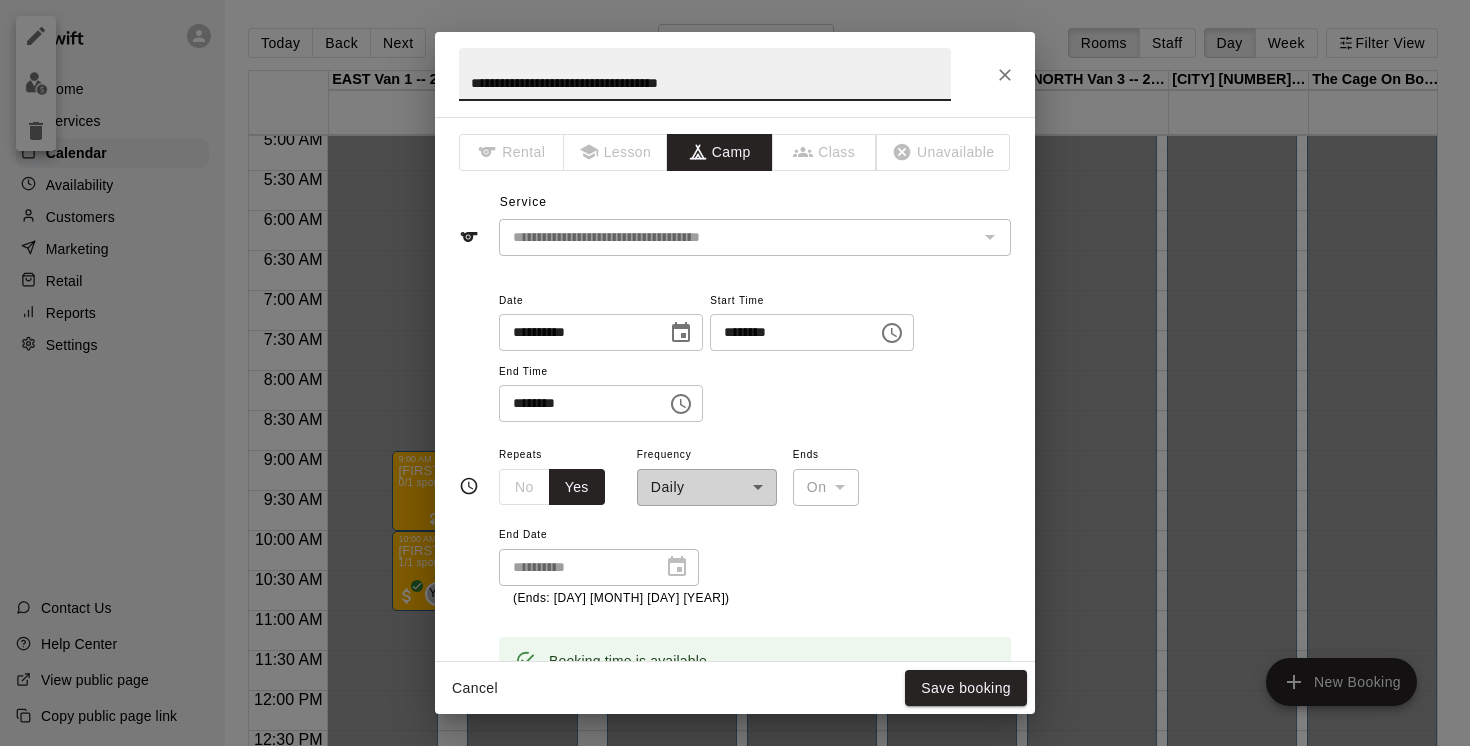 click 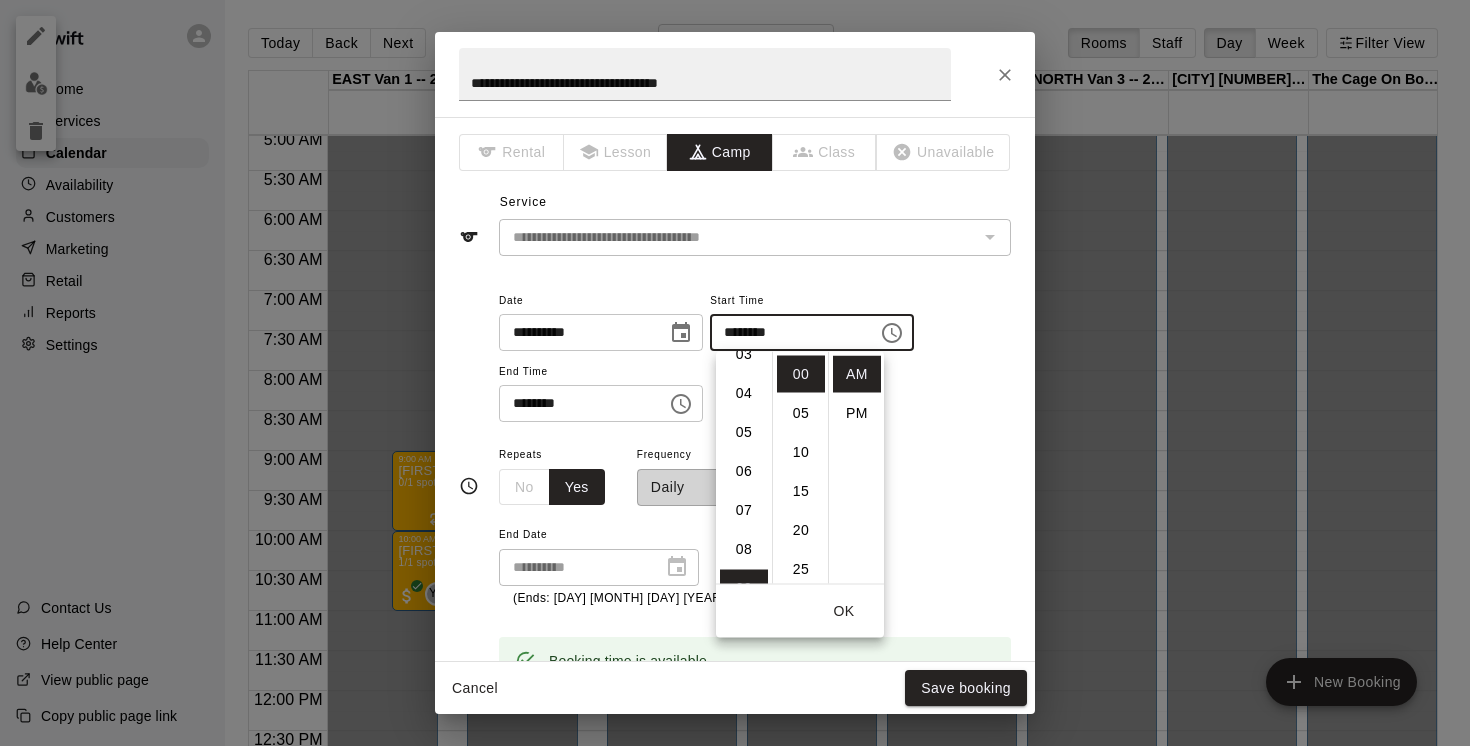 scroll, scrollTop: 111, scrollLeft: 0, axis: vertical 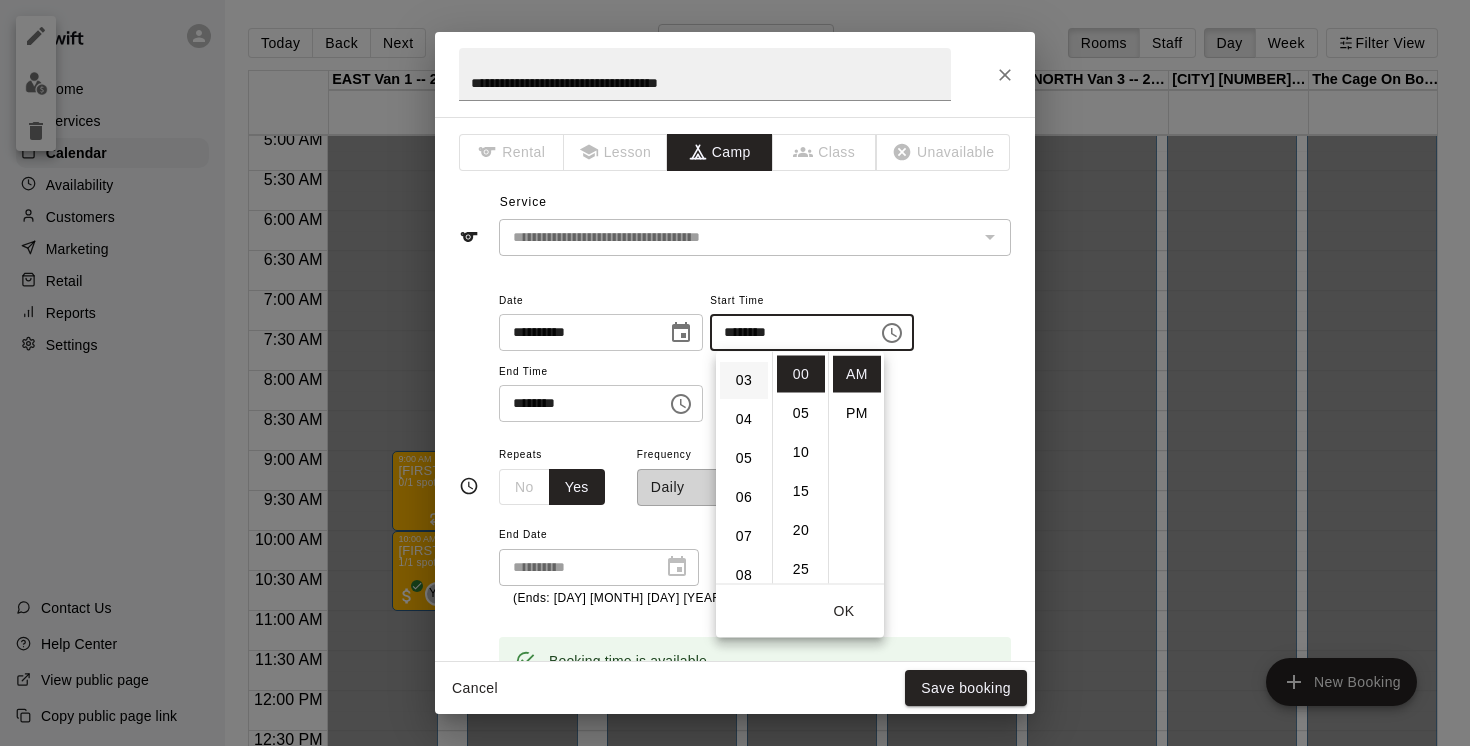 click on "03" at bounding box center (744, 380) 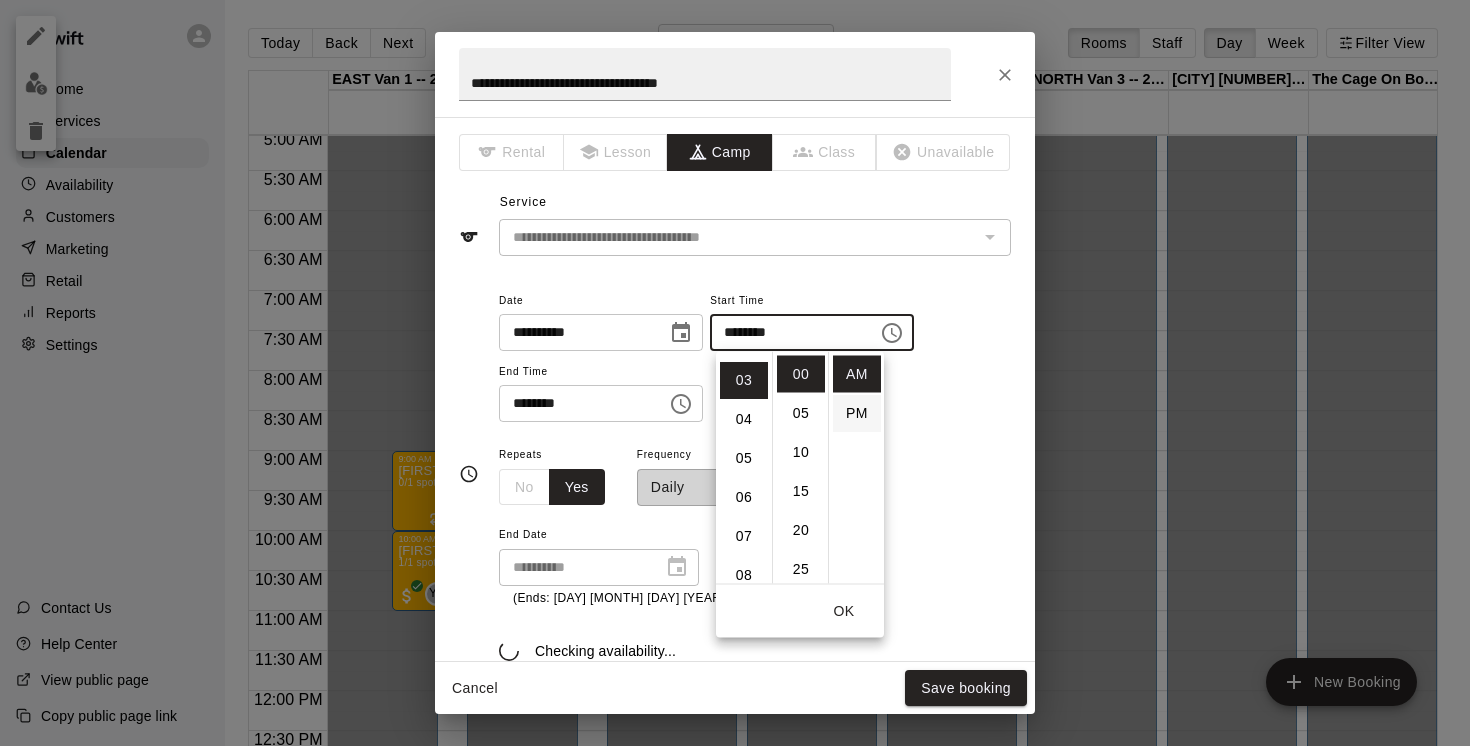 scroll, scrollTop: 117, scrollLeft: 0, axis: vertical 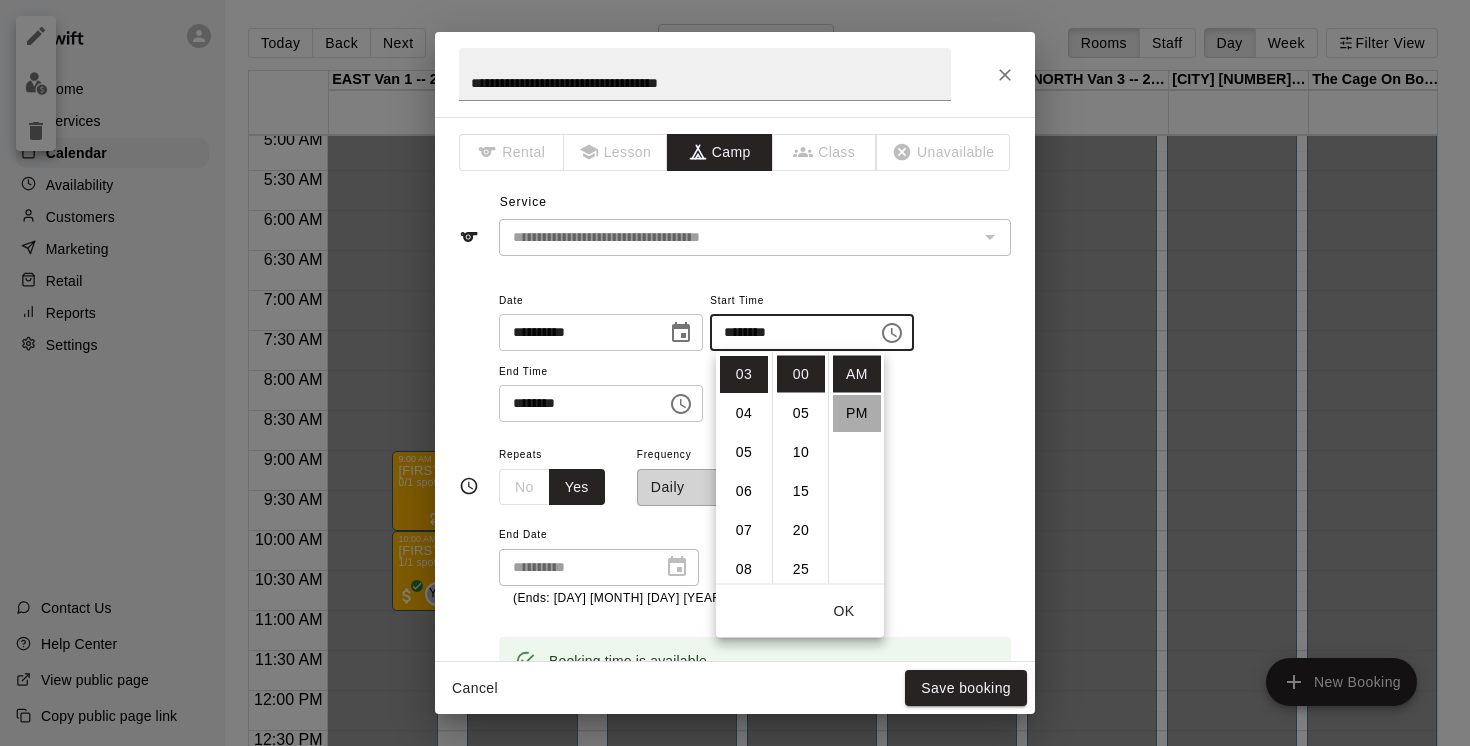 click on "PM" at bounding box center (857, 413) 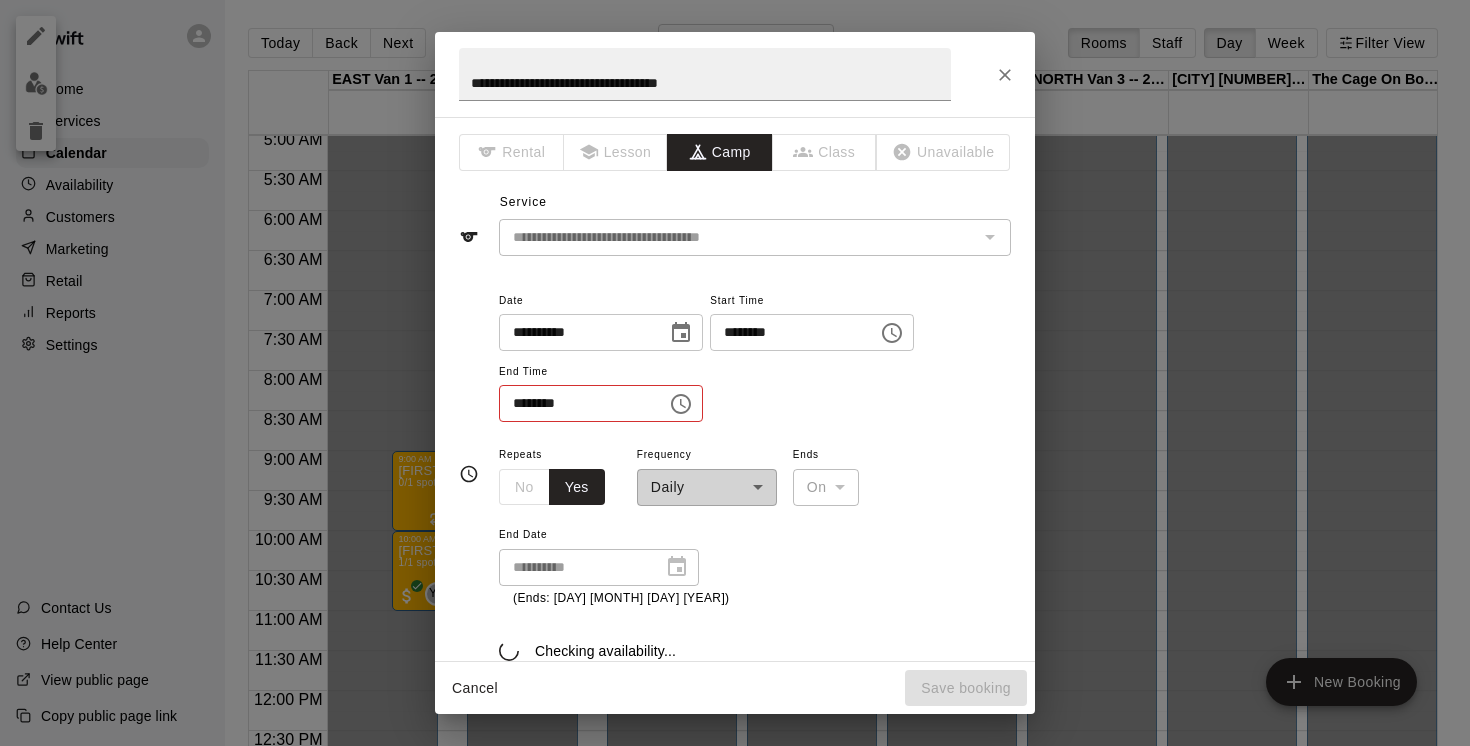scroll, scrollTop: 36, scrollLeft: 0, axis: vertical 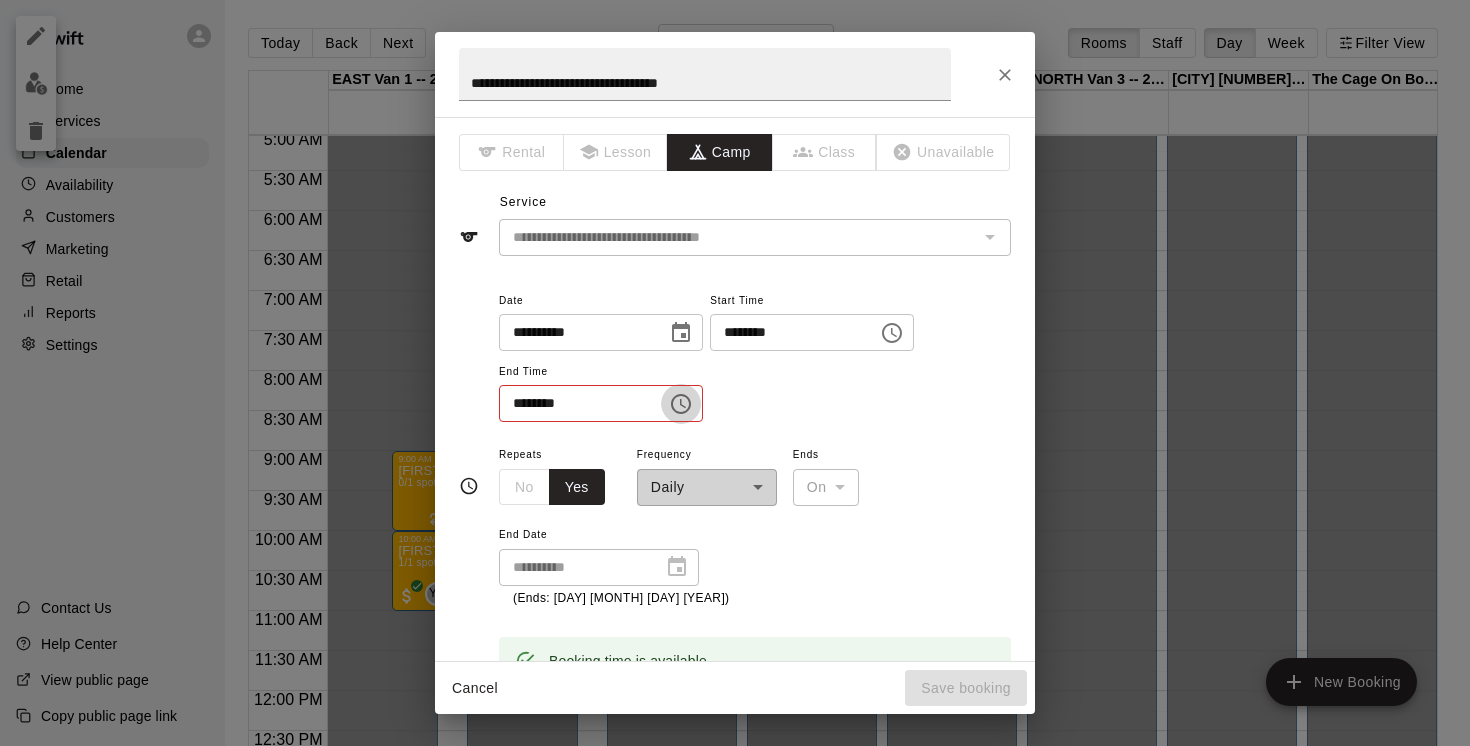 click 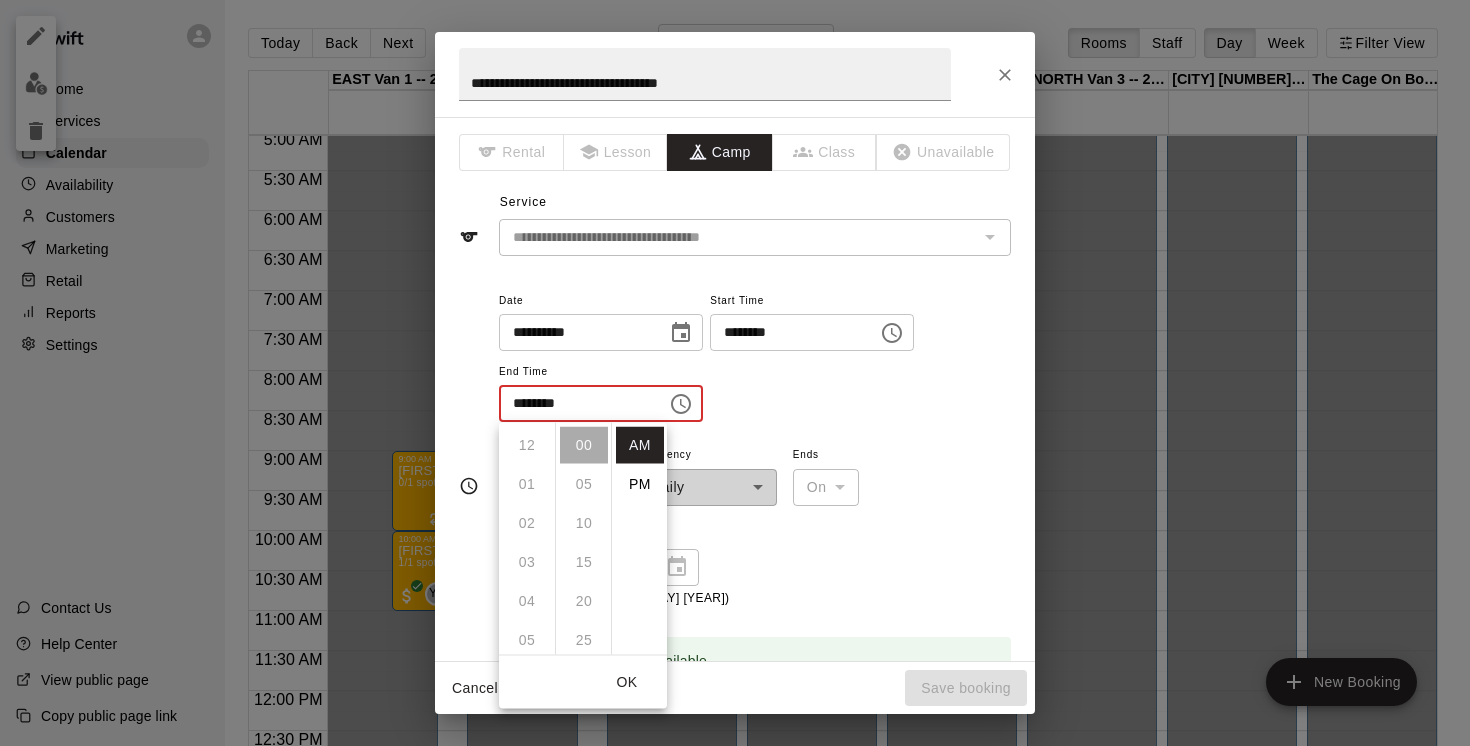 scroll, scrollTop: 390, scrollLeft: 0, axis: vertical 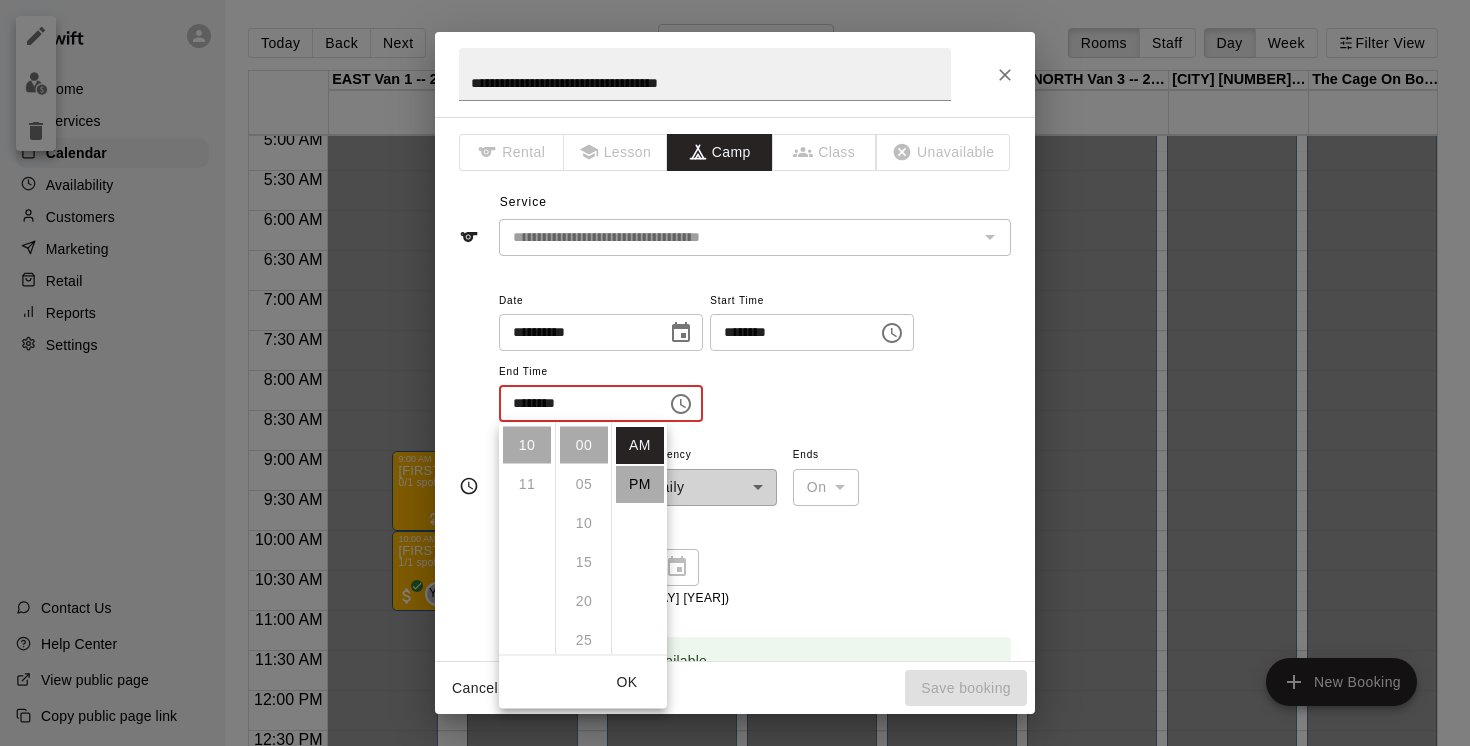 click on "PM" at bounding box center [640, 484] 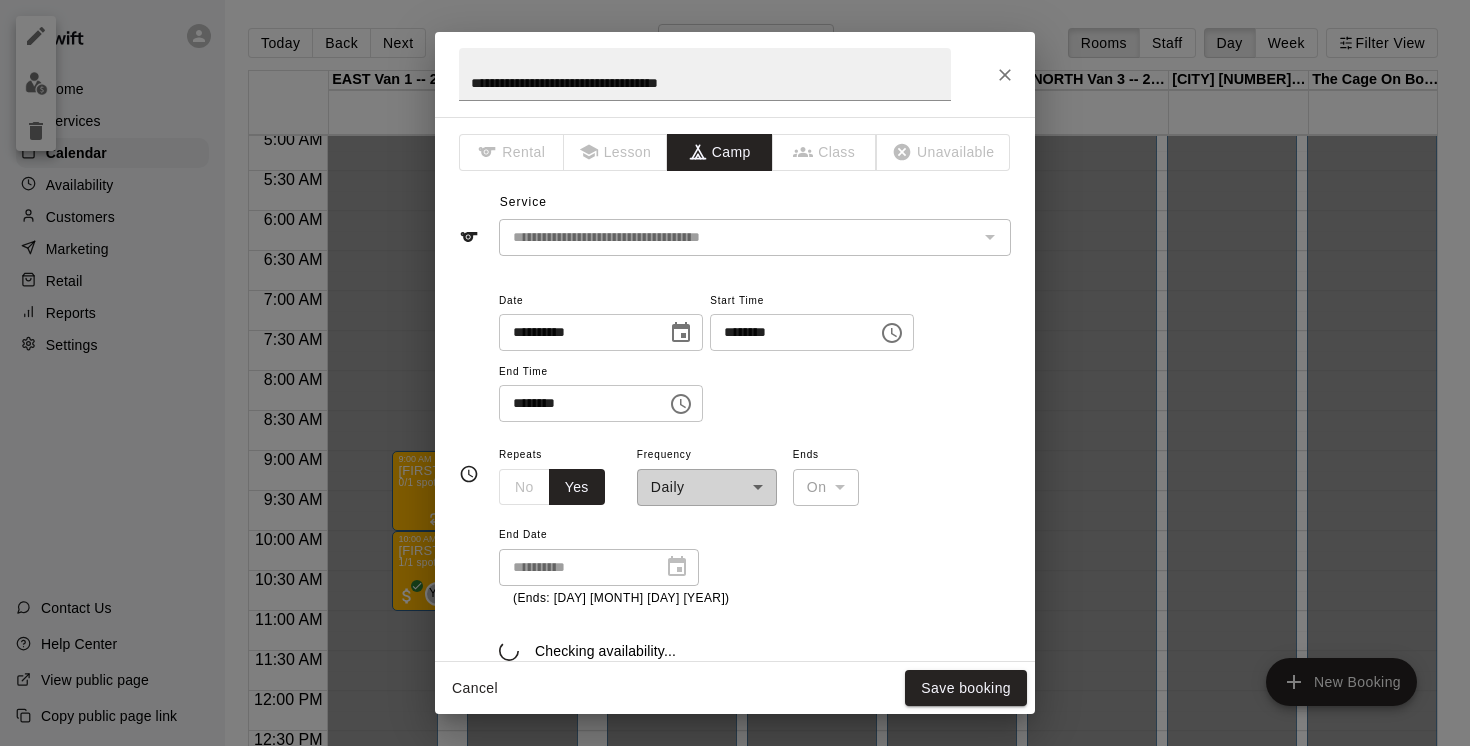 scroll, scrollTop: 36, scrollLeft: 0, axis: vertical 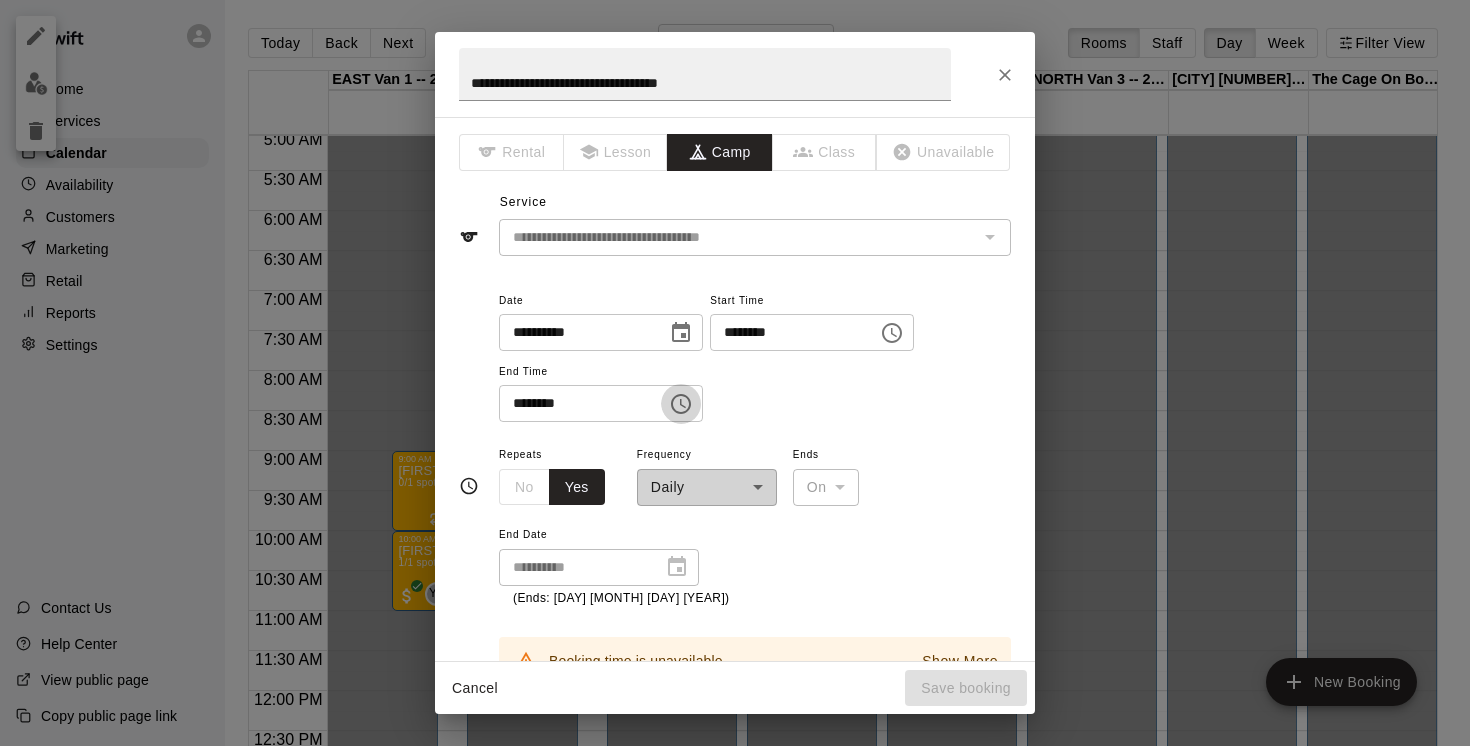 click 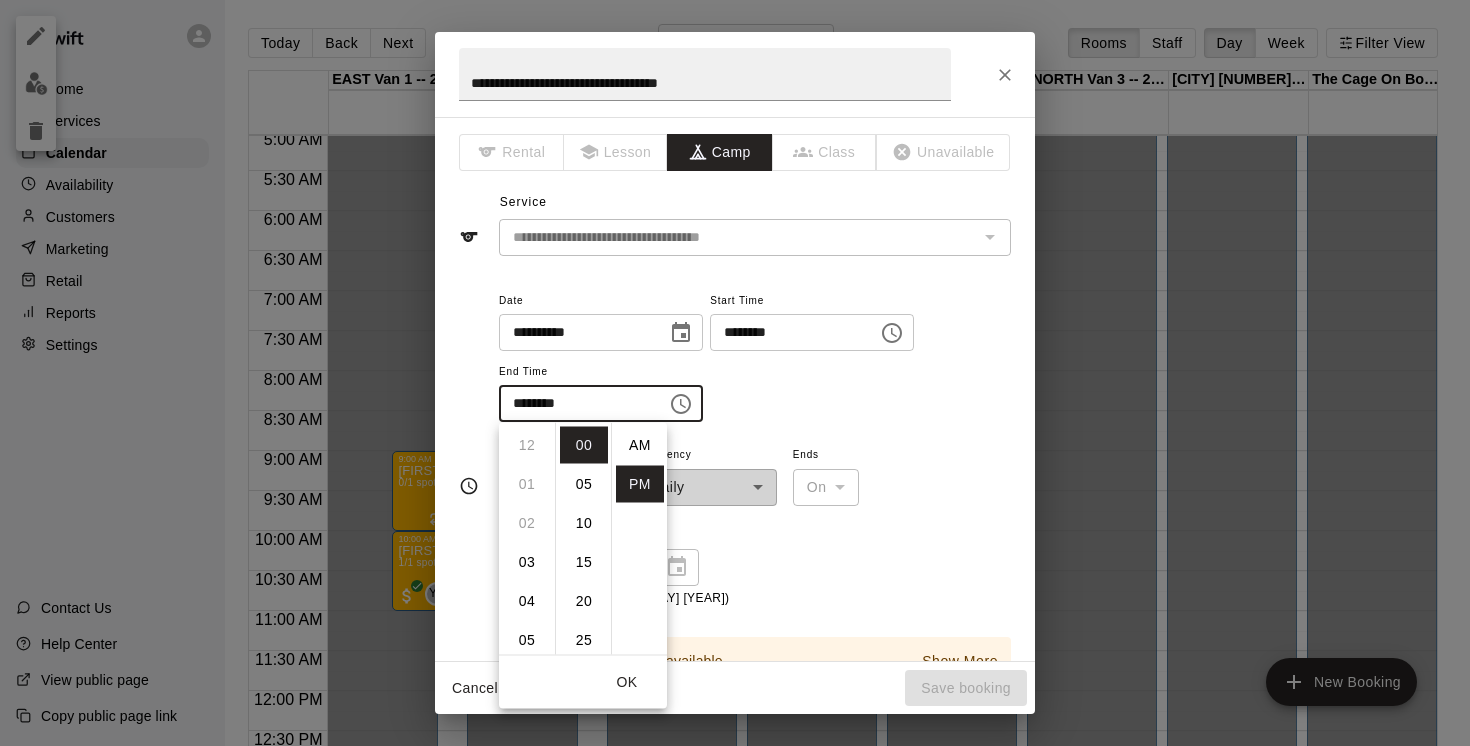 scroll, scrollTop: 390, scrollLeft: 0, axis: vertical 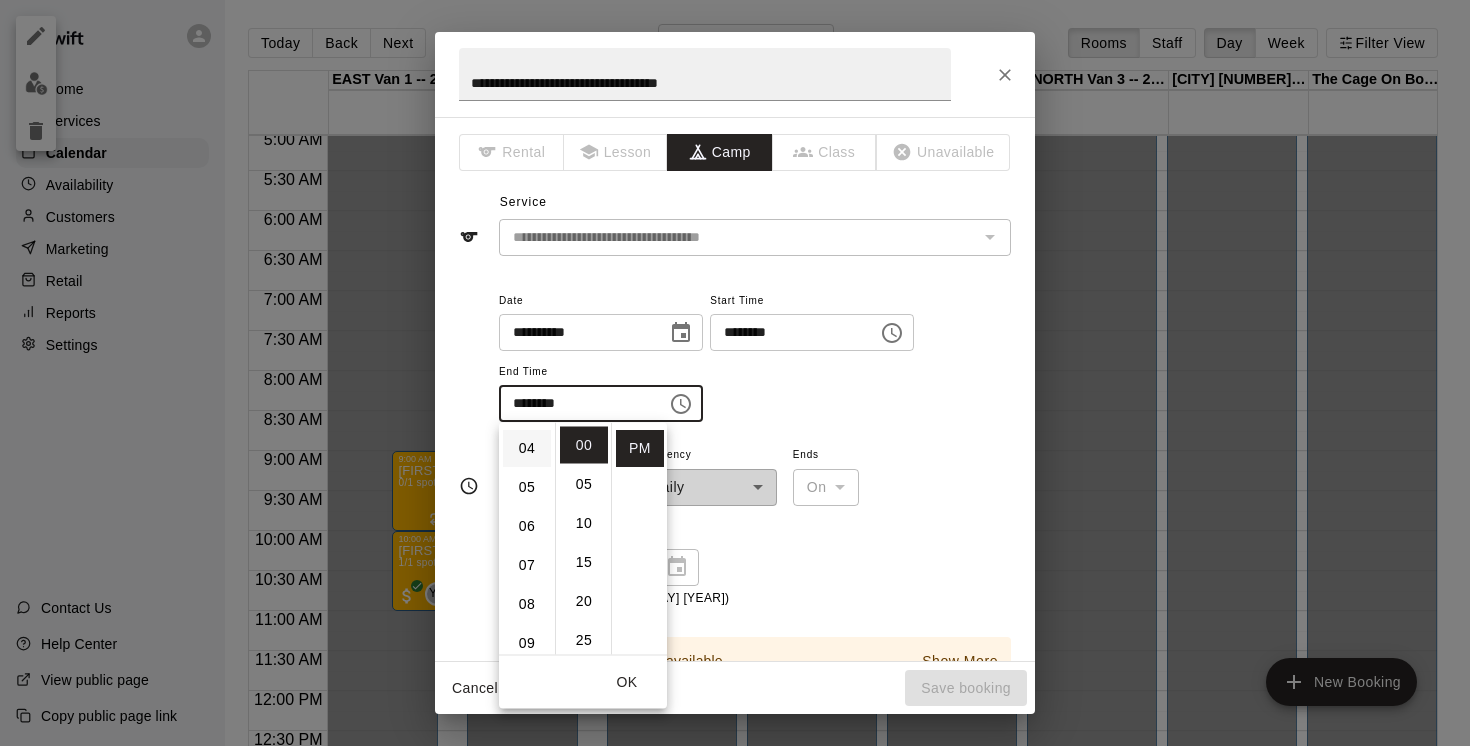 click on "04" at bounding box center (527, 448) 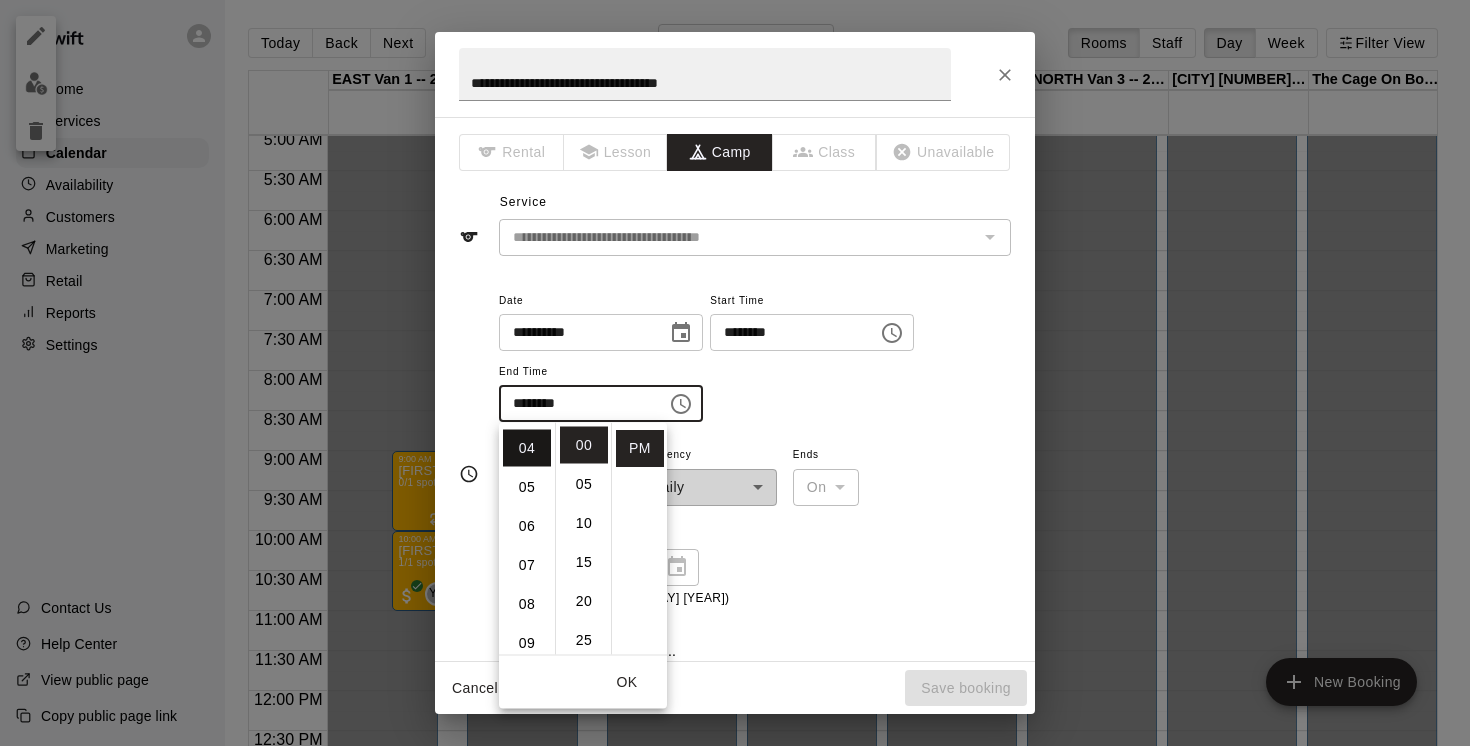 type on "********" 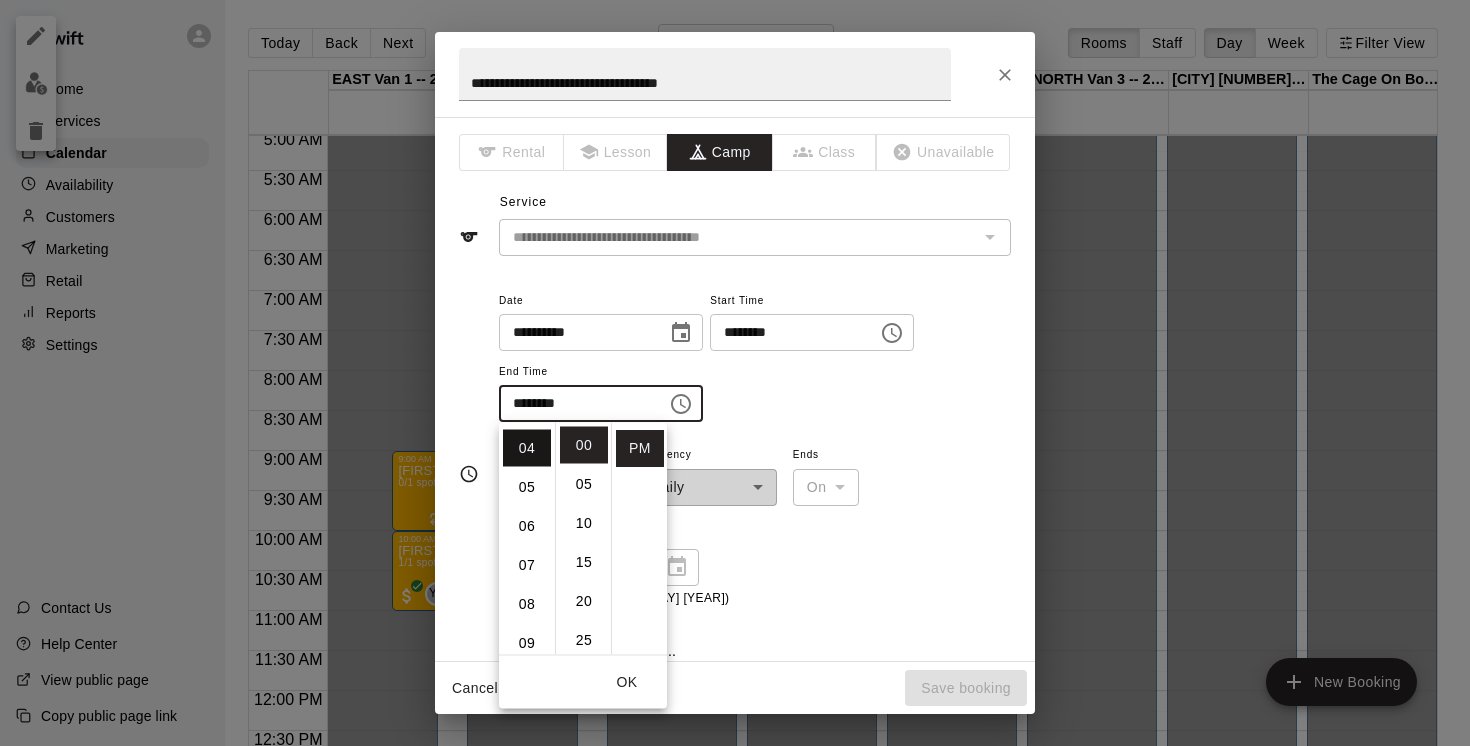 scroll, scrollTop: 156, scrollLeft: 0, axis: vertical 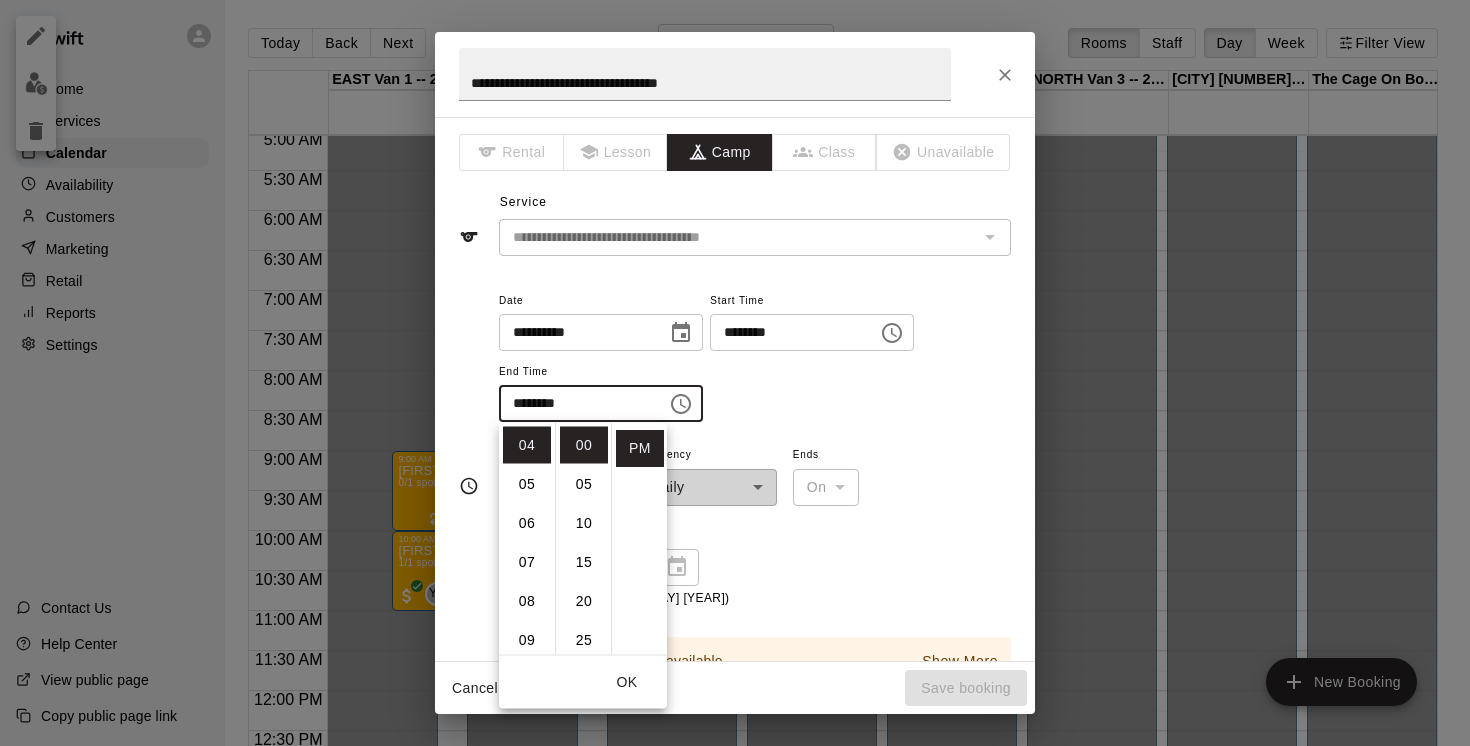 click on "OK" at bounding box center (627, 682) 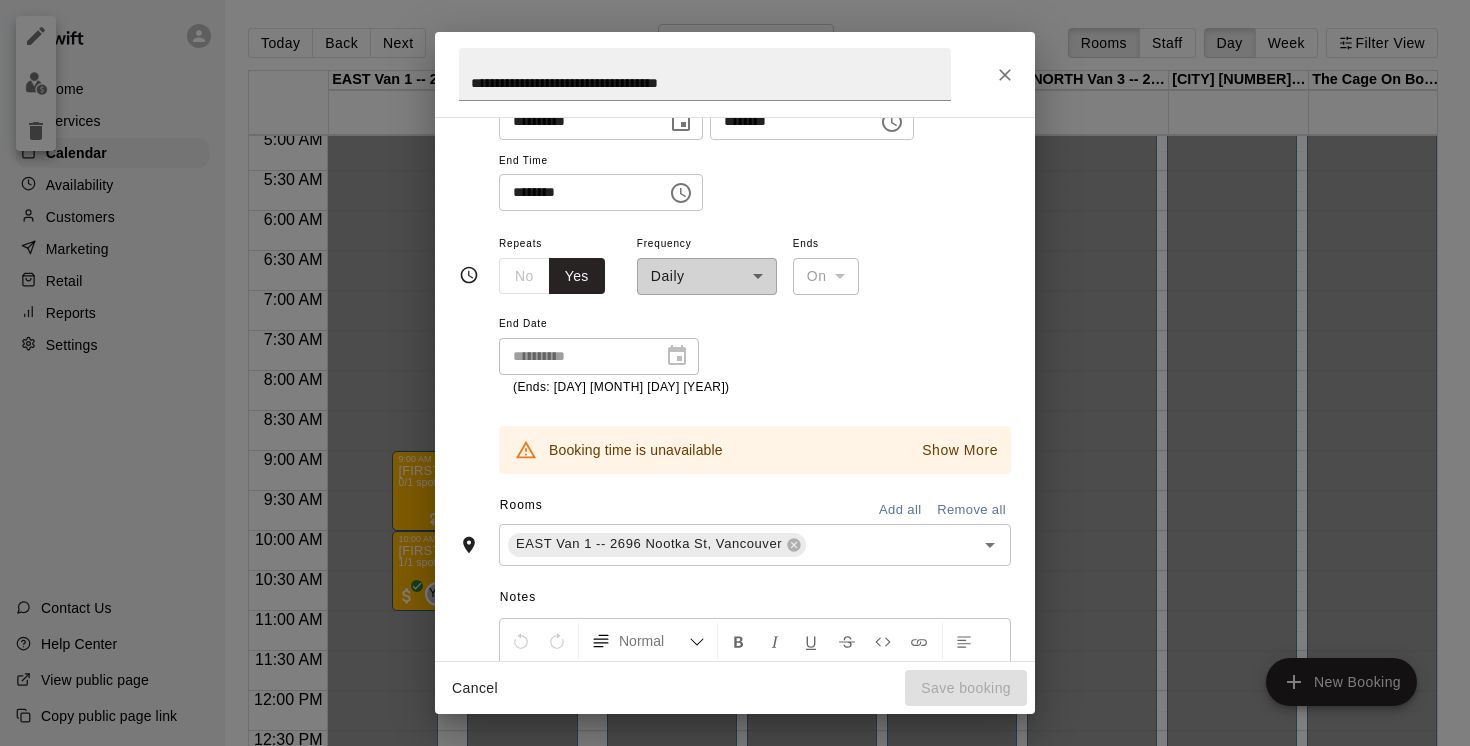 scroll, scrollTop: 242, scrollLeft: 0, axis: vertical 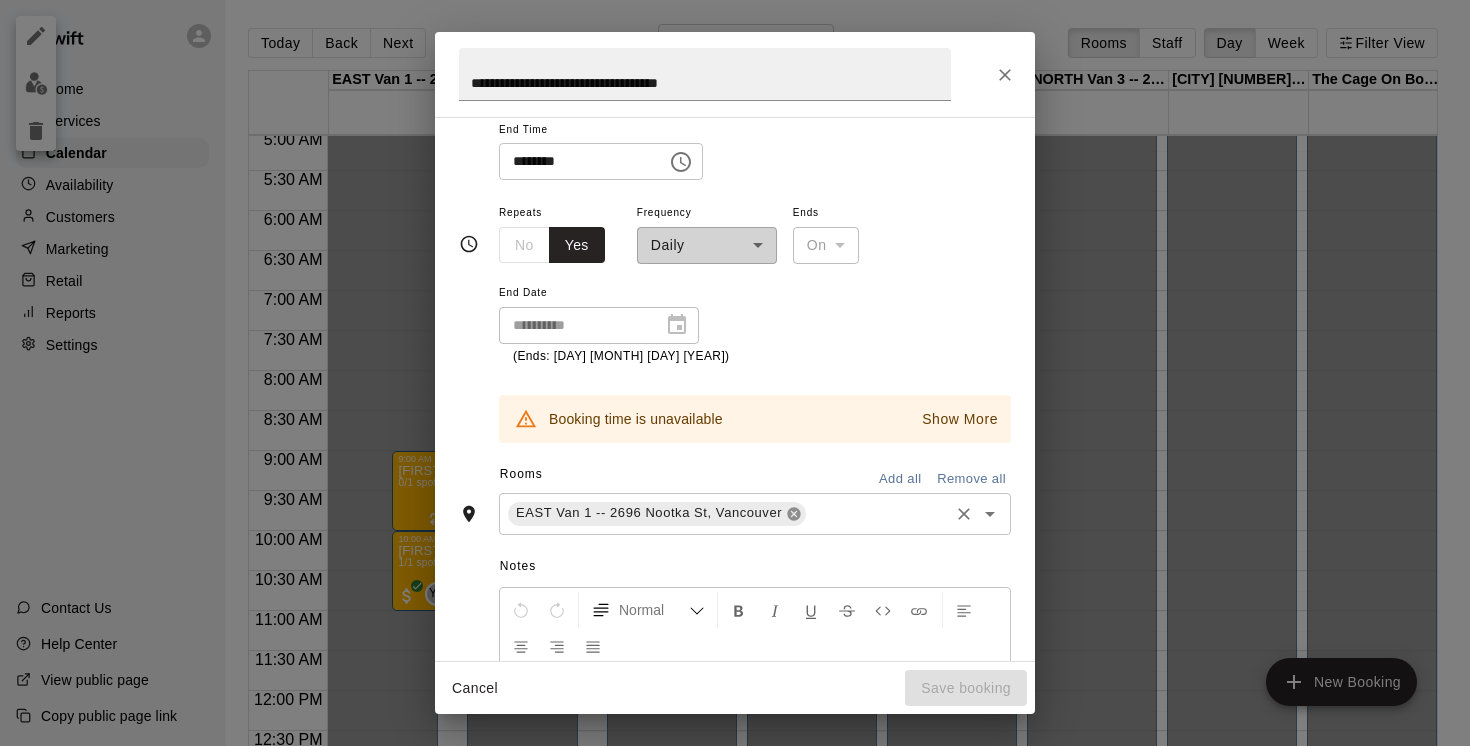 click 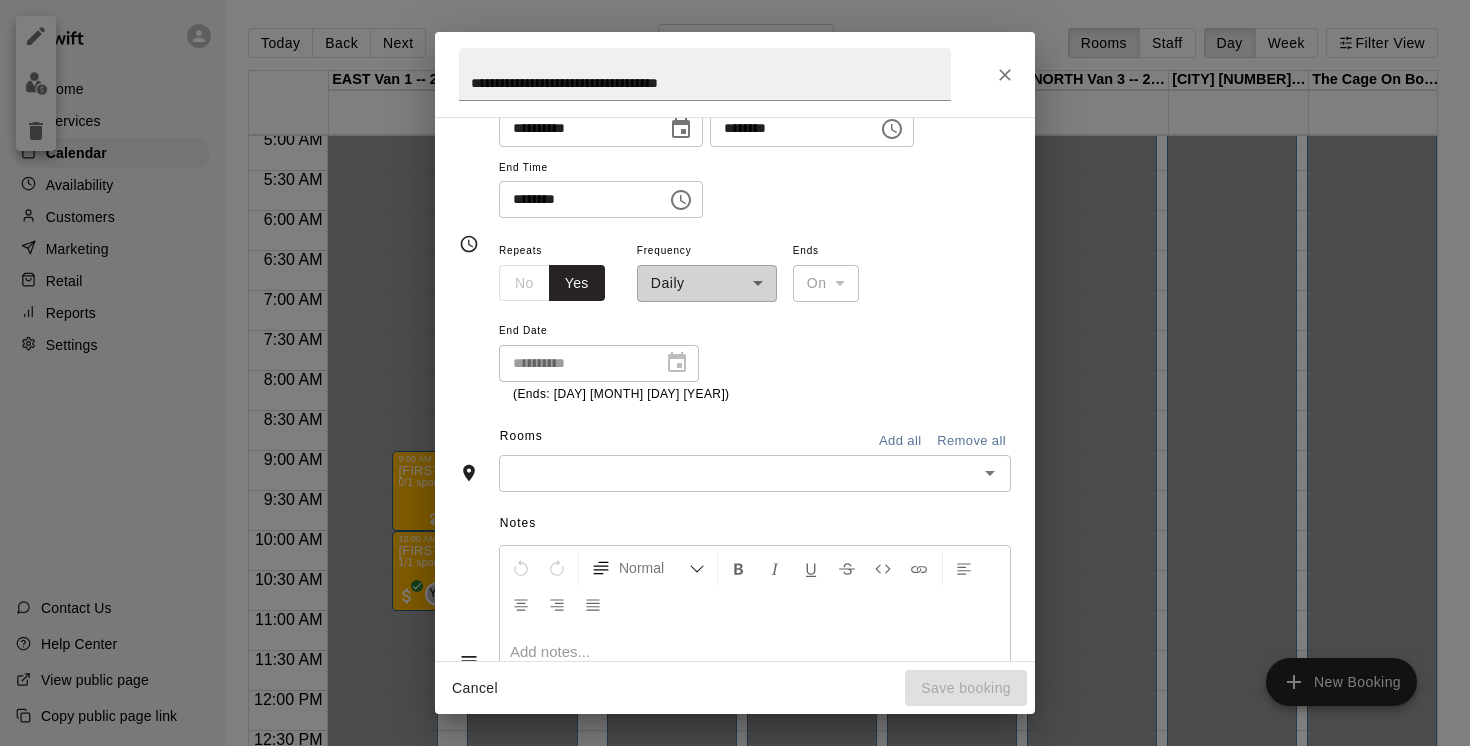 click at bounding box center (738, 473) 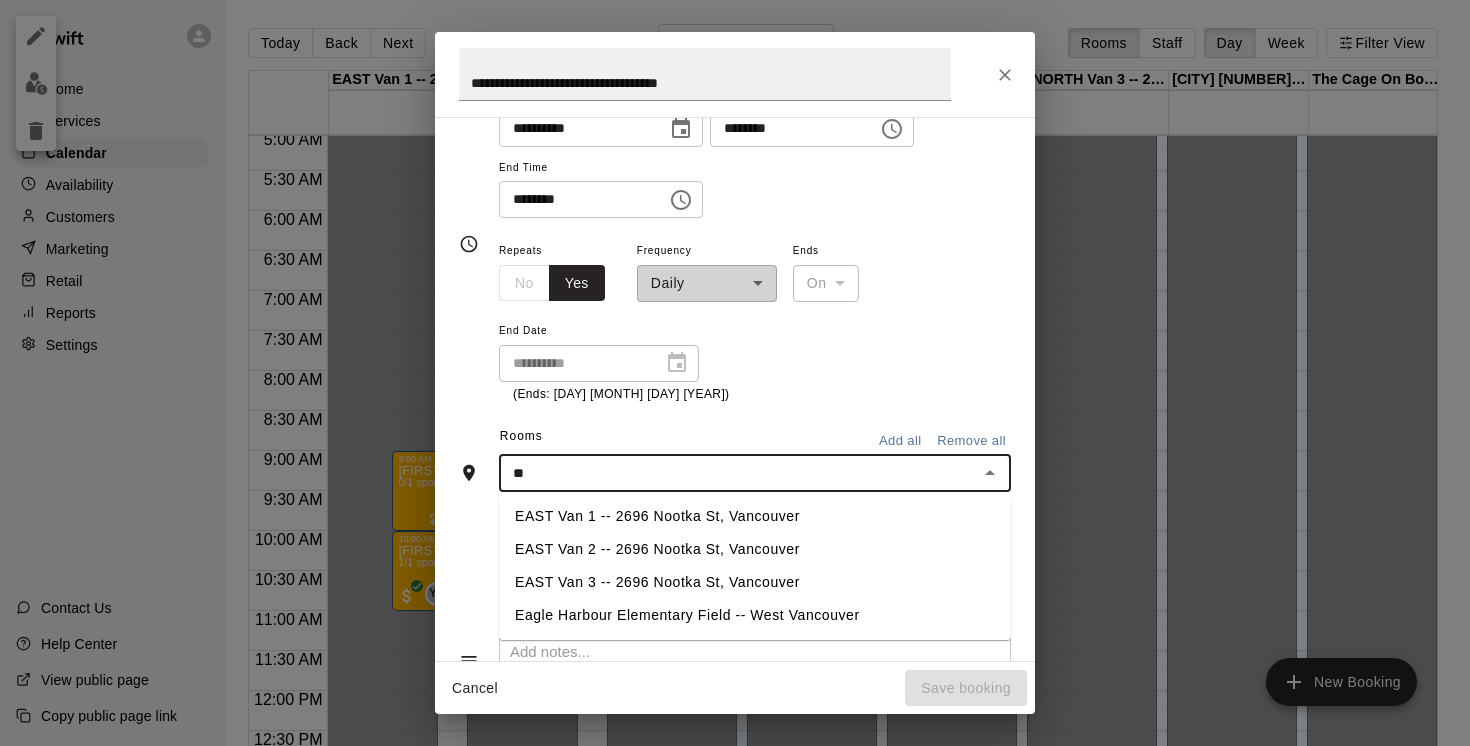 type on "***" 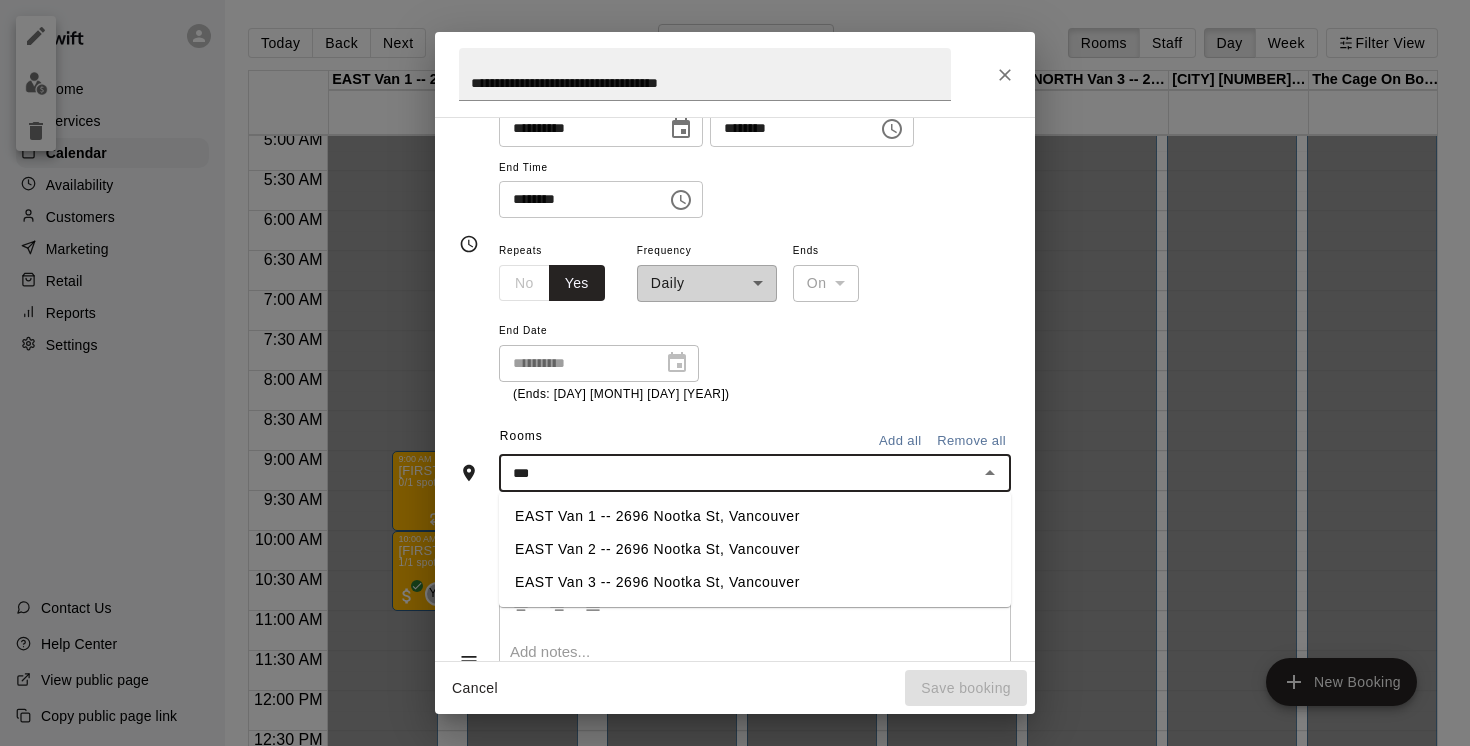 click on "EAST Van 2 -- 2696 Nootka St, Vancouver" at bounding box center [755, 549] 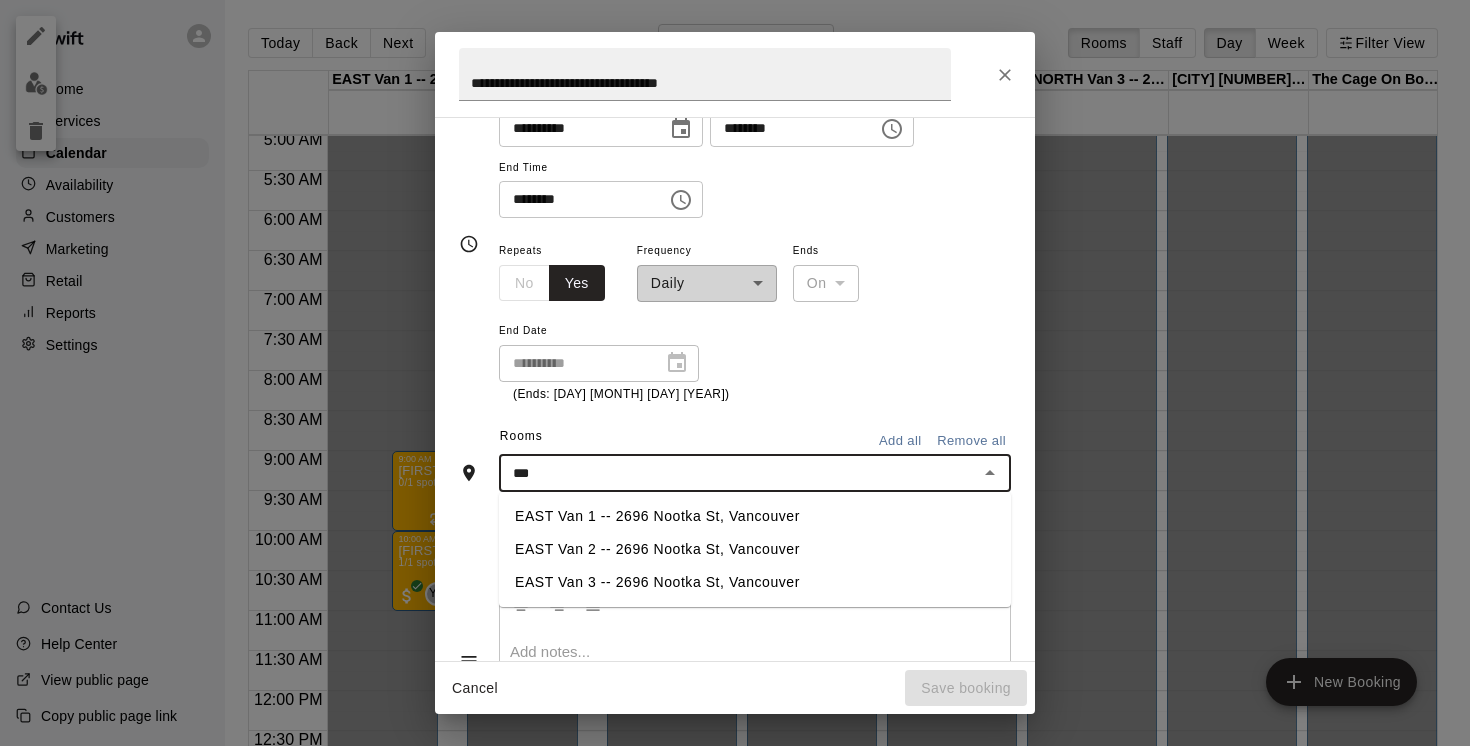 type 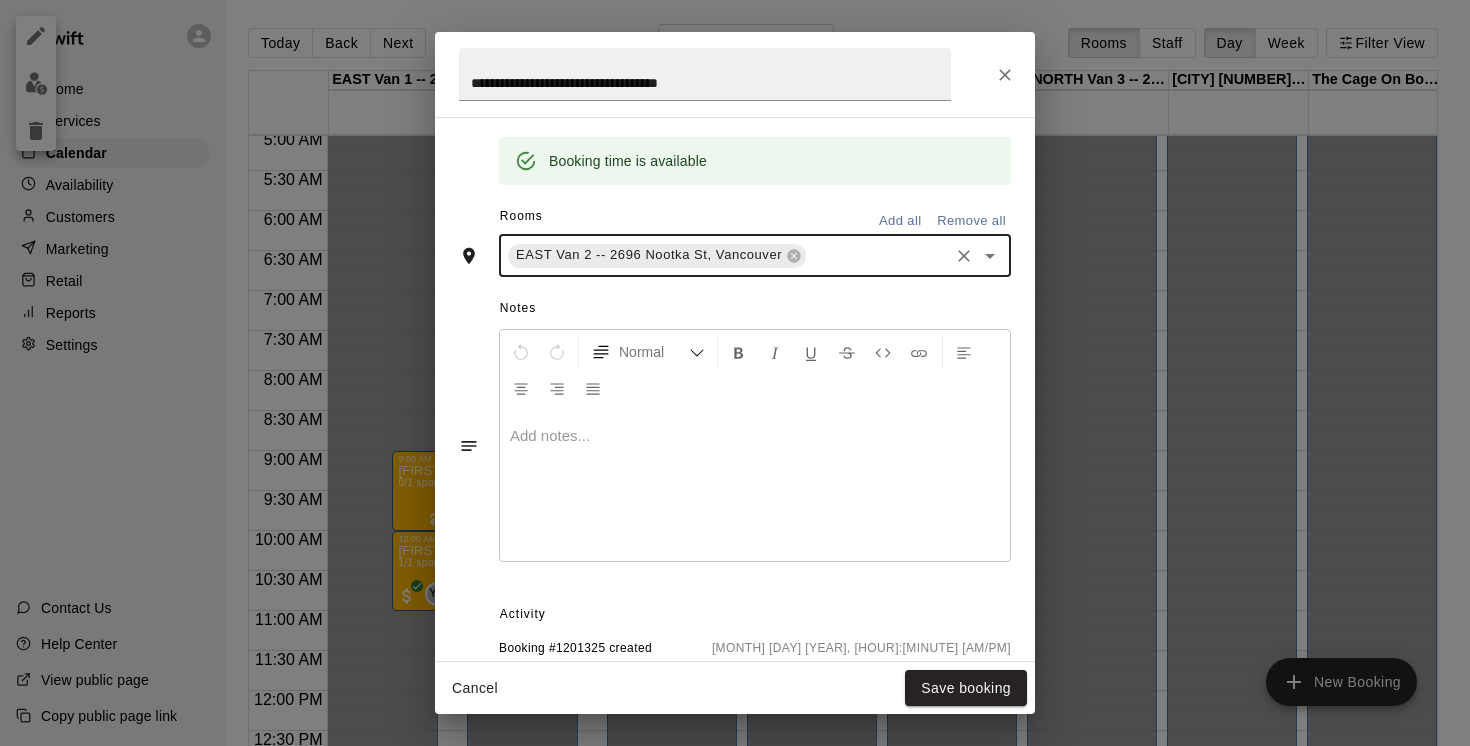 scroll, scrollTop: 560, scrollLeft: 0, axis: vertical 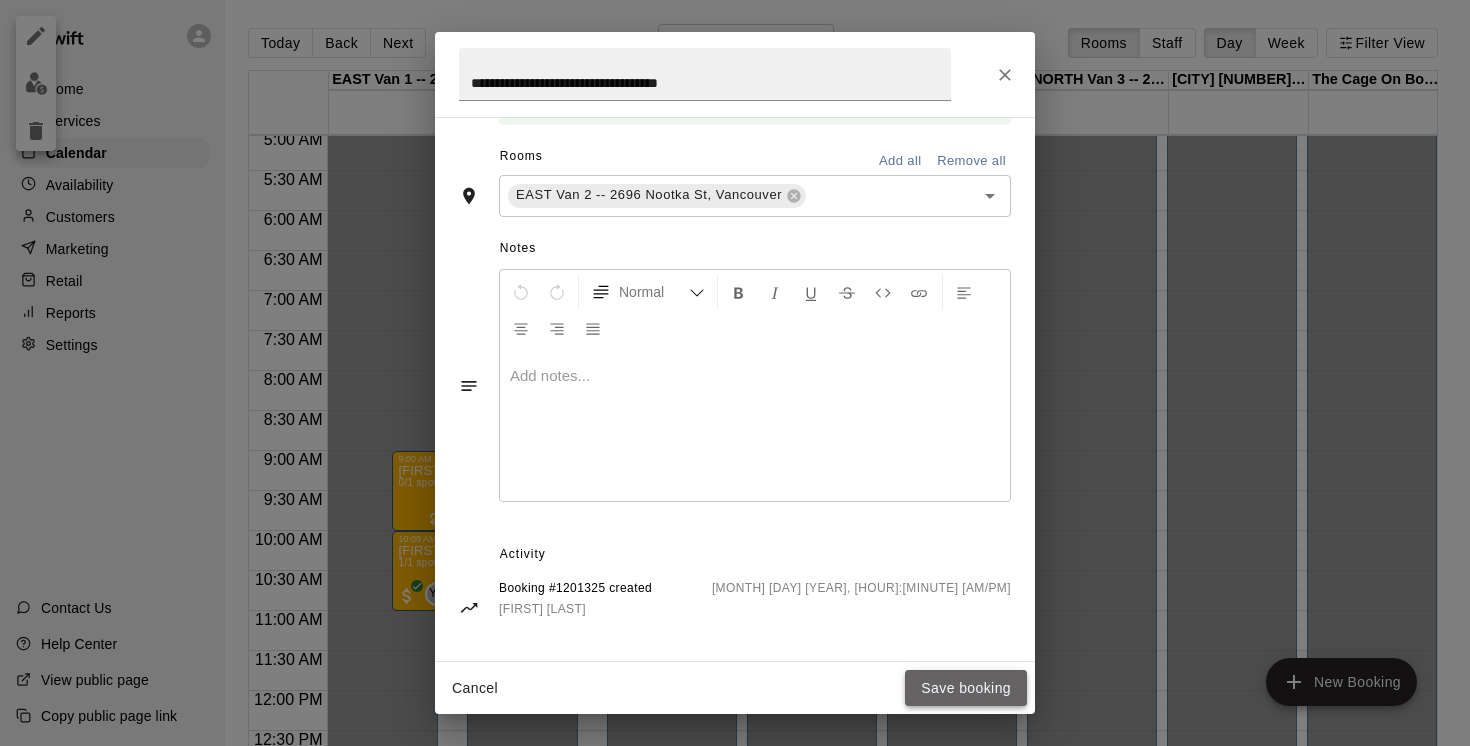 click on "Save booking" at bounding box center [966, 688] 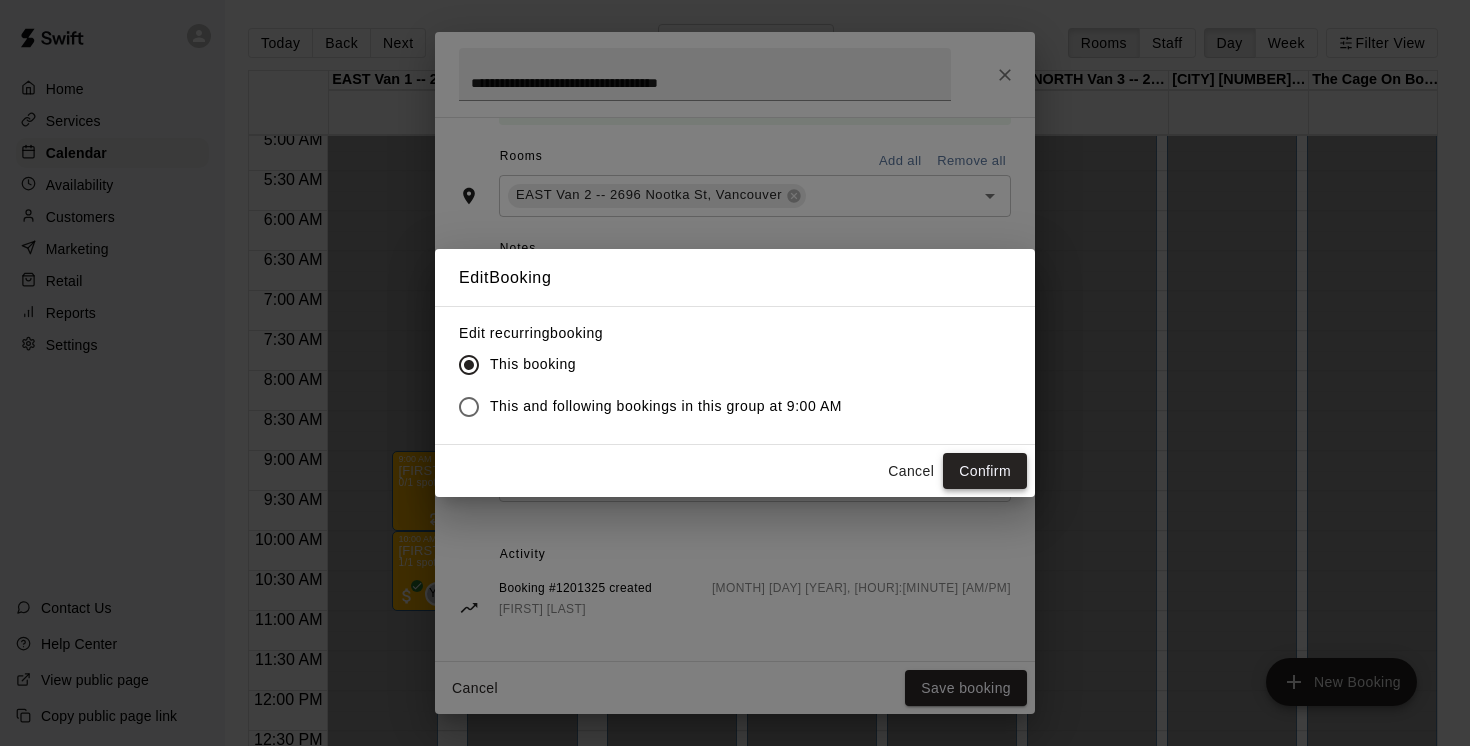 click on "Confirm" at bounding box center (985, 471) 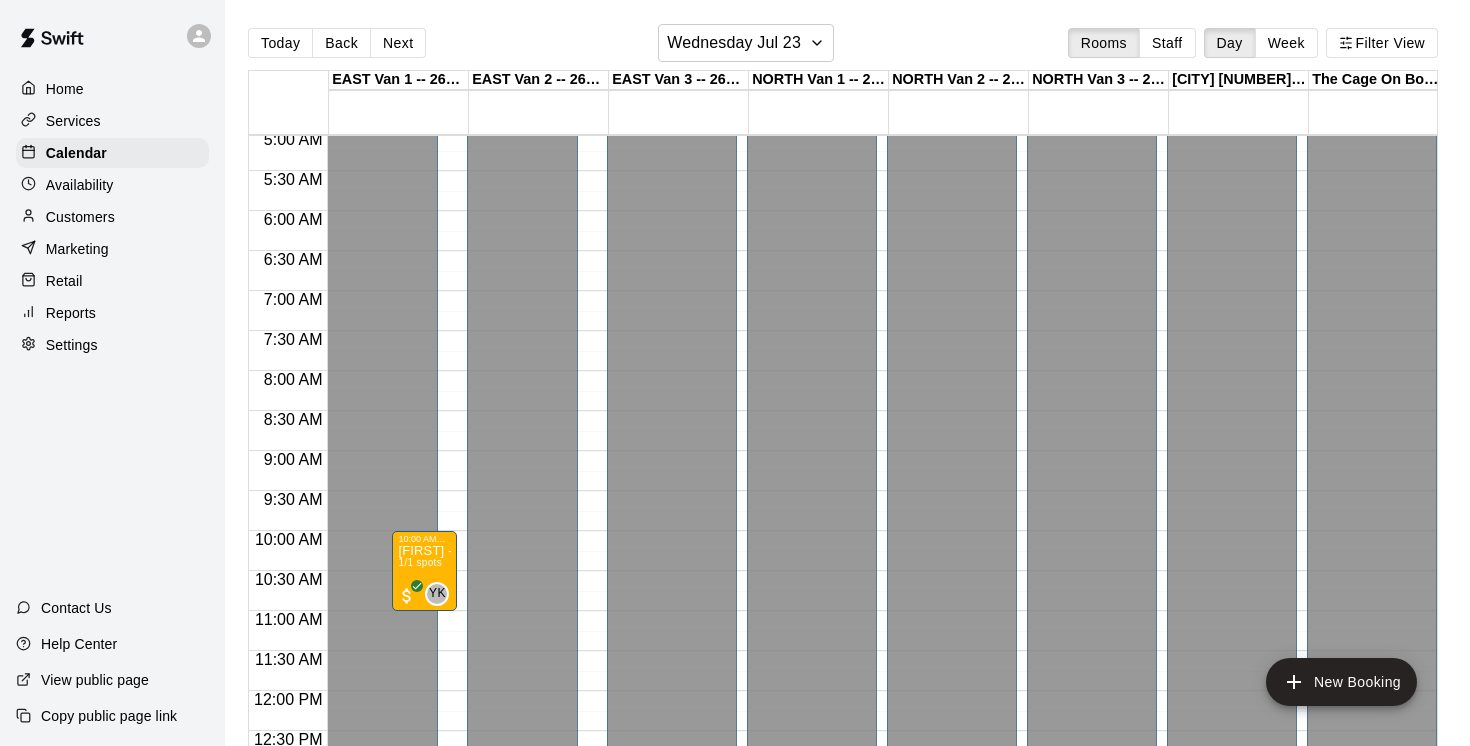 scroll, scrollTop: 487, scrollLeft: 2, axis: both 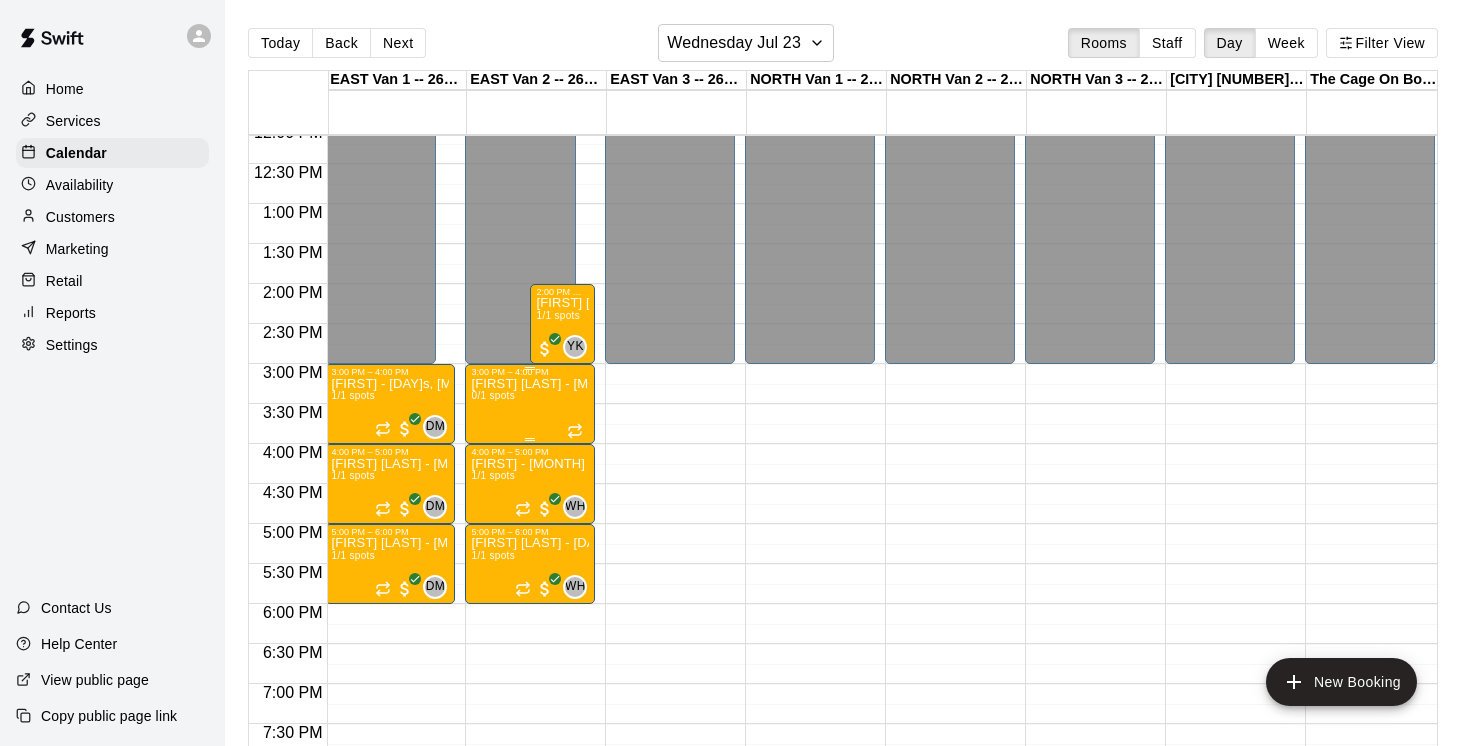 click on "Liam Nguyen - July 22 & 23 @ East Van 0/1 spots" at bounding box center (530, 750) 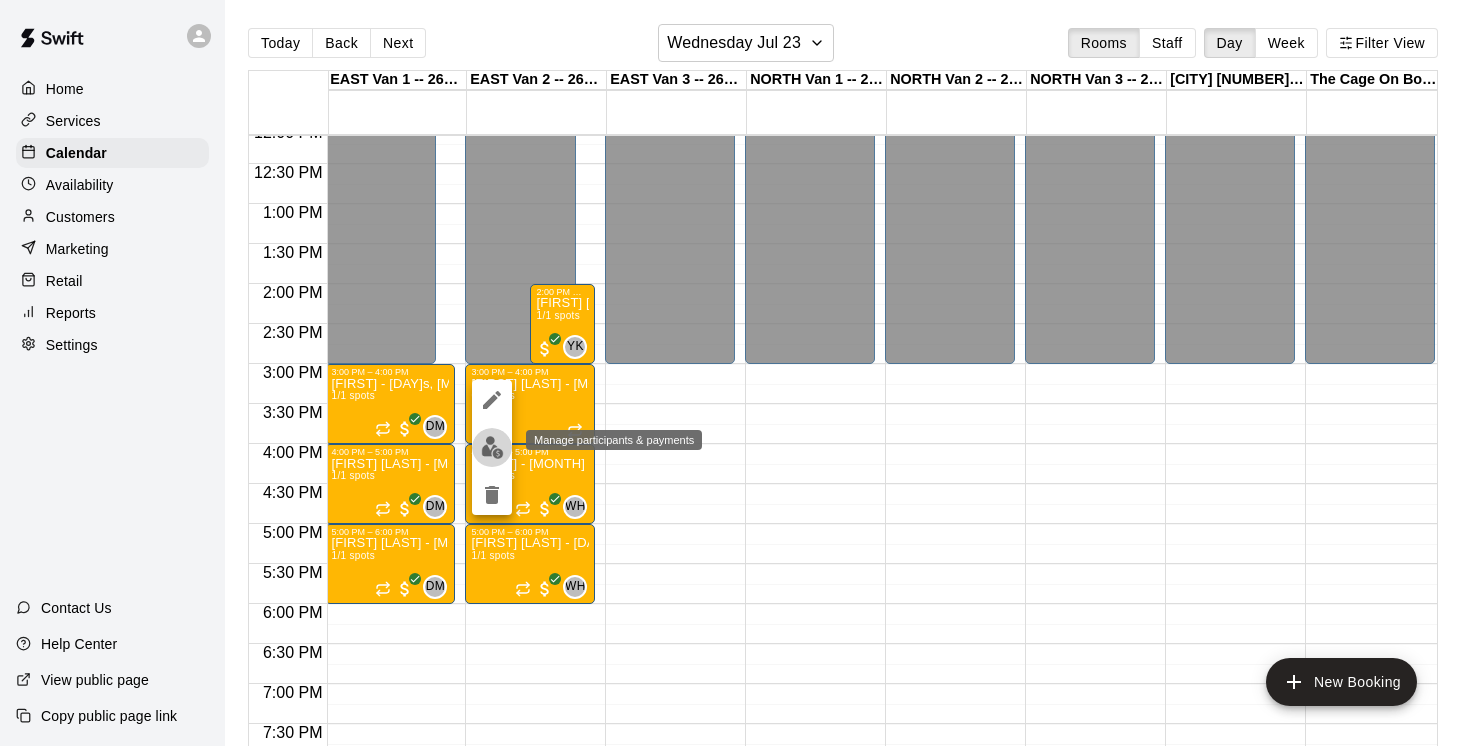 click at bounding box center (492, 447) 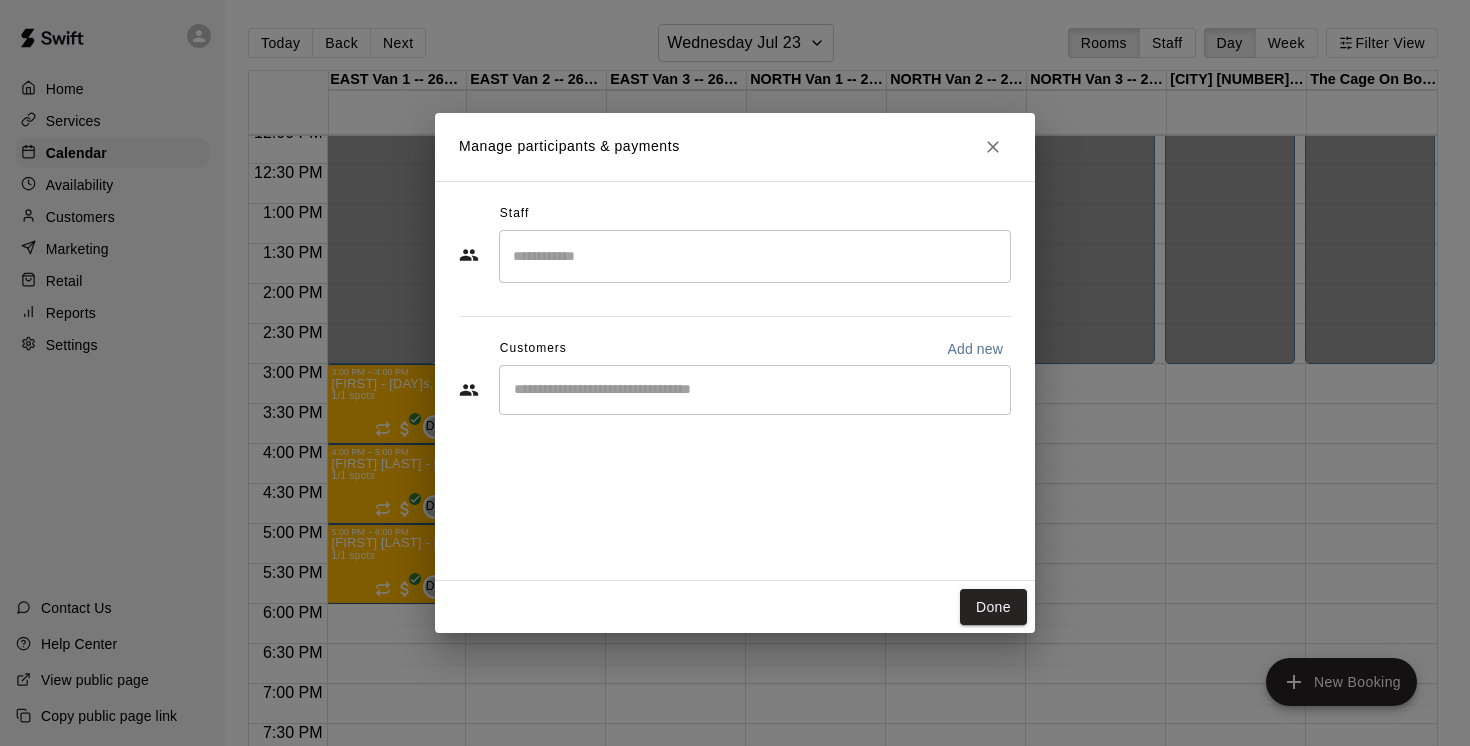 click at bounding box center (755, 256) 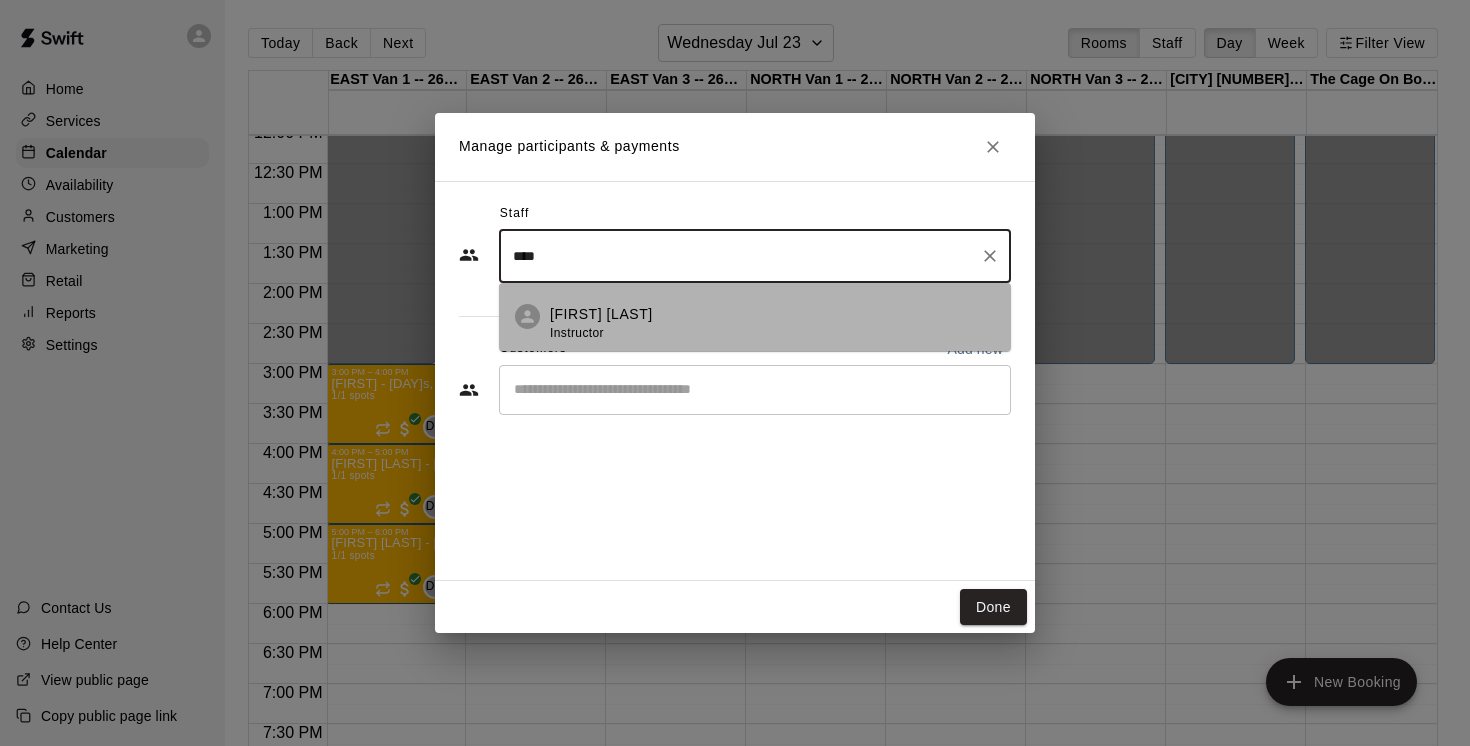click on "Yuma Kiyono Instructor" at bounding box center [772, 323] 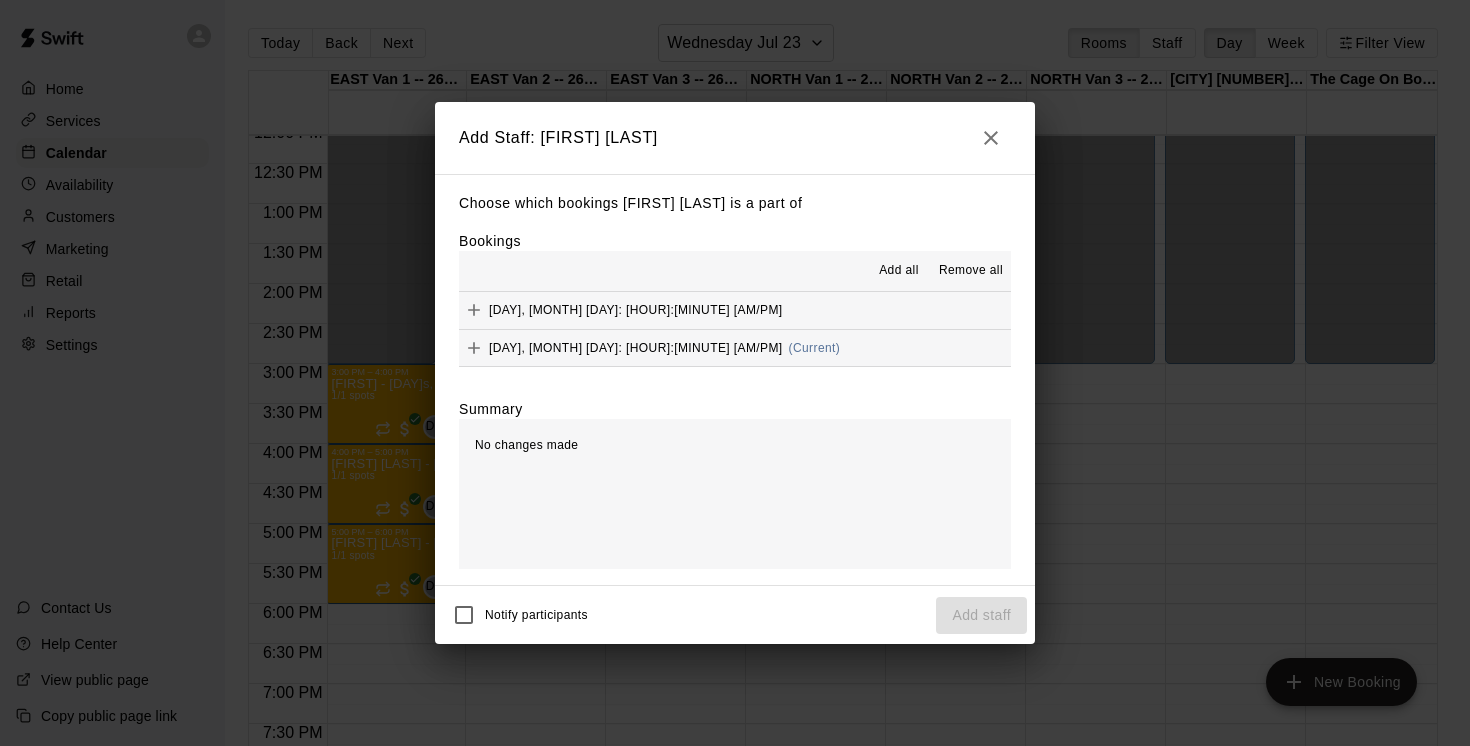 click on "Wednesday, July 23: 03:00 PM" at bounding box center (636, 348) 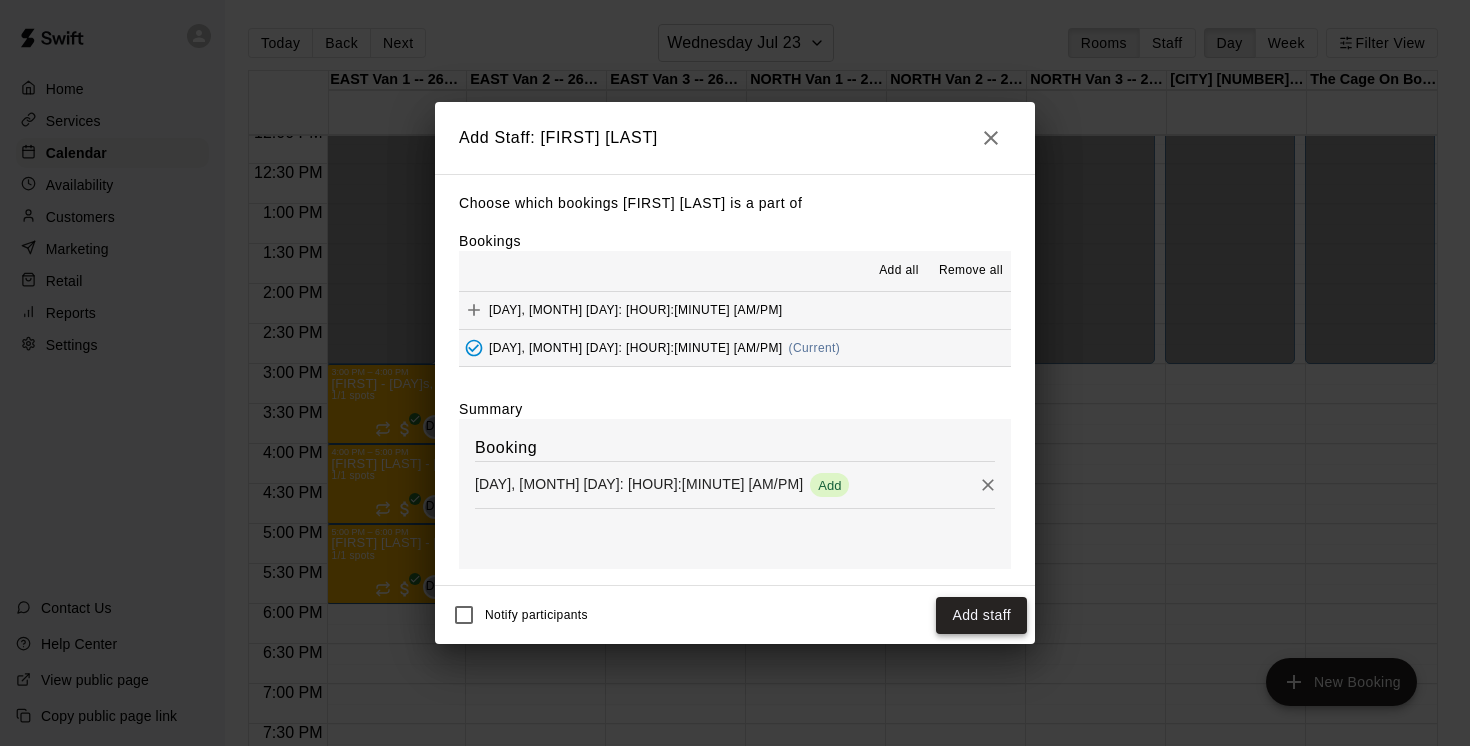 click on "Add staff" at bounding box center [981, 615] 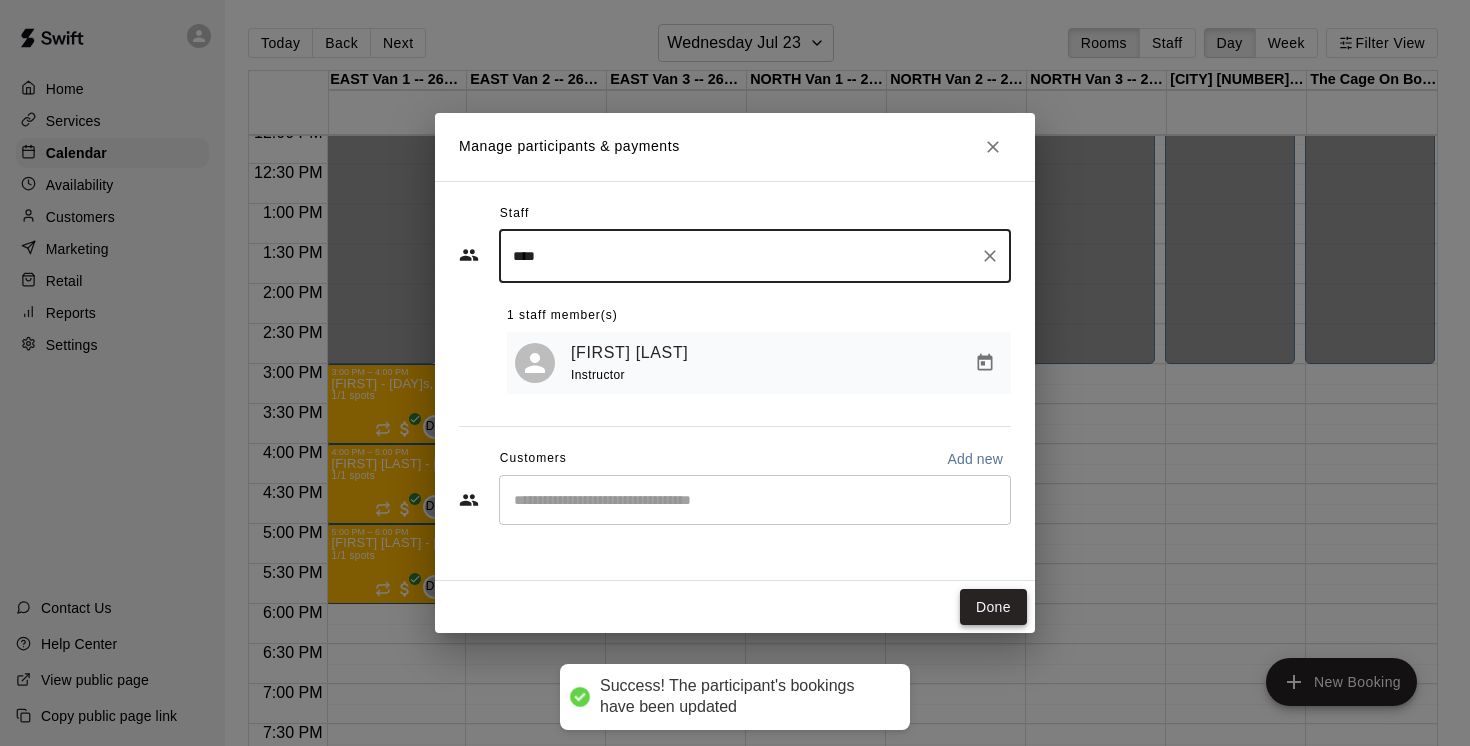 click on "Done" at bounding box center [993, 607] 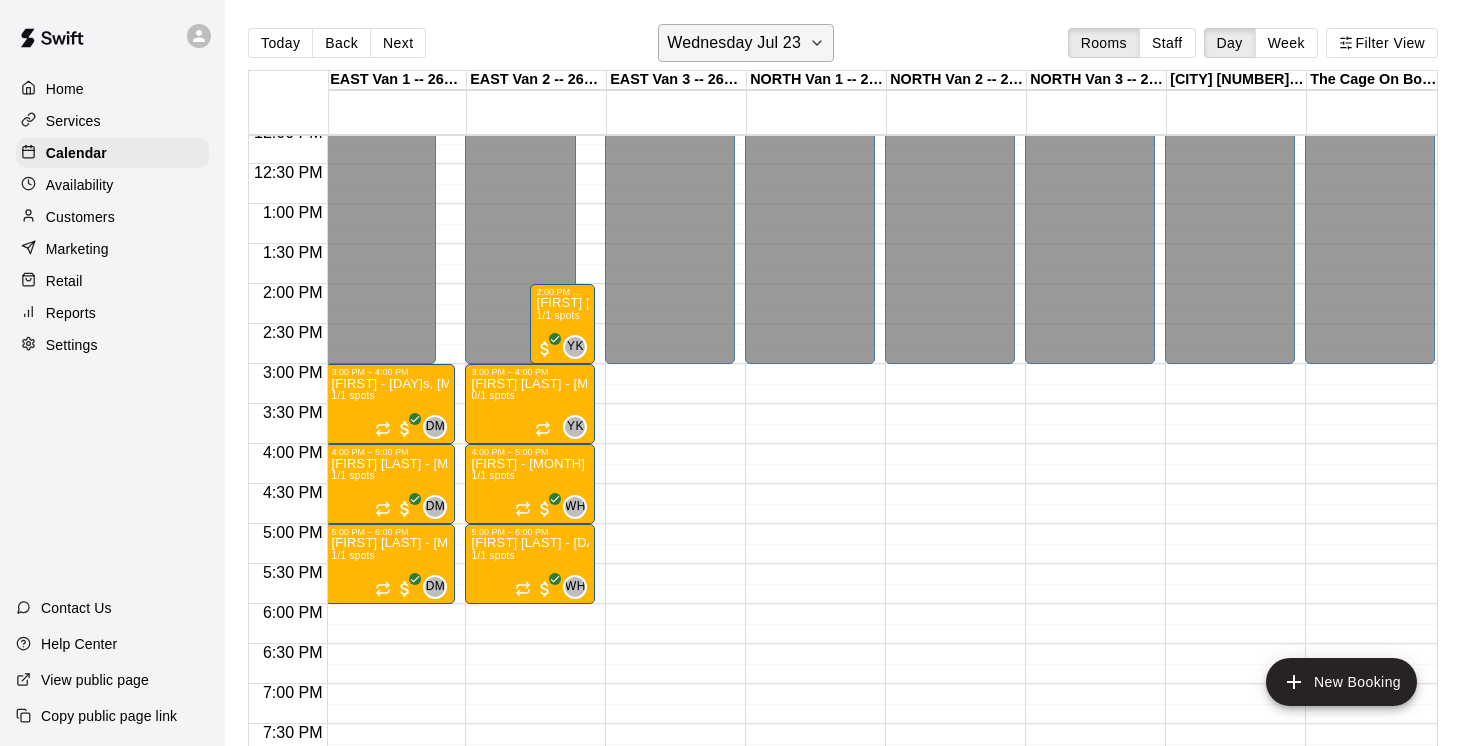 click 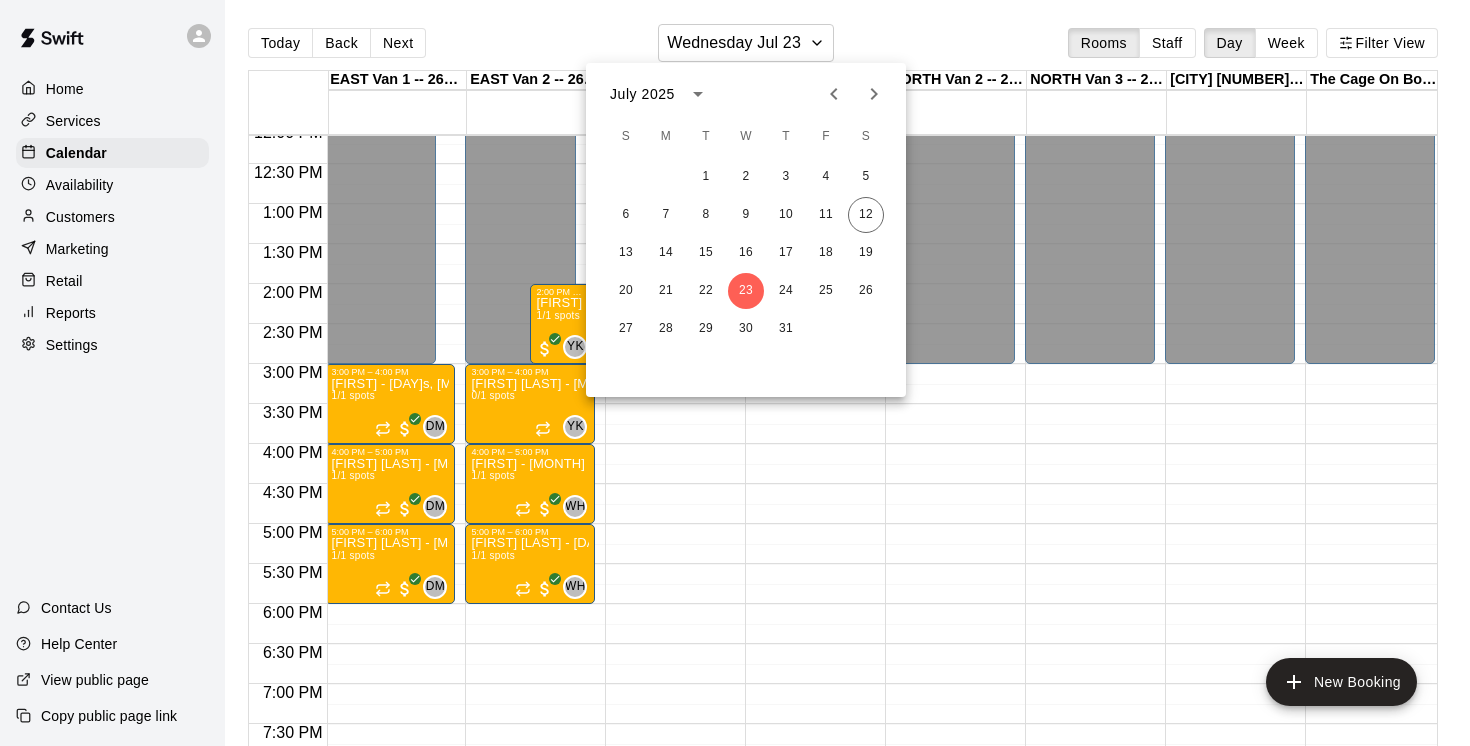 click at bounding box center [735, 373] 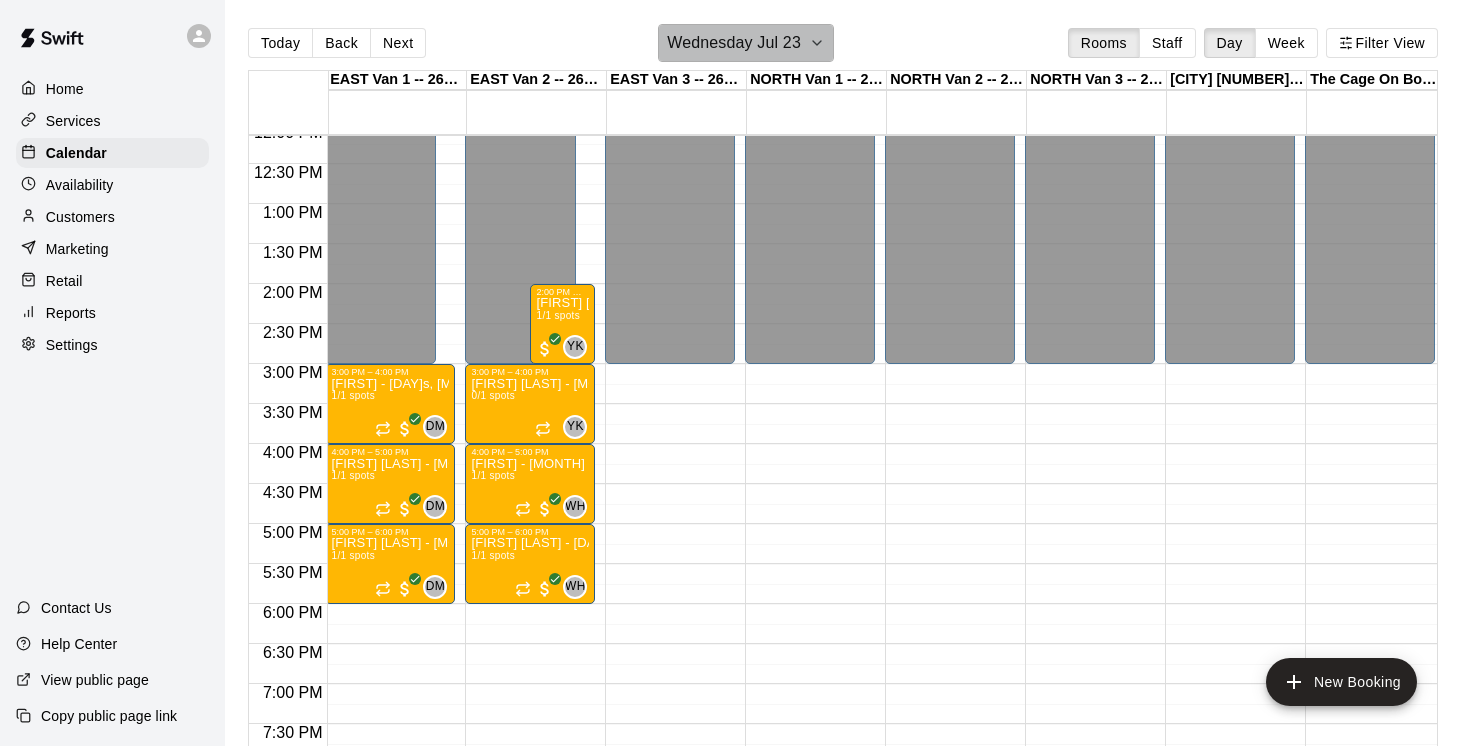 click 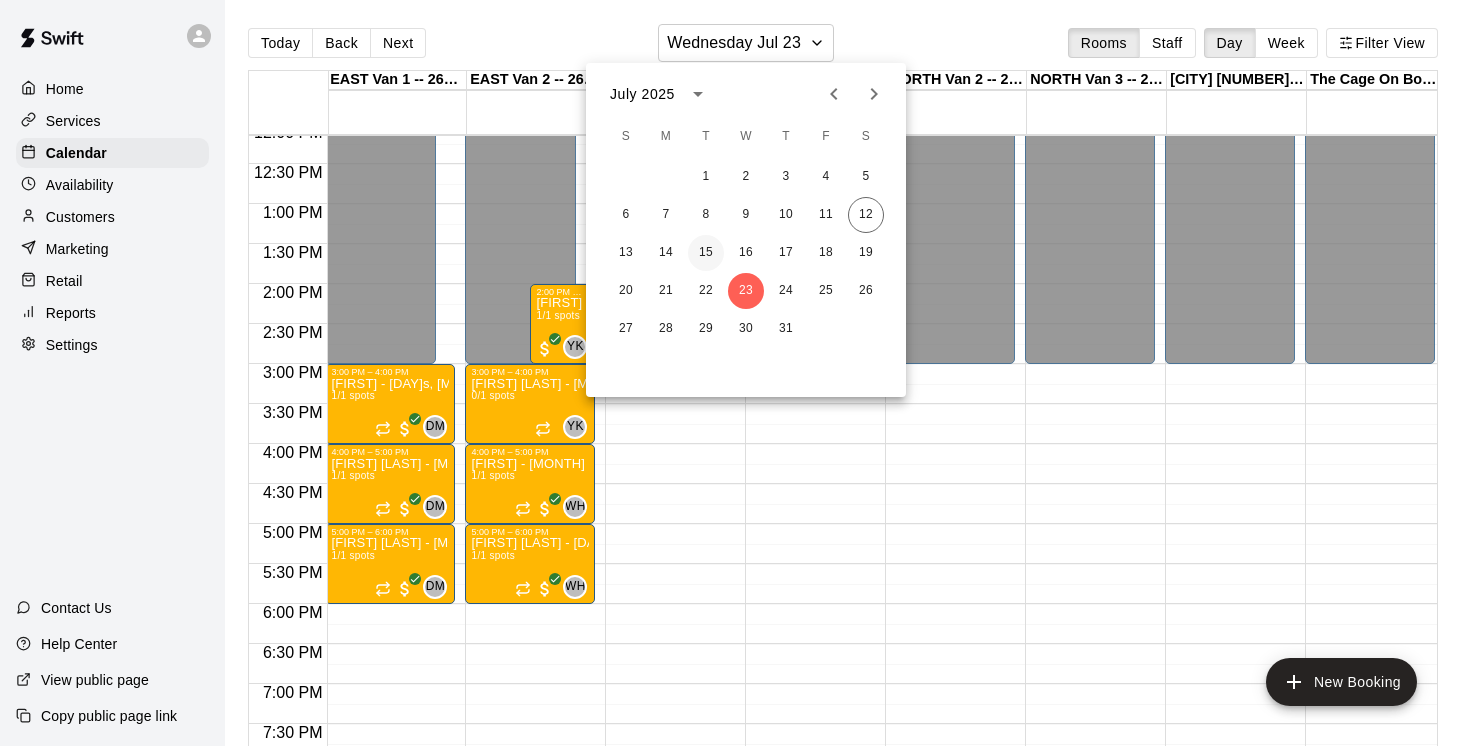click on "15" at bounding box center (706, 253) 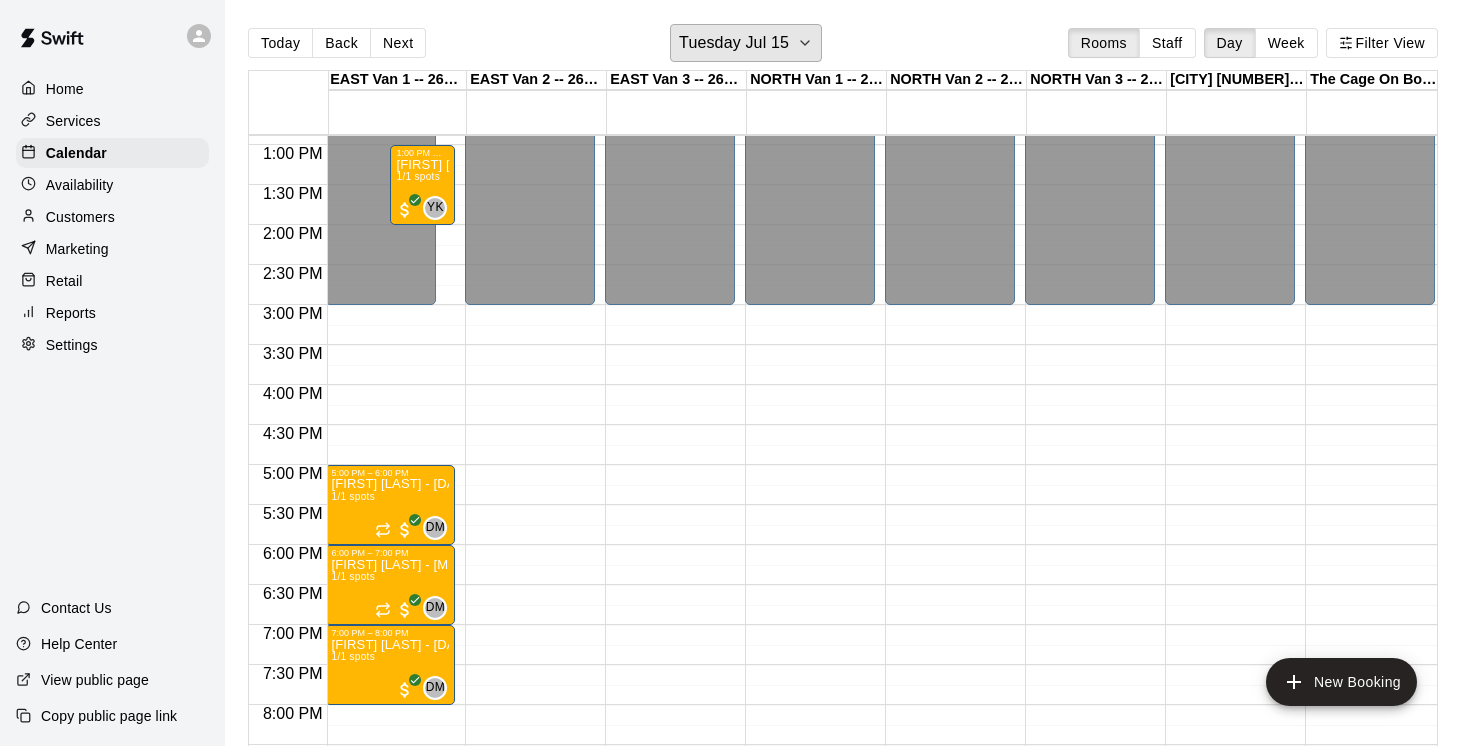 scroll, scrollTop: 1035, scrollLeft: 2, axis: both 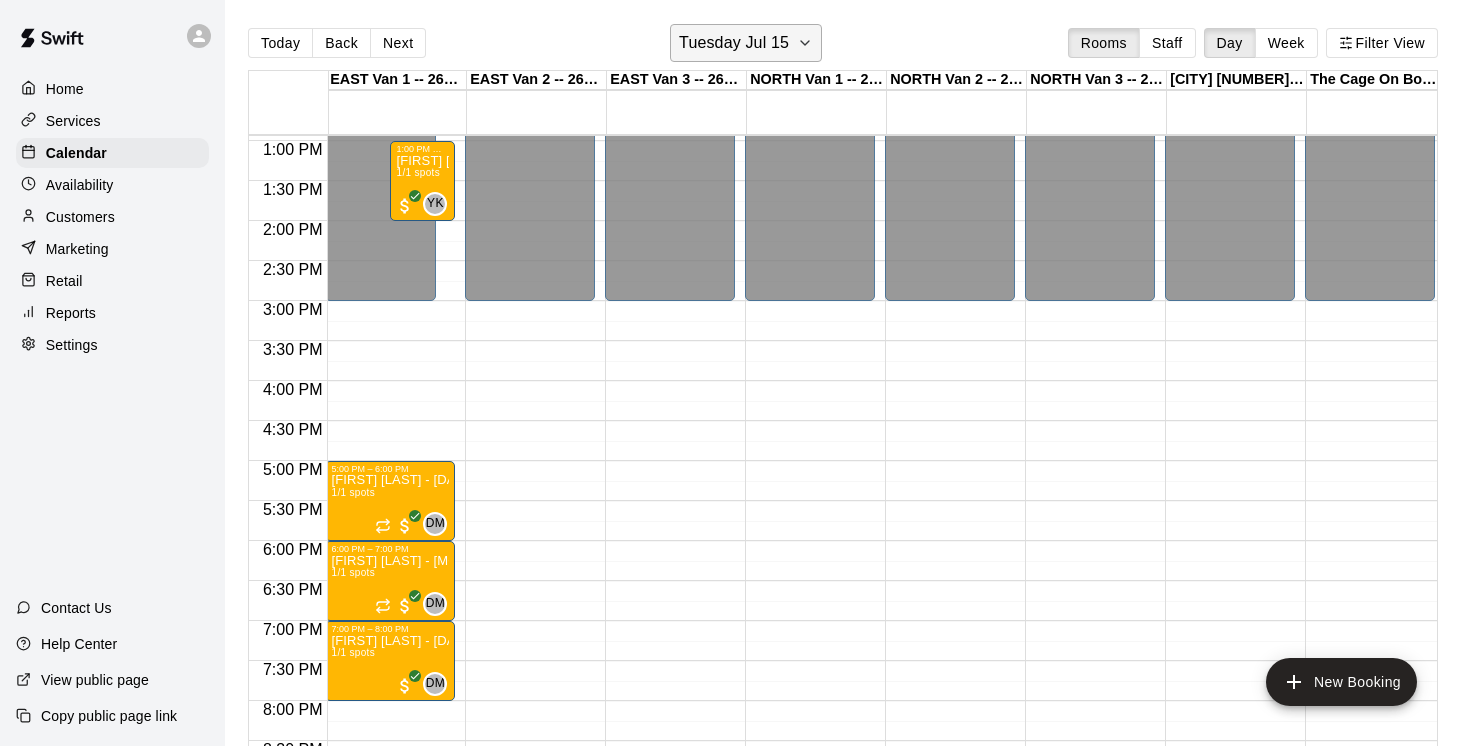 click on "Tuesday Jul 15" at bounding box center (746, 43) 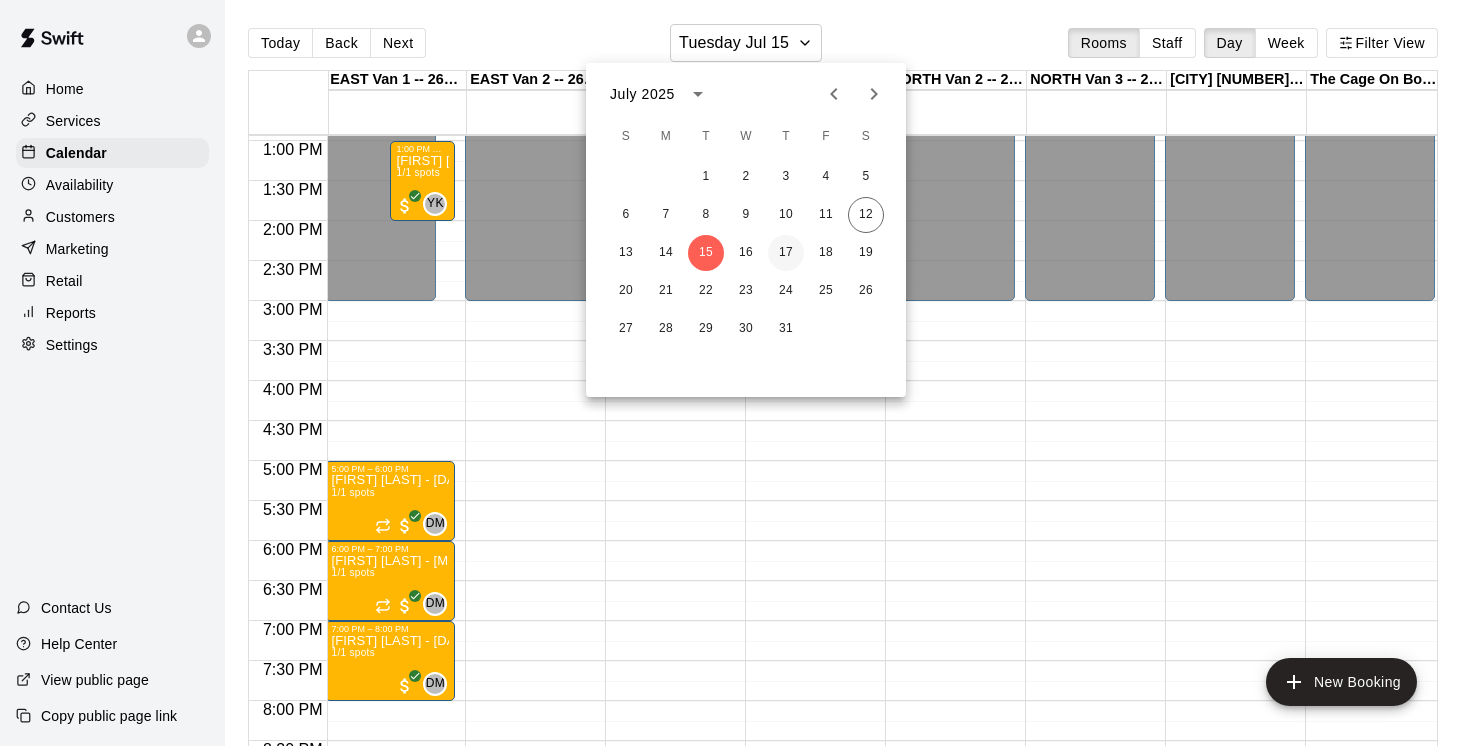click on "17" at bounding box center [786, 253] 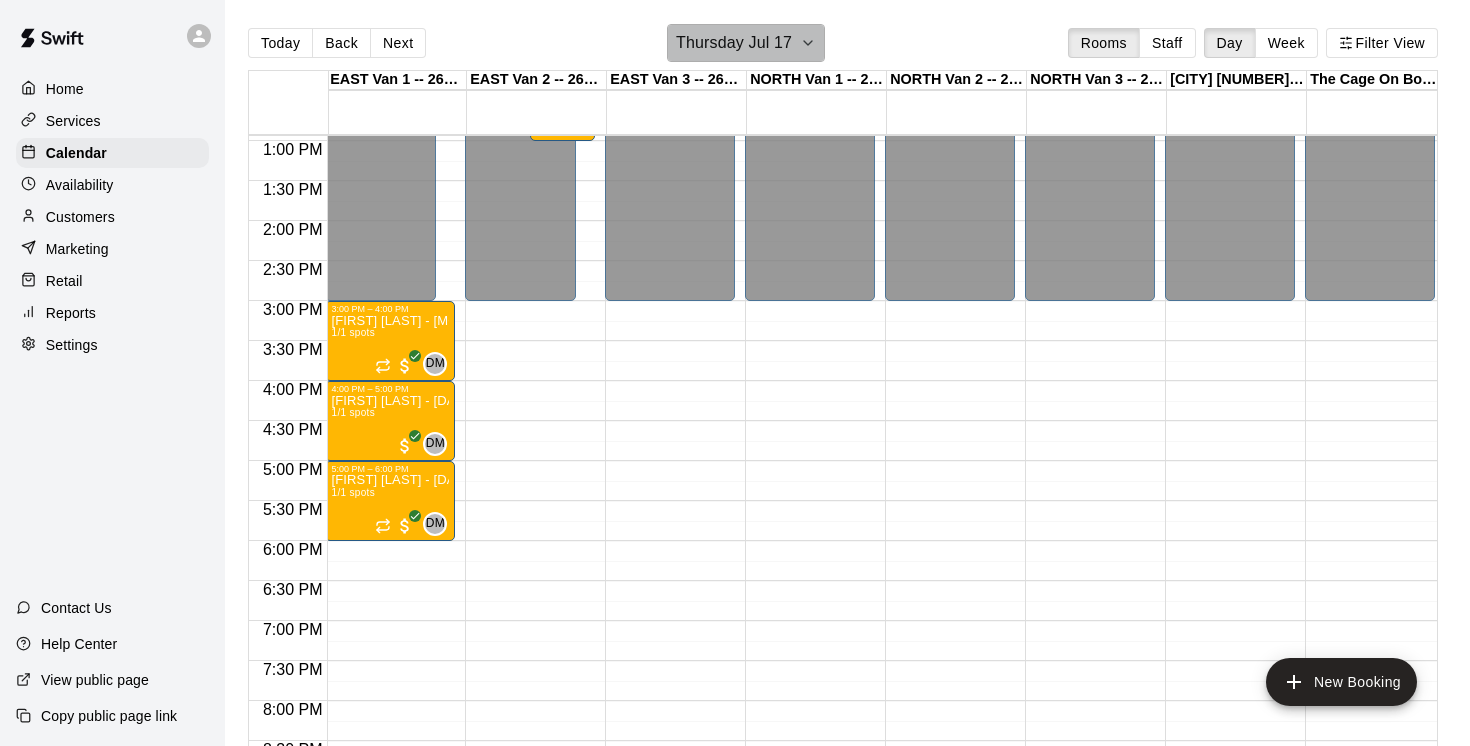 click on "Thursday Jul 17" at bounding box center (746, 43) 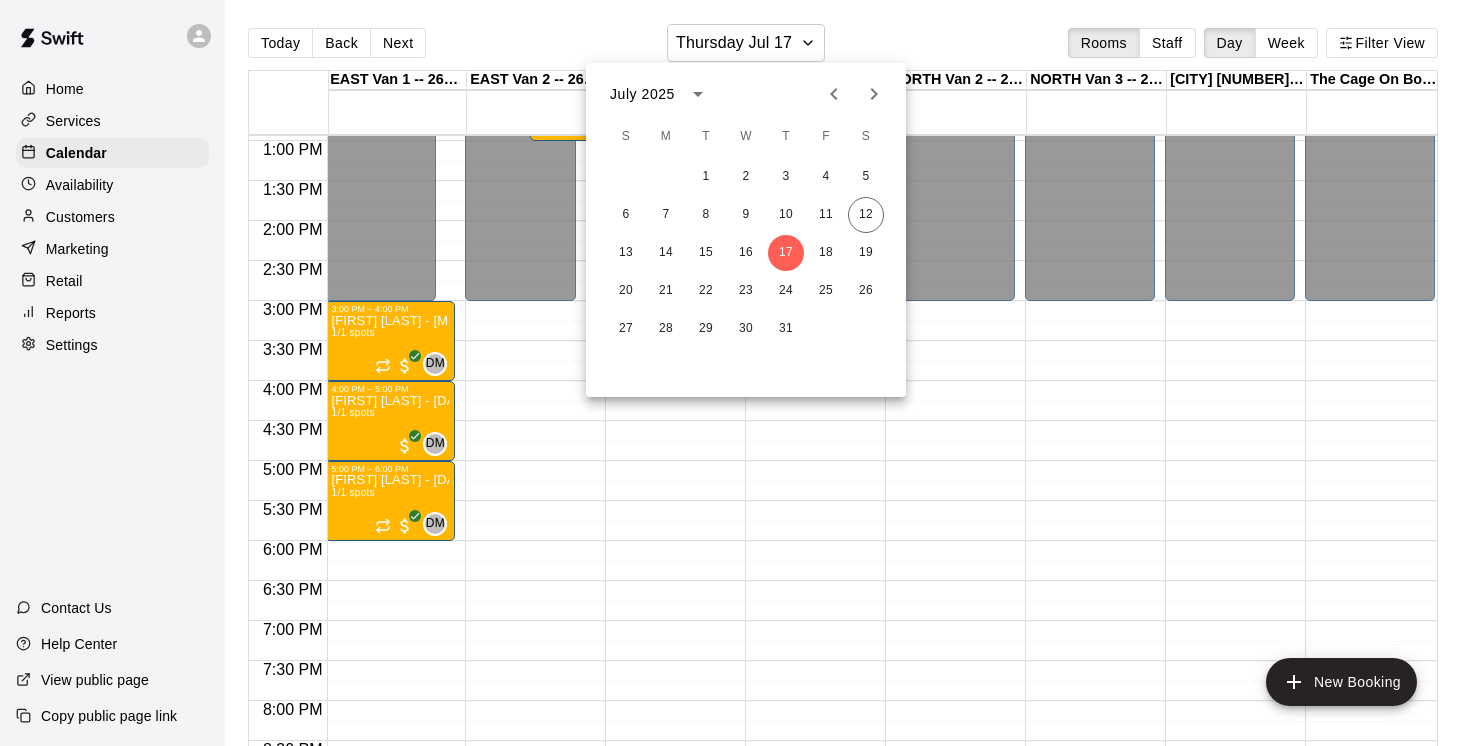 click at bounding box center (735, 373) 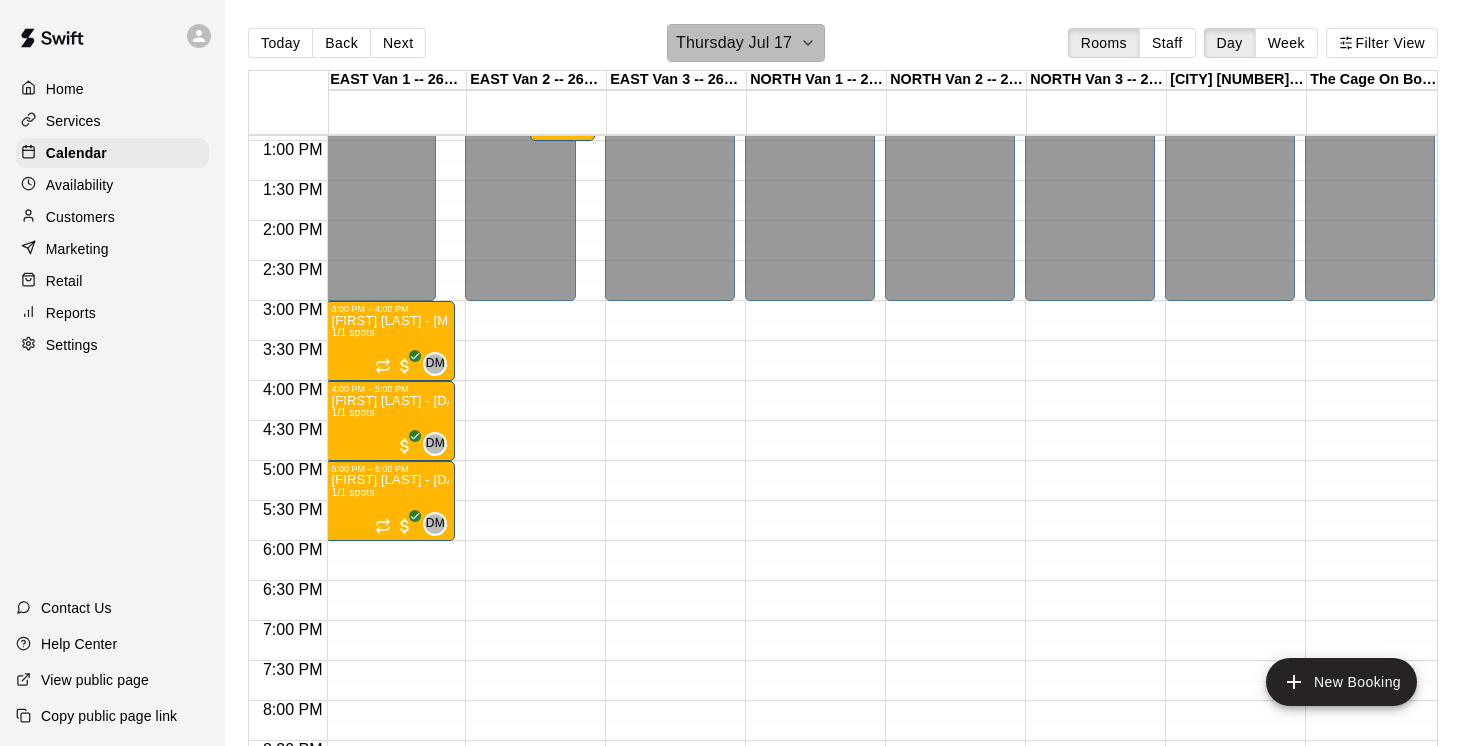click 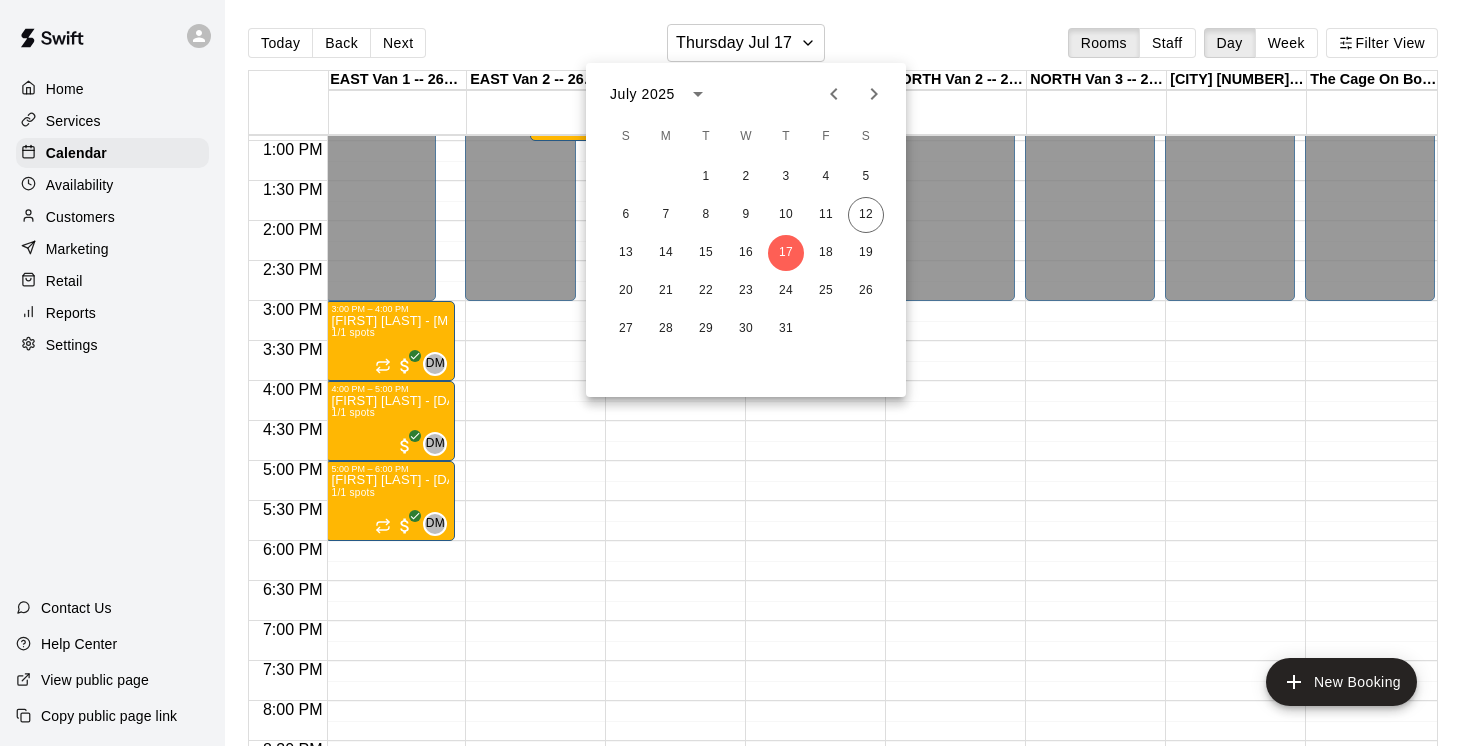 click at bounding box center [735, 373] 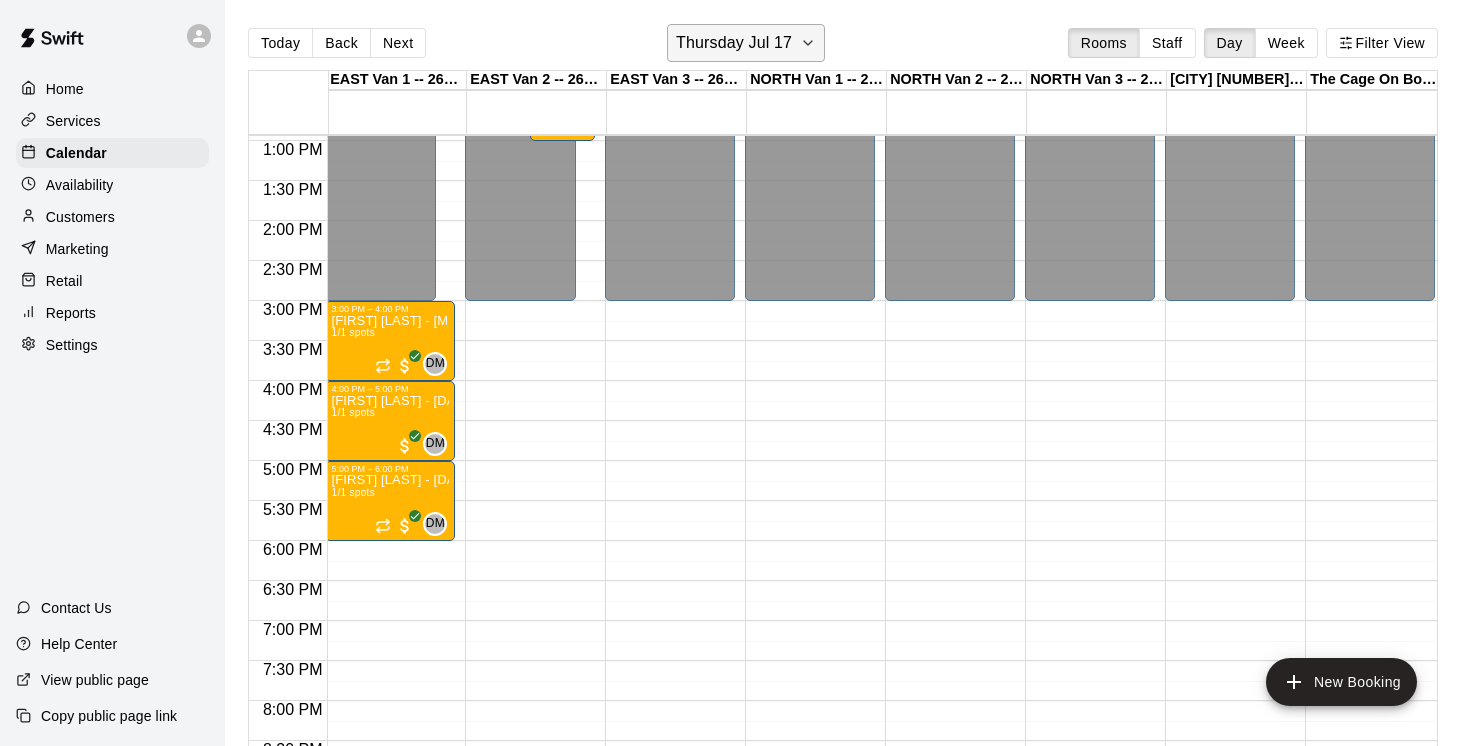 click 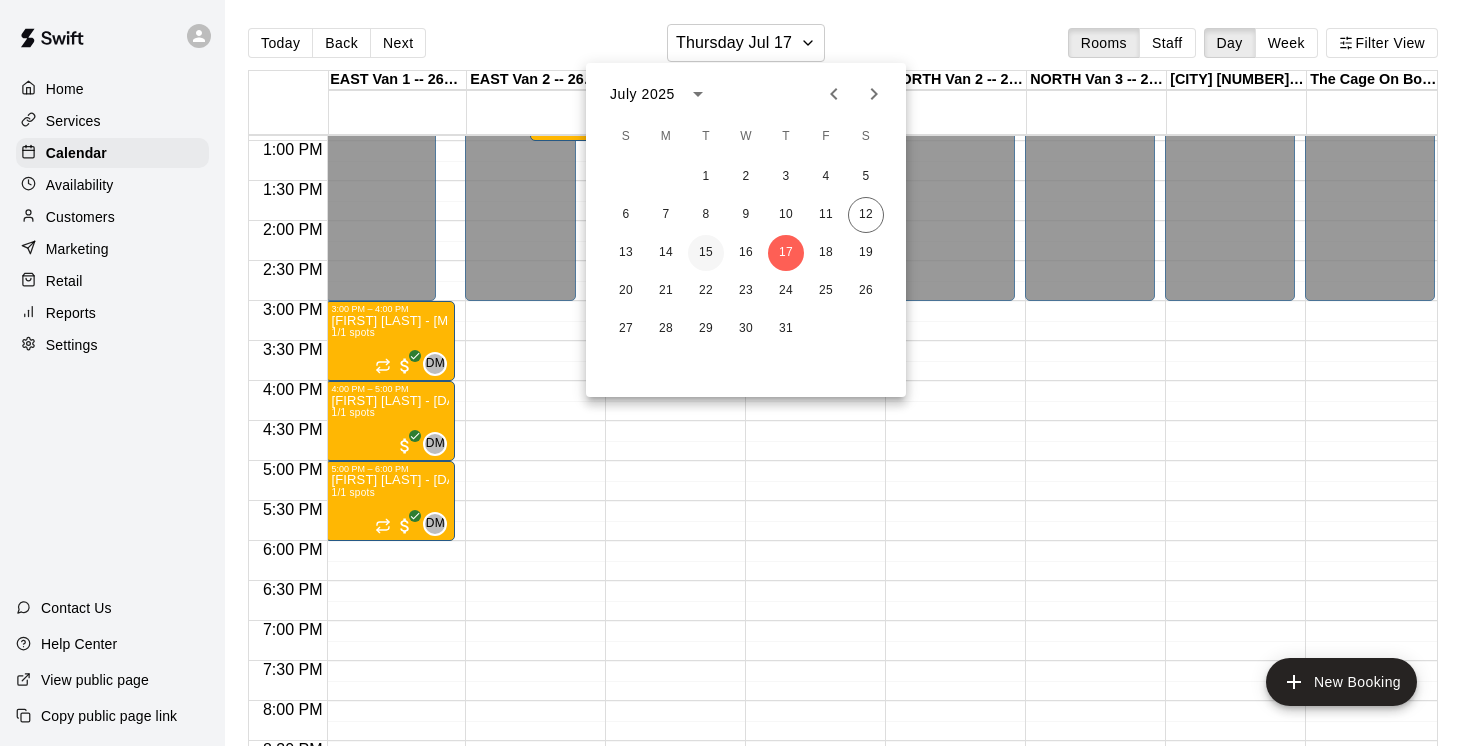 click on "15" at bounding box center (706, 253) 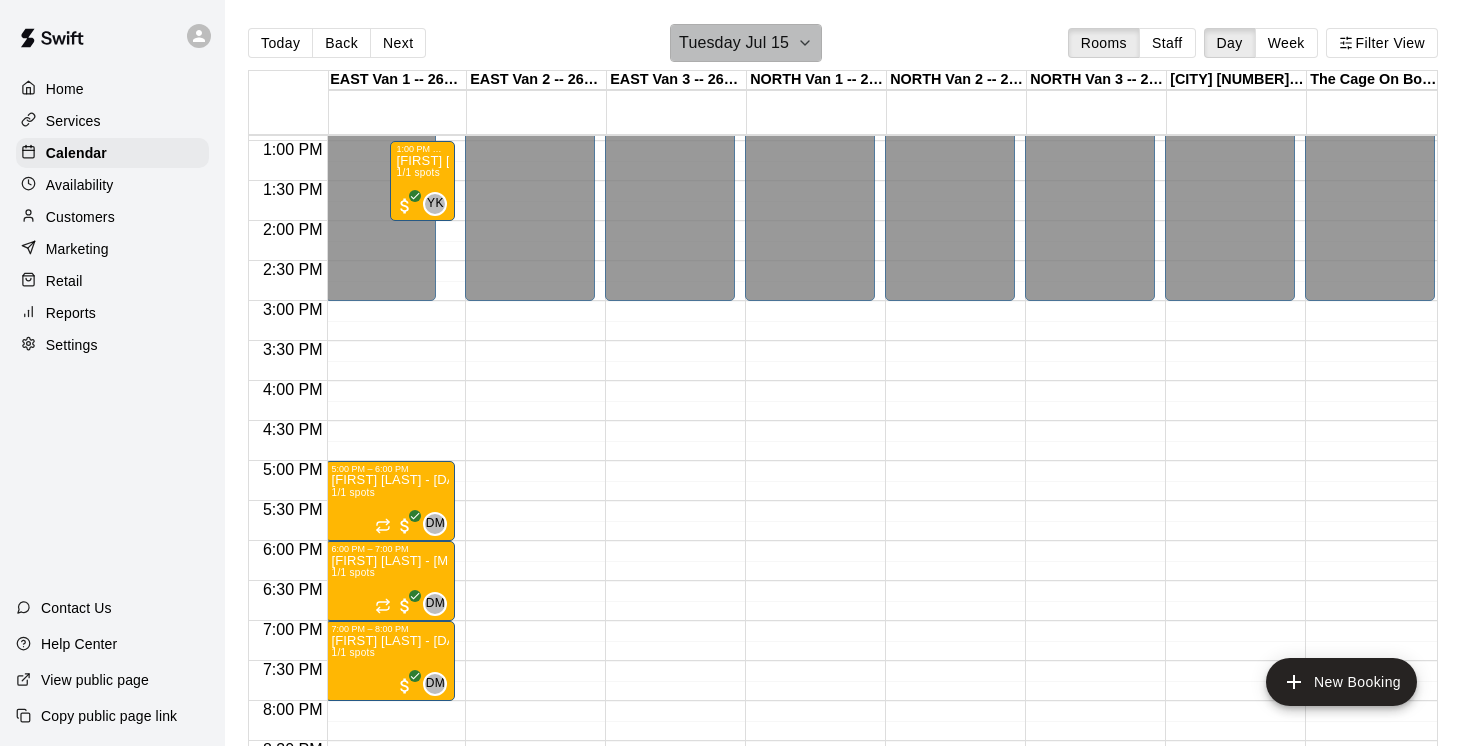click 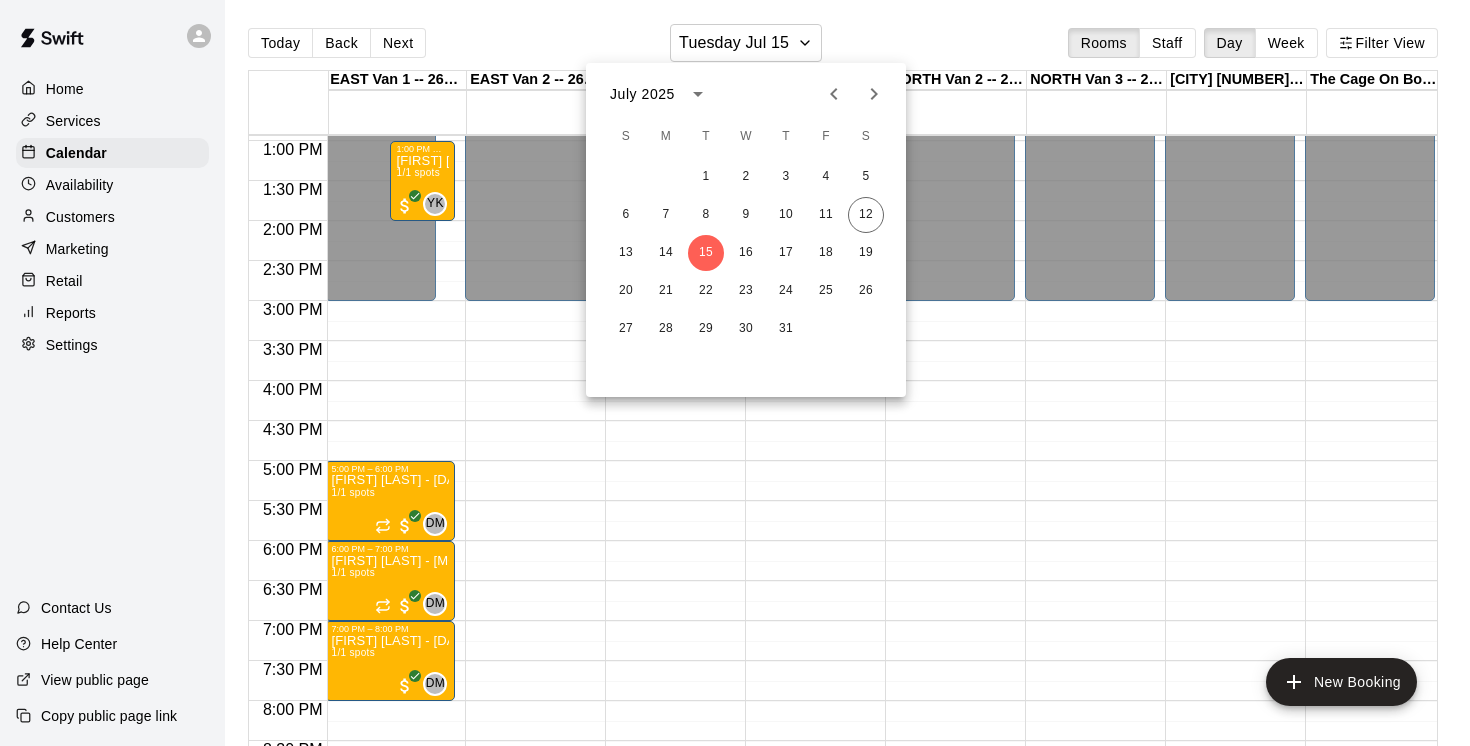click at bounding box center [735, 373] 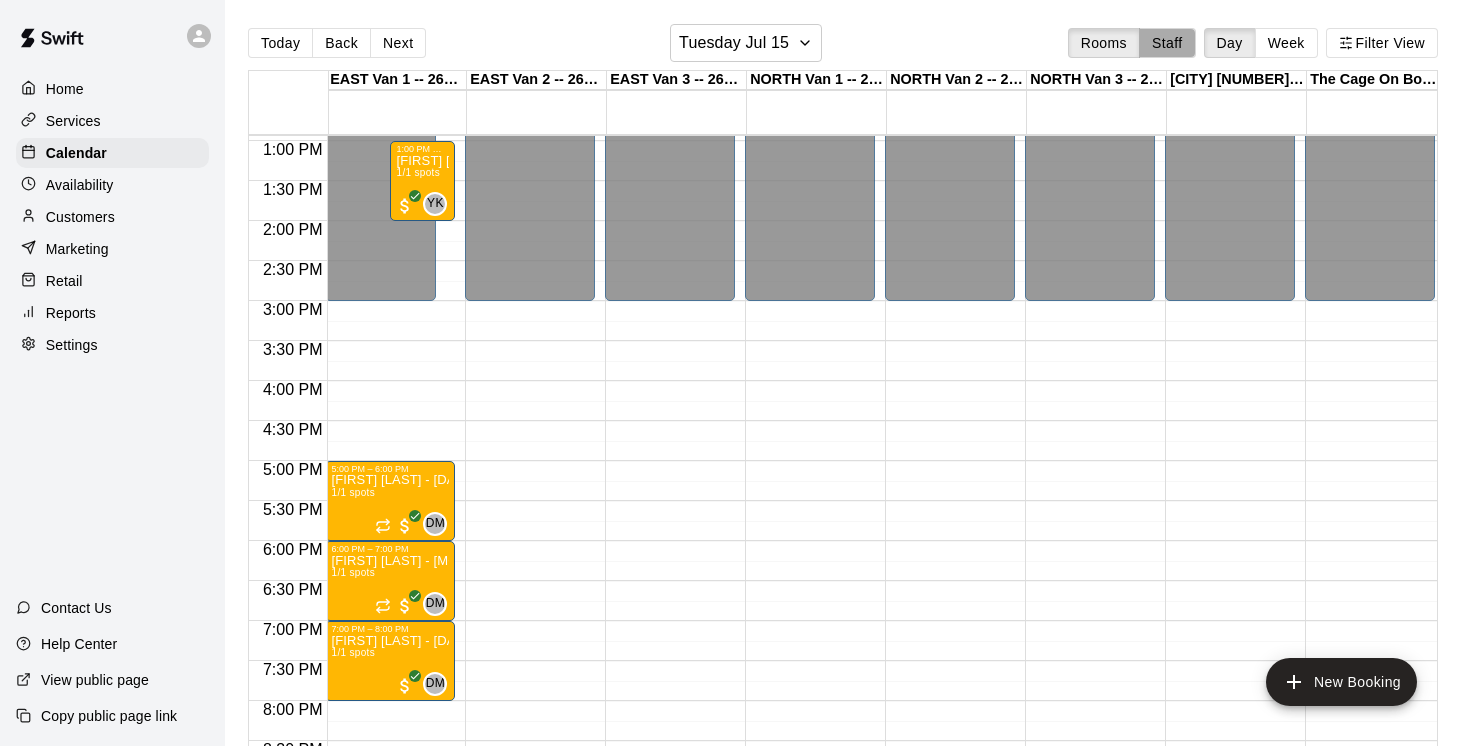 click on "Staff" at bounding box center [1167, 43] 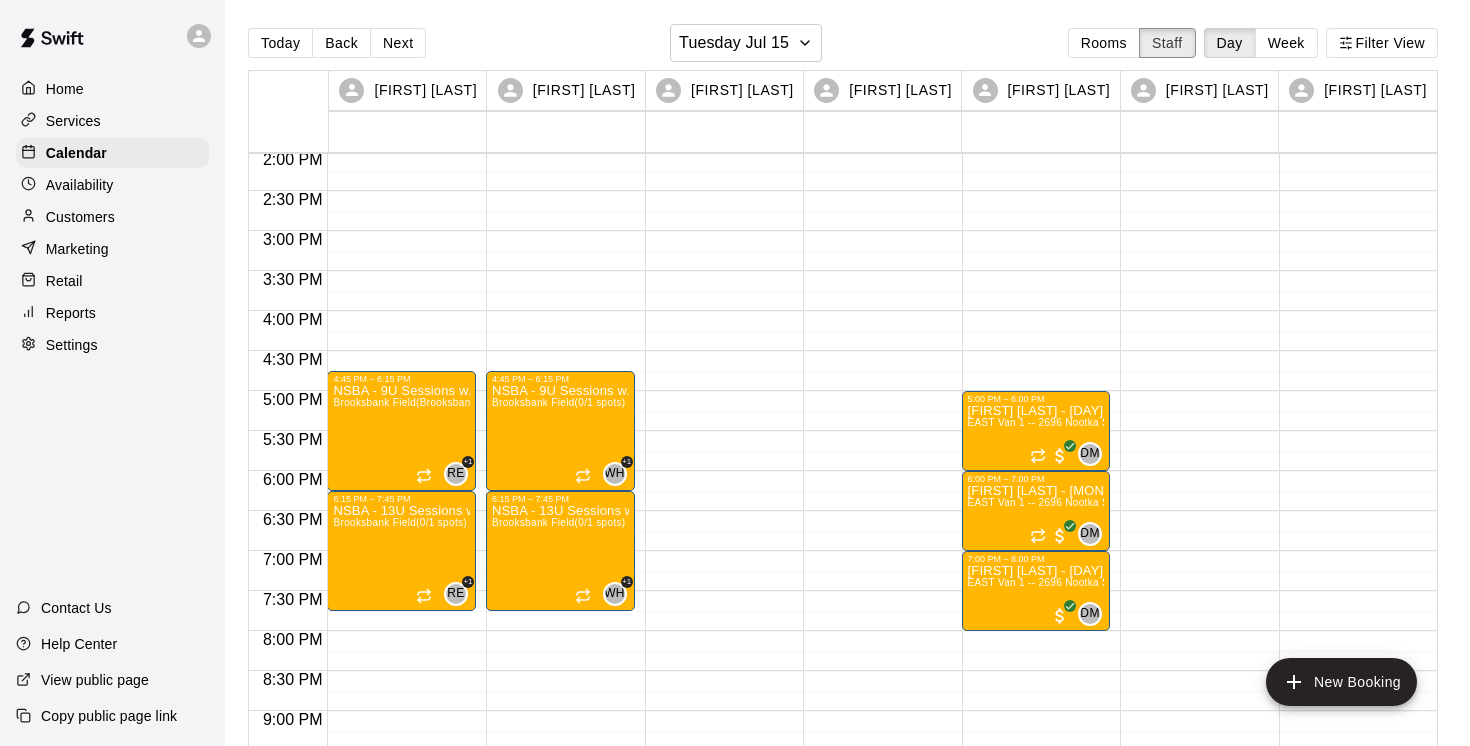 scroll, scrollTop: 1125, scrollLeft: 0, axis: vertical 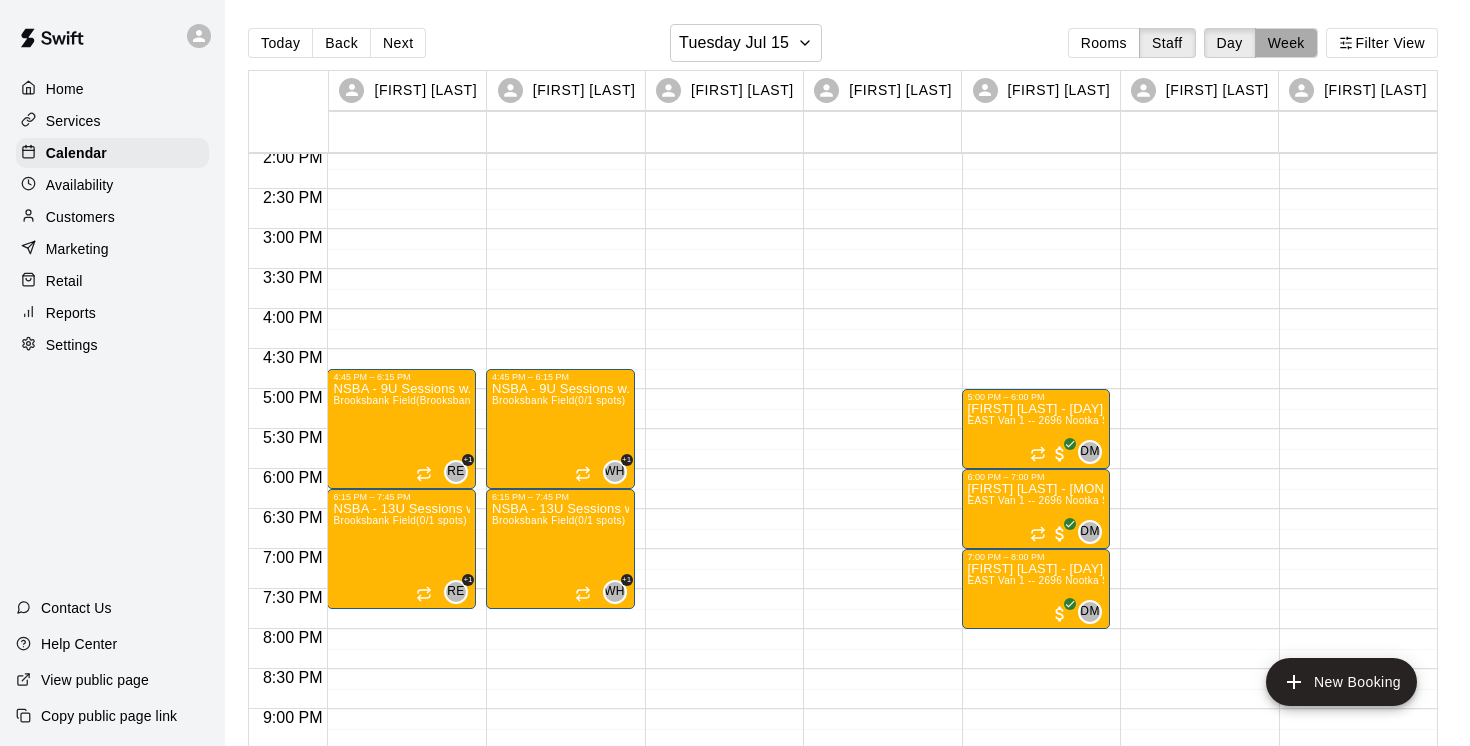 click on "Week" at bounding box center [1286, 43] 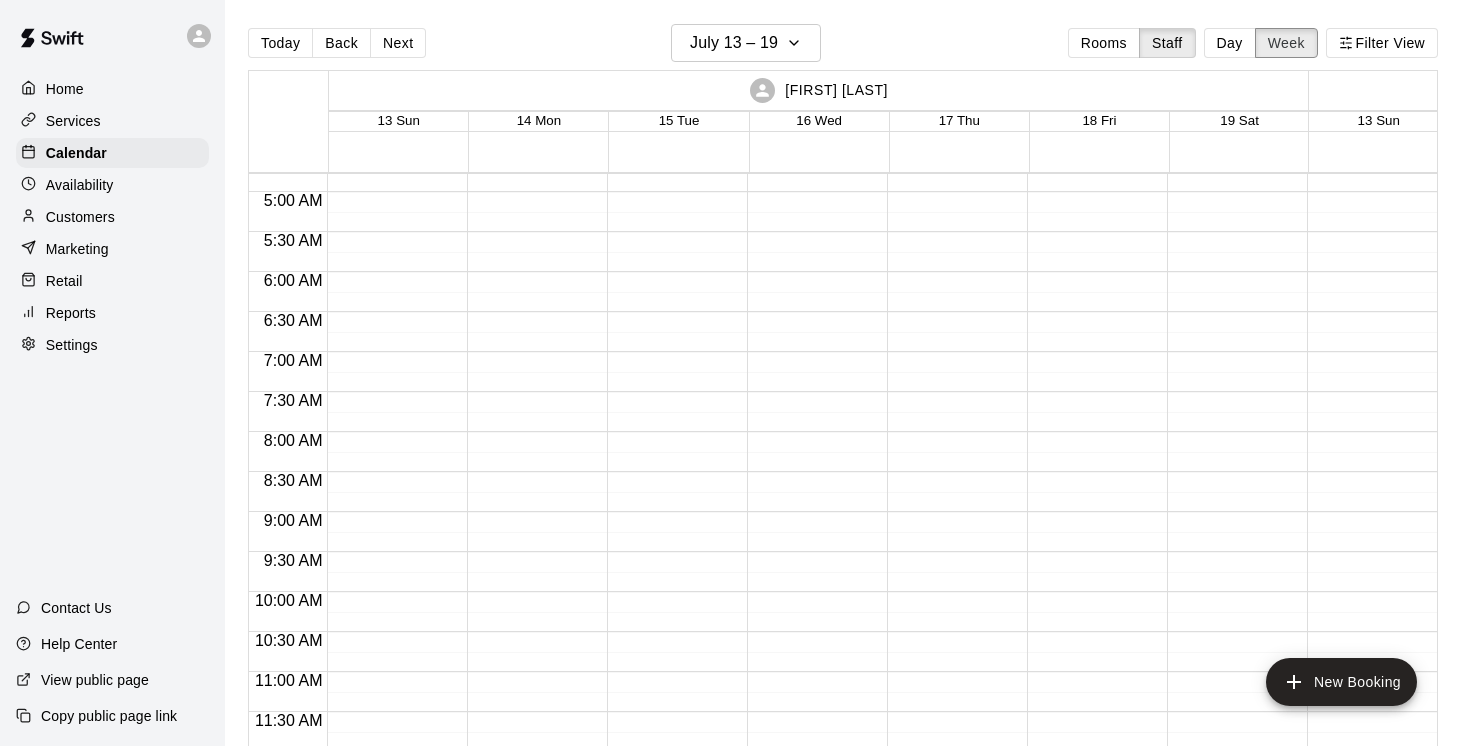 scroll, scrollTop: 359, scrollLeft: 0, axis: vertical 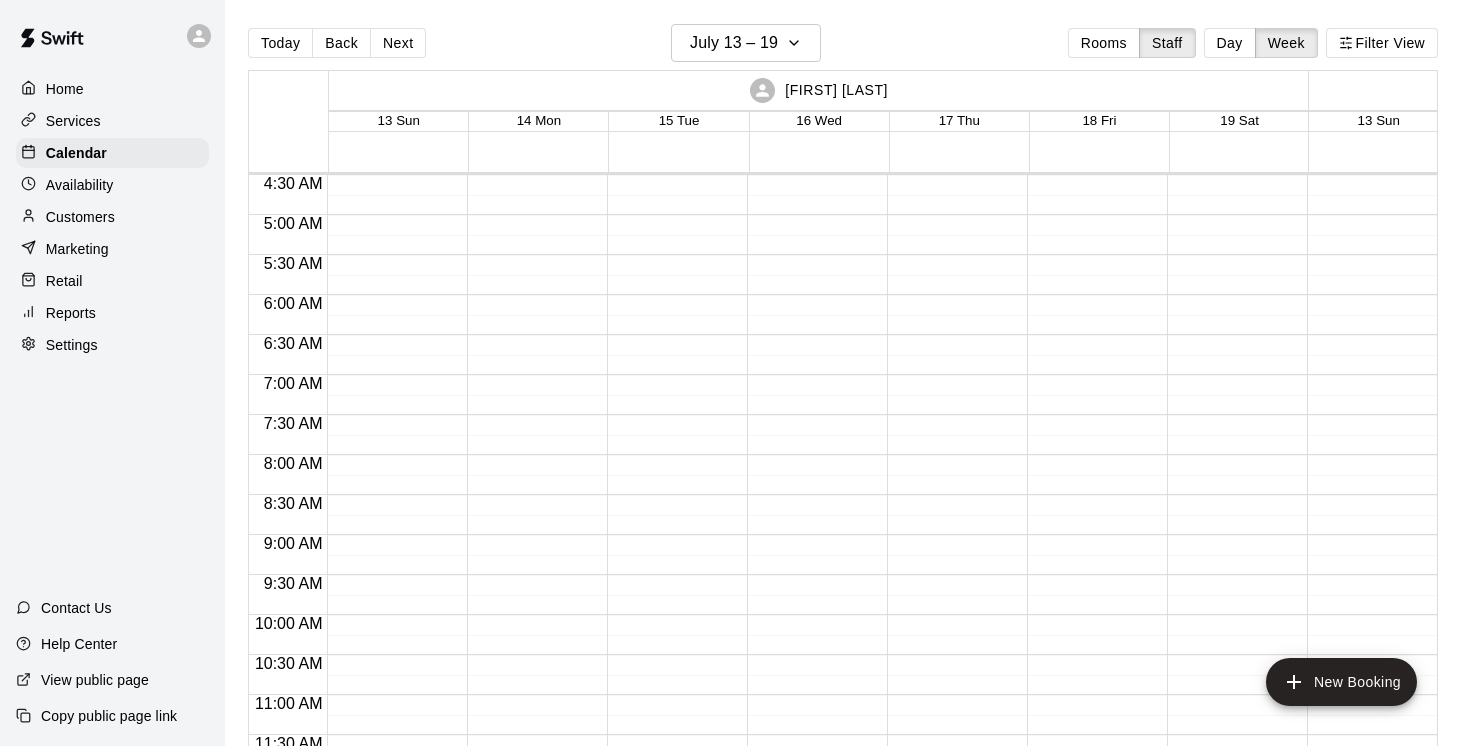 click on "[FIRST] [LAST]" at bounding box center (836, 90) 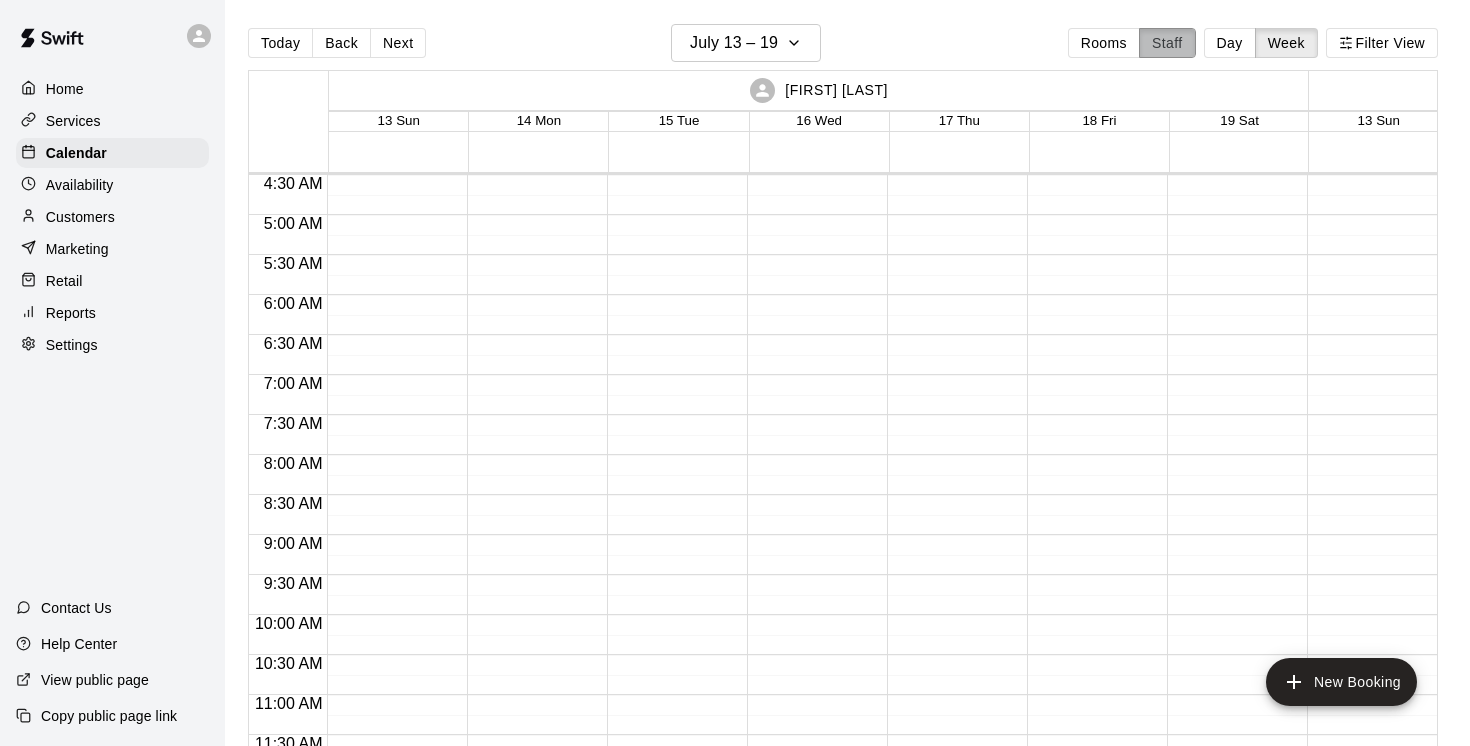 click on "Staff" at bounding box center [1167, 43] 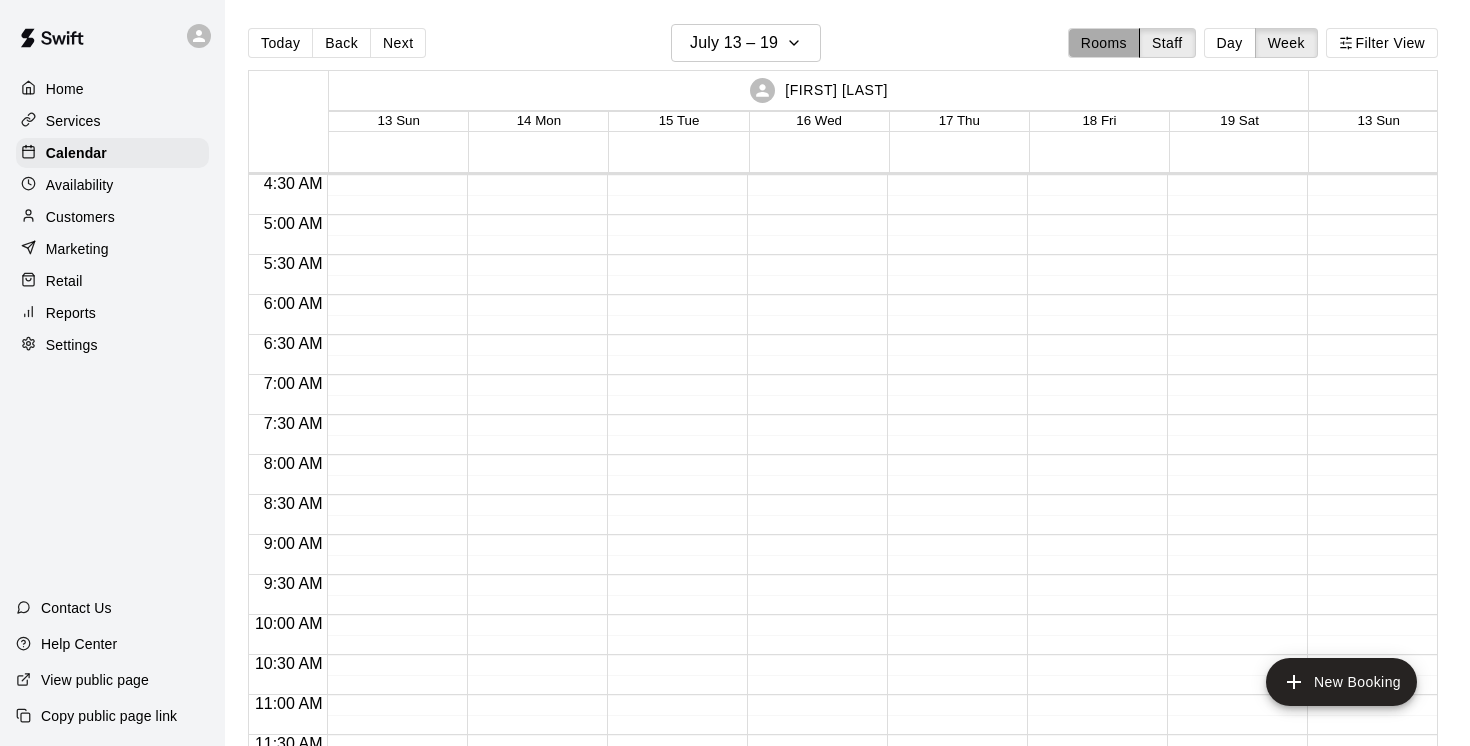 click on "Rooms" at bounding box center [1104, 43] 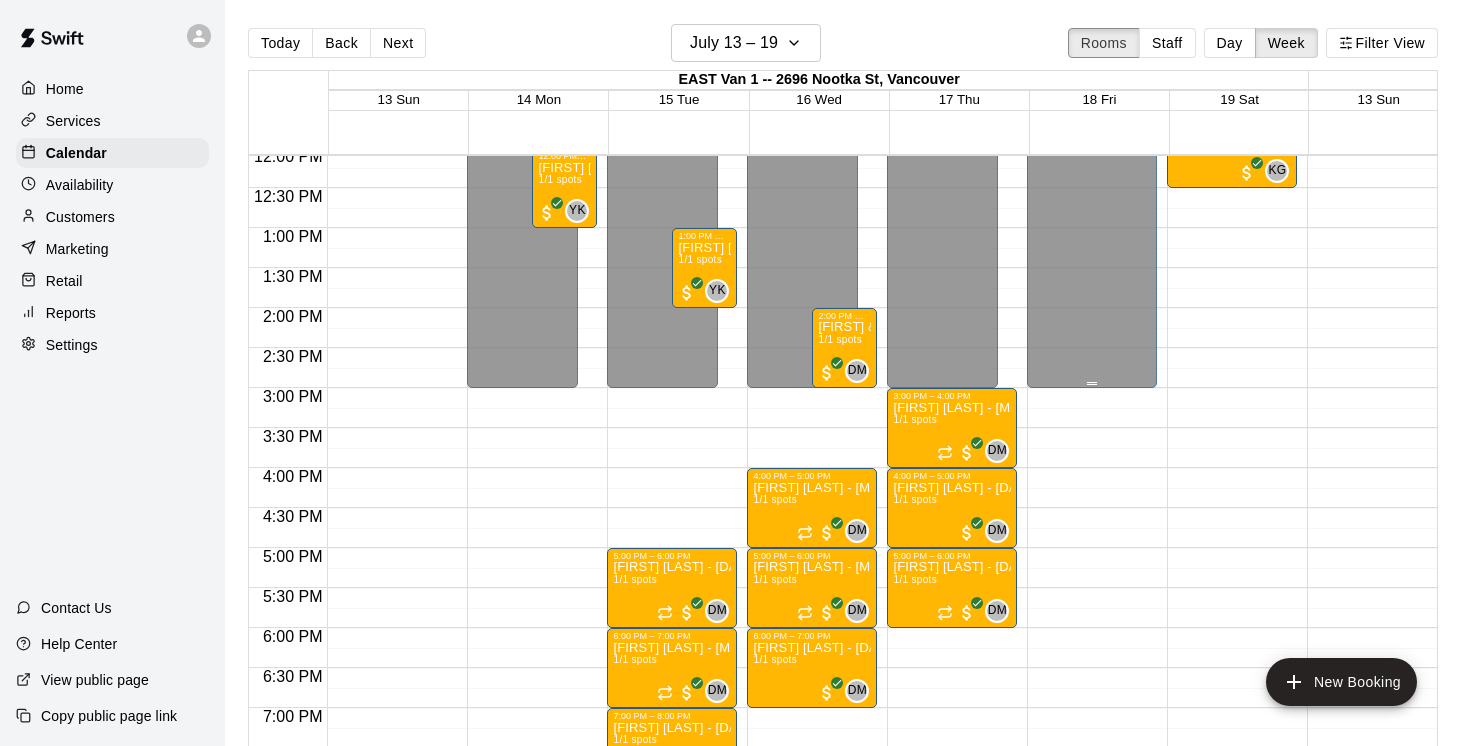 scroll, scrollTop: 972, scrollLeft: 0, axis: vertical 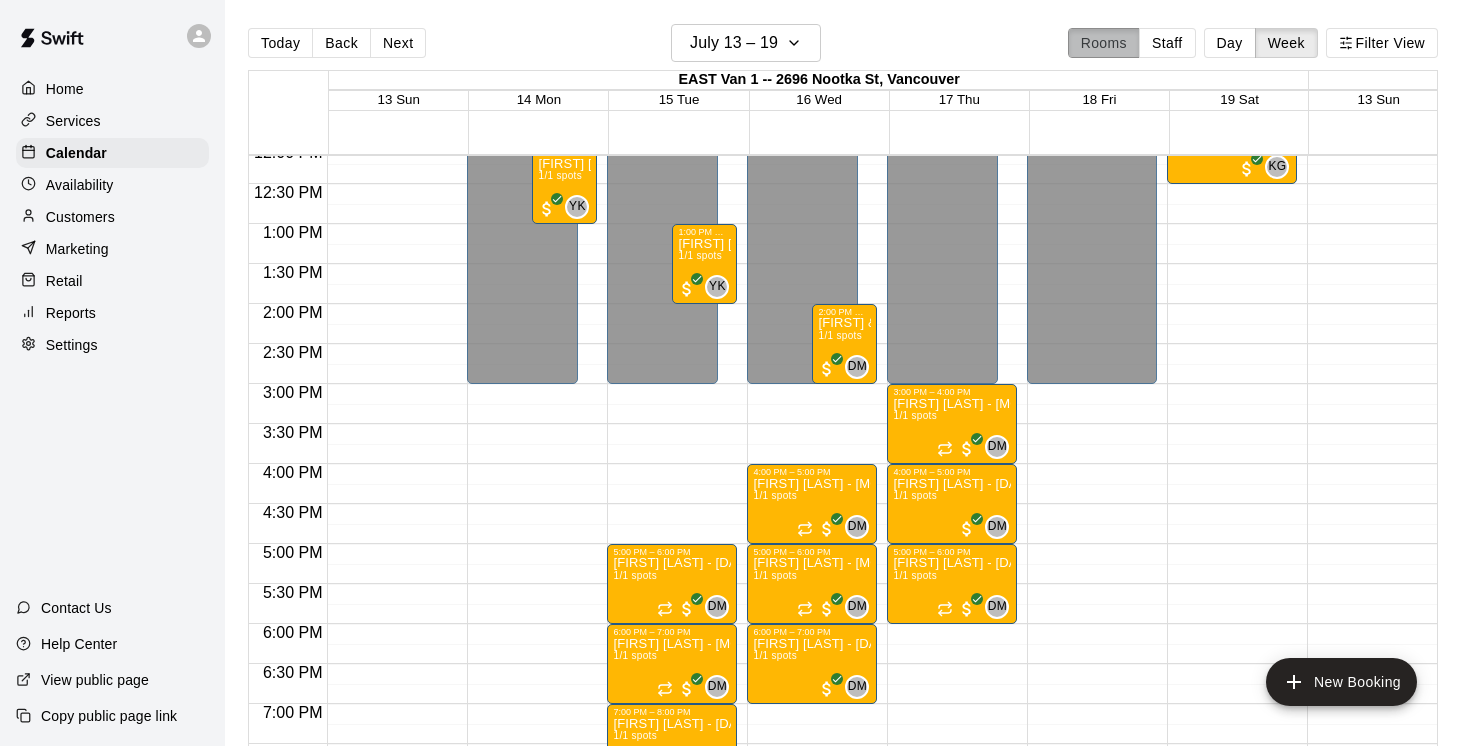 click on "Rooms" at bounding box center (1104, 43) 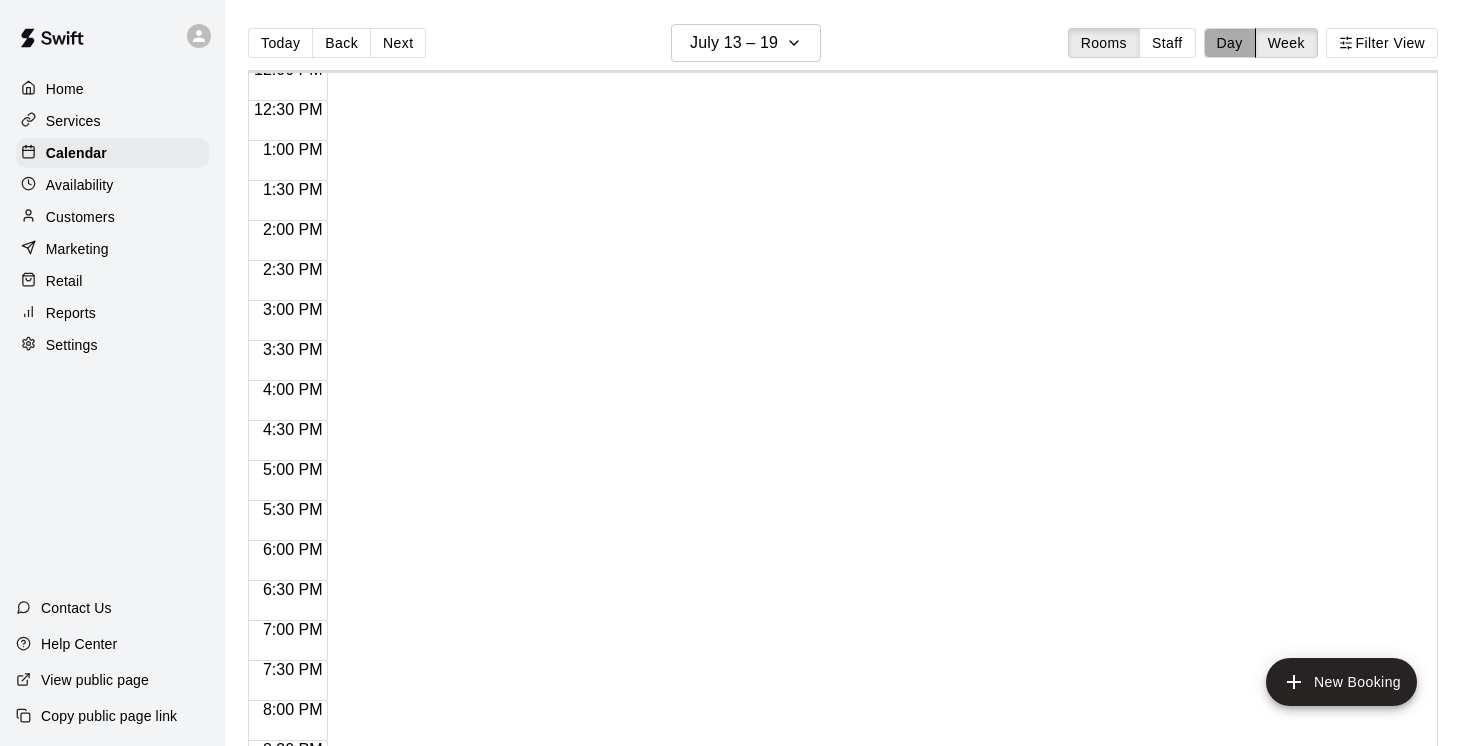 click on "Day" at bounding box center [1230, 43] 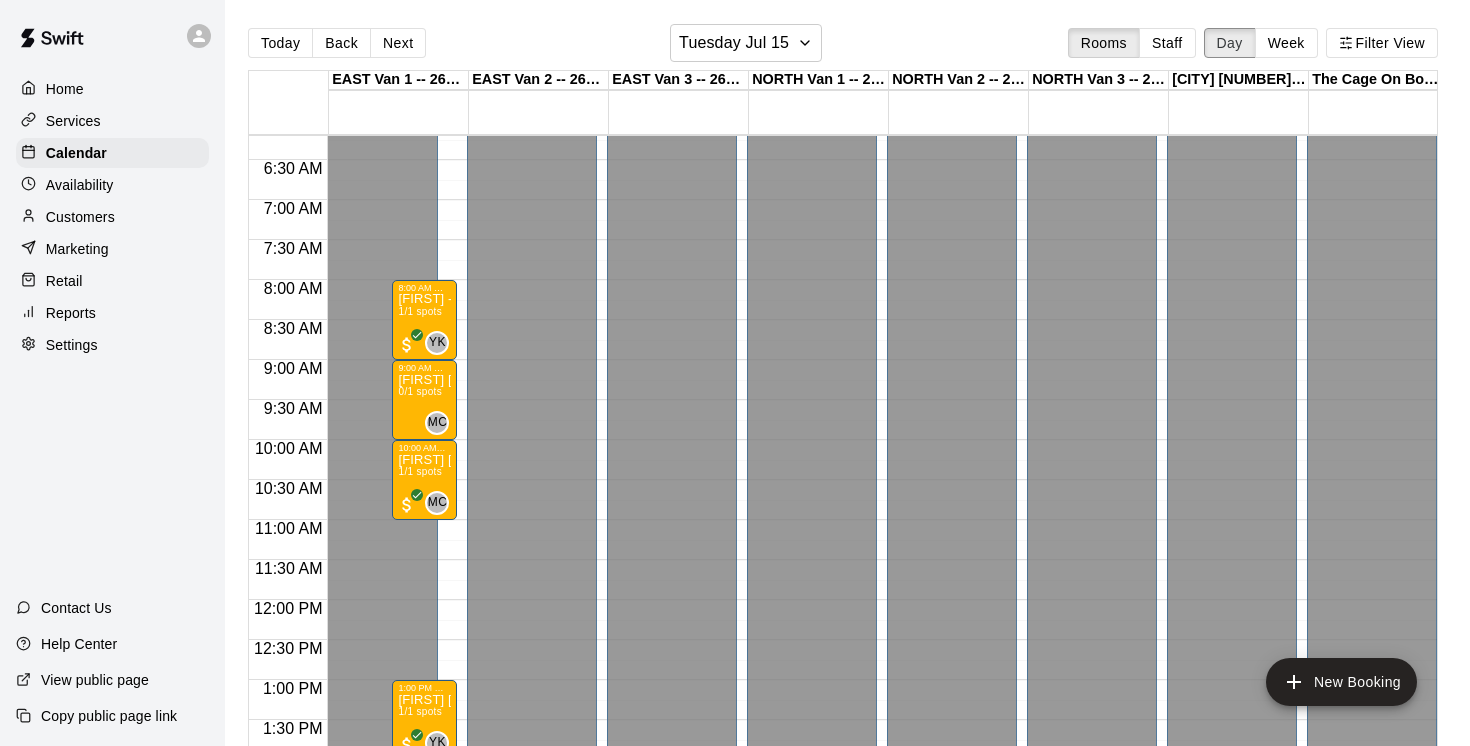 scroll, scrollTop: 494, scrollLeft: 0, axis: vertical 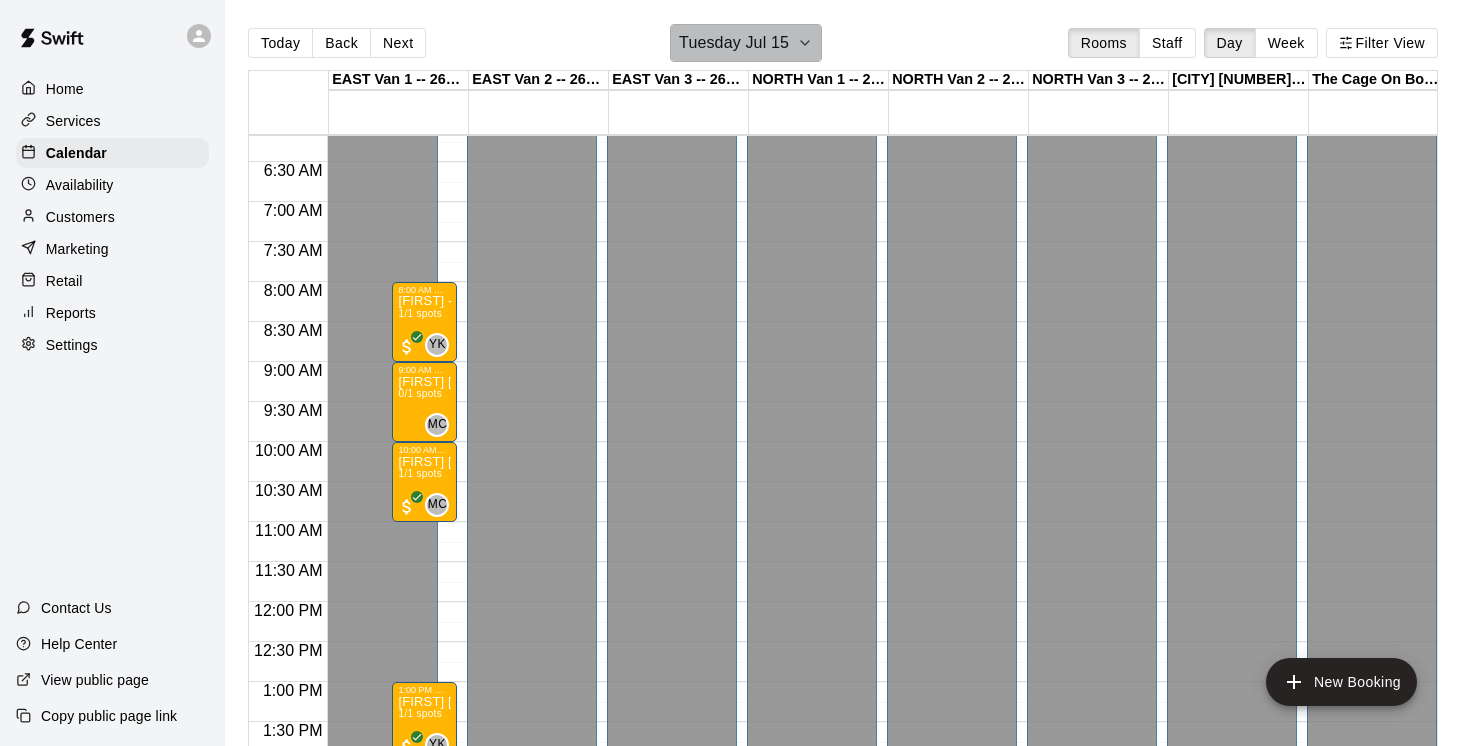 click 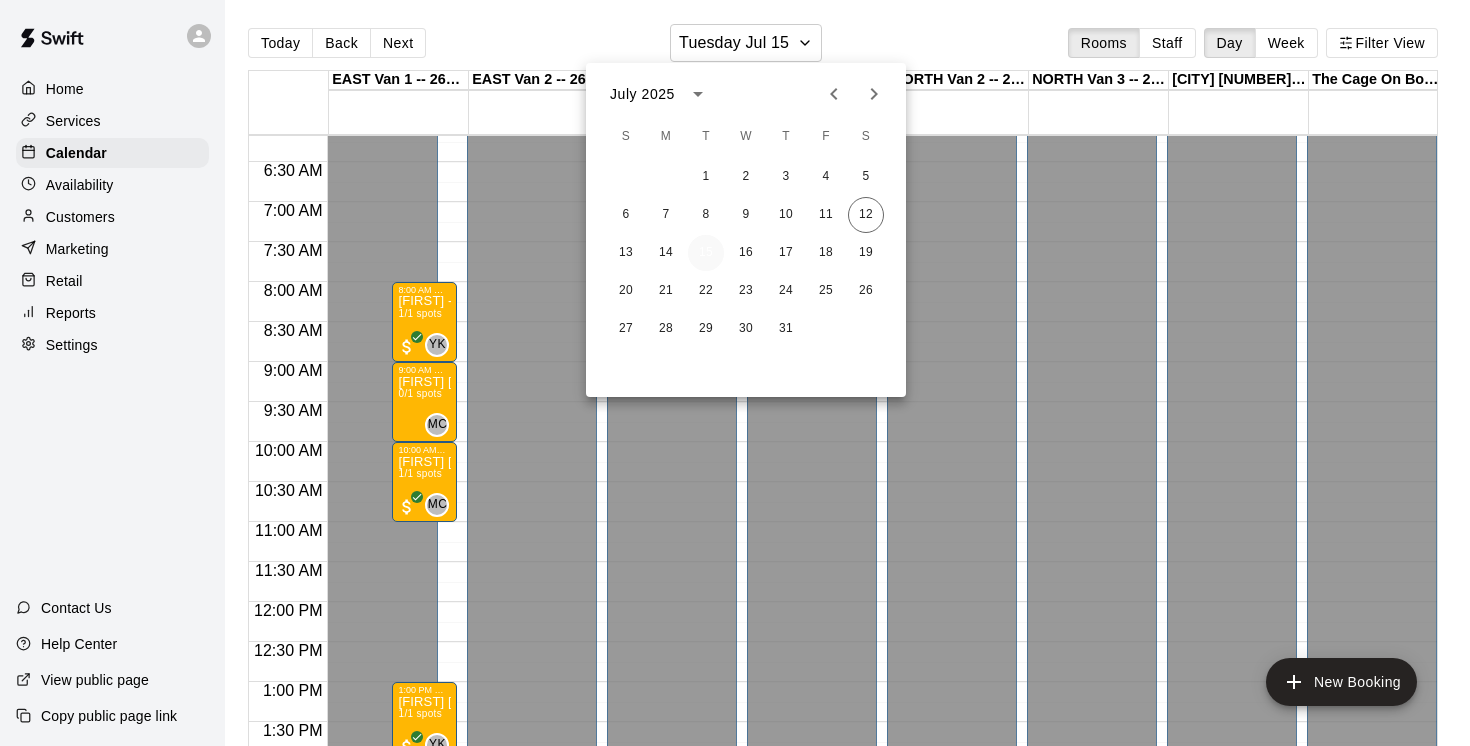 click on "15" at bounding box center (706, 253) 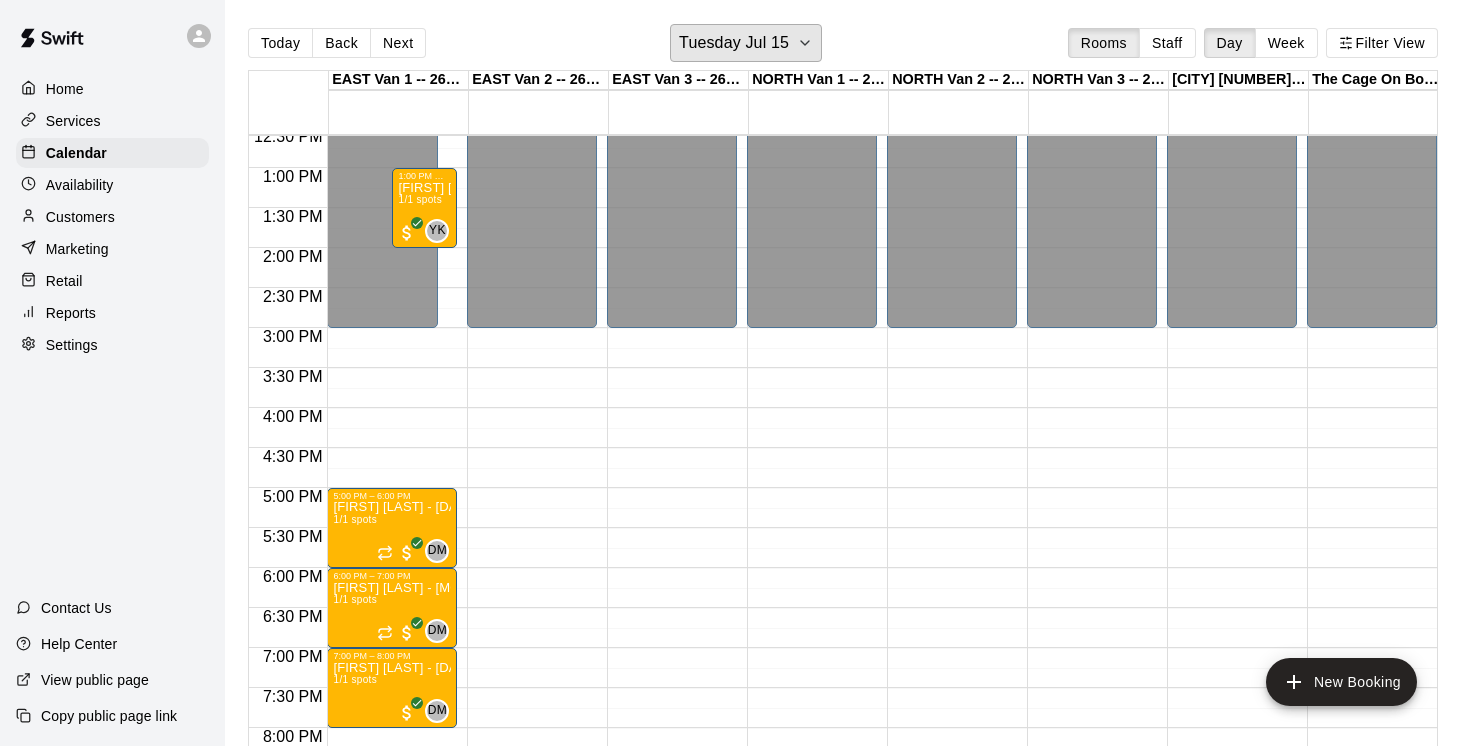 scroll, scrollTop: 1049, scrollLeft: 0, axis: vertical 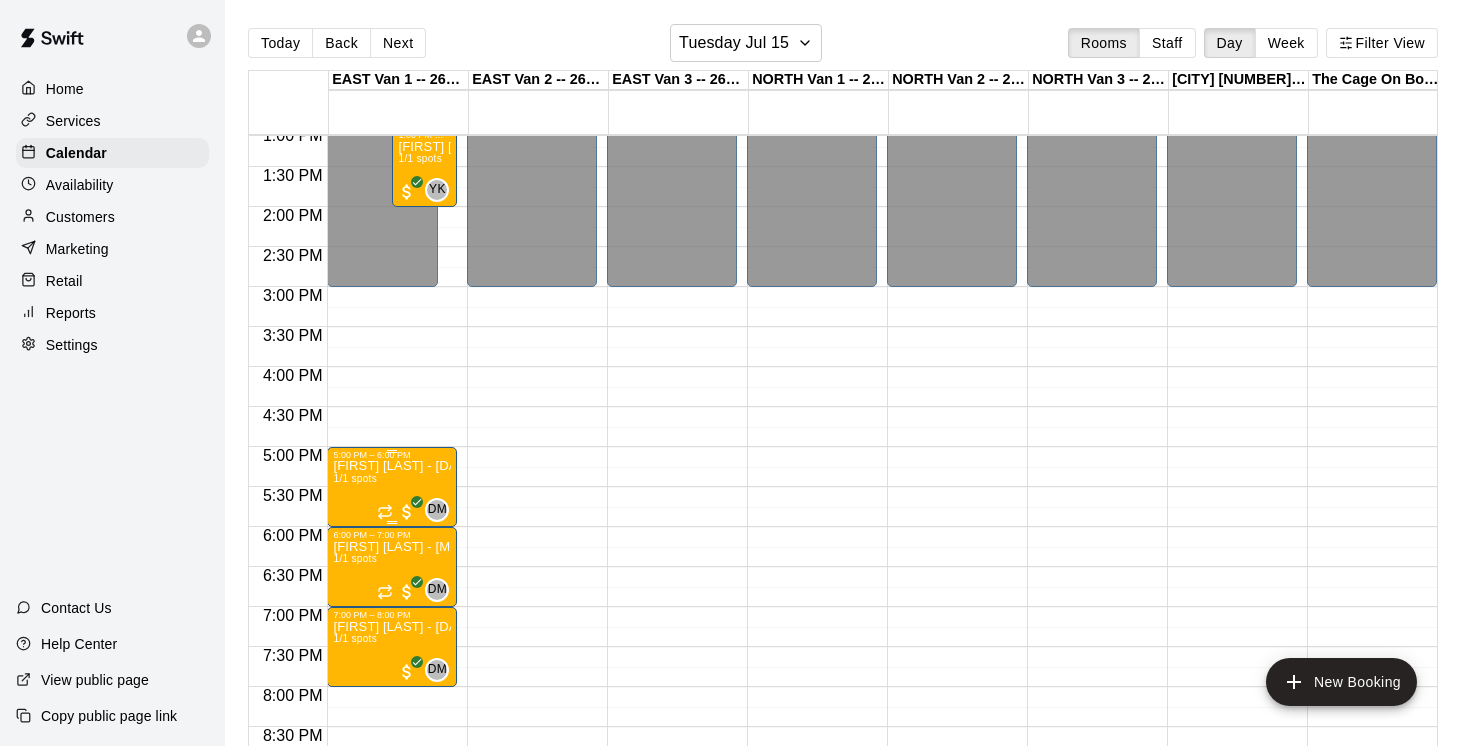 click on "Mason Boyer - Thurs, June 26-July 24 @ East Van 1/1 spots" at bounding box center [392, 833] 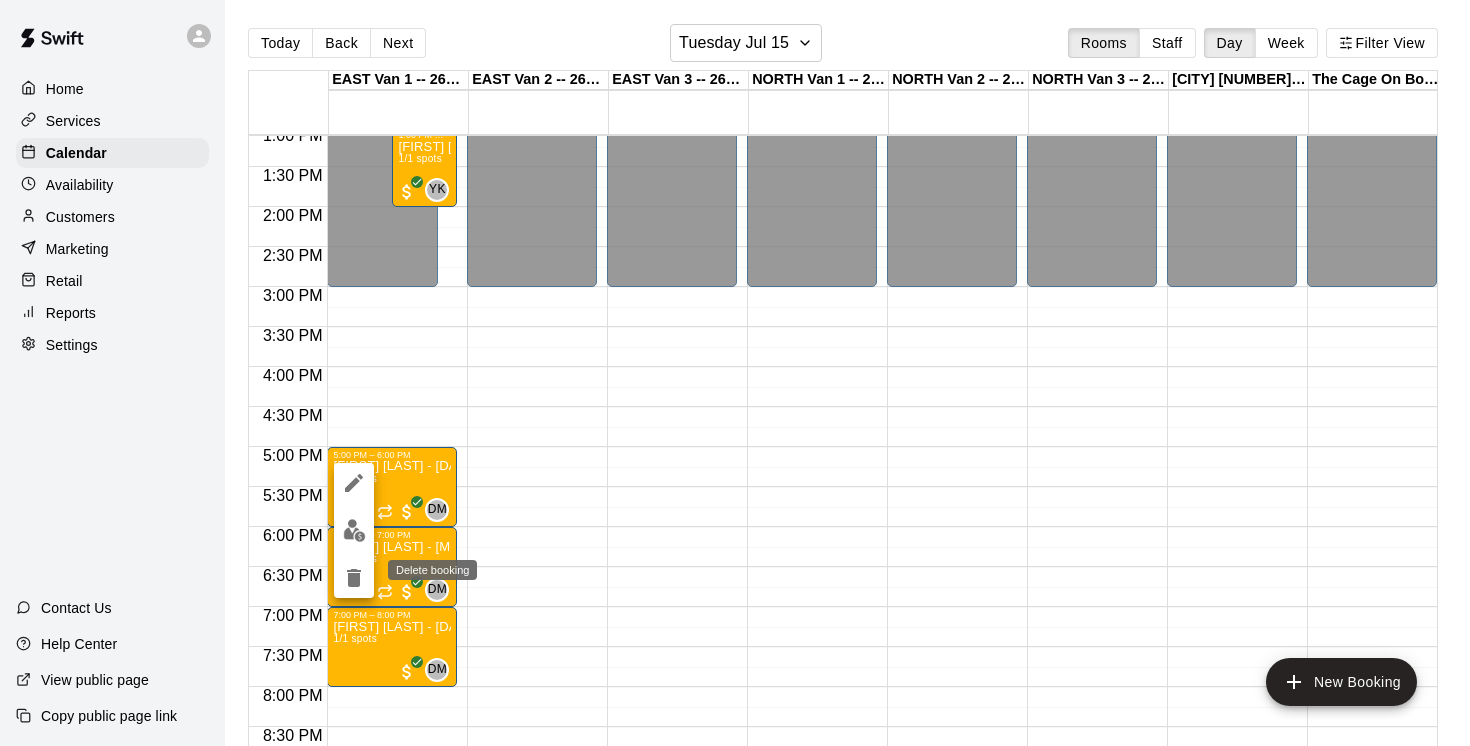 click 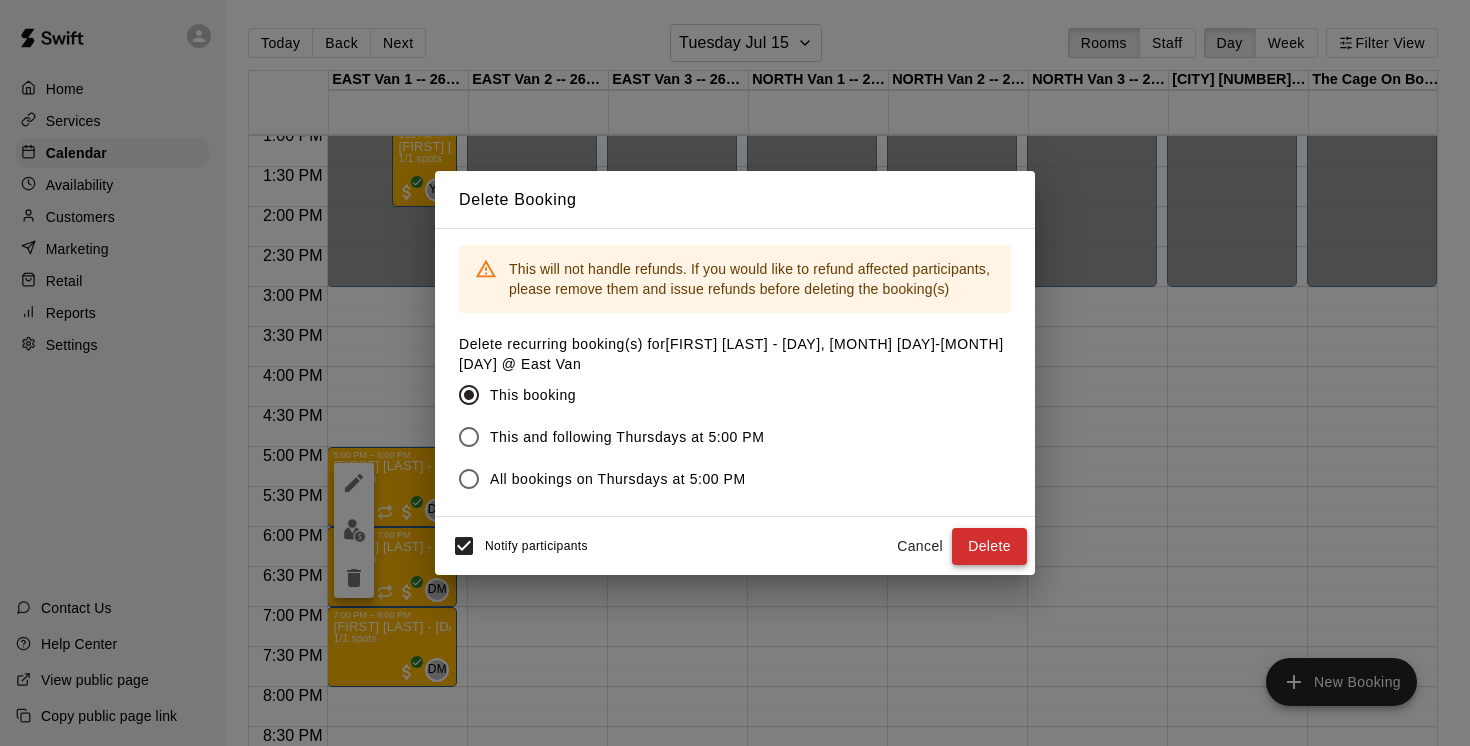 click on "Delete" at bounding box center (989, 546) 